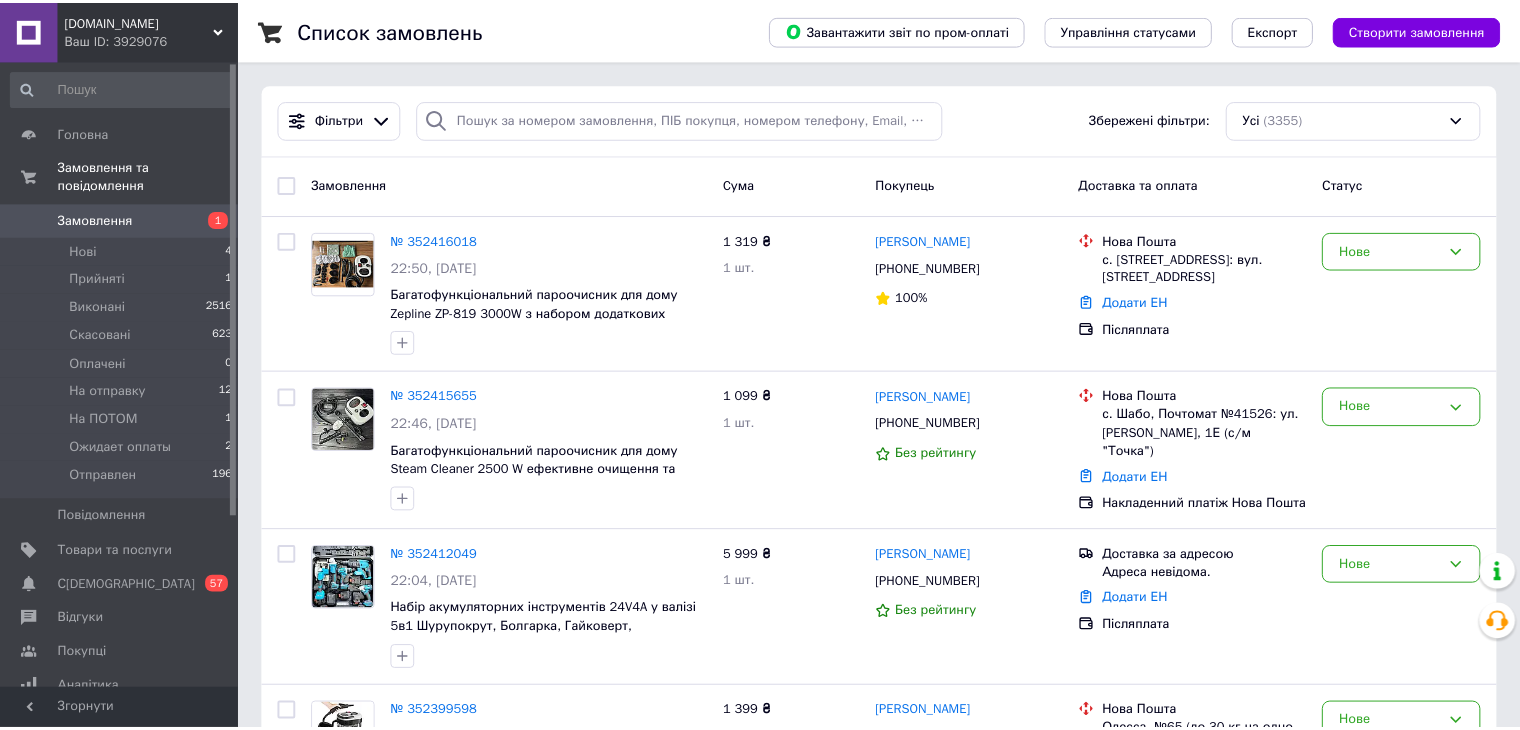 scroll, scrollTop: 0, scrollLeft: 0, axis: both 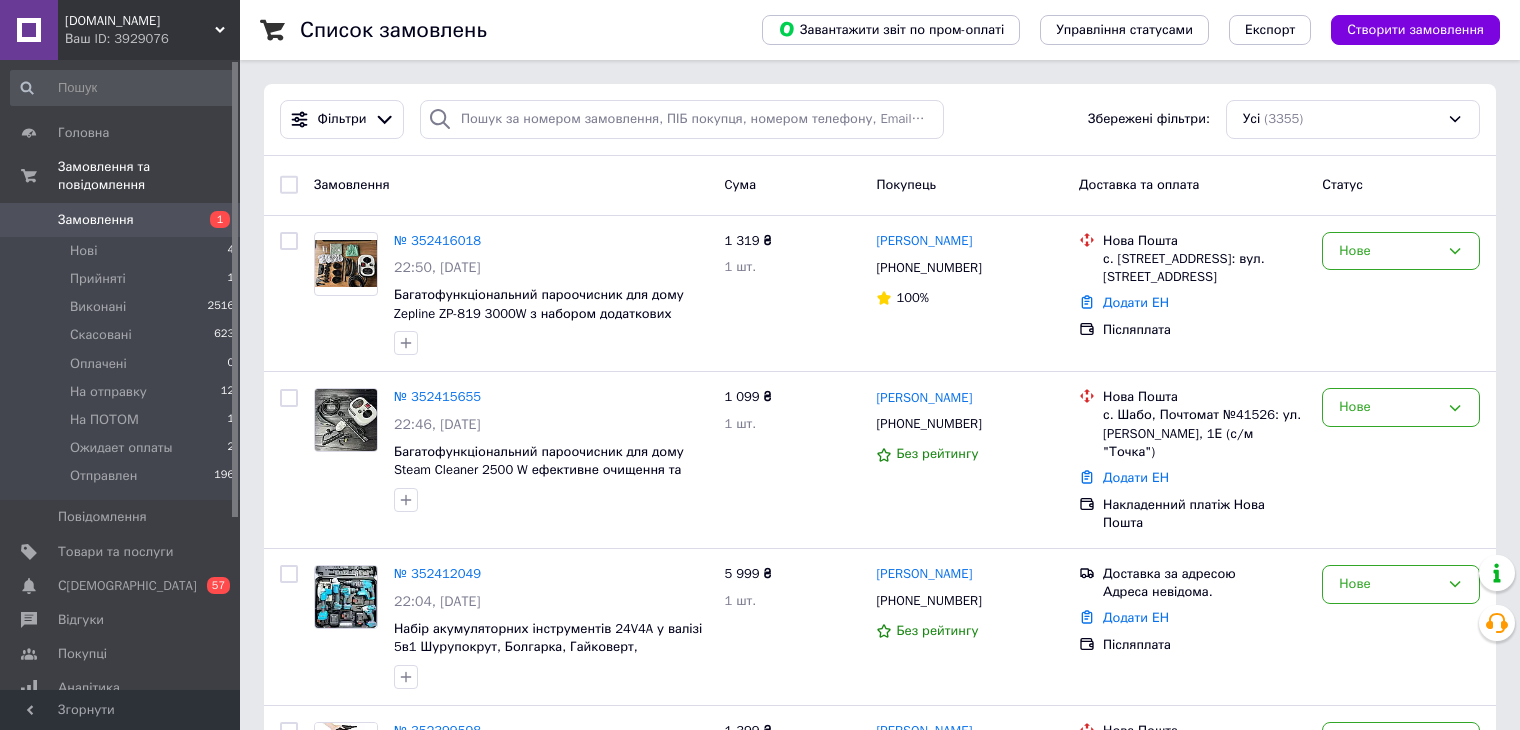 click on "Замовлення" at bounding box center (96, 220) 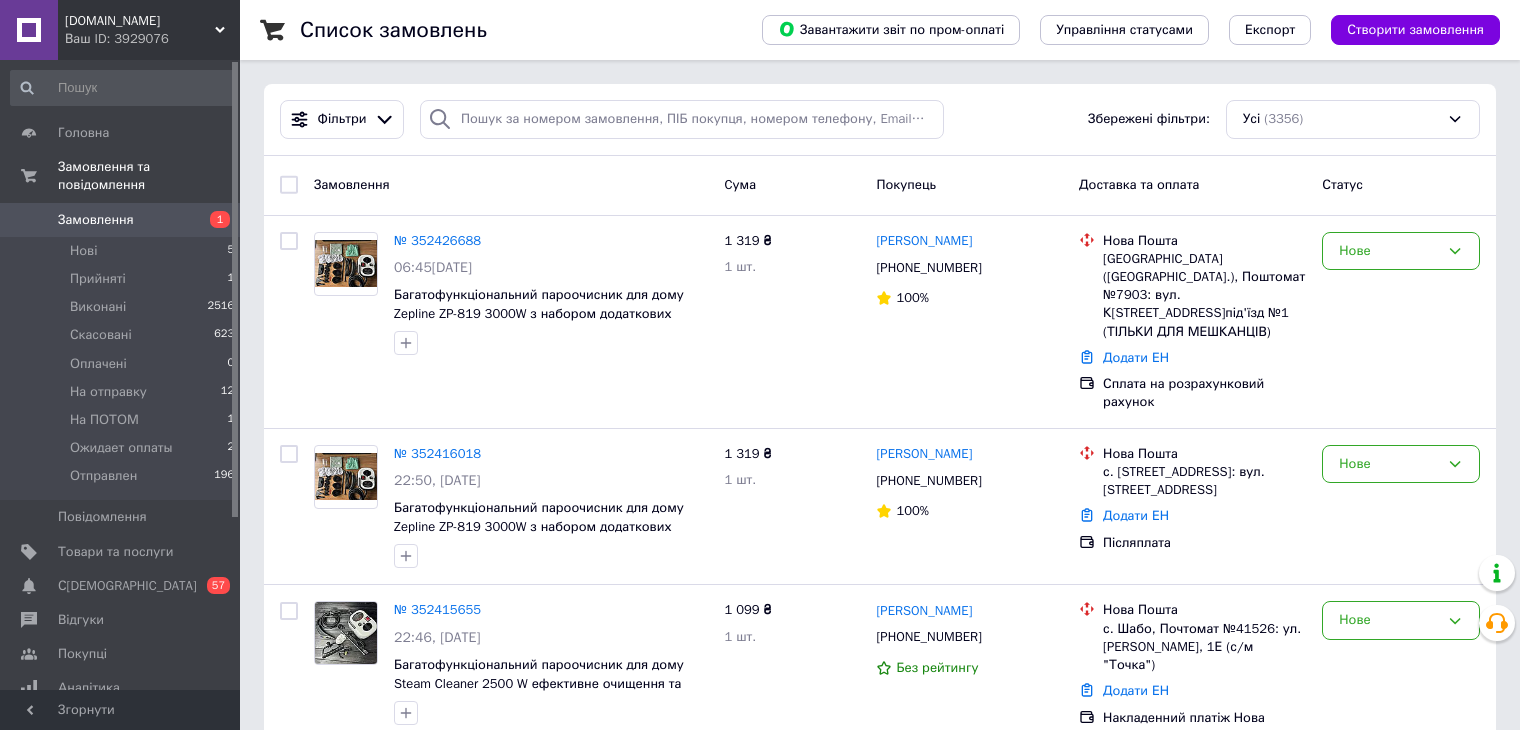 click on "С[DEMOGRAPHIC_DATA]" at bounding box center (121, 586) 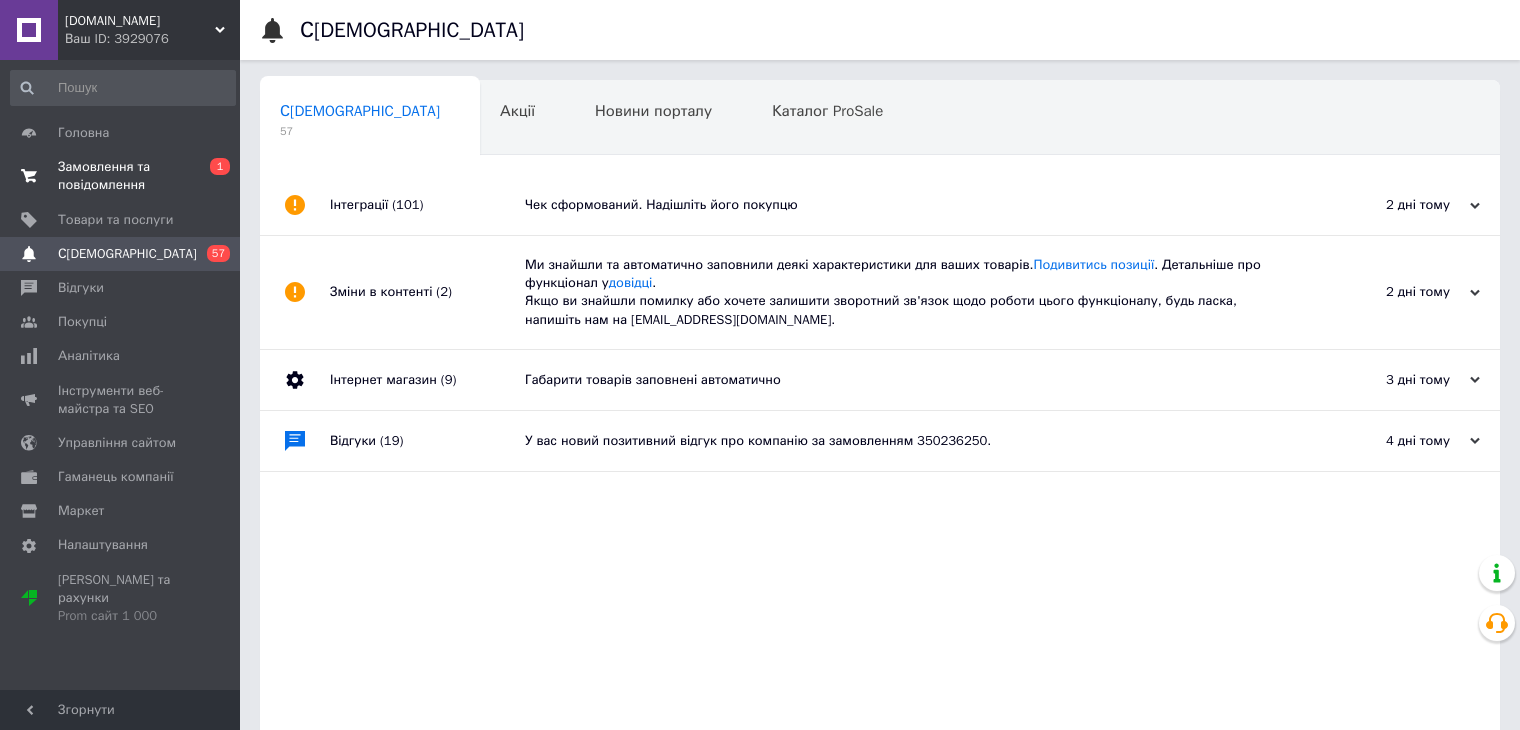 click on "Замовлення та повідомлення" at bounding box center [121, 176] 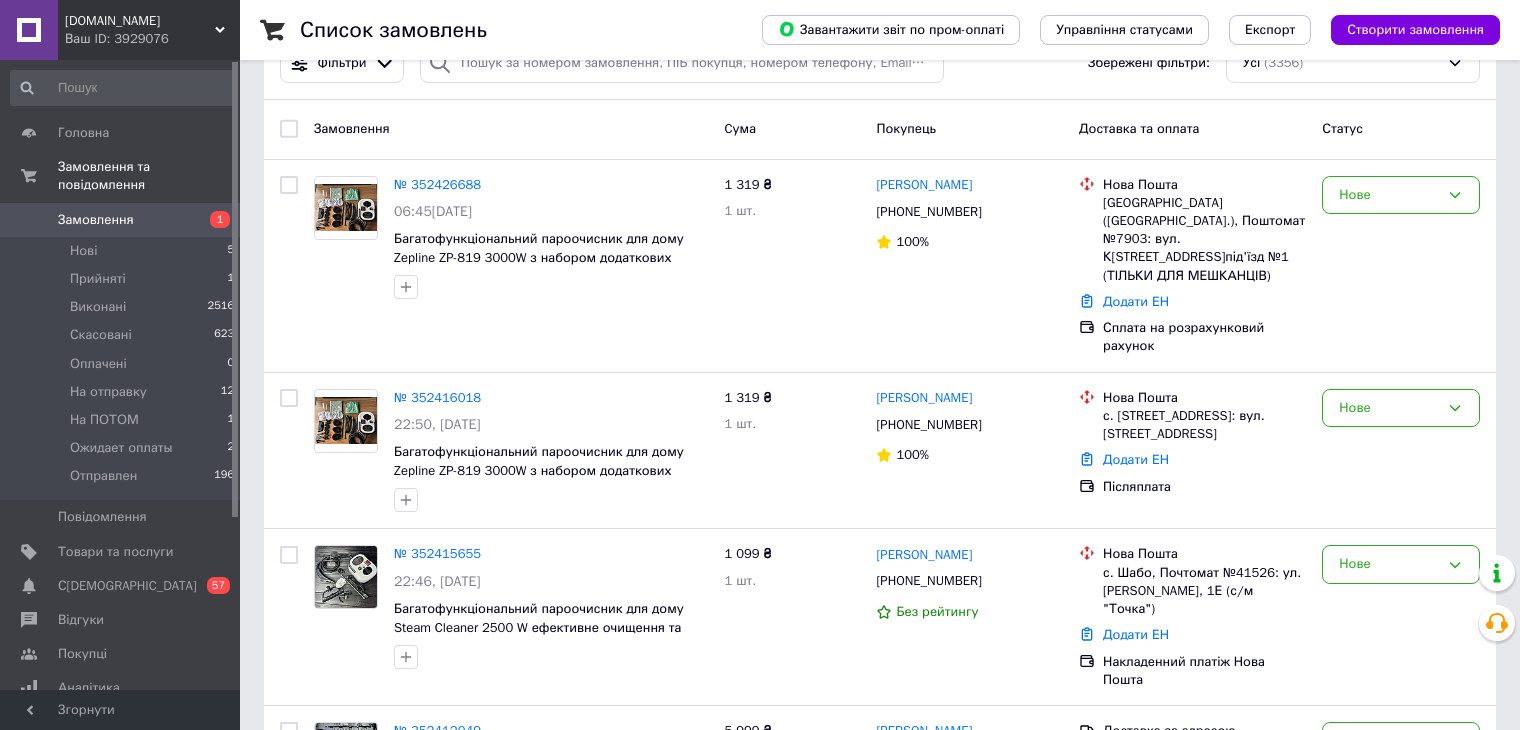scroll, scrollTop: 0, scrollLeft: 0, axis: both 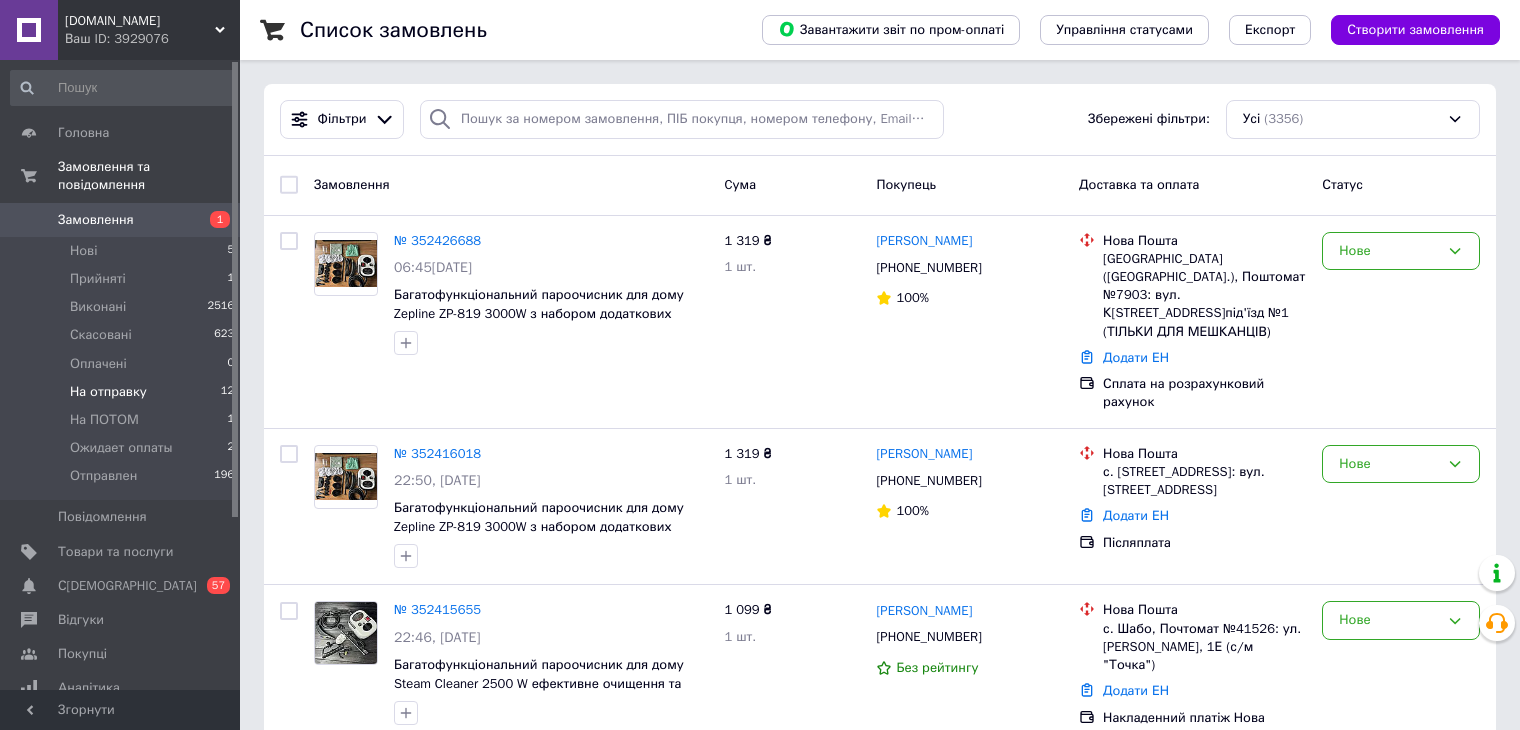 click on "На отправку" at bounding box center [108, 392] 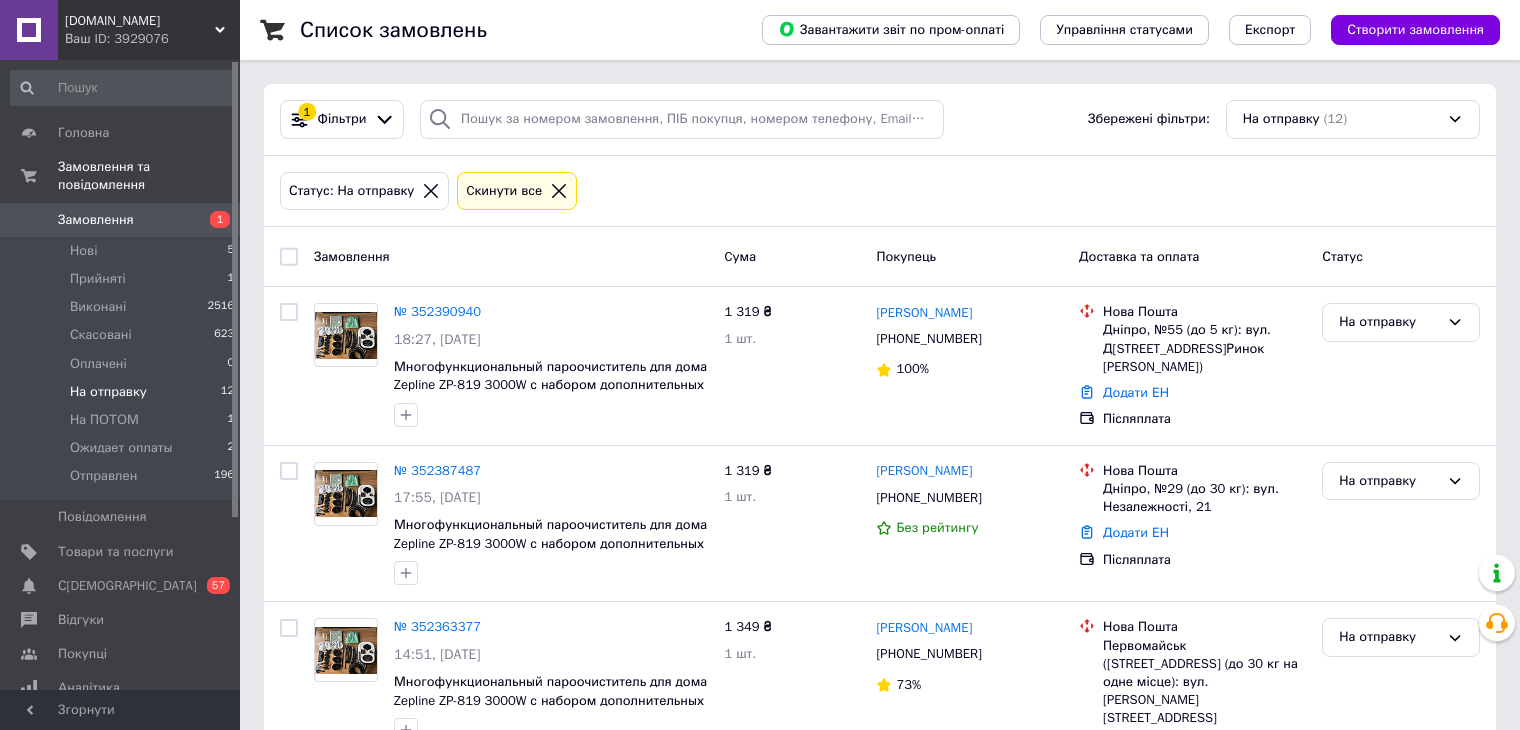 click at bounding box center (289, 257) 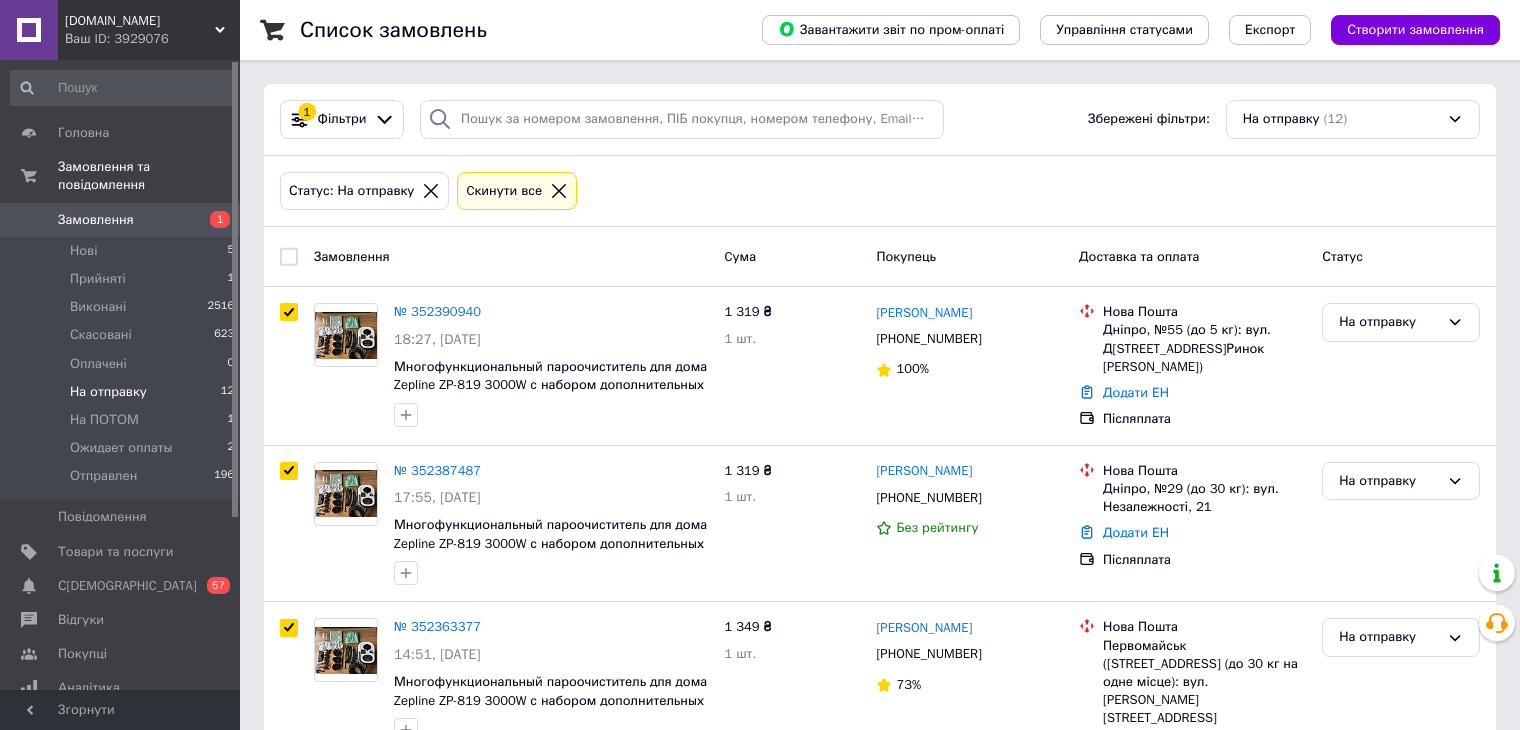 checkbox on "true" 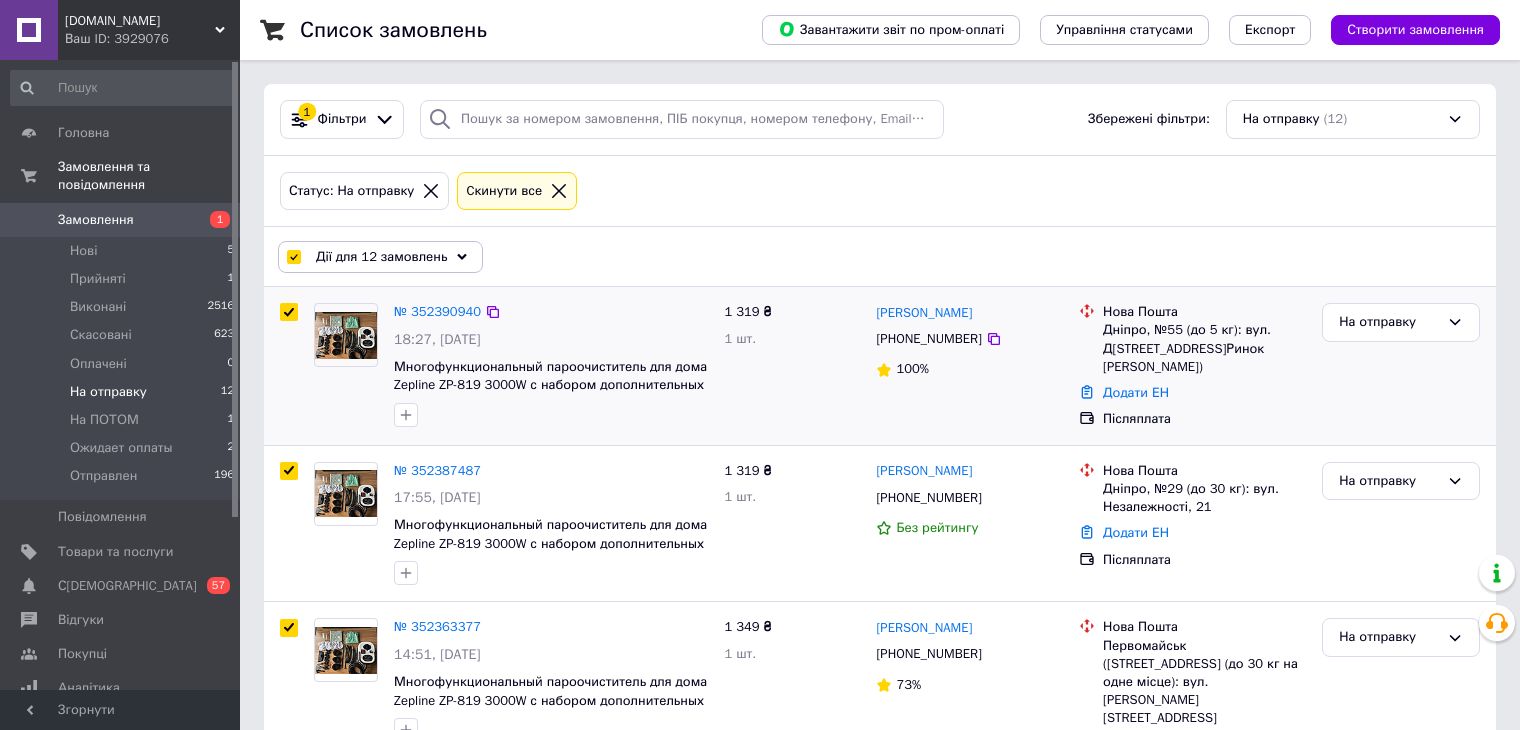 click at bounding box center [289, 312] 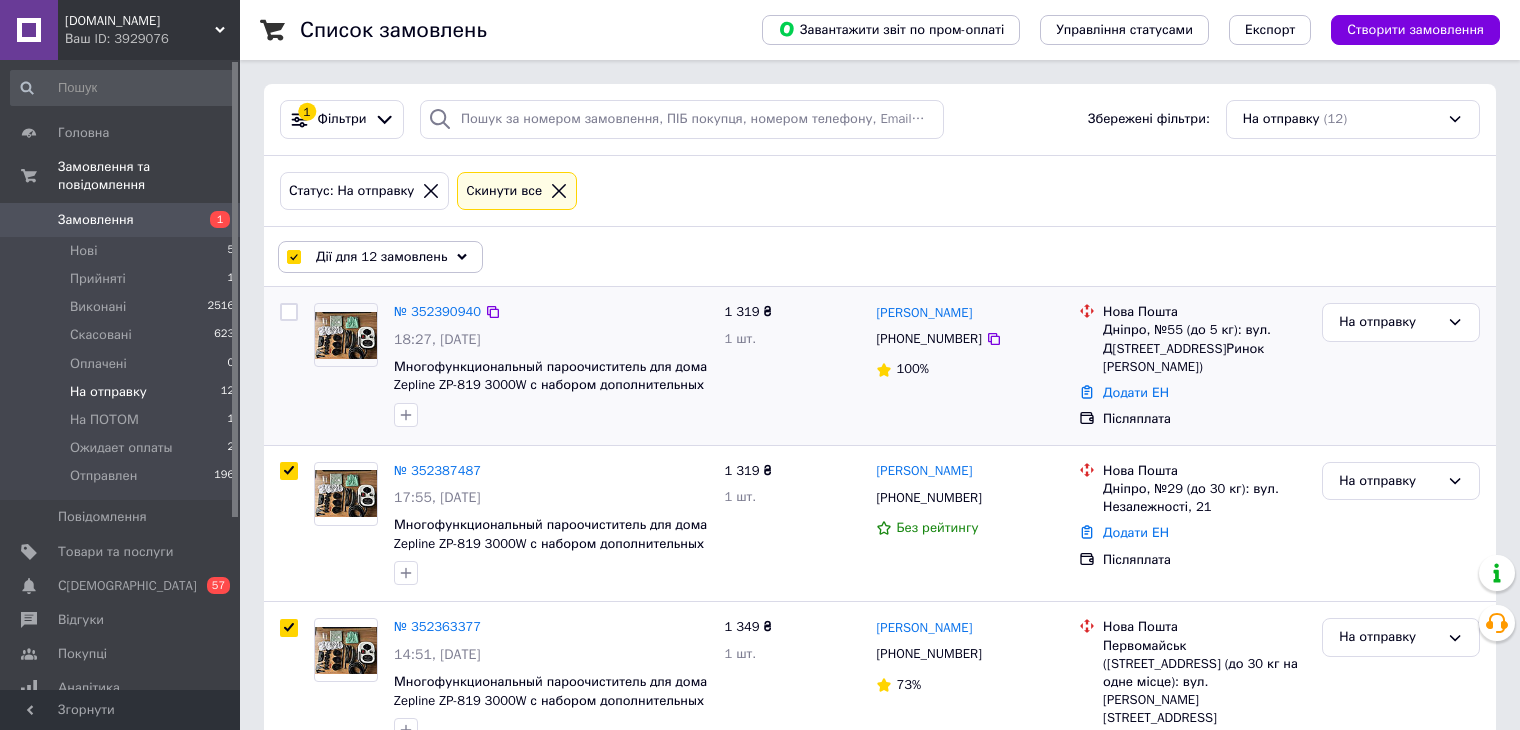 checkbox on "false" 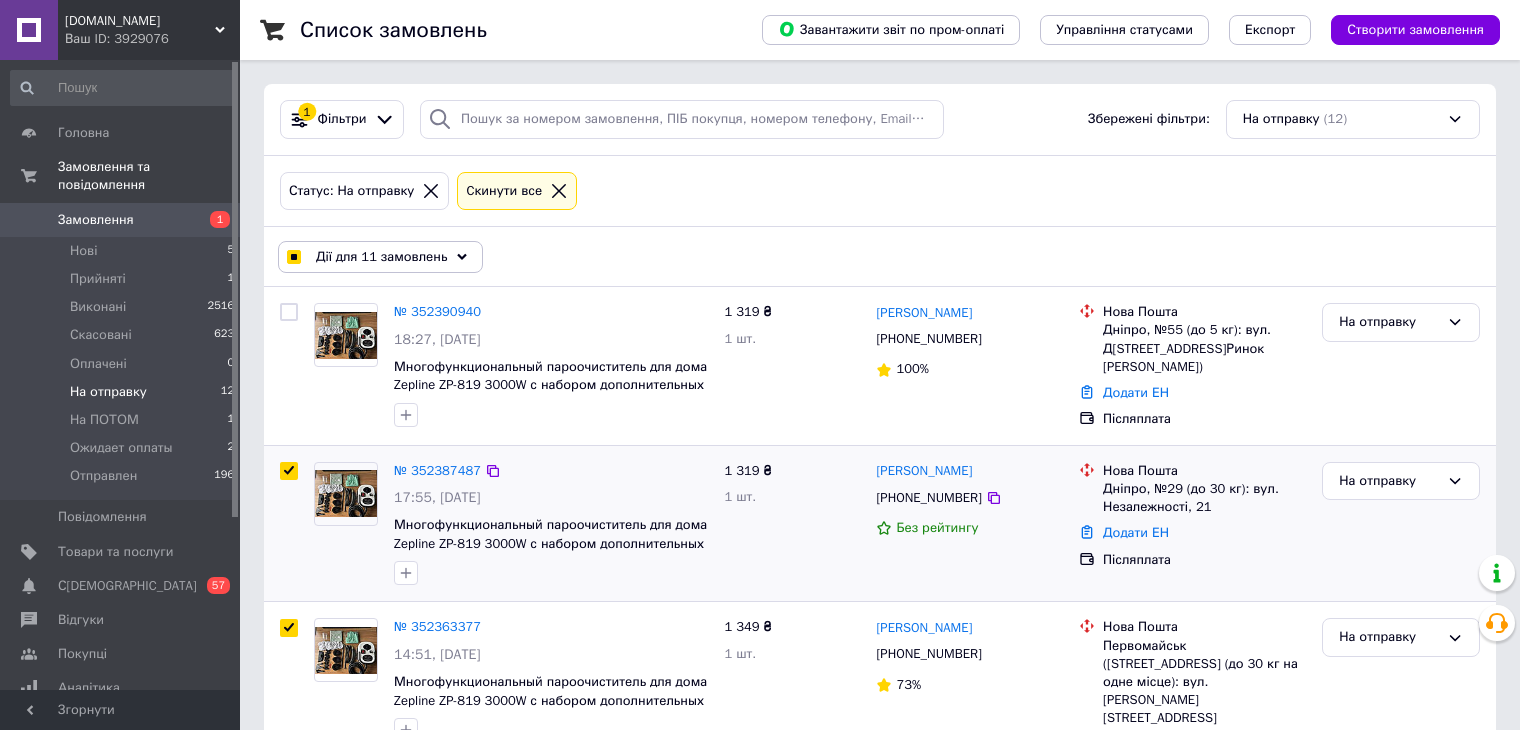click at bounding box center [289, 471] 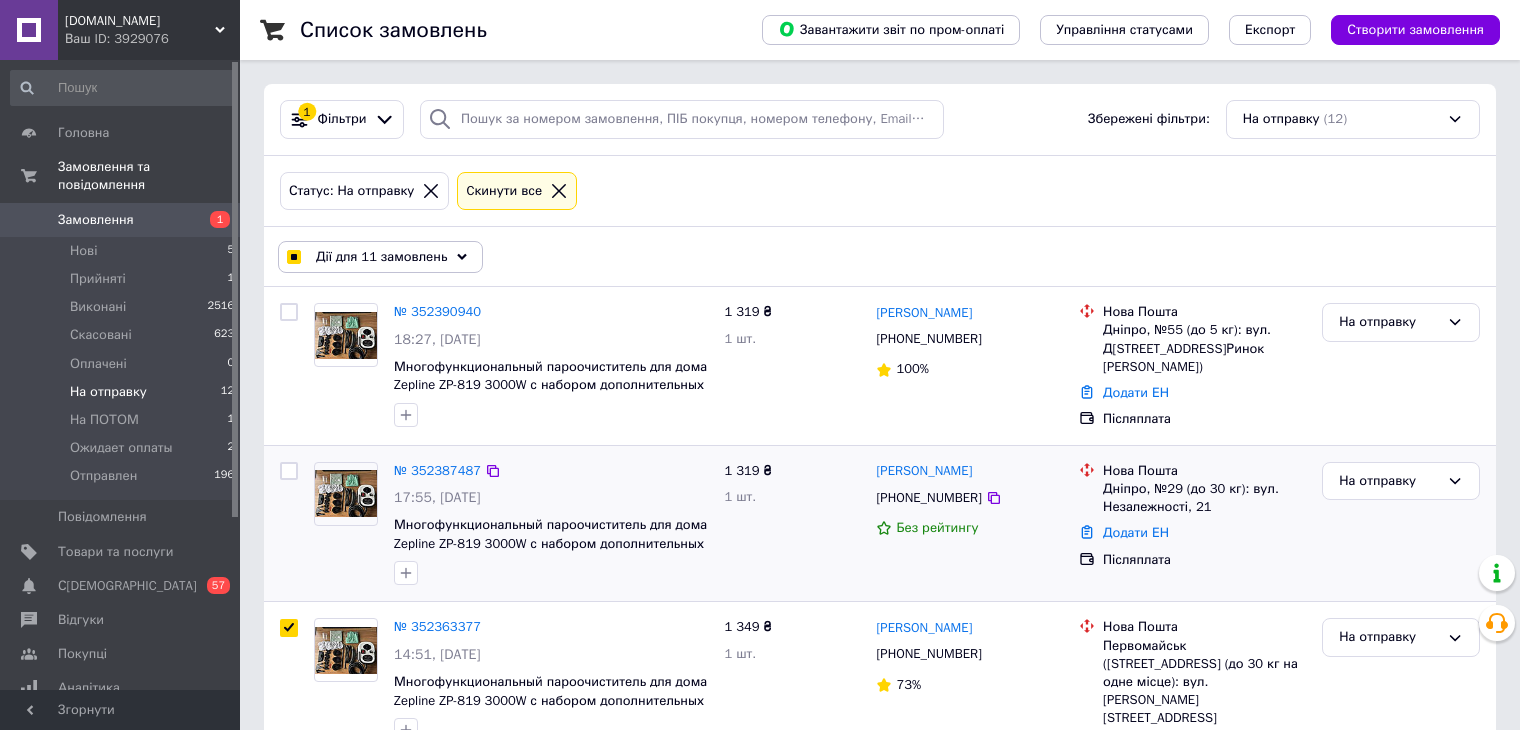 checkbox on "false" 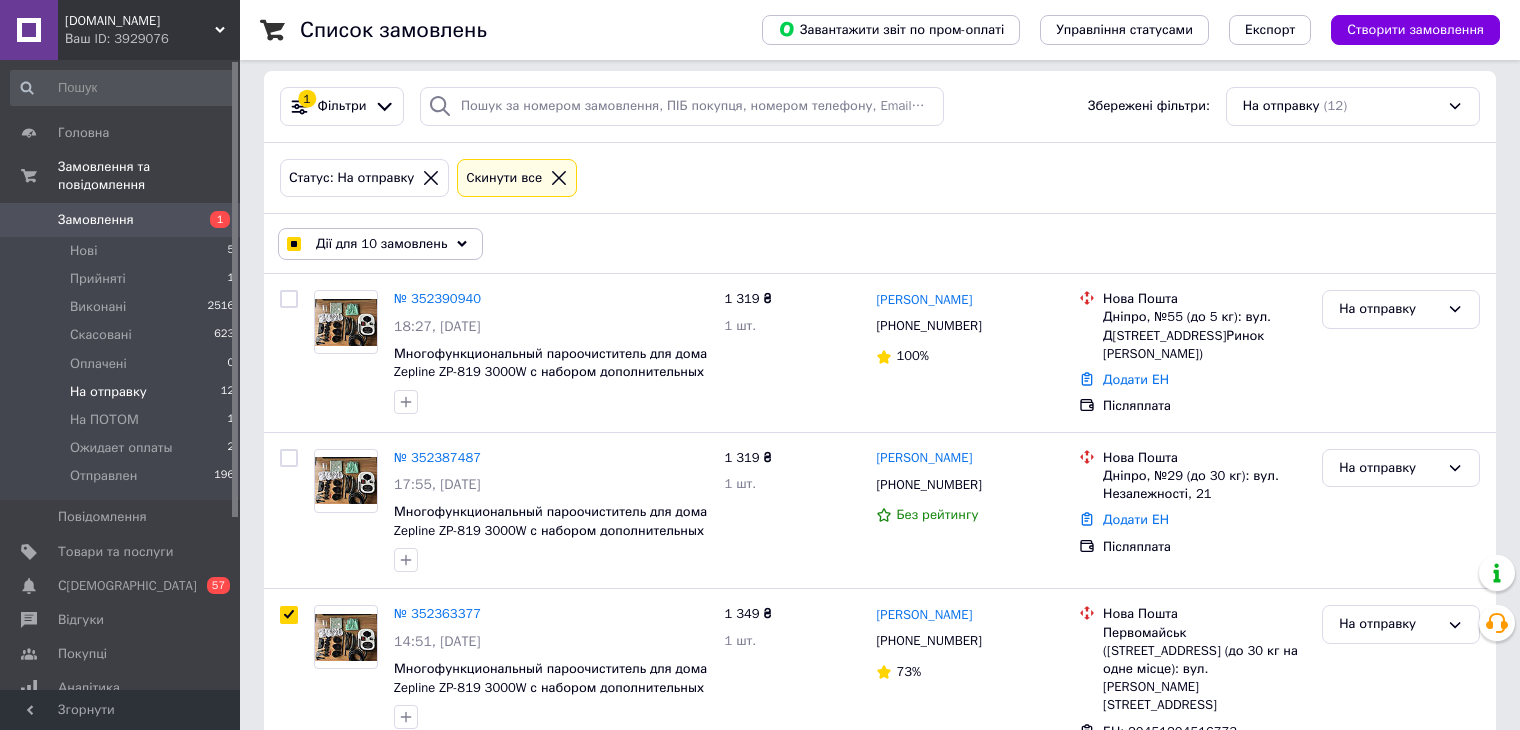 scroll, scrollTop: 0, scrollLeft: 0, axis: both 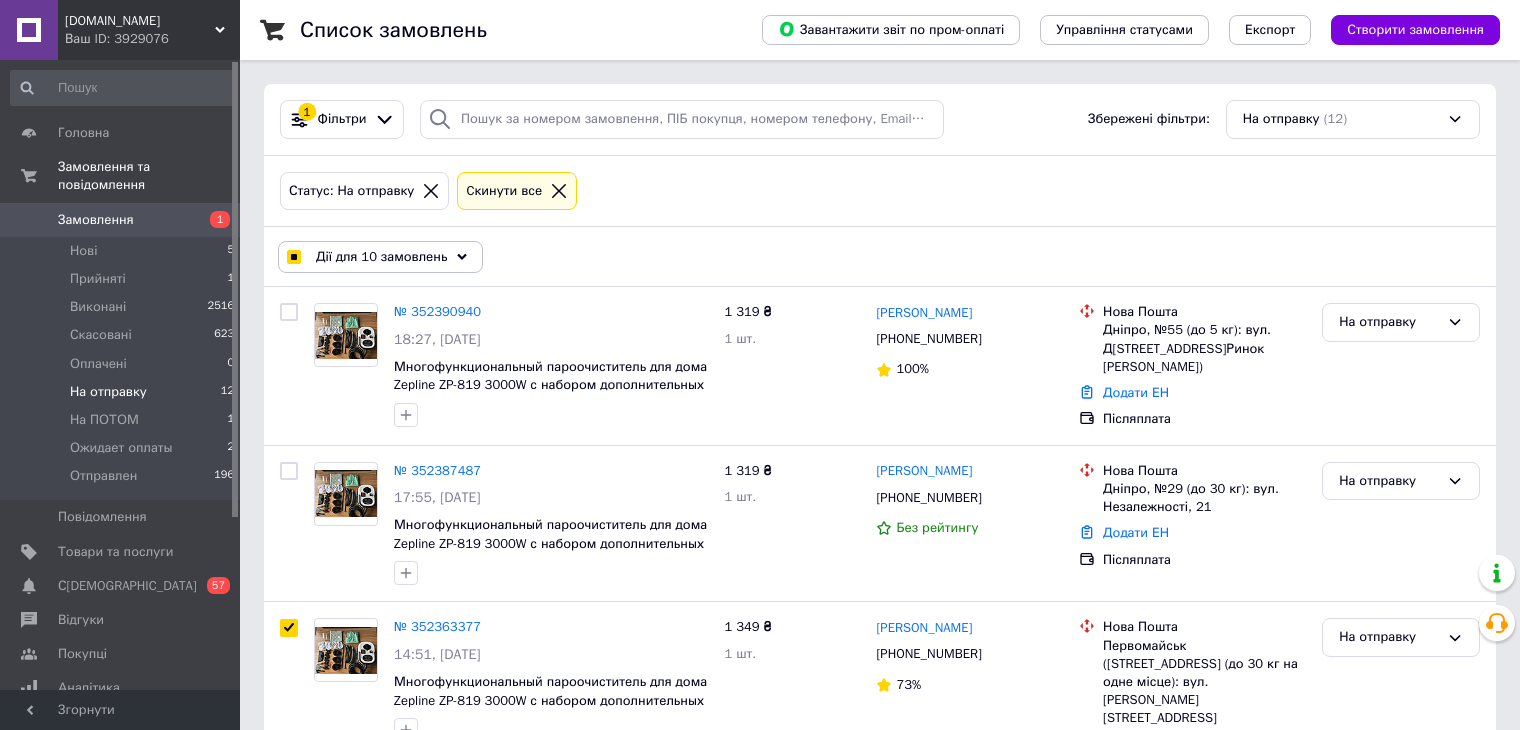 click on "Дії для 10 замовлень" at bounding box center (381, 257) 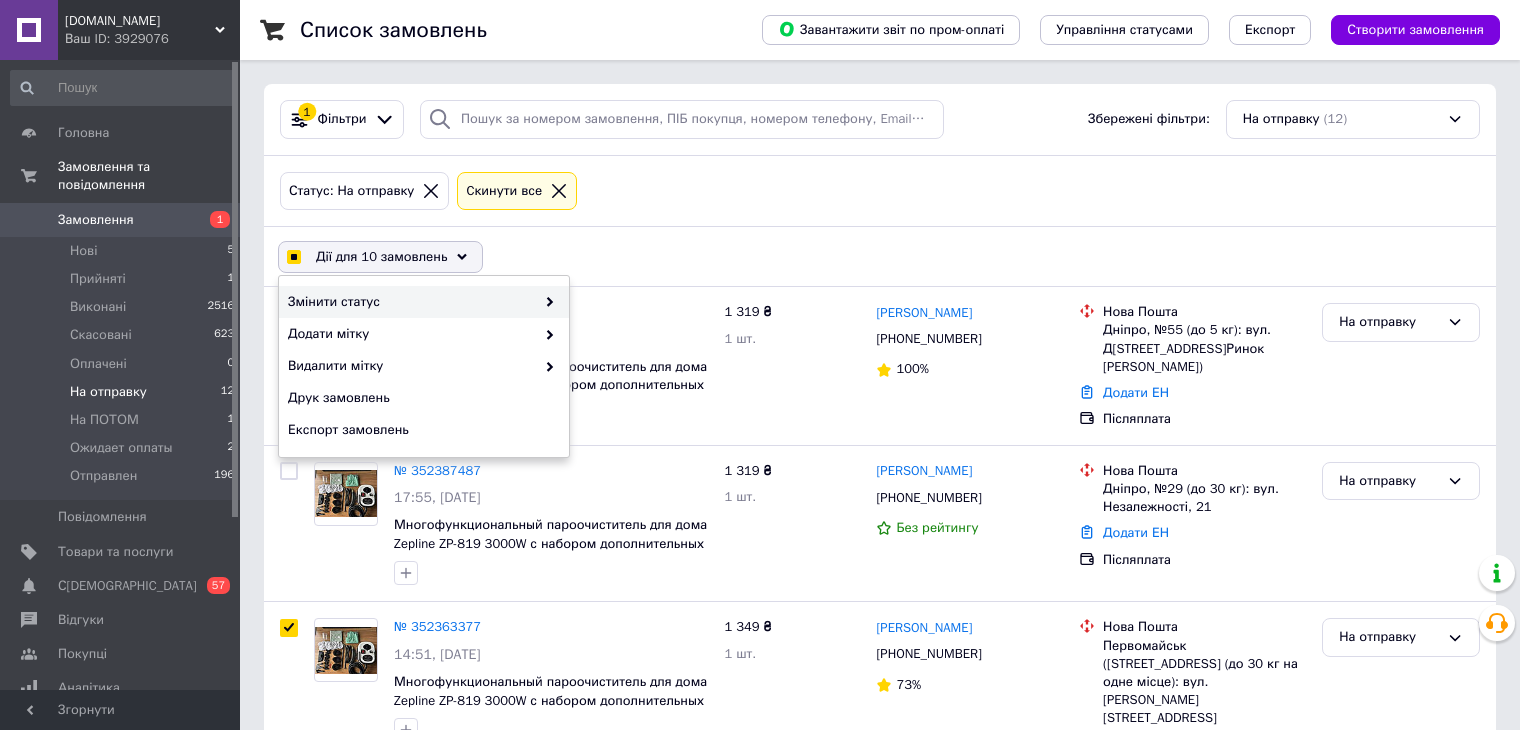 click on "Змінити статус" at bounding box center [411, 302] 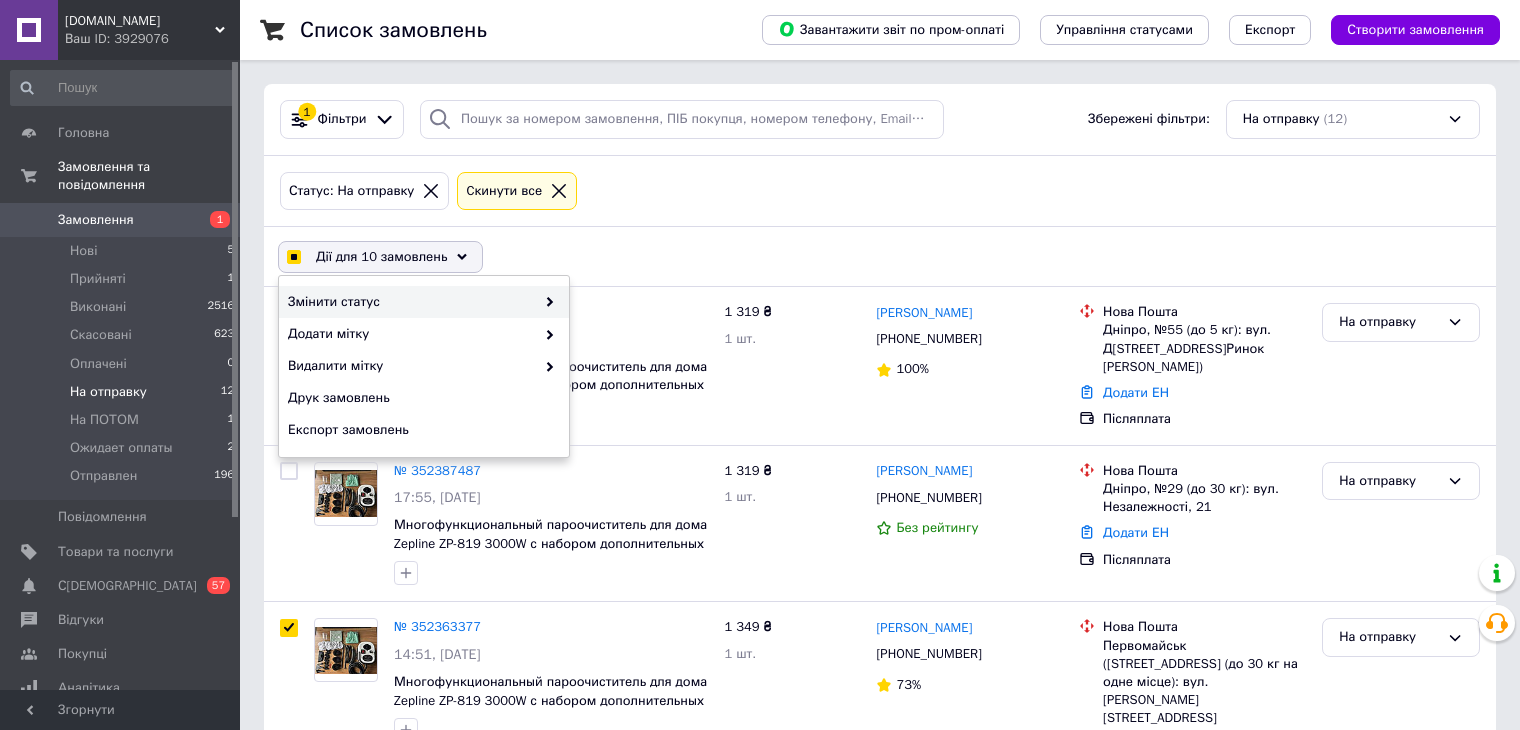 checkbox on "true" 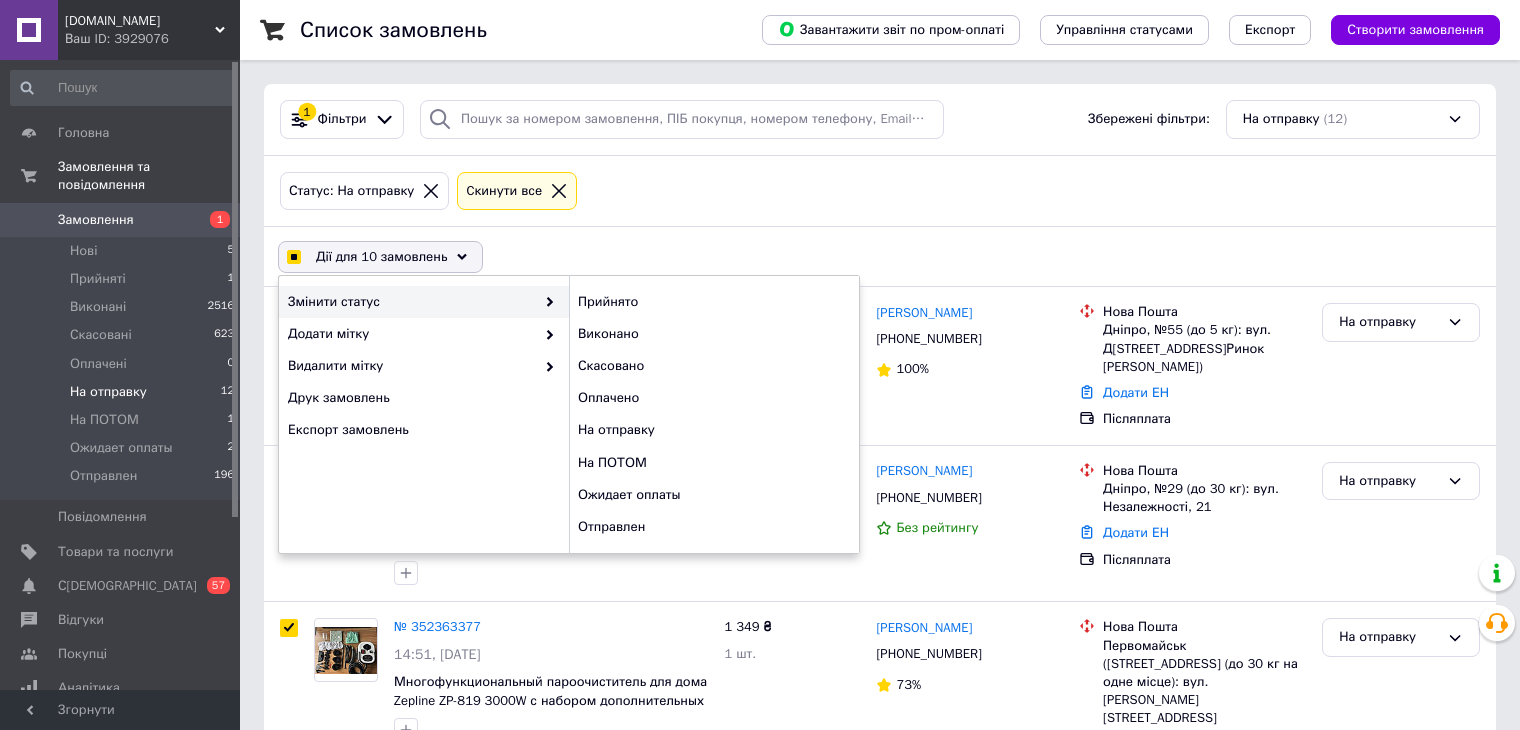 click at bounding box center (545, 302) 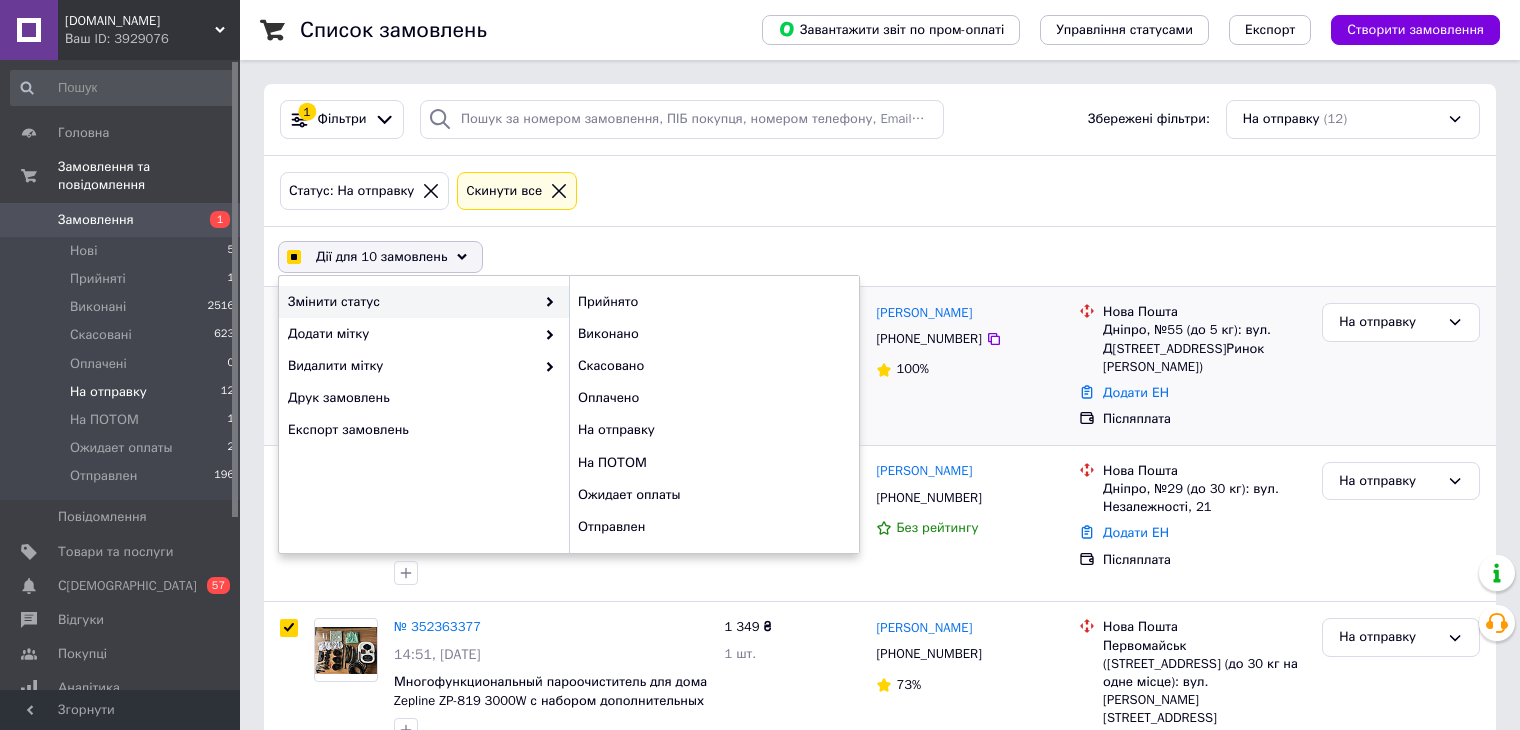click on "Виконано" at bounding box center (714, 334) 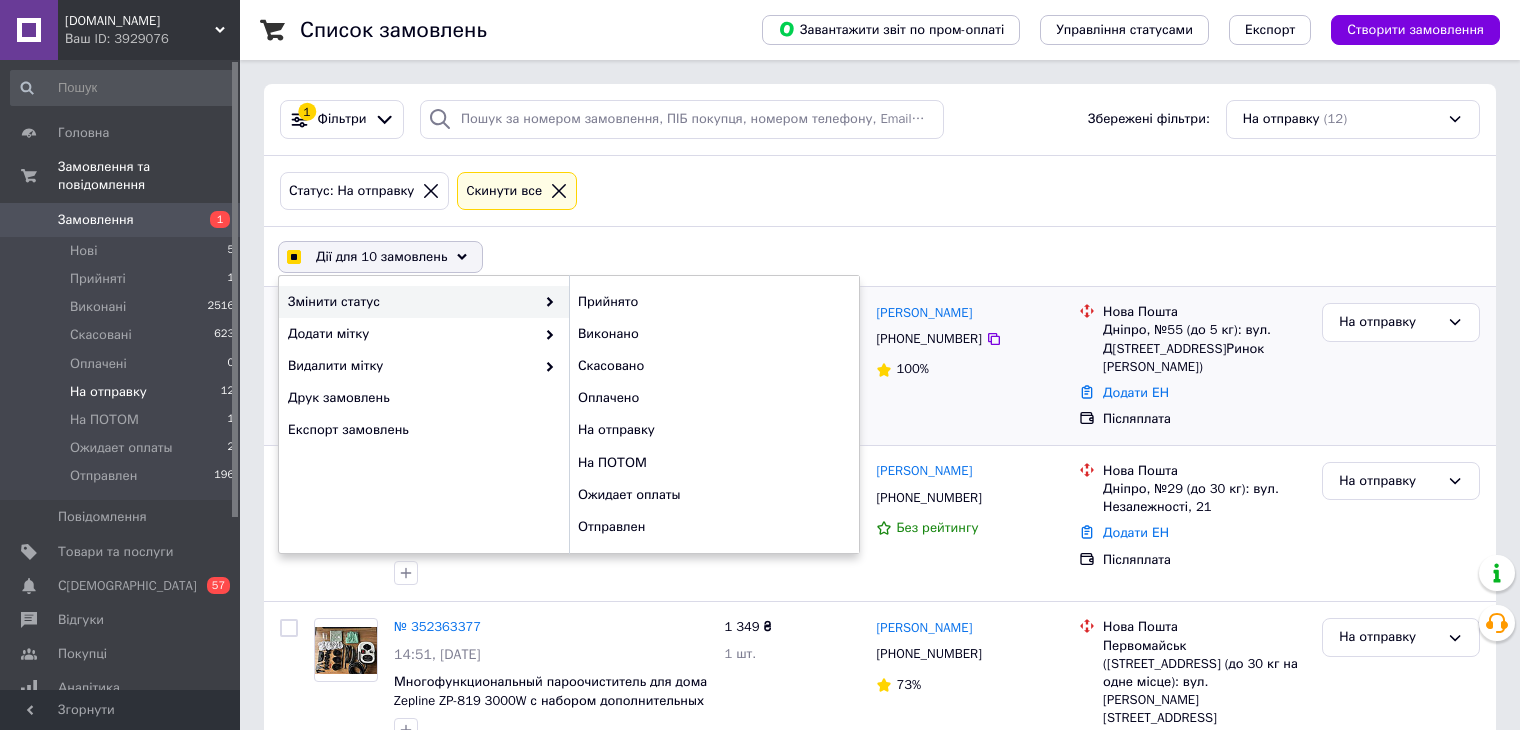 checkbox on "false" 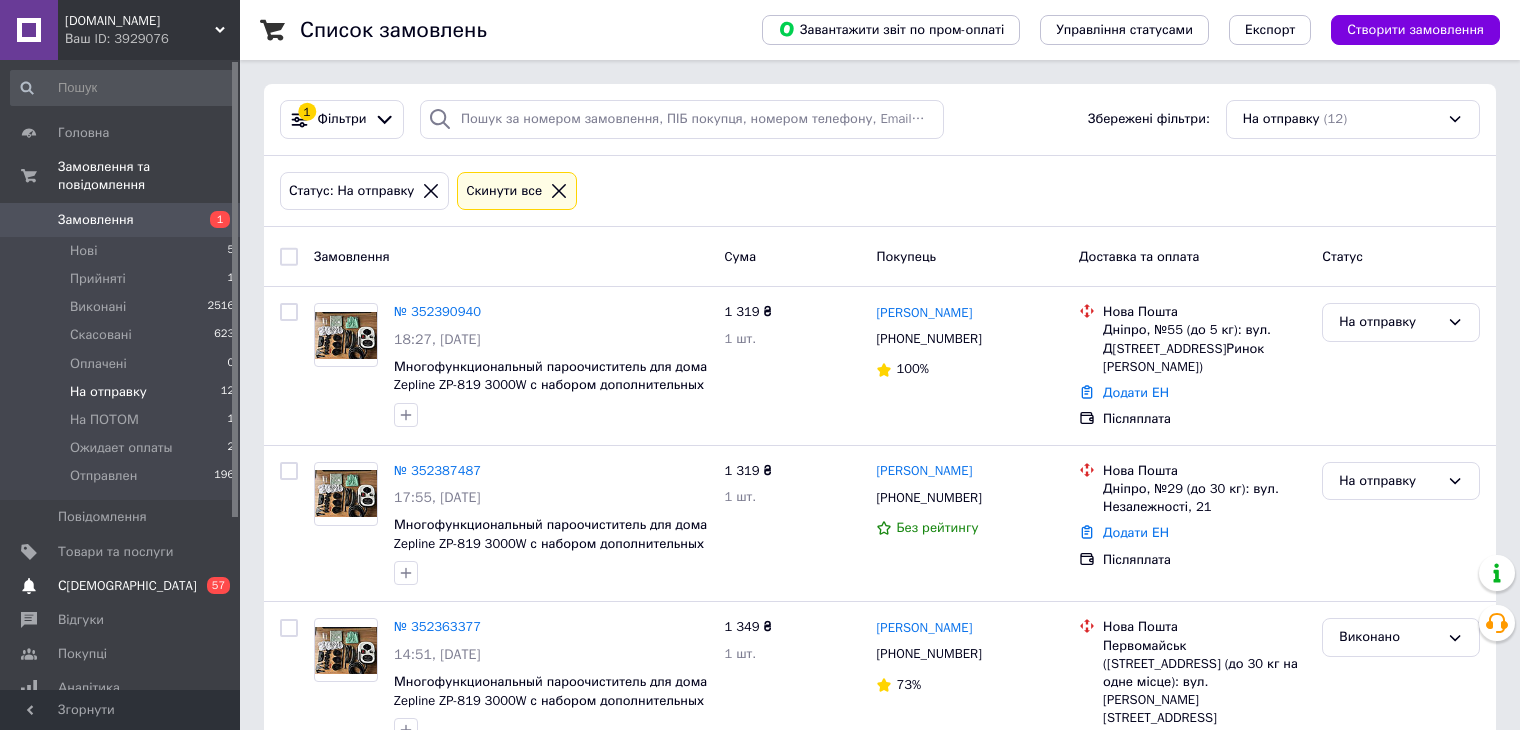 click on "С[DEMOGRAPHIC_DATA]" at bounding box center [127, 586] 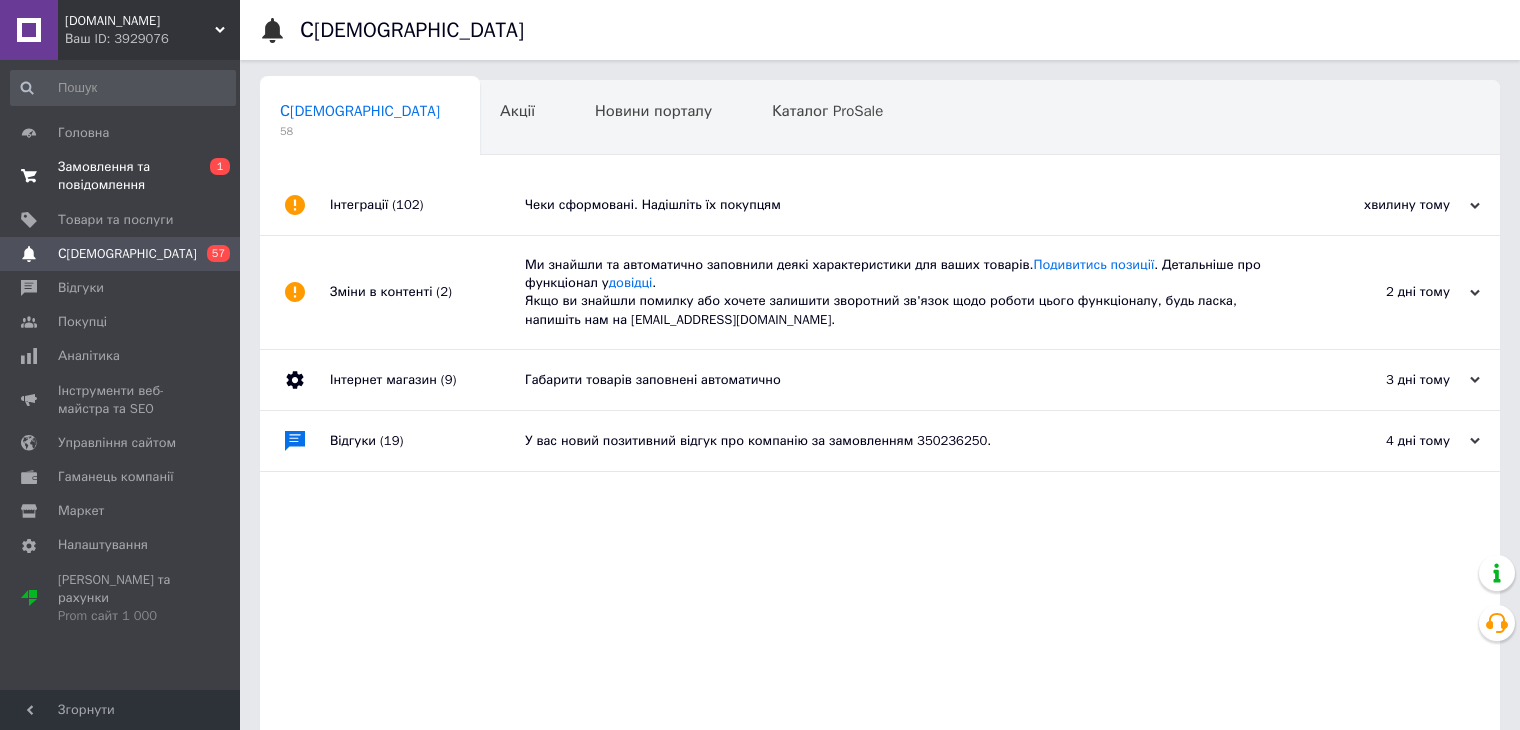 click on "Замовлення та повідомлення" at bounding box center (121, 176) 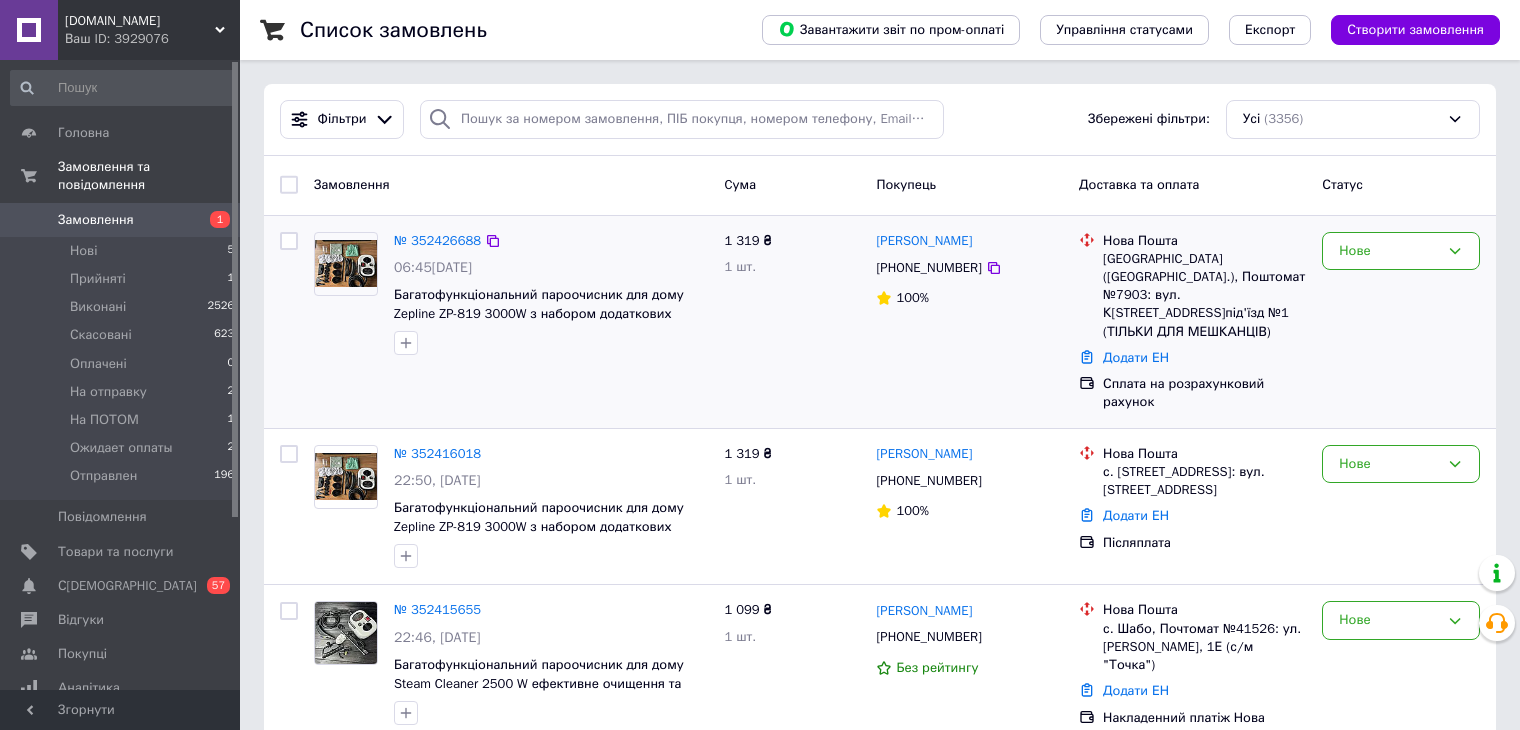 scroll, scrollTop: 40, scrollLeft: 0, axis: vertical 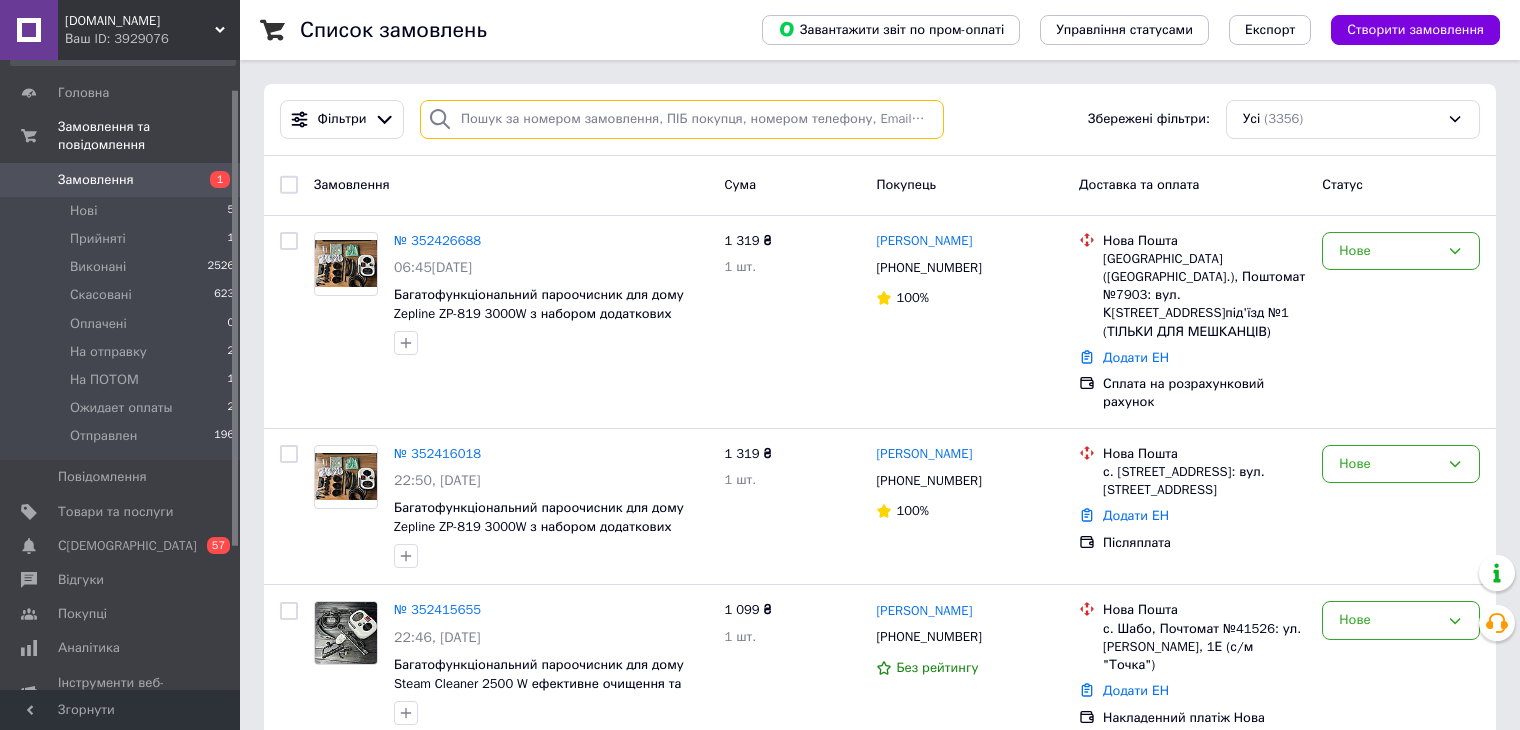 click at bounding box center [682, 119] 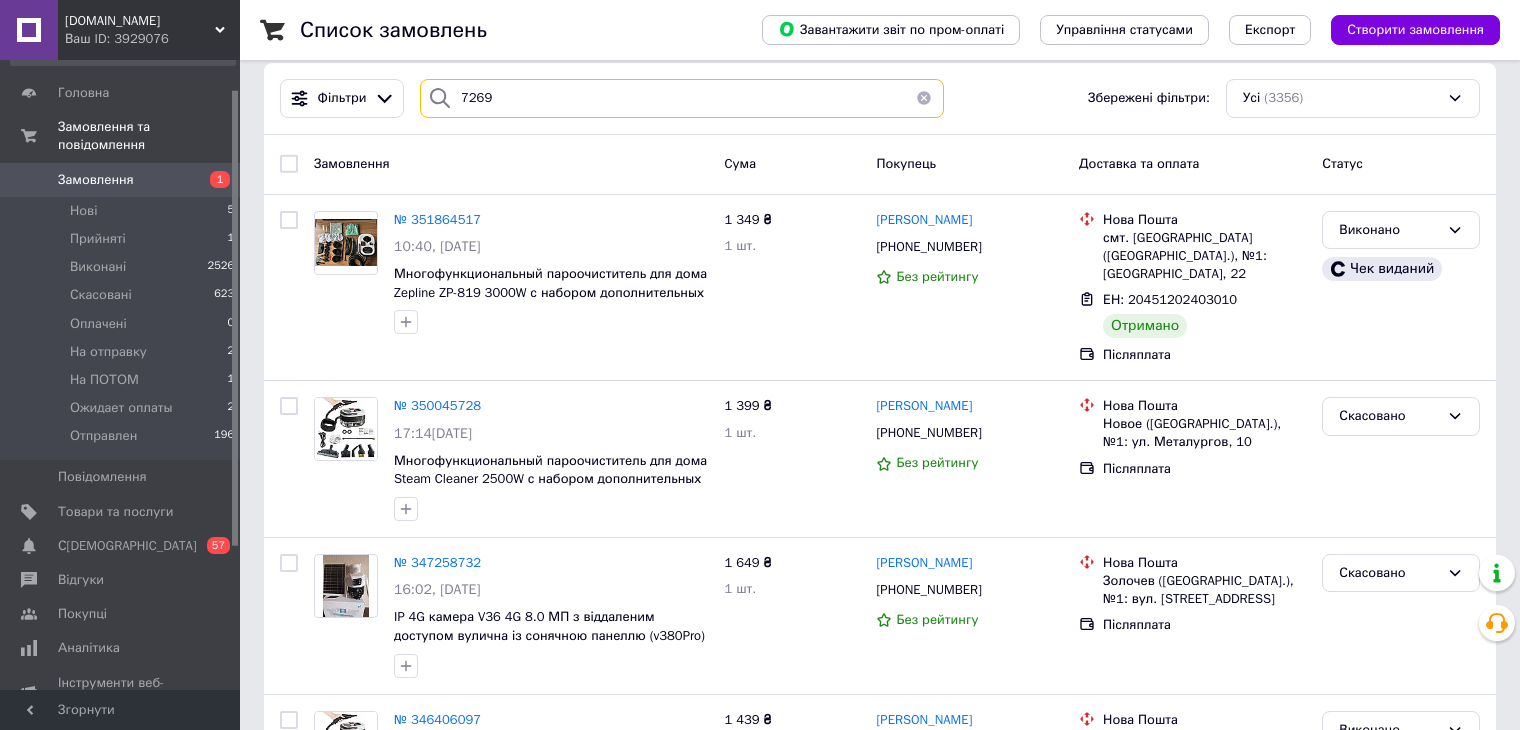 scroll, scrollTop: 0, scrollLeft: 0, axis: both 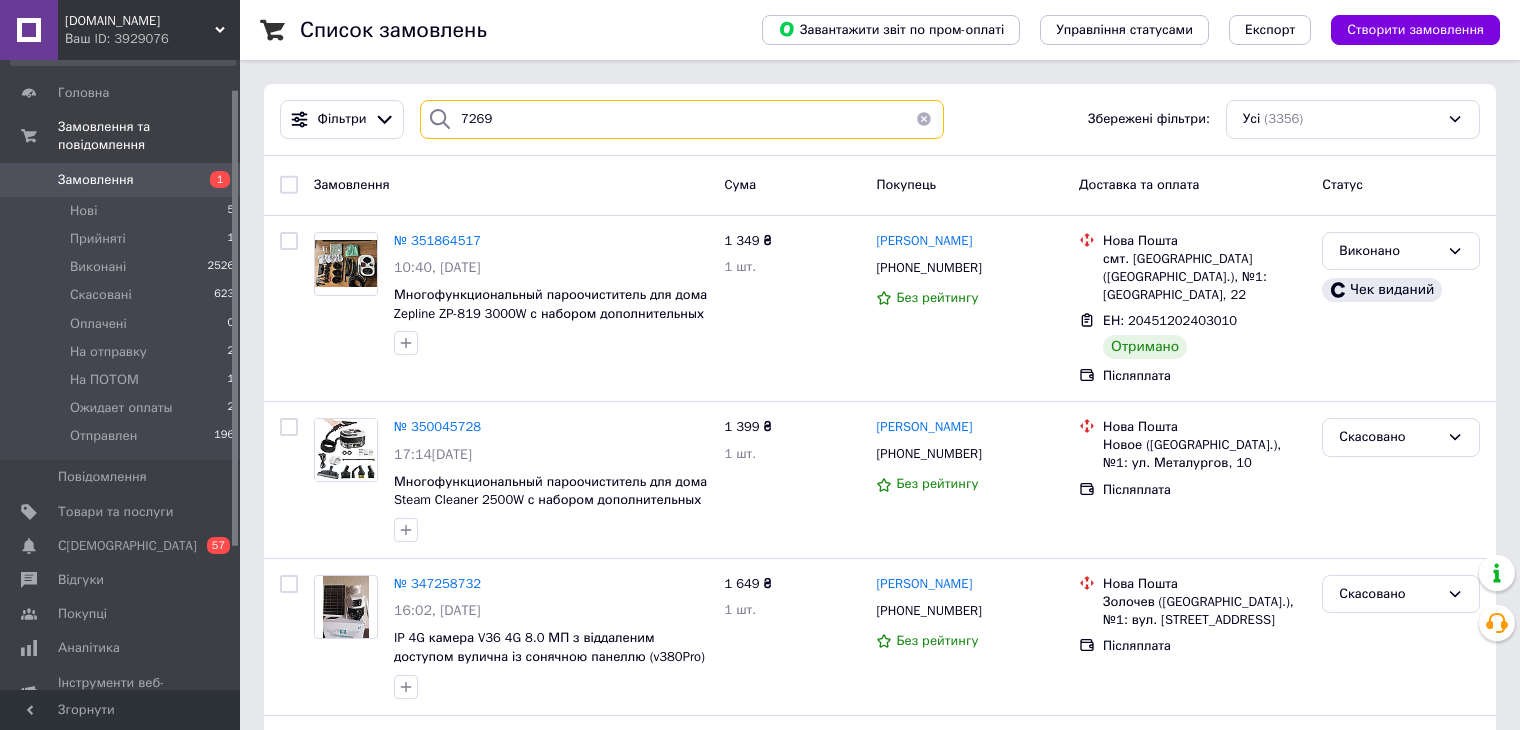 type on "7269" 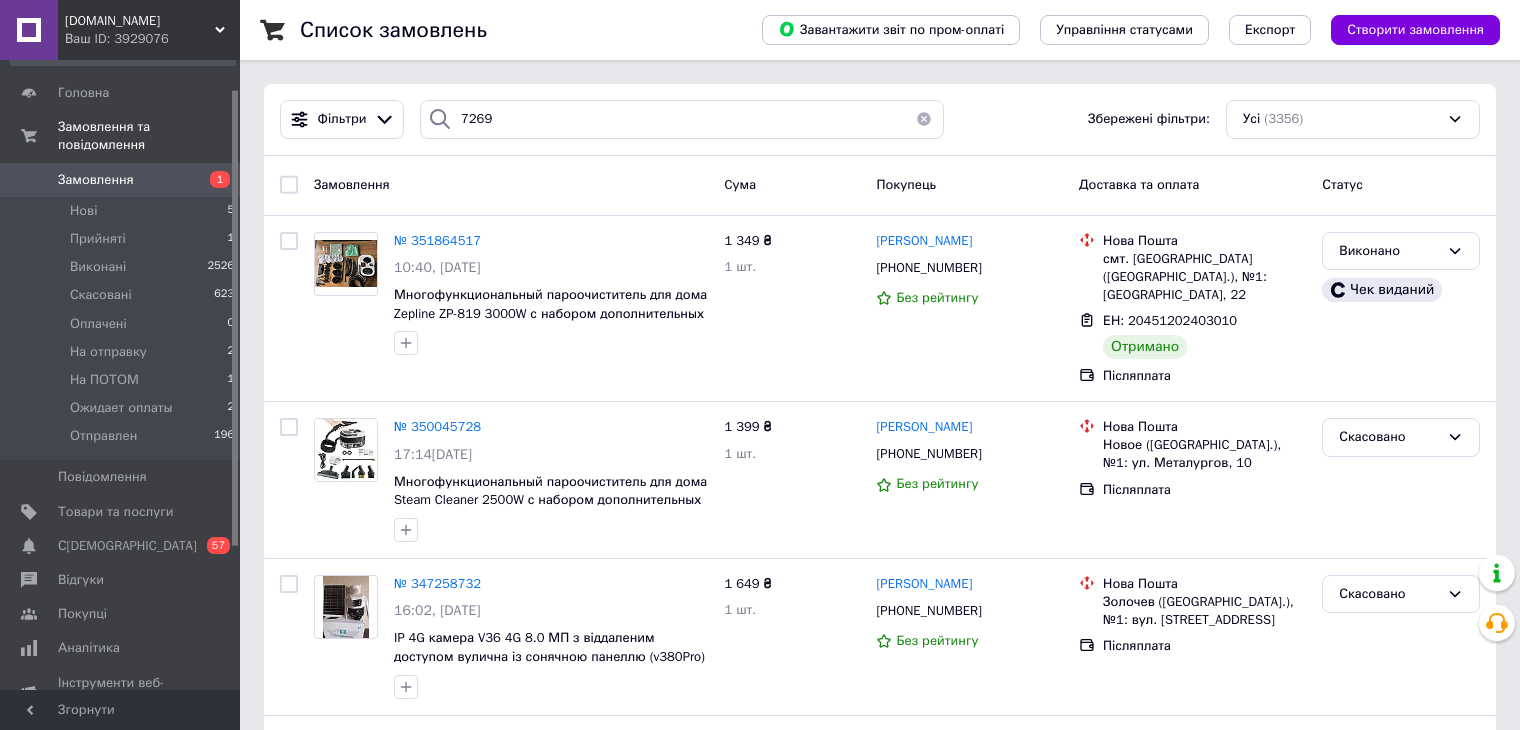 click on "Замовлення" at bounding box center [121, 180] 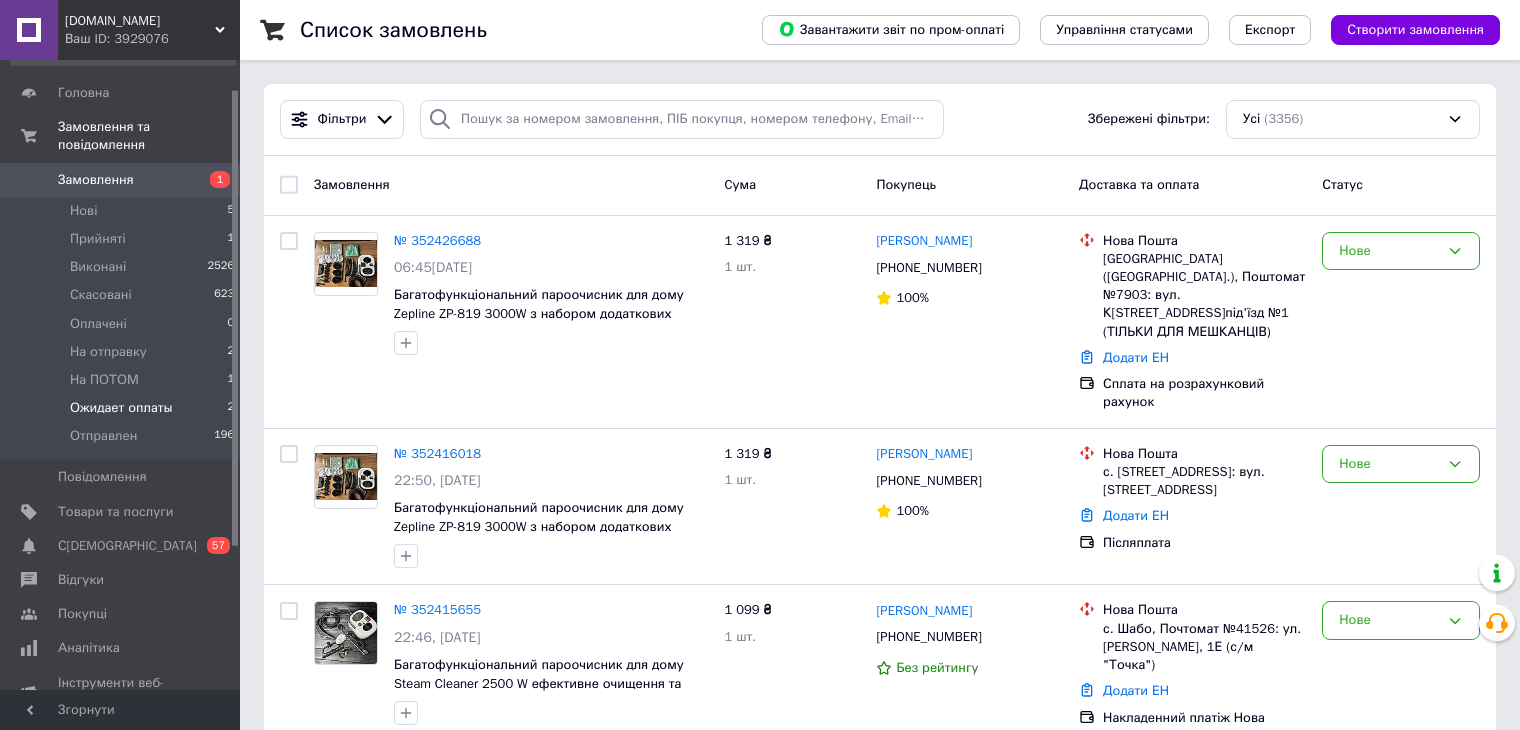 click on "Ожидает оплаты" at bounding box center (121, 408) 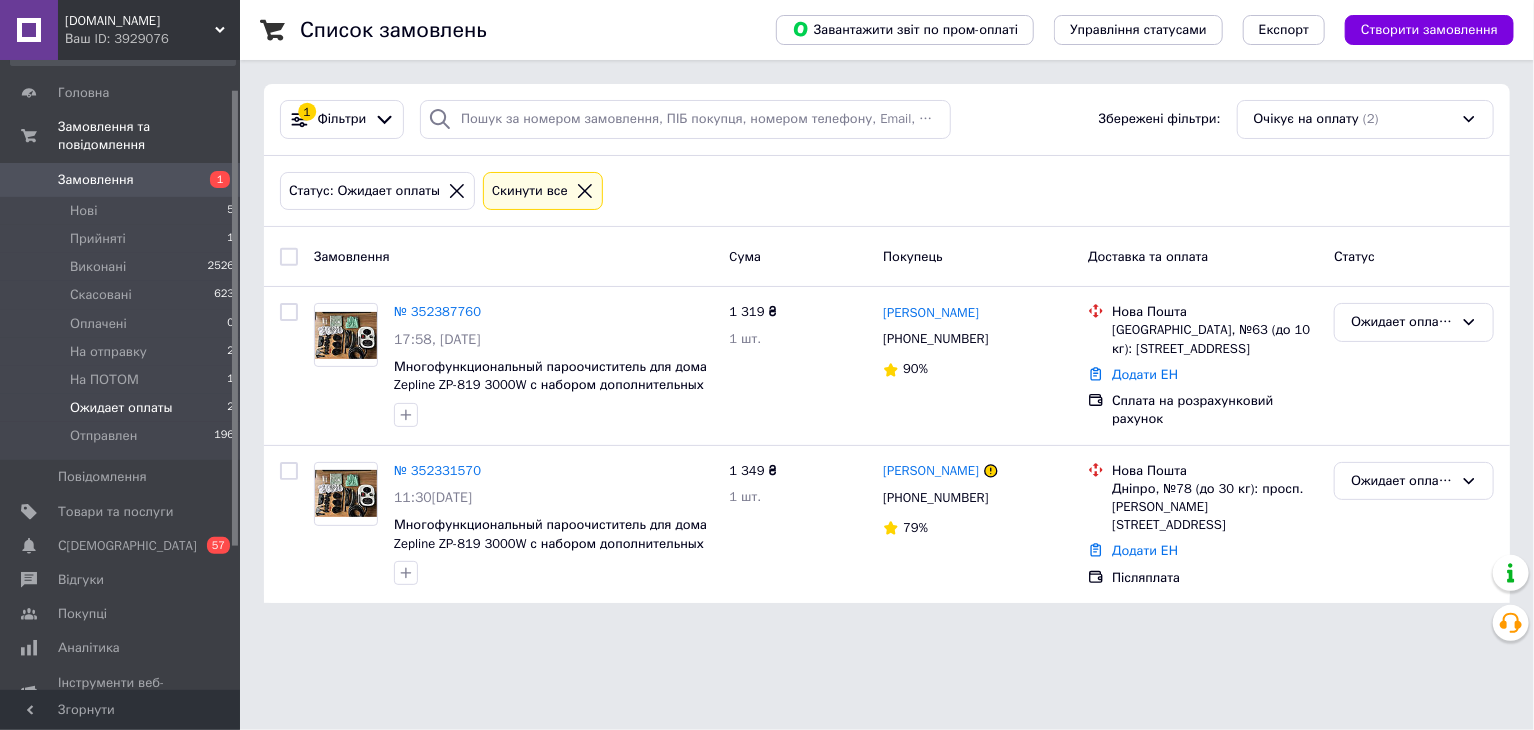 click at bounding box center [289, 257] 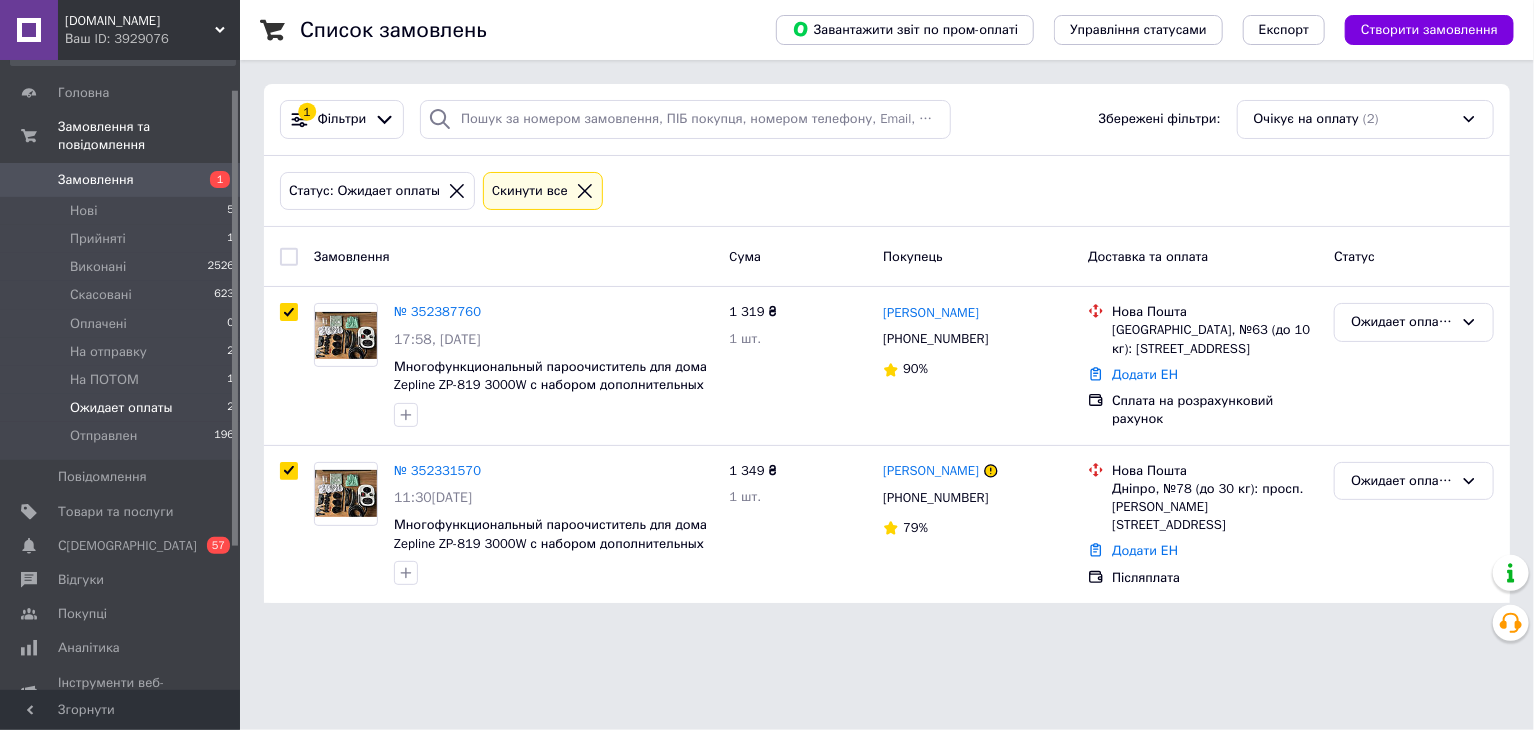 checkbox on "true" 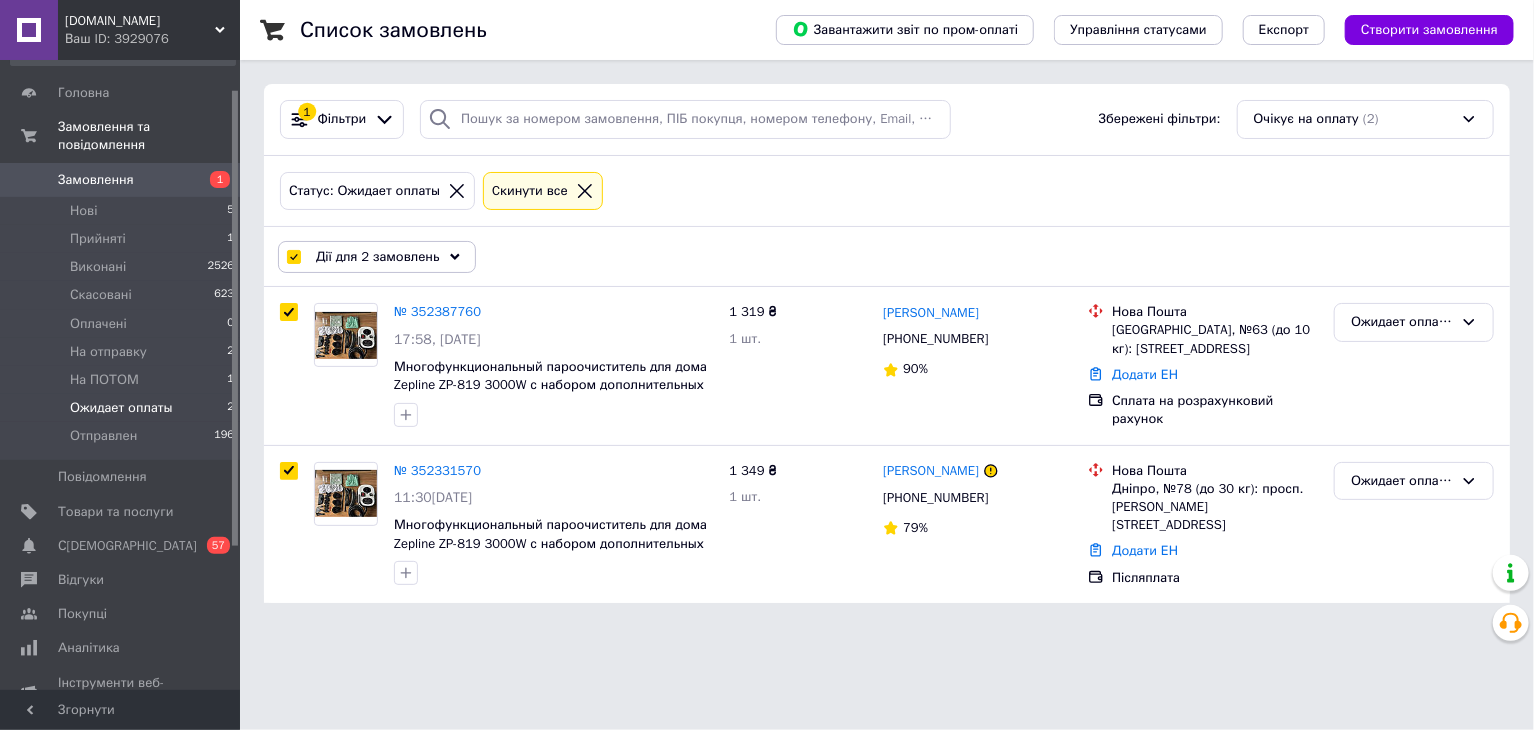 click on "Дії для 2 замовлень" at bounding box center (378, 257) 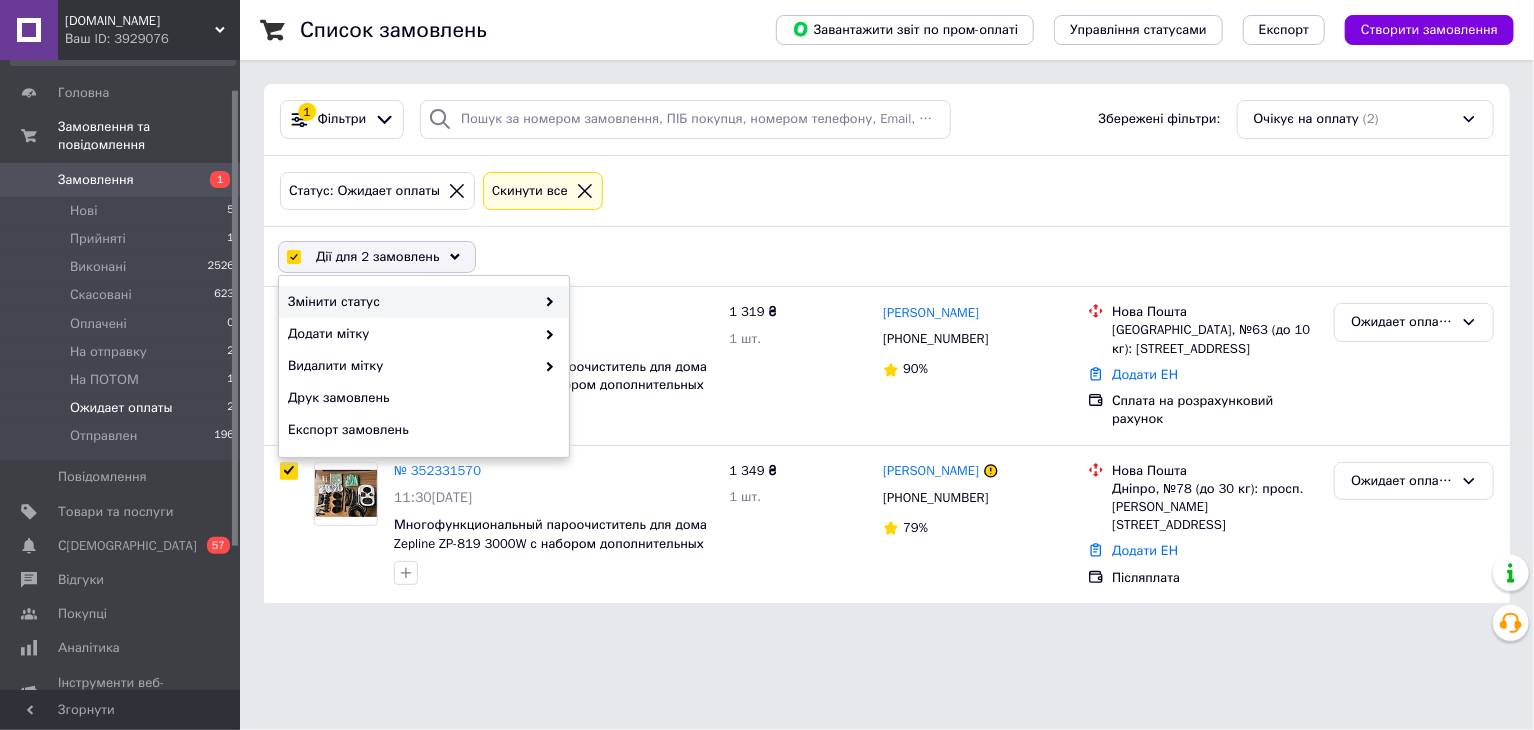 click on "Змінити статус" at bounding box center [411, 302] 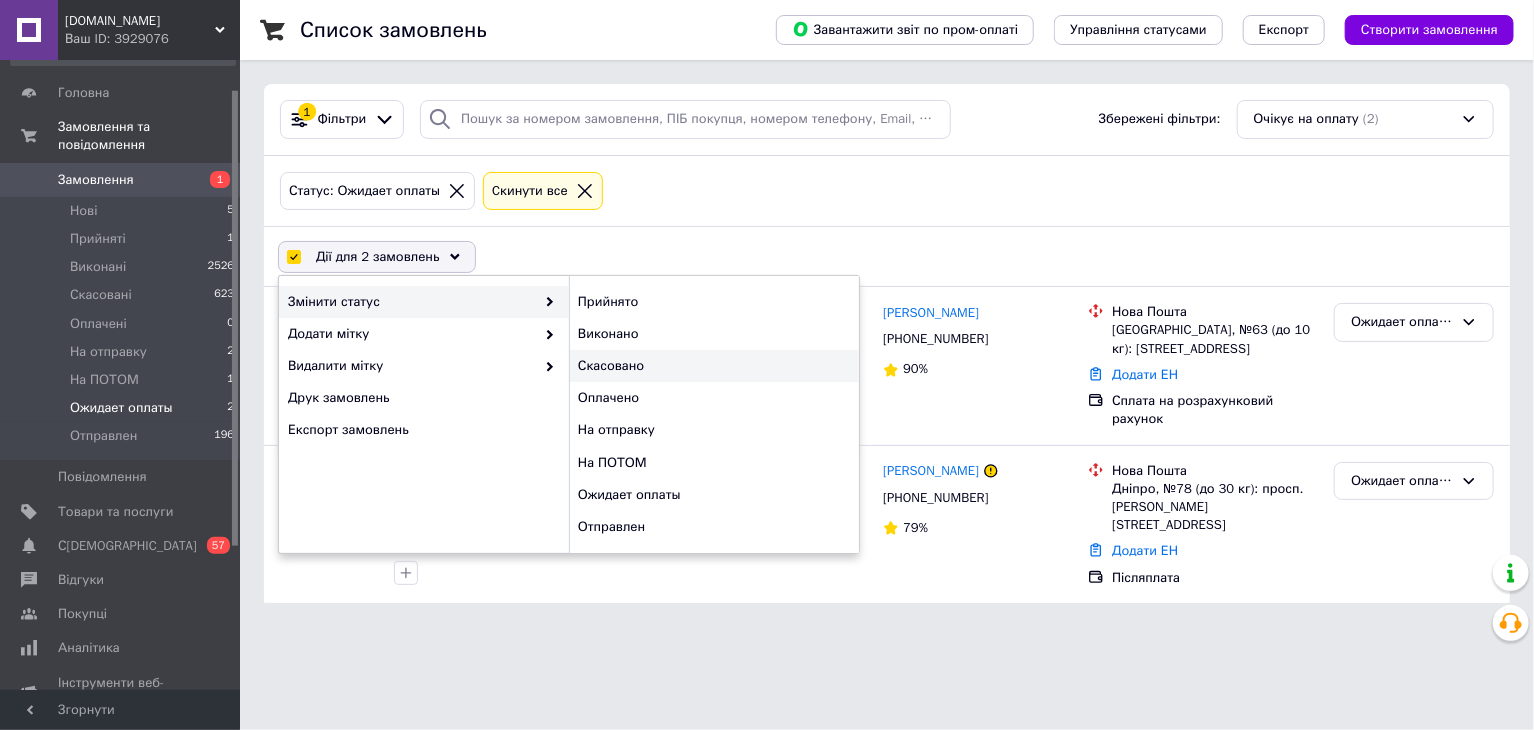 click on "Скасовано" at bounding box center (714, 366) 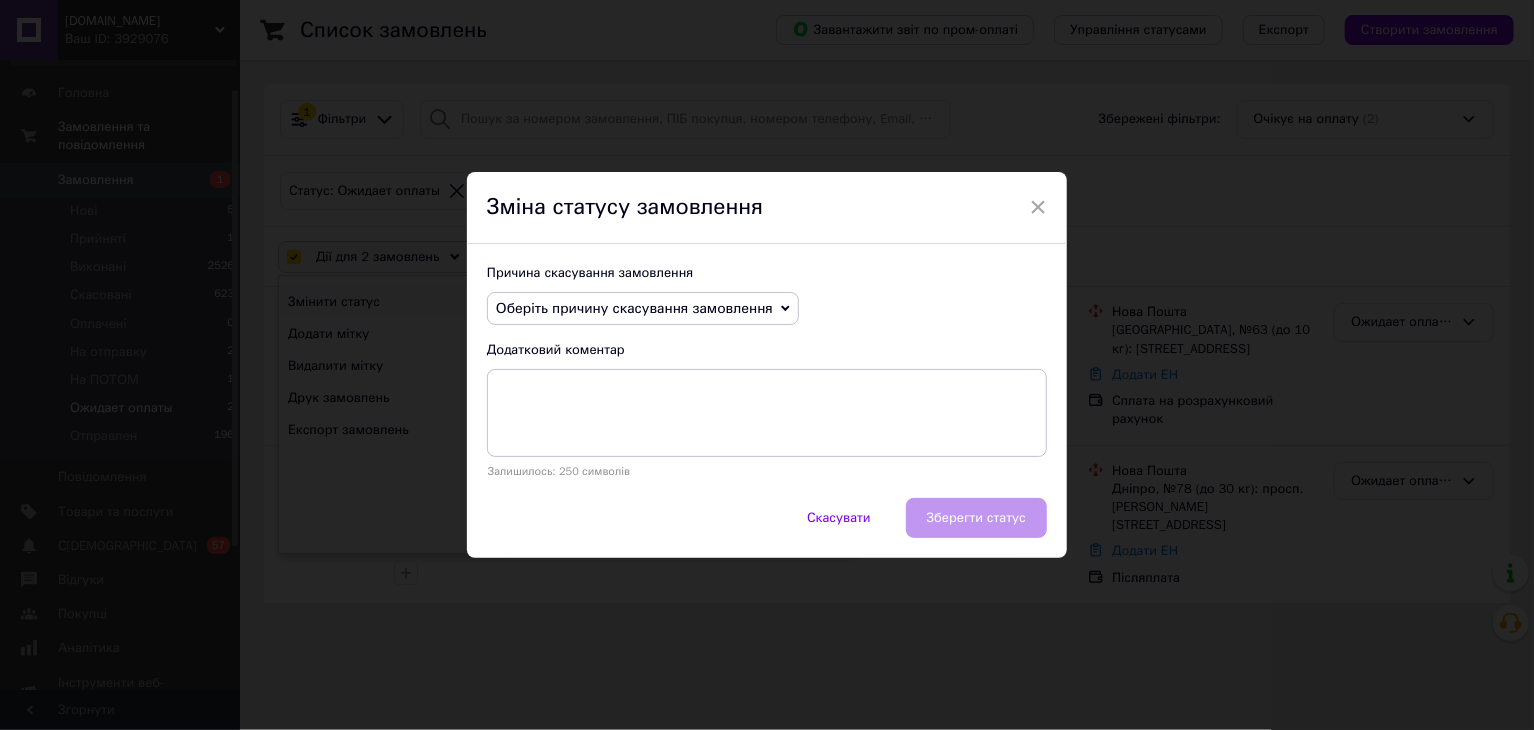 click on "Оберіть причину скасування замовлення" at bounding box center (634, 308) 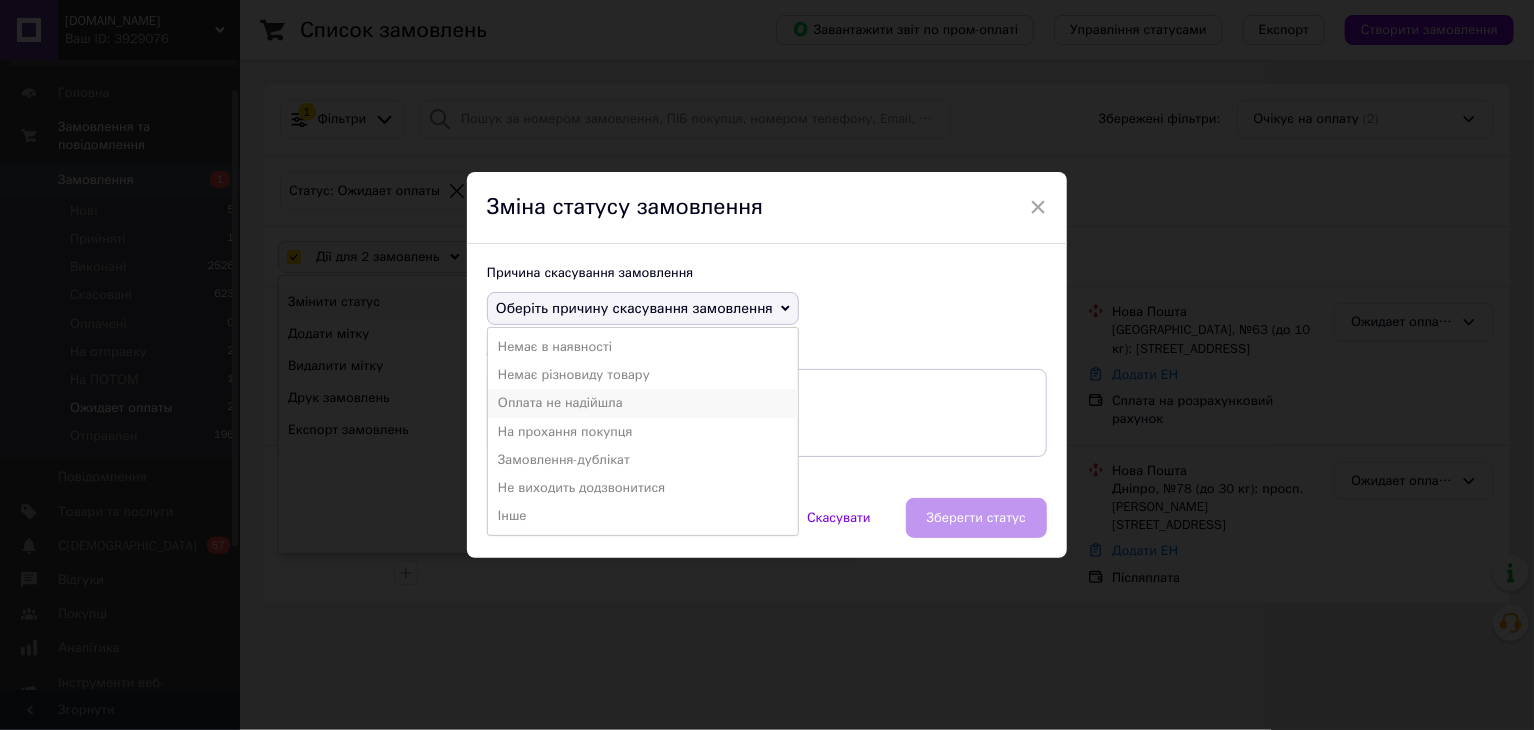 click on "Оплата не надійшла" at bounding box center (643, 403) 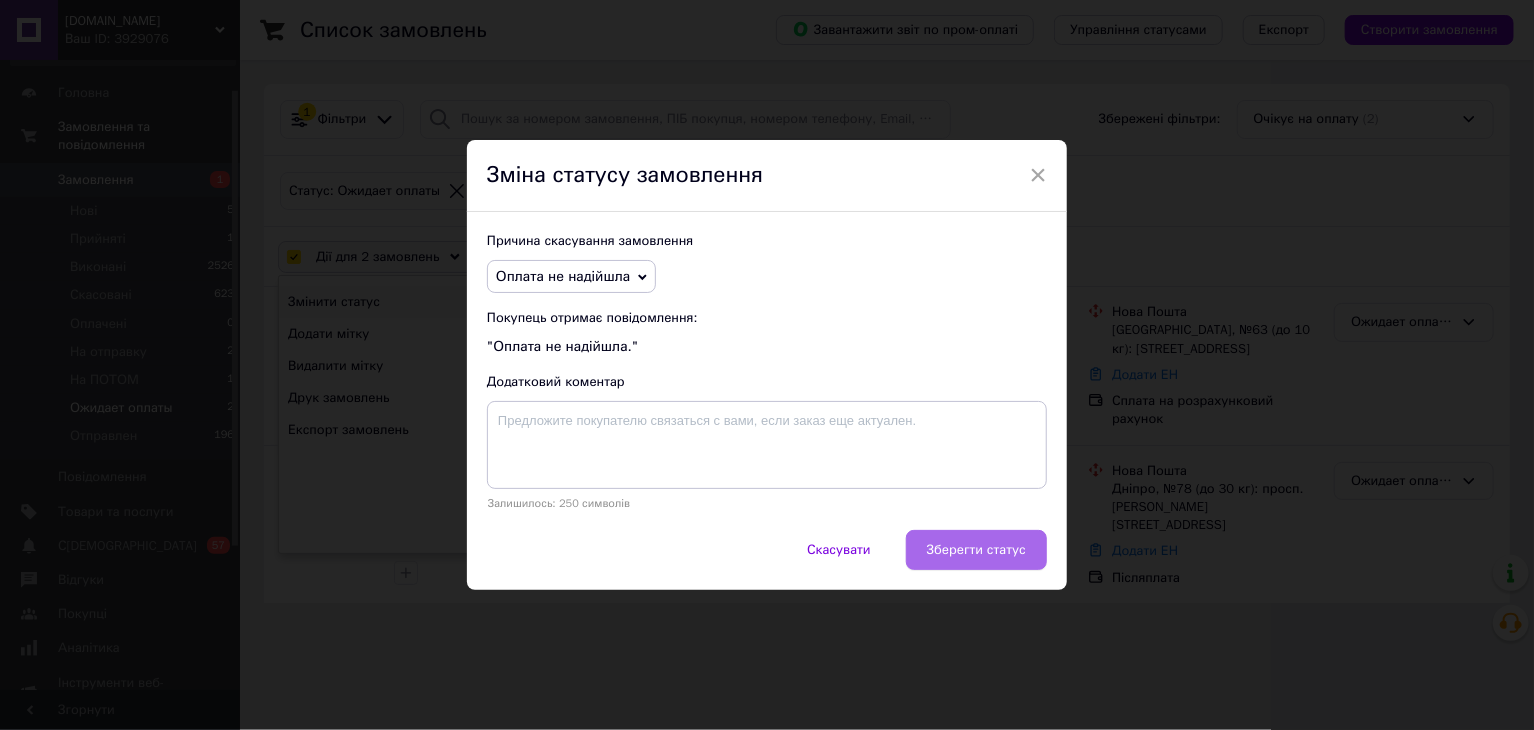 click on "Зберегти статус" at bounding box center (976, 550) 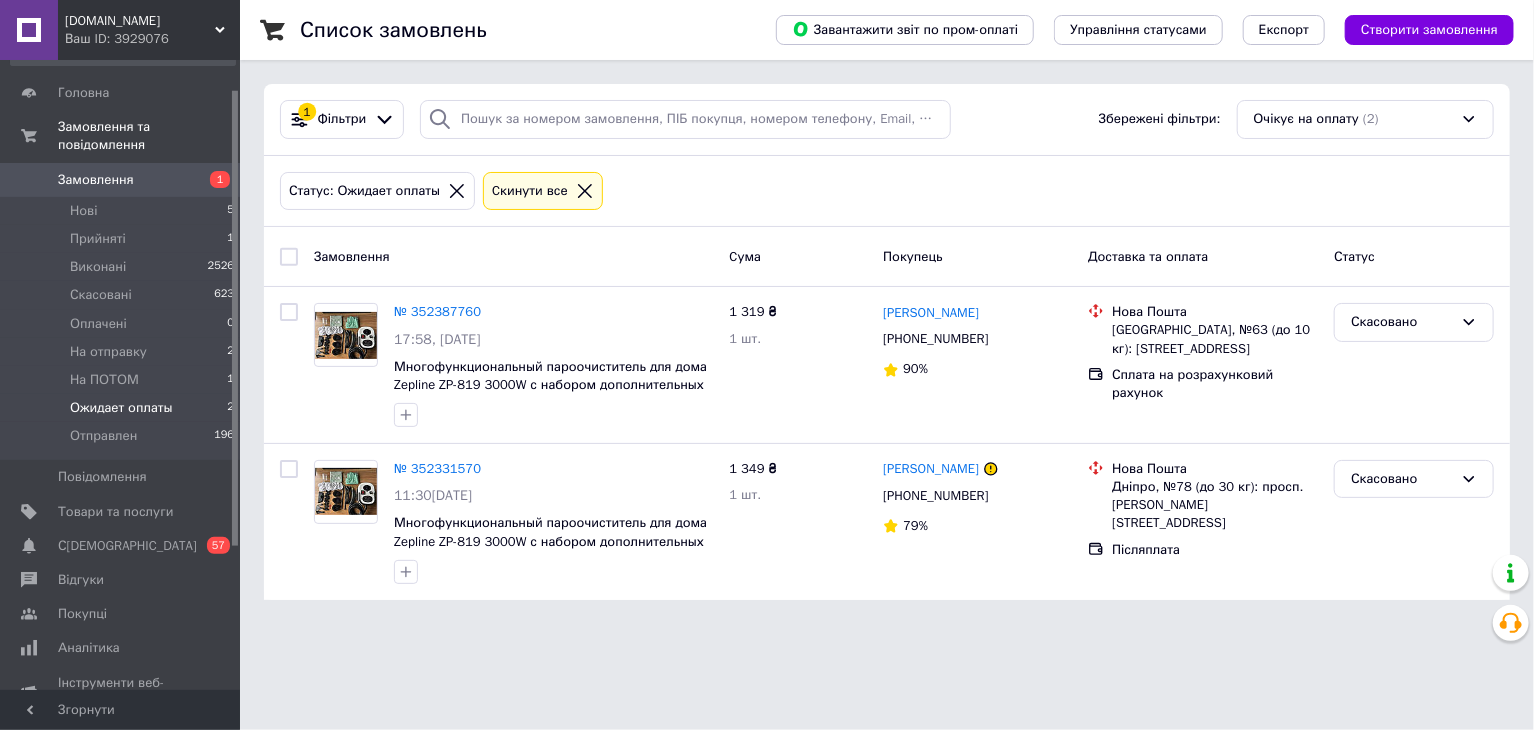 click on "Замовлення" at bounding box center (96, 180) 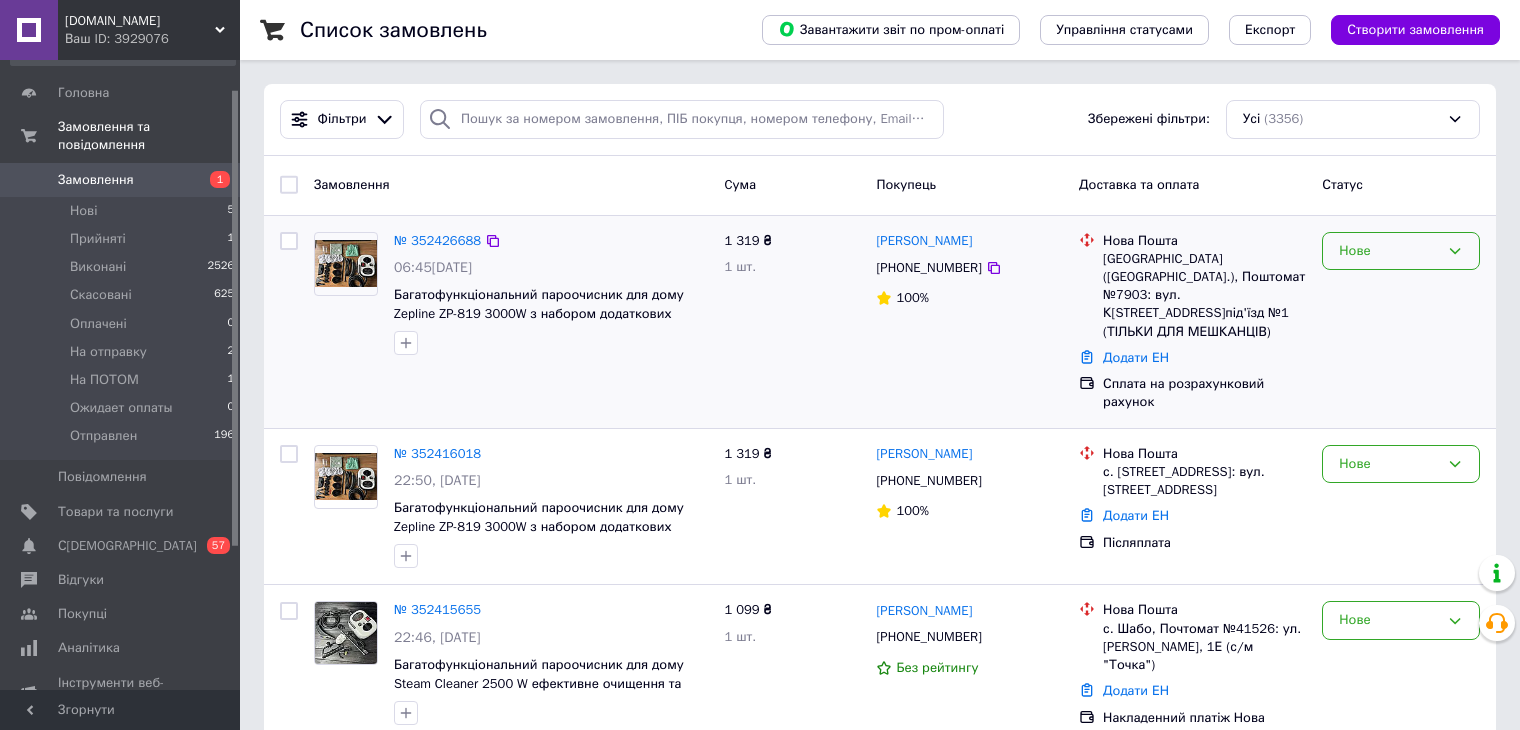 click on "Нове" at bounding box center [1389, 251] 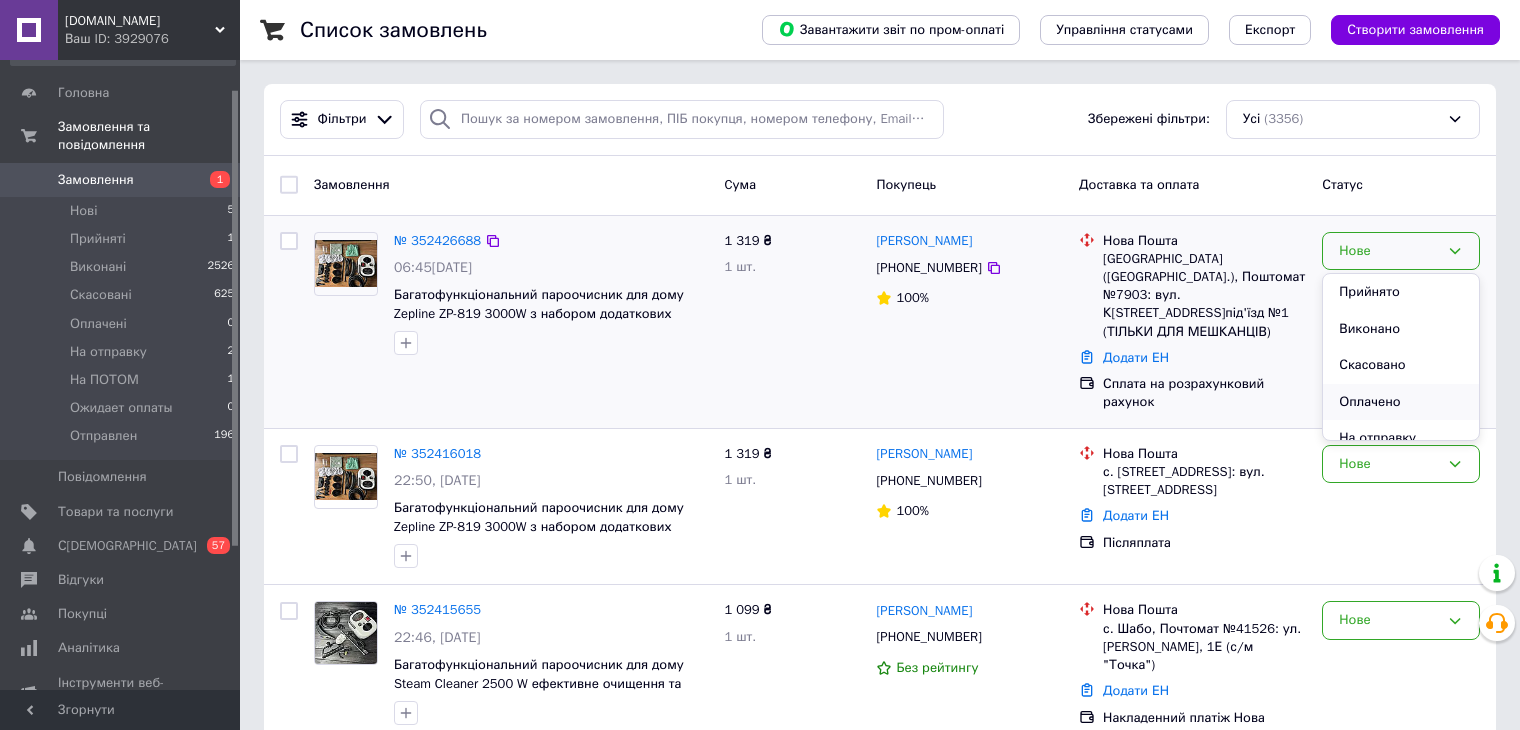 click on "Оплачено" at bounding box center [1401, 402] 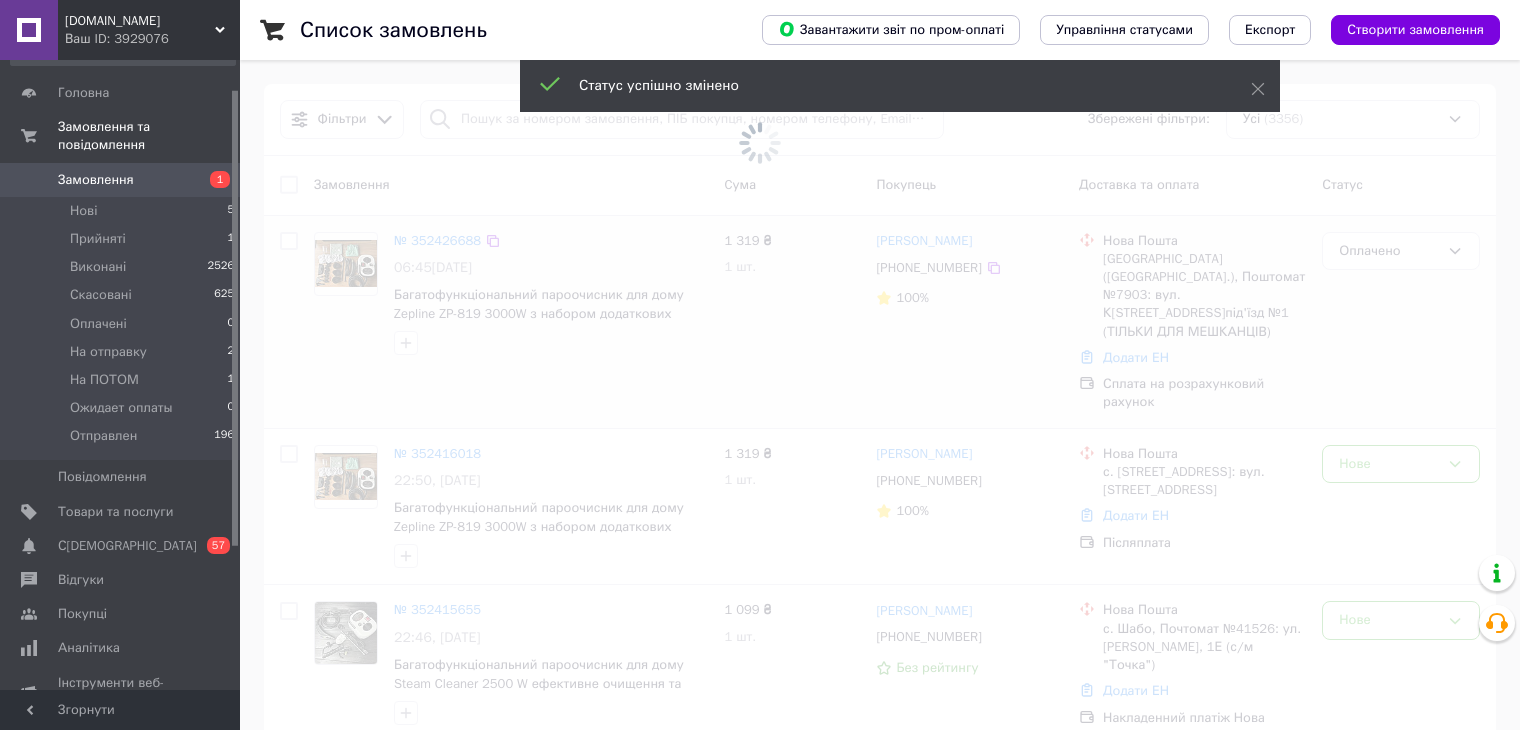 click at bounding box center (760, 142) 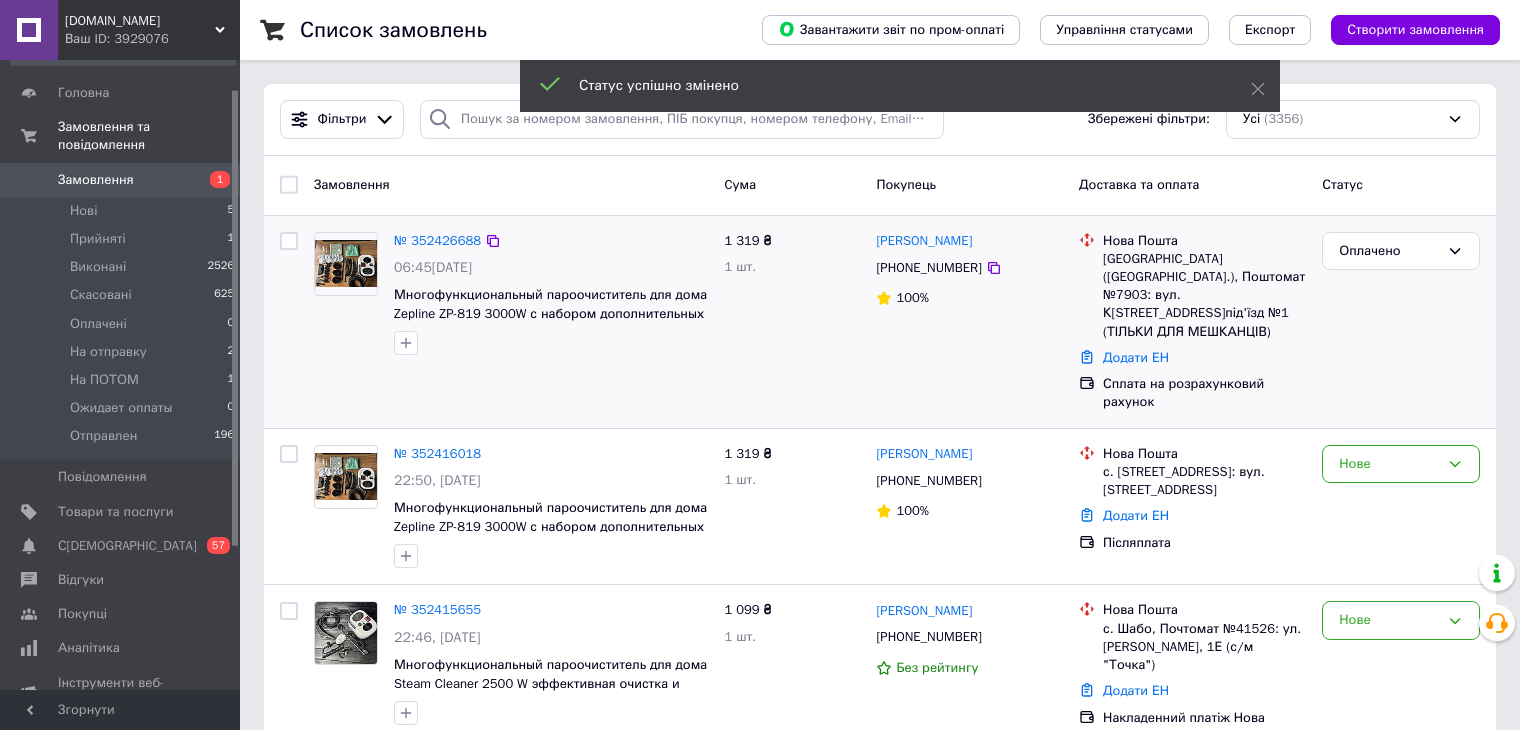 click on "Оплачено" at bounding box center [1389, 251] 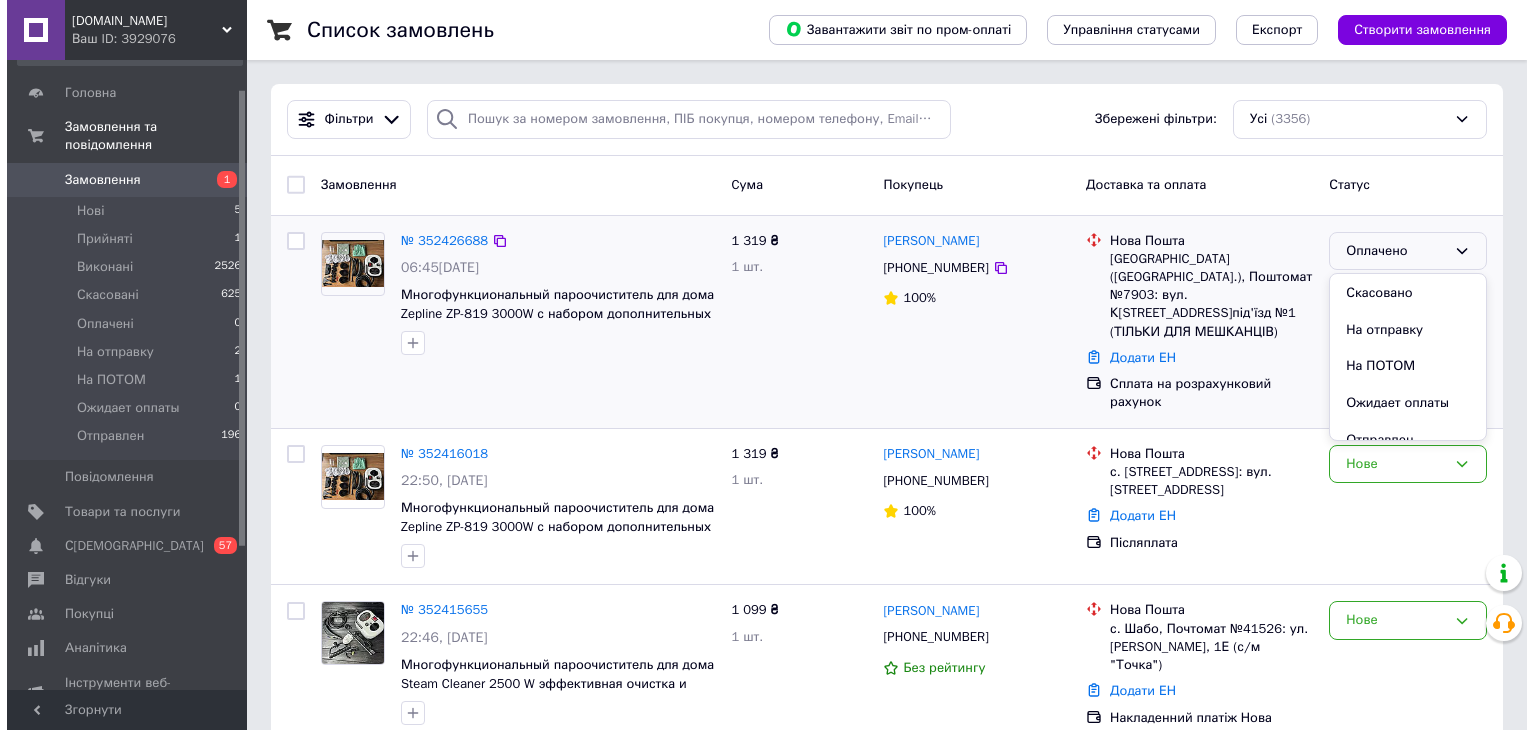 scroll, scrollTop: 89, scrollLeft: 0, axis: vertical 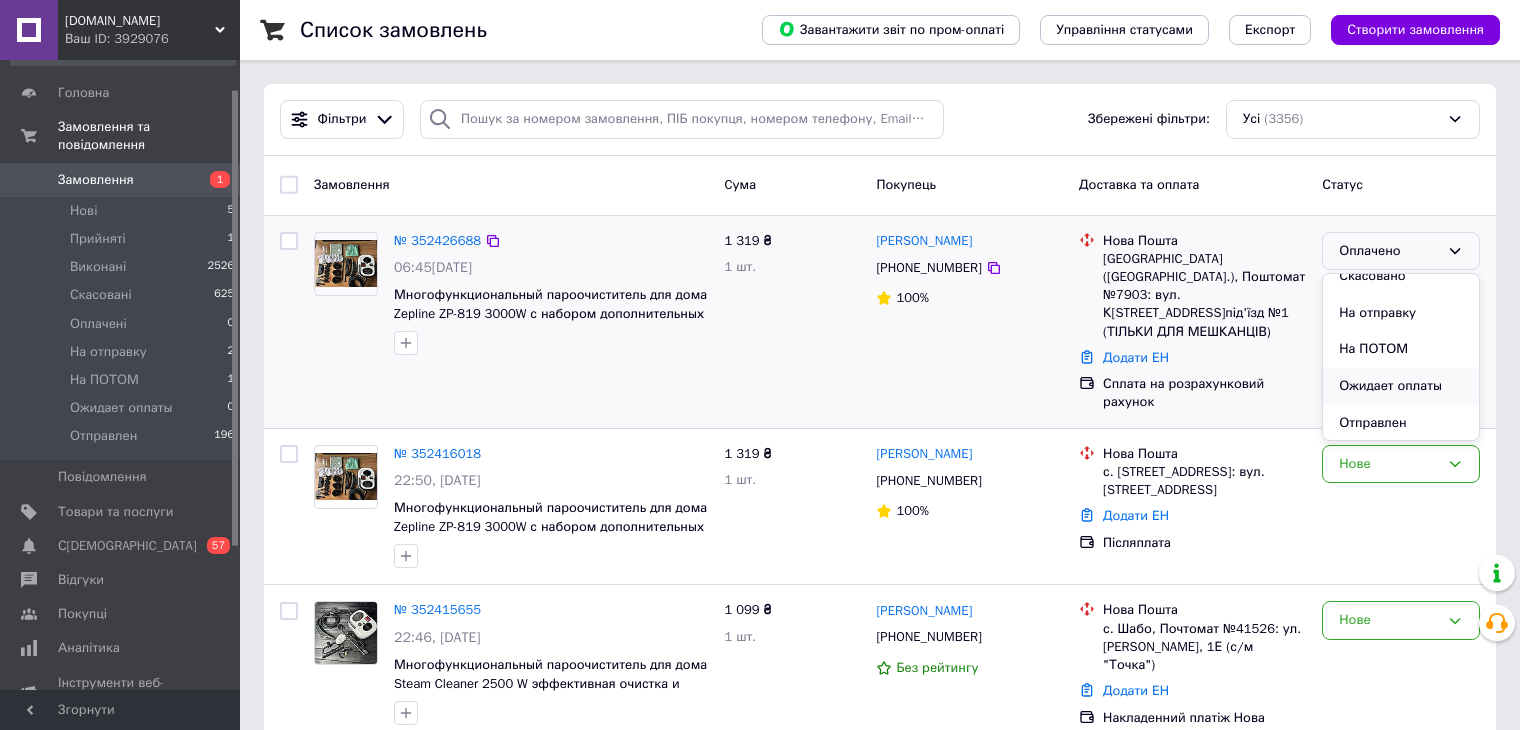 click on "Ожидает оплаты" at bounding box center (1401, 386) 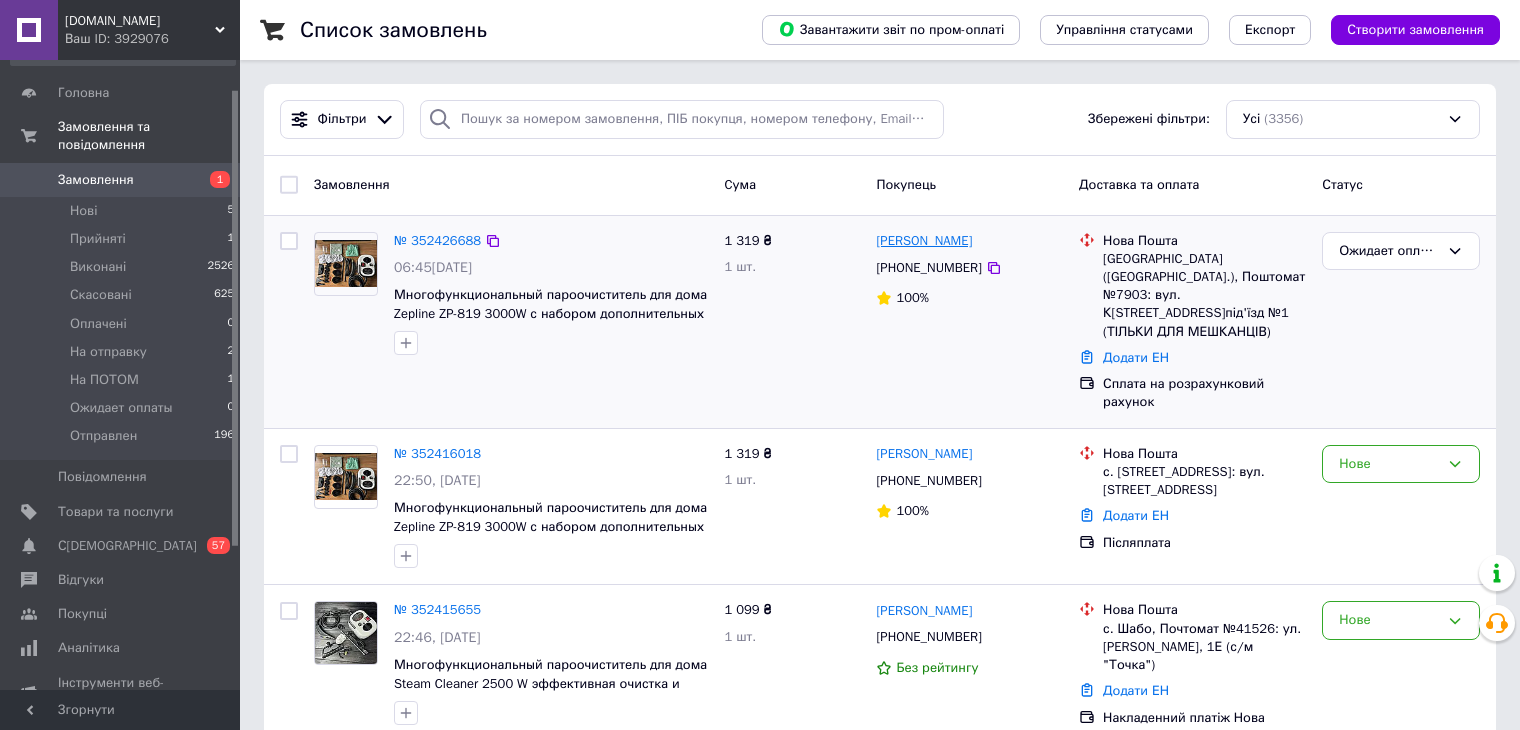 click on "[PERSON_NAME]" at bounding box center [924, 241] 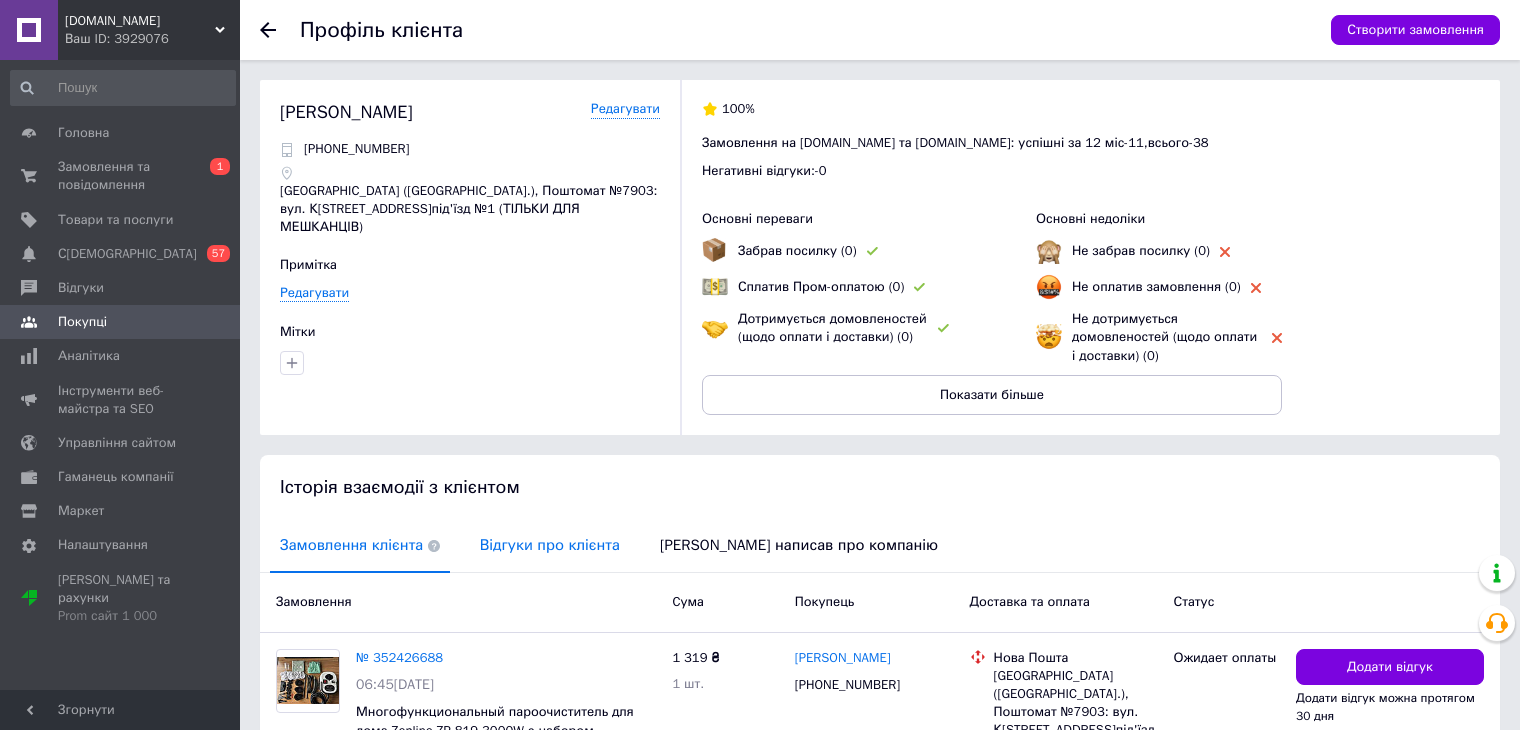 click on "Відгуки про клієнта" at bounding box center (550, 545) 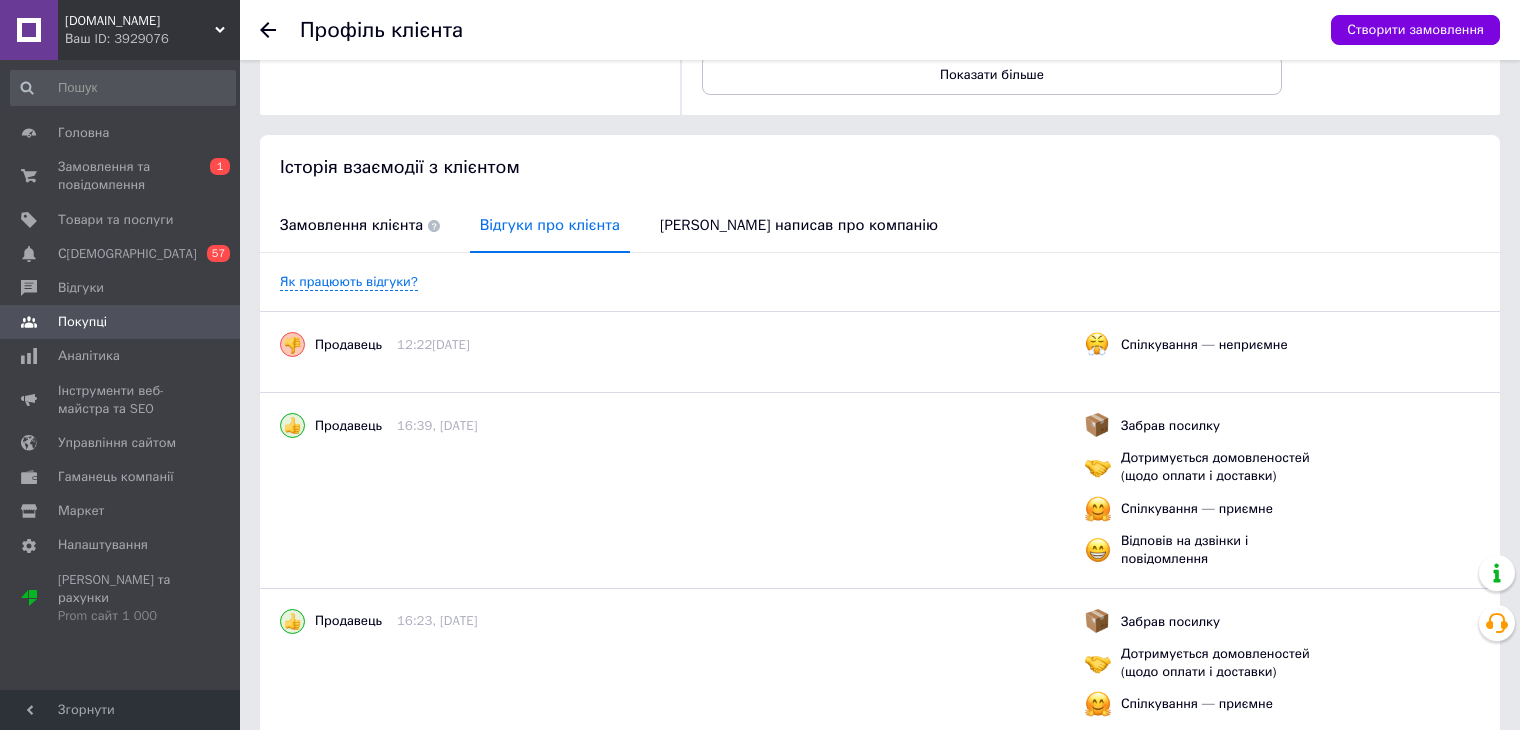 scroll, scrollTop: 294, scrollLeft: 0, axis: vertical 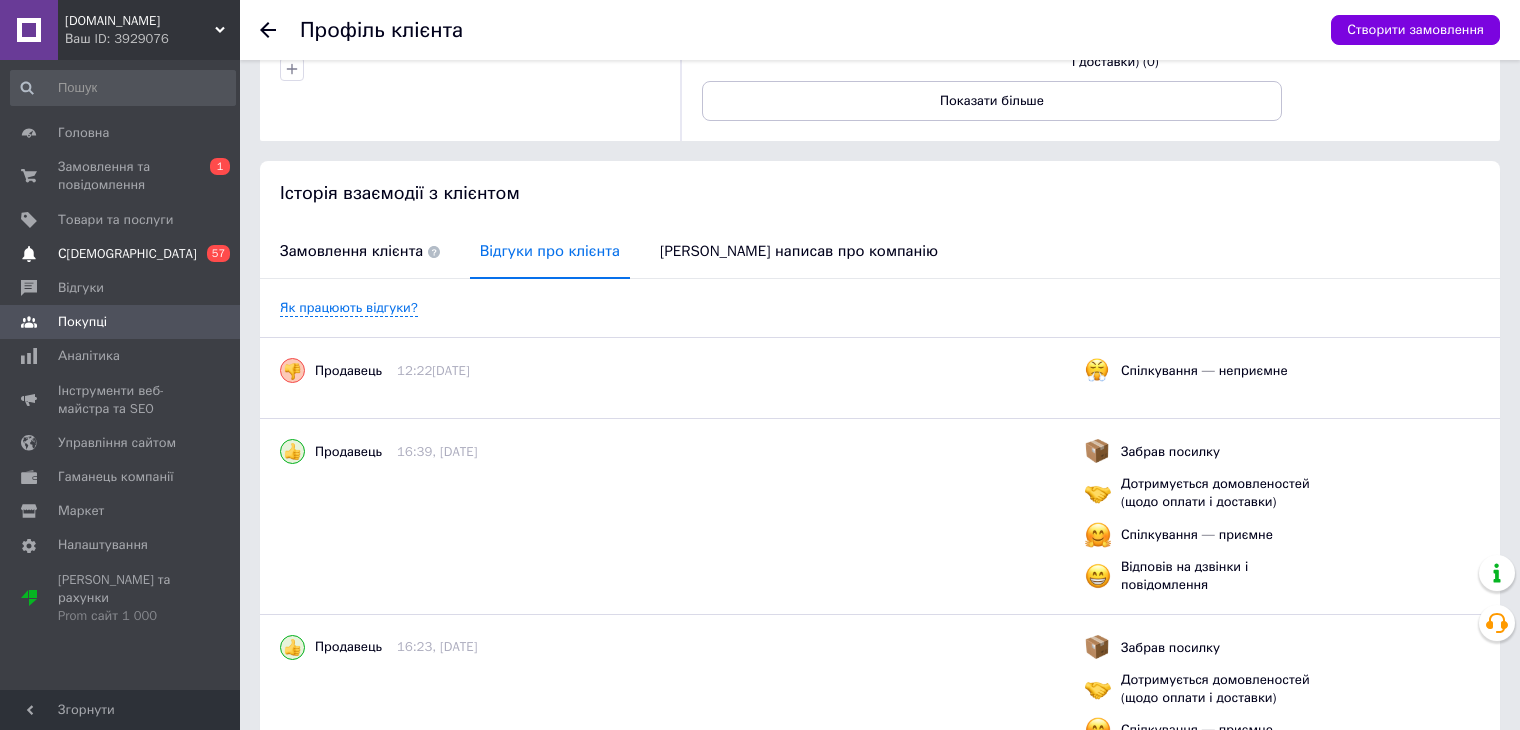 click on "С[DEMOGRAPHIC_DATA]" at bounding box center (127, 254) 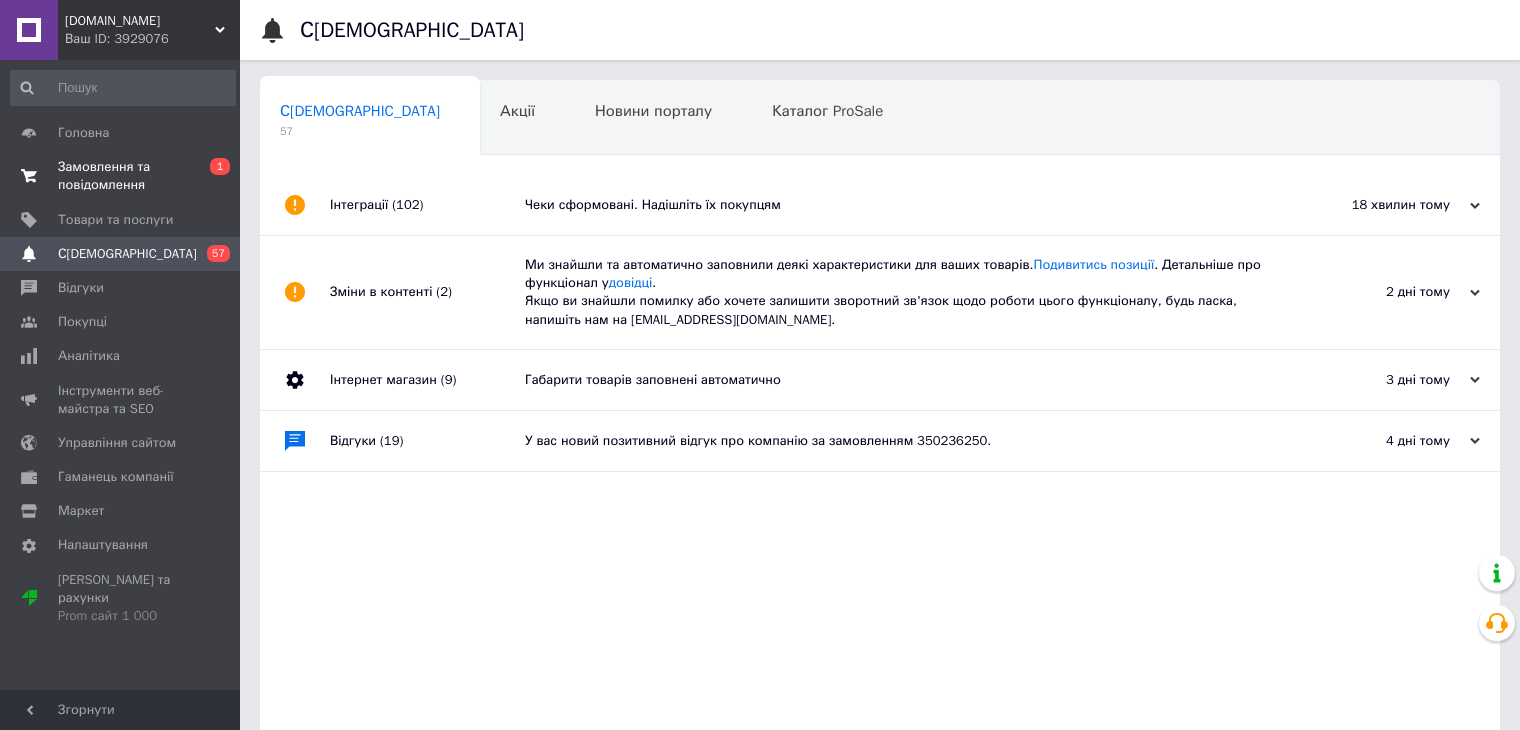 click on "Замовлення та повідомлення" at bounding box center [121, 176] 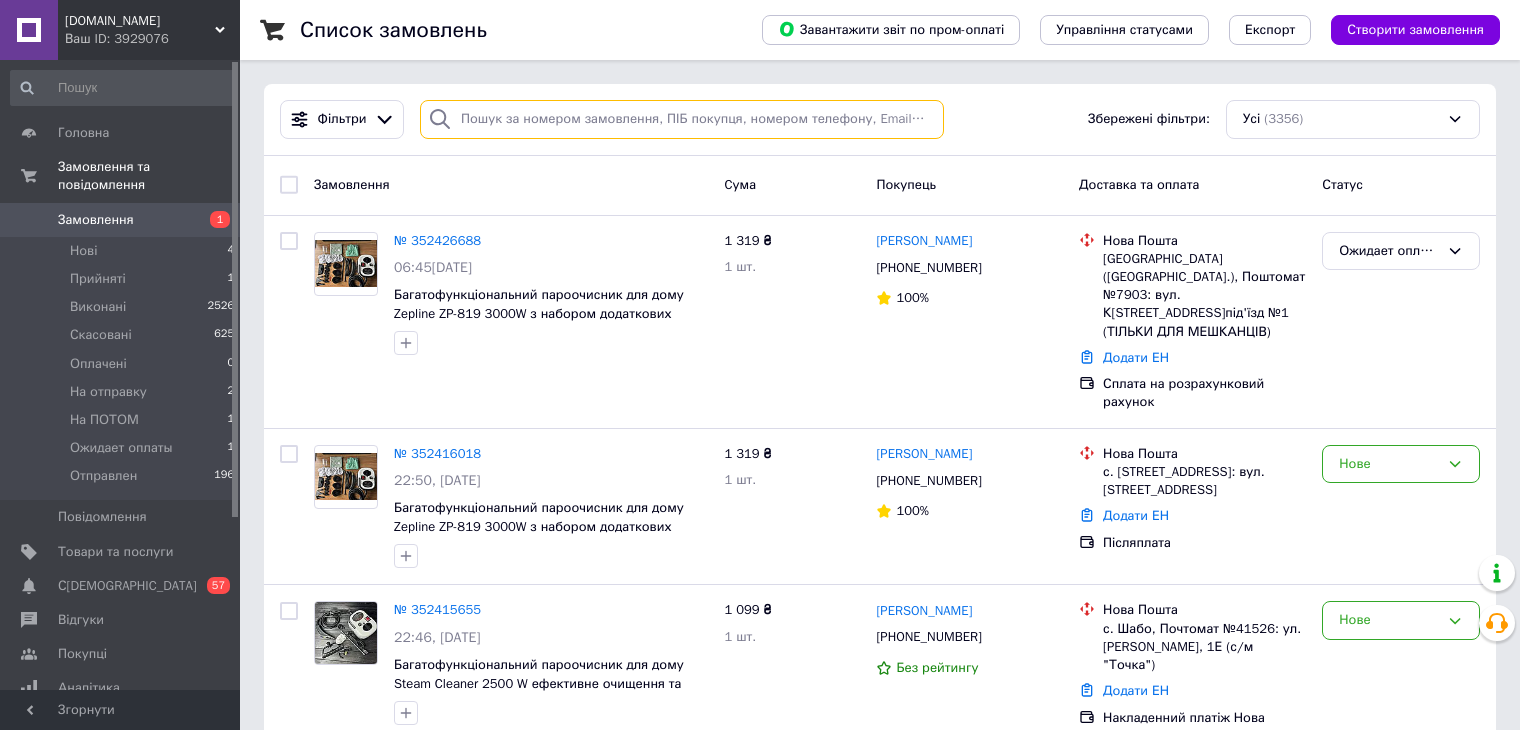 click at bounding box center (682, 119) 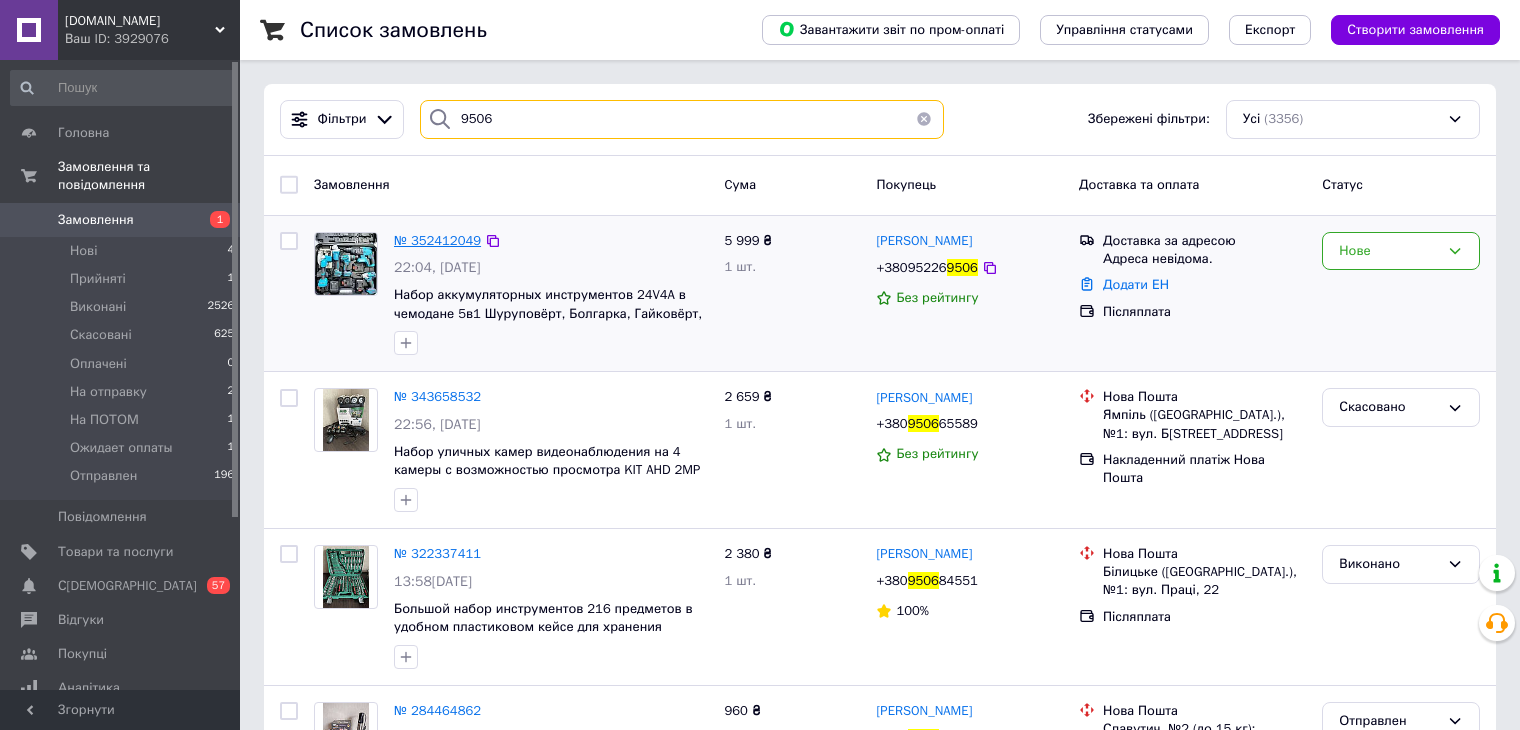 type on "9506" 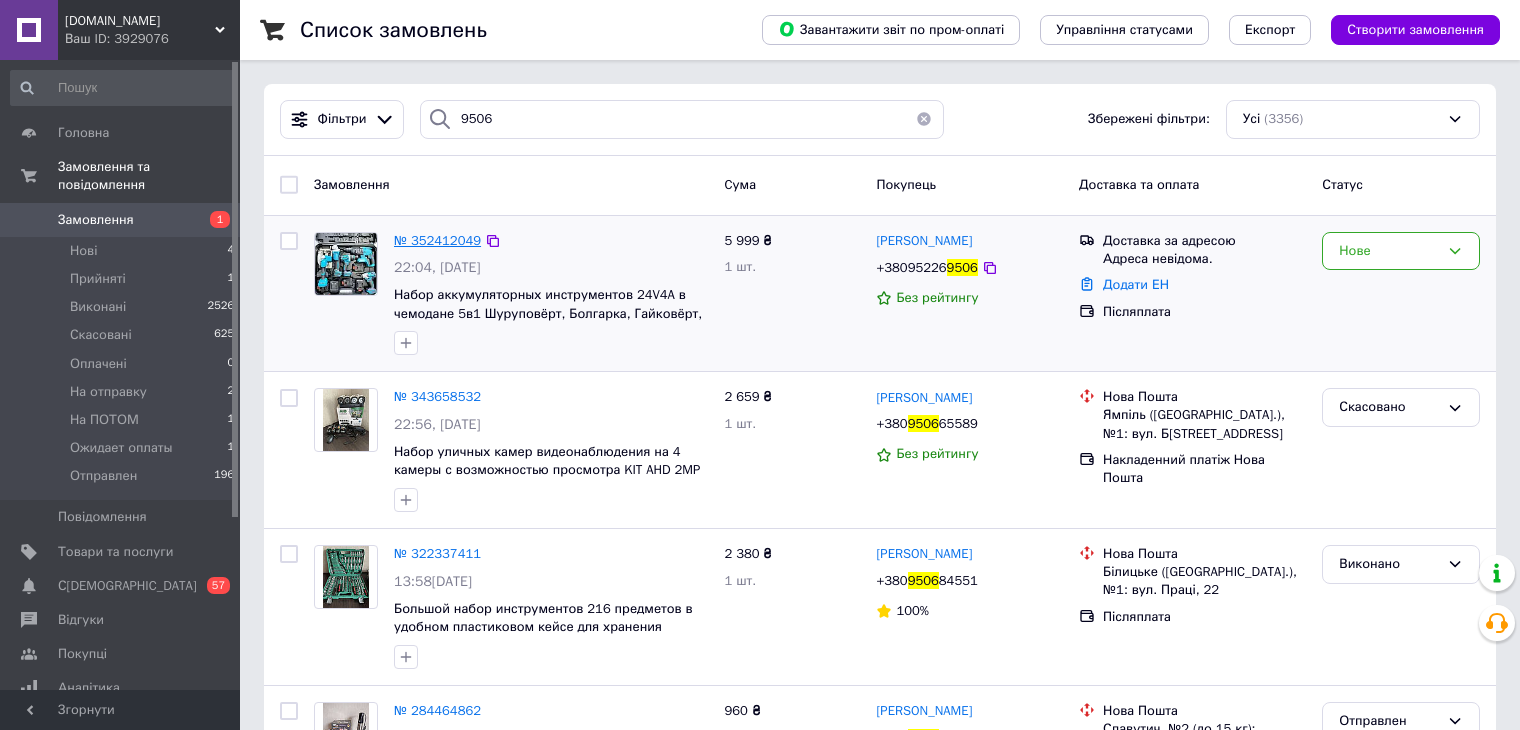 click on "№ 352412049" at bounding box center (437, 240) 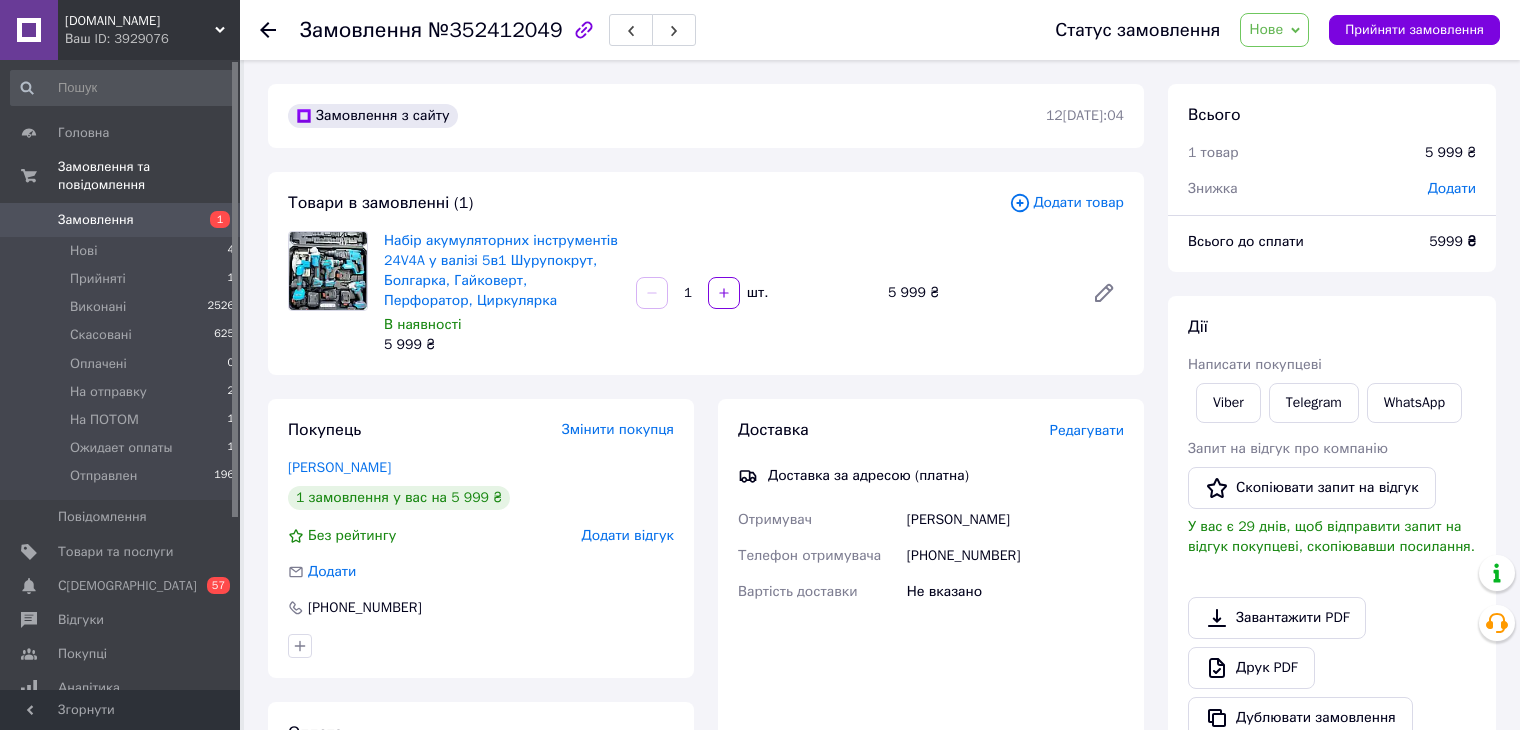 scroll, scrollTop: 209, scrollLeft: 0, axis: vertical 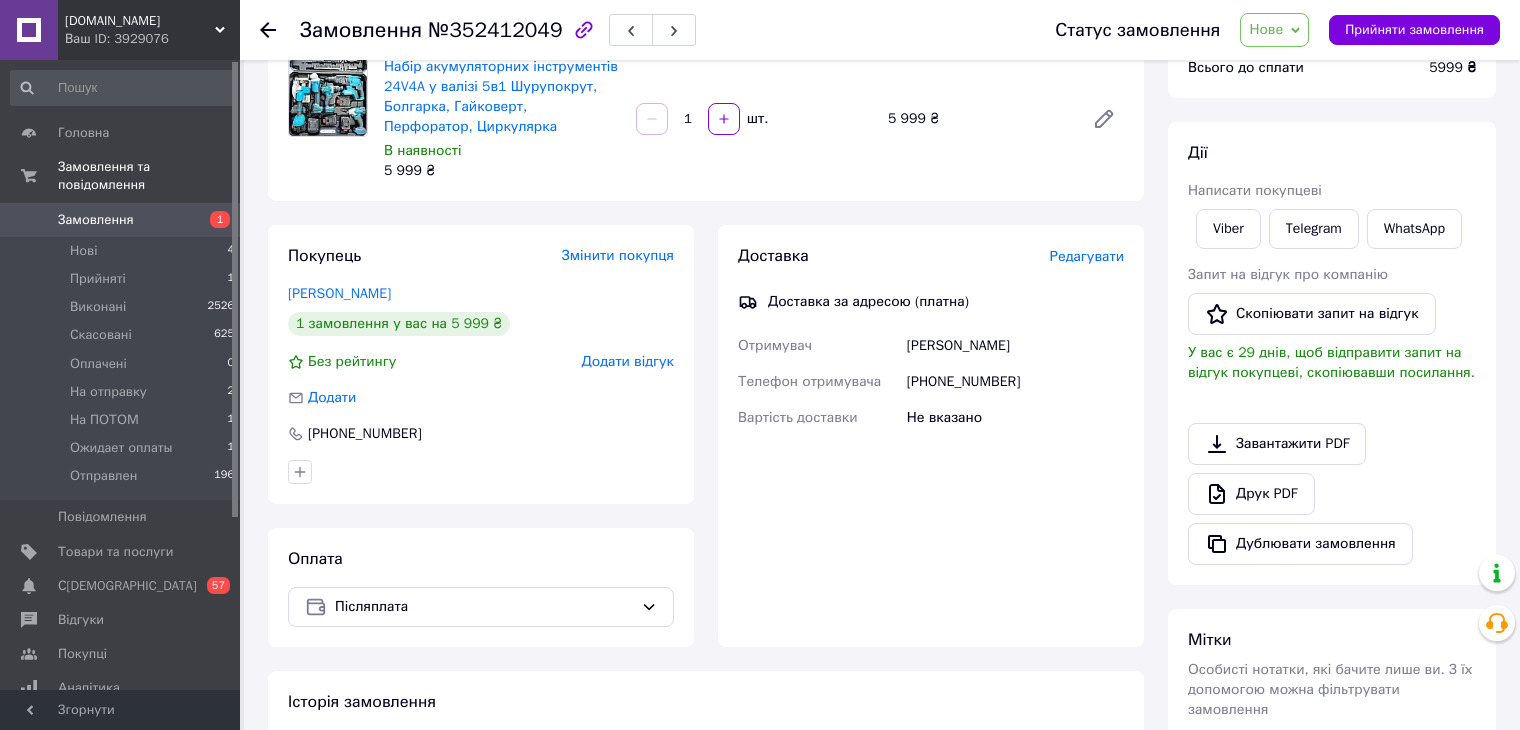 click on "Редагувати" at bounding box center [1087, 256] 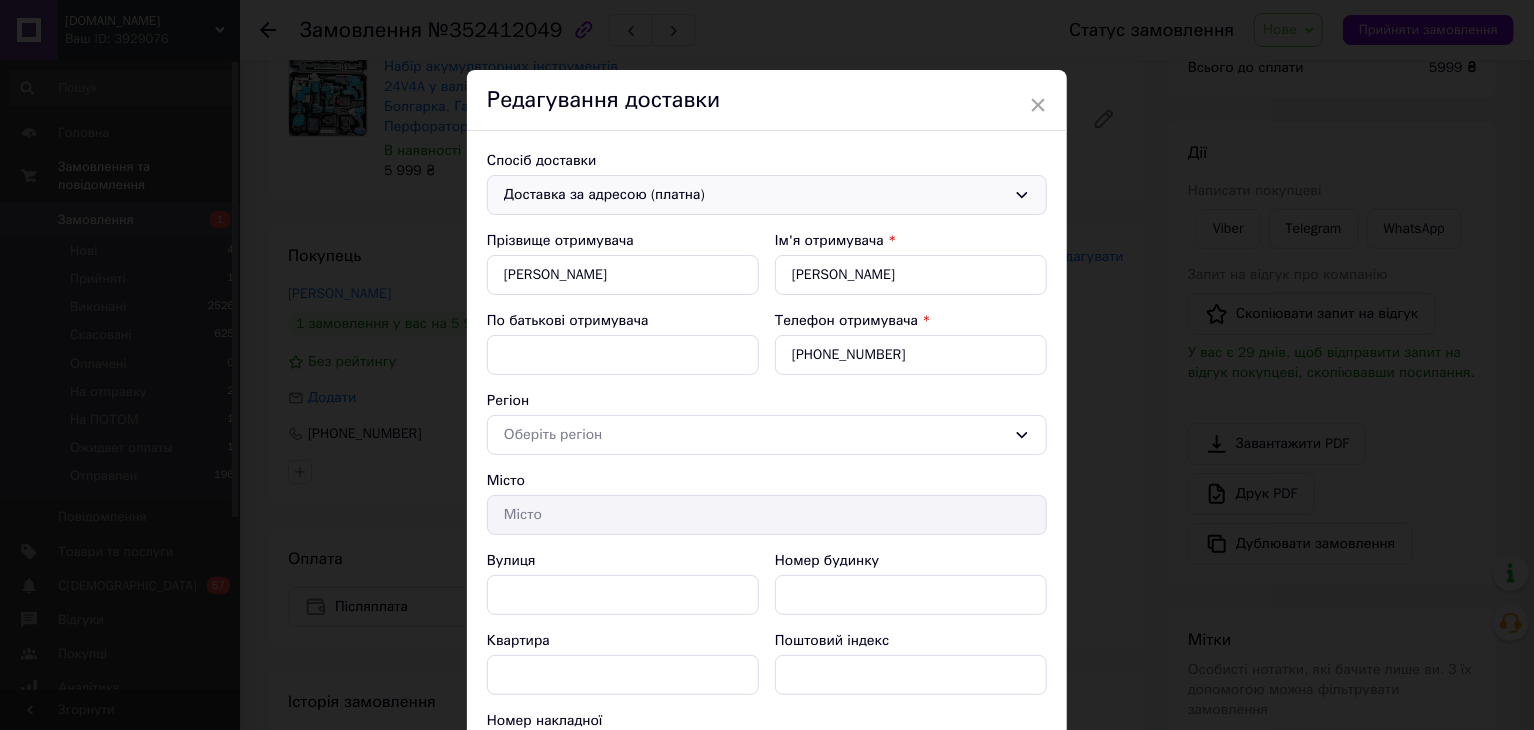 click on "Доставка за адресою (платна)" at bounding box center [755, 195] 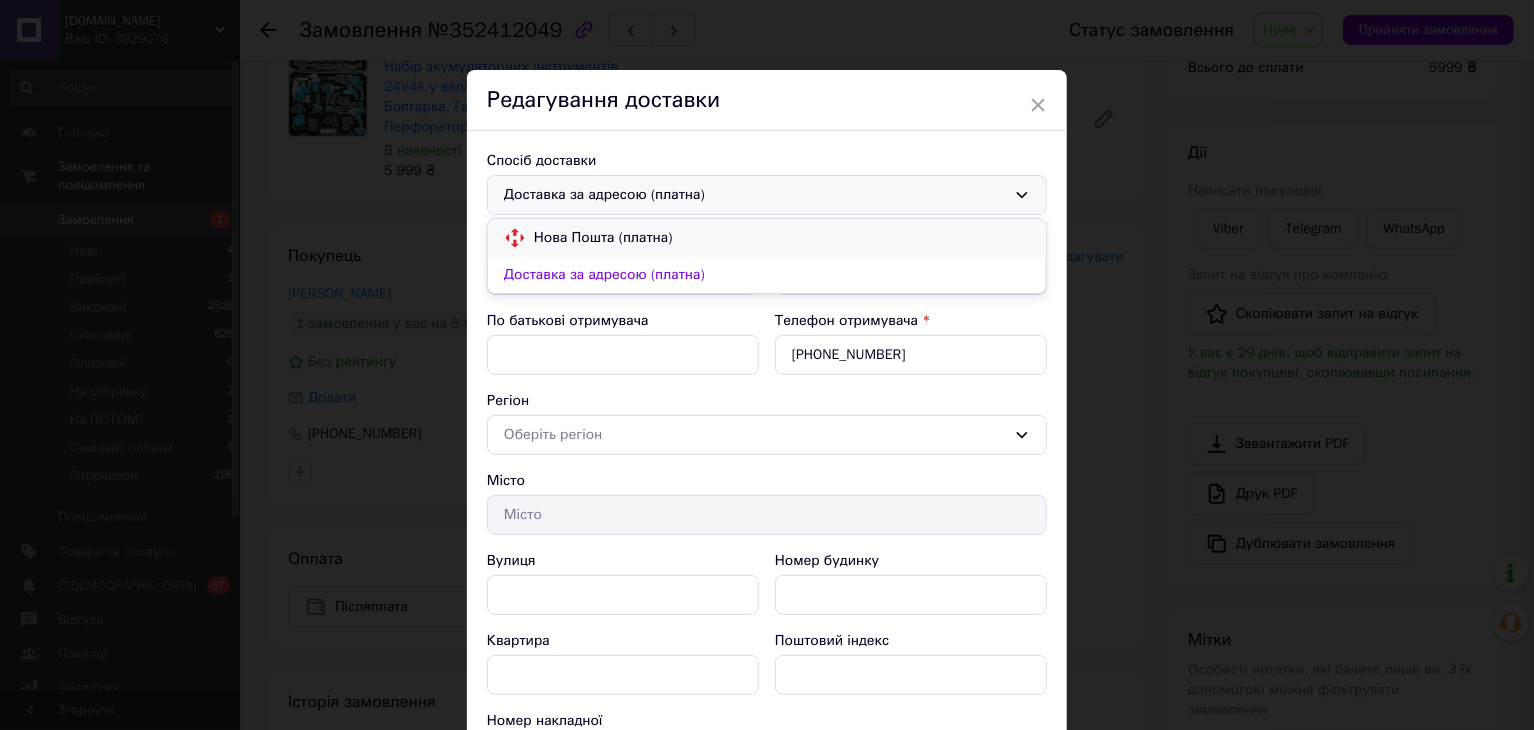click on "Нова Пошта (платна)" at bounding box center [782, 238] 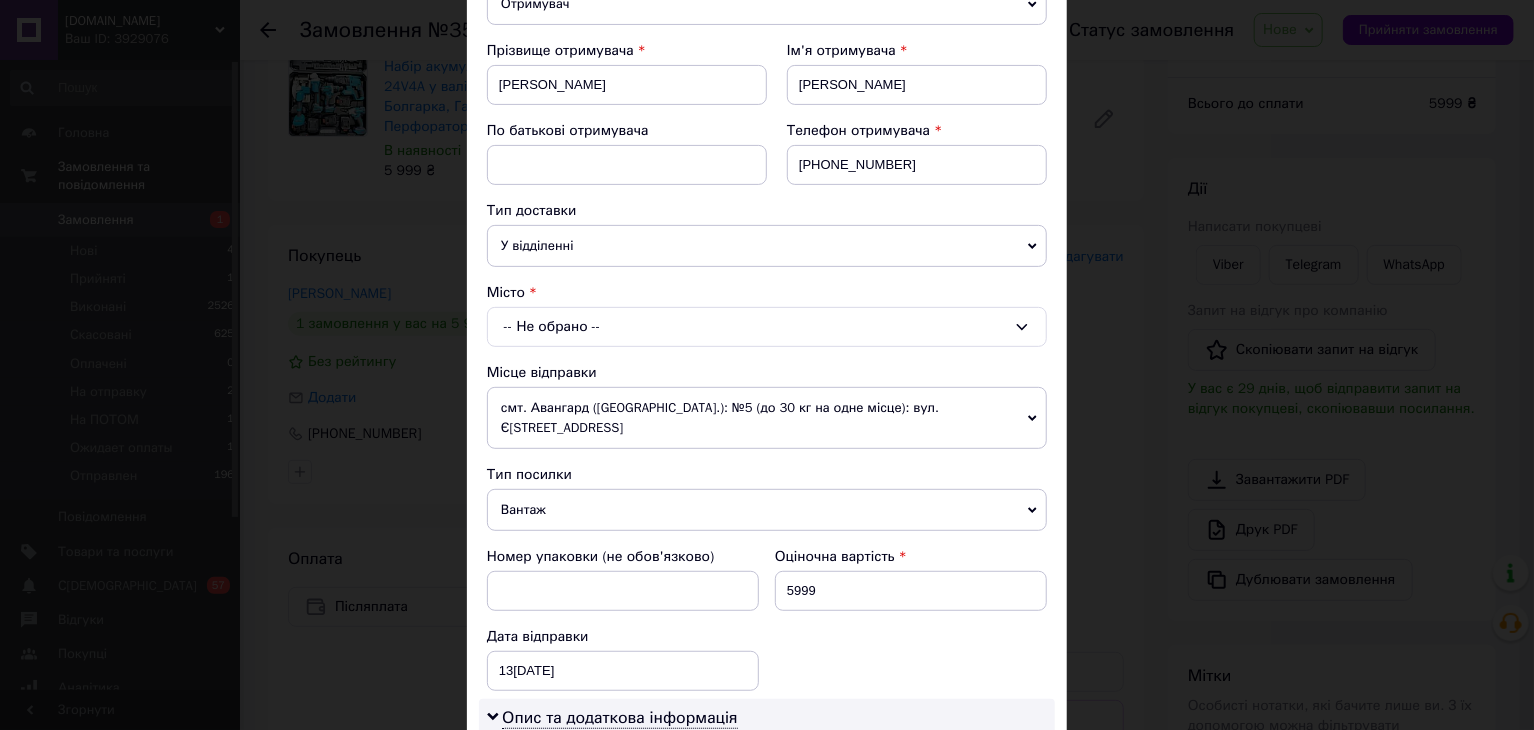 scroll, scrollTop: 282, scrollLeft: 0, axis: vertical 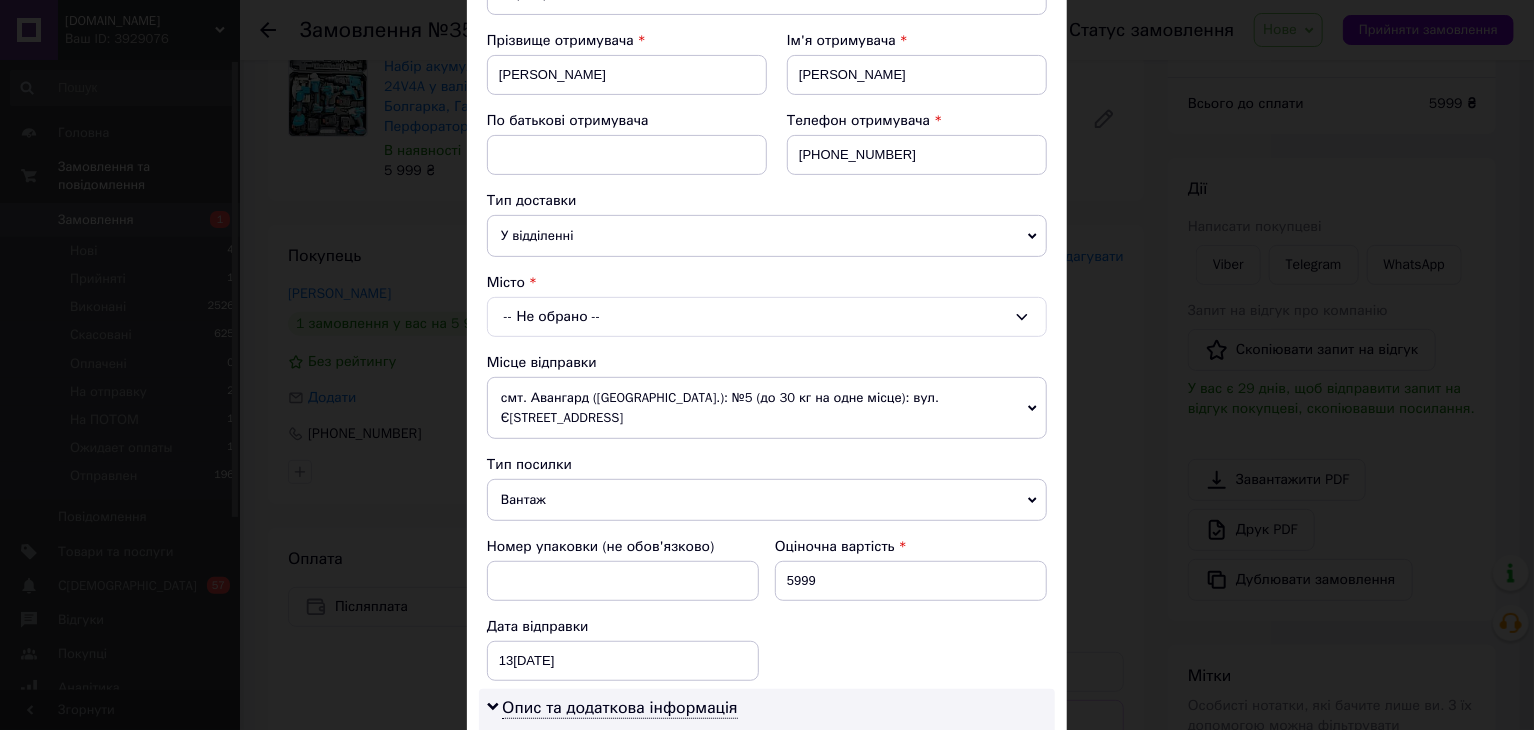 click on "-- Не обрано --" at bounding box center [767, 317] 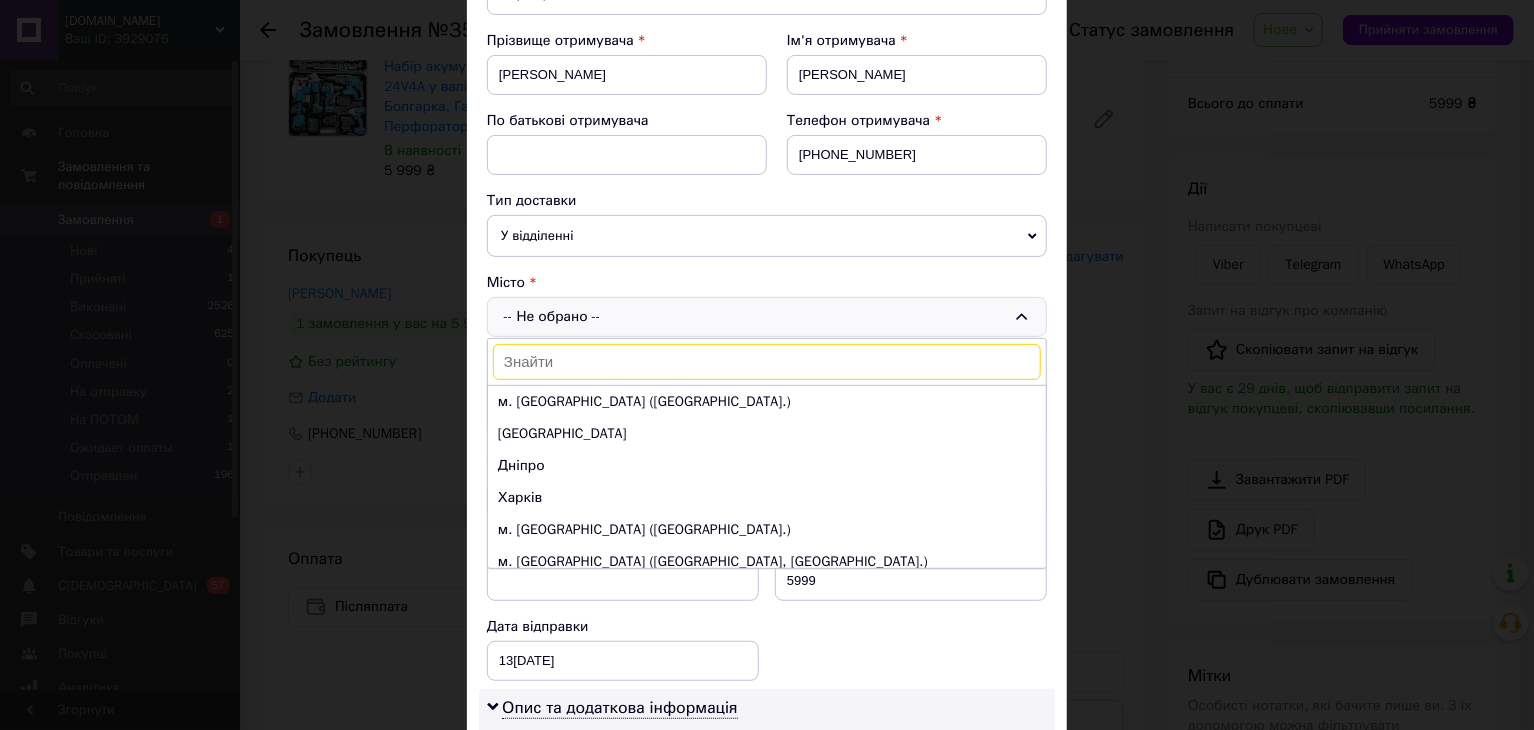 click on "× Редагування доставки Спосіб доставки Нова Пошта (платна) Платник Отримувач Відправник Прізвище отримувача [PERSON_NAME] Ім'я отримувача [PERSON_NAME] батькові отримувача Телефон отримувача [PHONE_NUMBER] Тип доставки У відділенні Кур'єром В поштоматі Місто -- Не обрано -- м. [GEOGRAPHIC_DATA] ([GEOGRAPHIC_DATA].) Одеса Дніпро [GEOGRAPHIC_DATA] м. [GEOGRAPHIC_DATA] ([GEOGRAPHIC_DATA].) м. [GEOGRAPHIC_DATA] ([GEOGRAPHIC_DATA], [GEOGRAPHIC_DATA].) м. [GEOGRAPHIC_DATA] ([GEOGRAPHIC_DATA].) м. [GEOGRAPHIC_DATA] ([GEOGRAPHIC_DATA].) [GEOGRAPHIC_DATA] м. [GEOGRAPHIC_DATA] (Полтавська обл.) м. [GEOGRAPHIC_DATA] (Хмельницька обл.) м. [GEOGRAPHIC_DATA] ([GEOGRAPHIC_DATA].) Суми 5999 <" at bounding box center (767, 365) 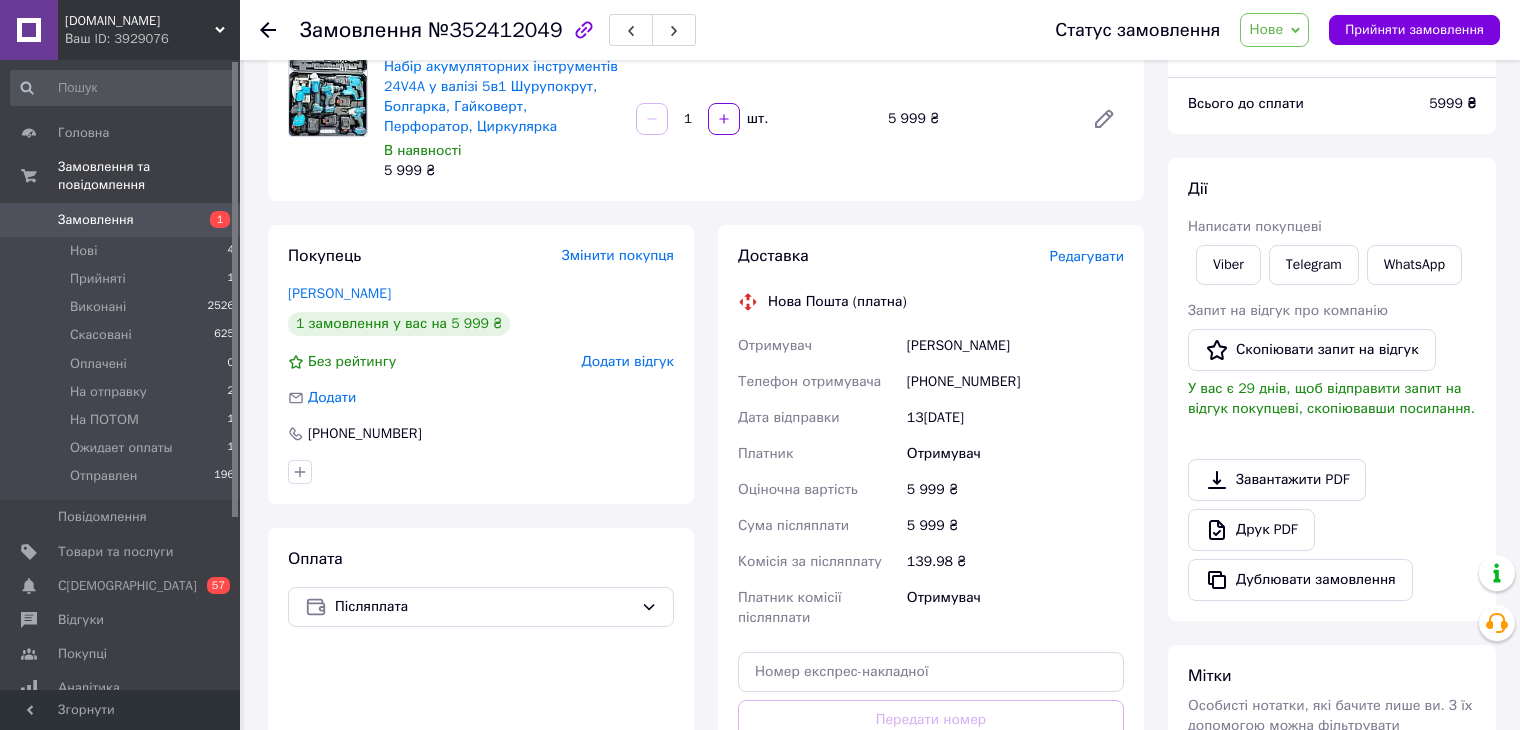 click on "Редагувати" at bounding box center (1087, 256) 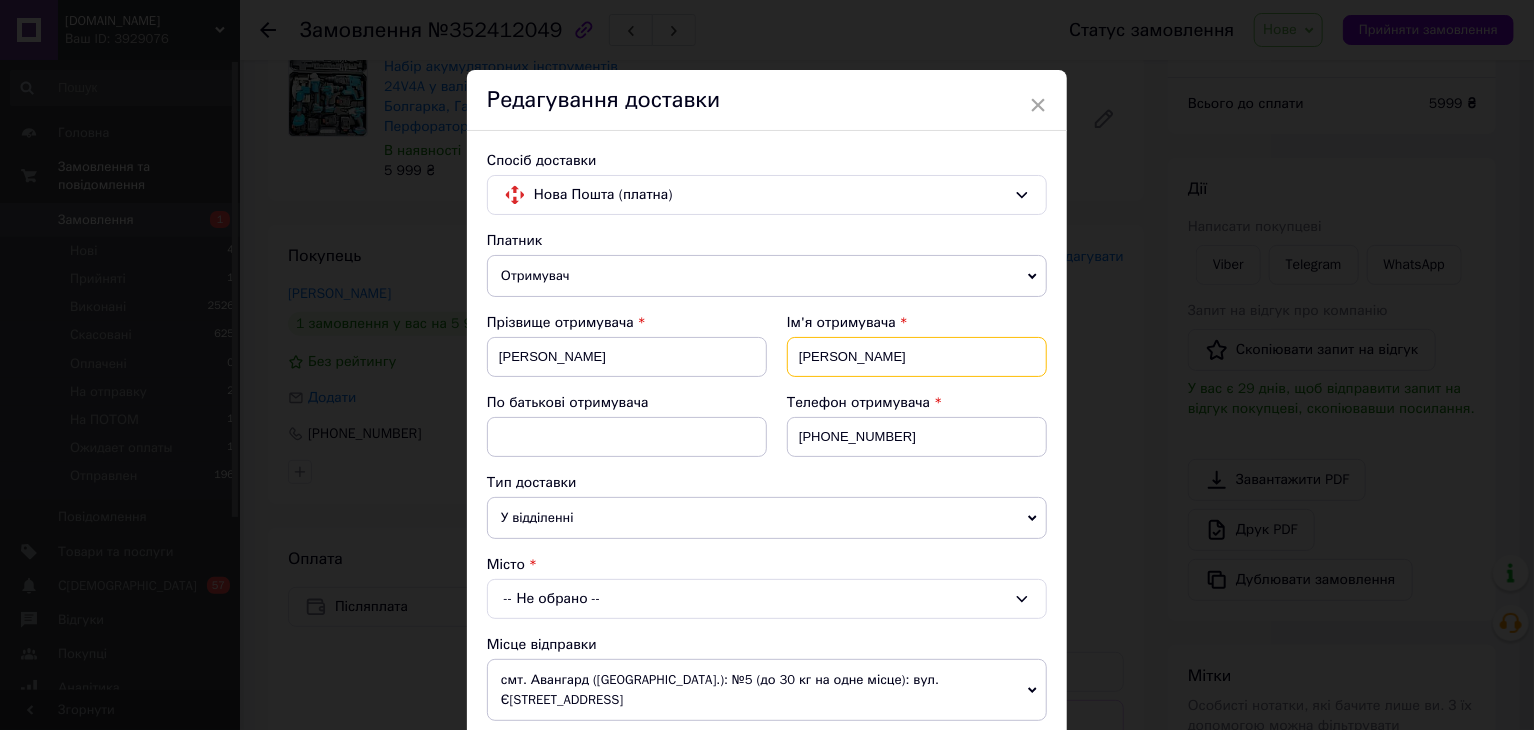 click on "[PERSON_NAME]" at bounding box center (917, 357) 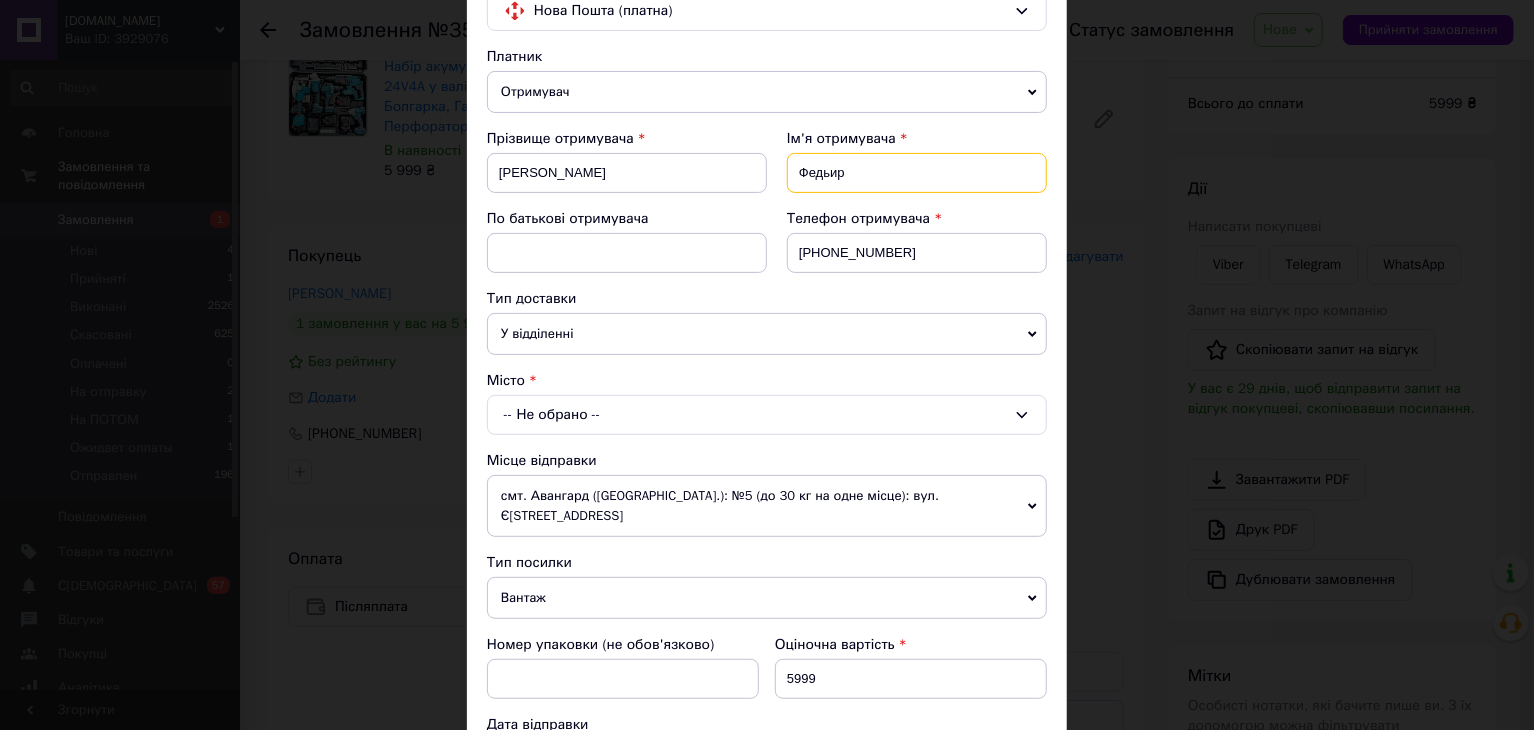 scroll, scrollTop: 205, scrollLeft: 0, axis: vertical 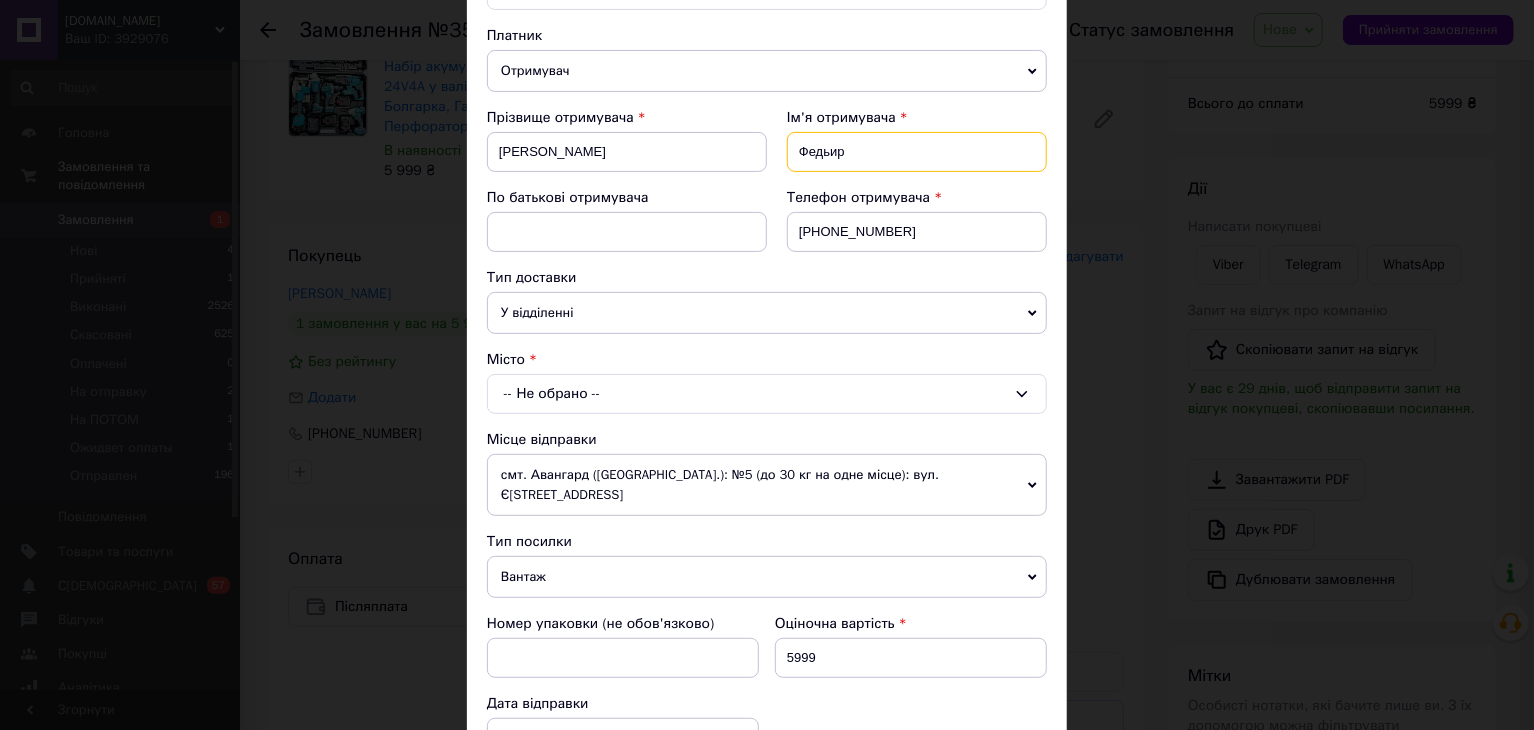 type on "Федьир" 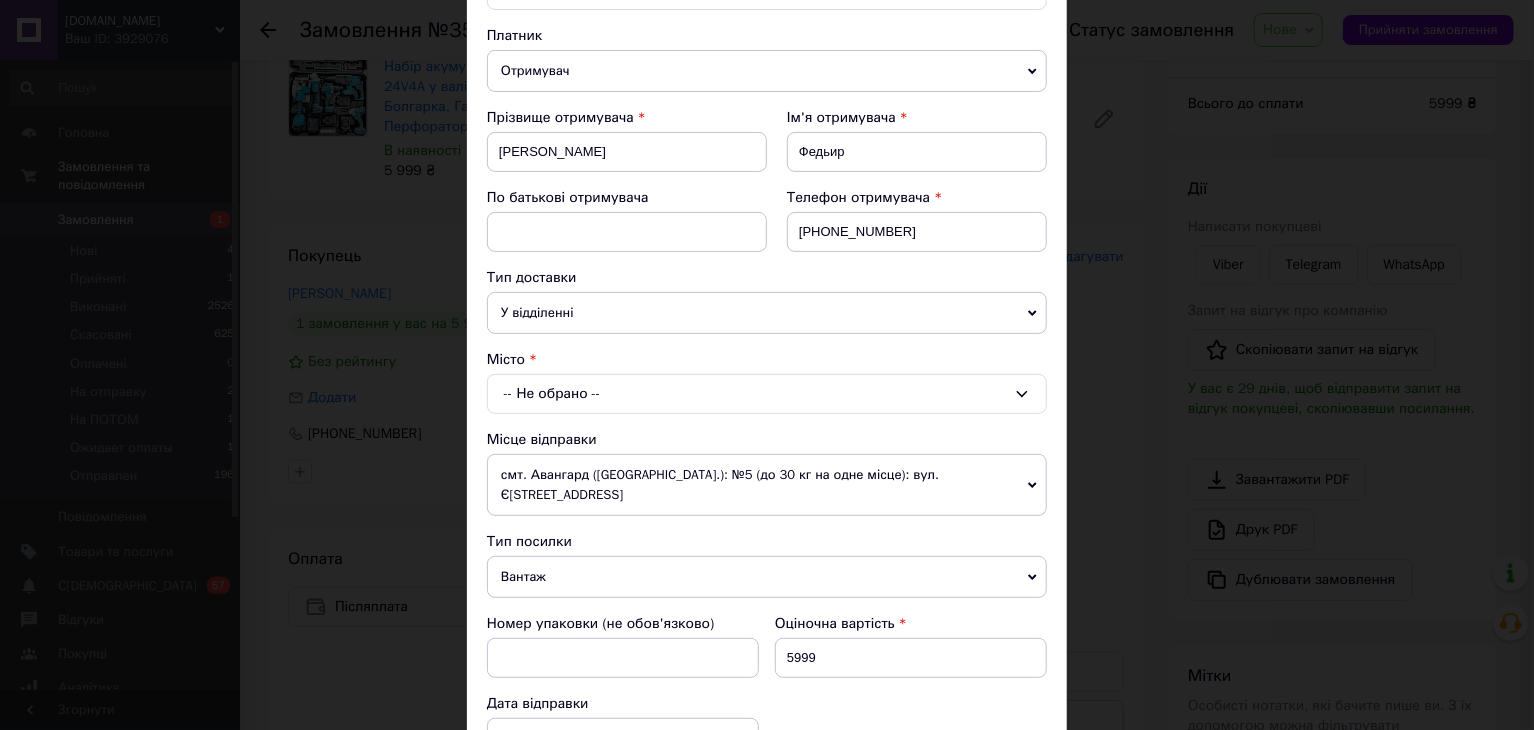 click on "-- Не обрано --" at bounding box center (767, 394) 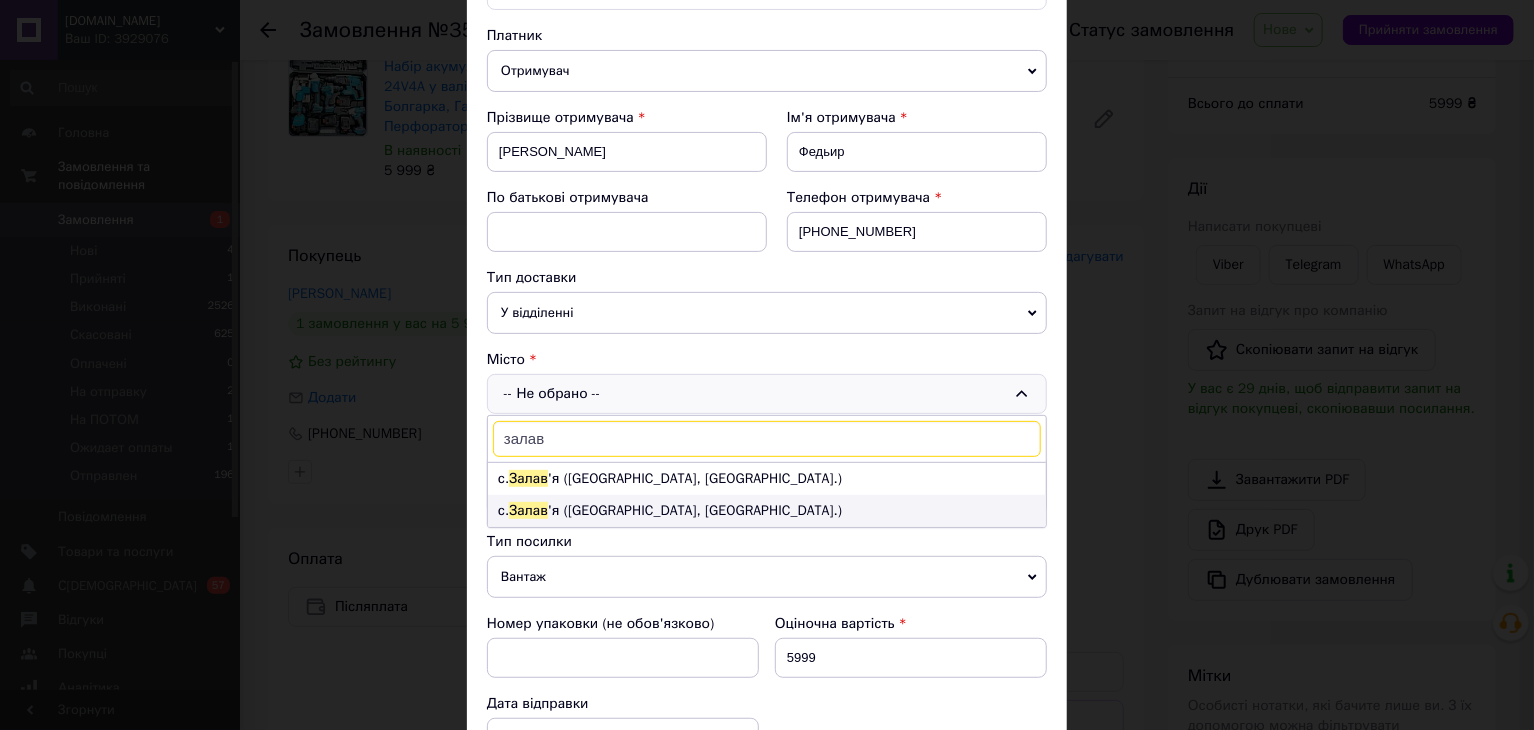 type on "залав" 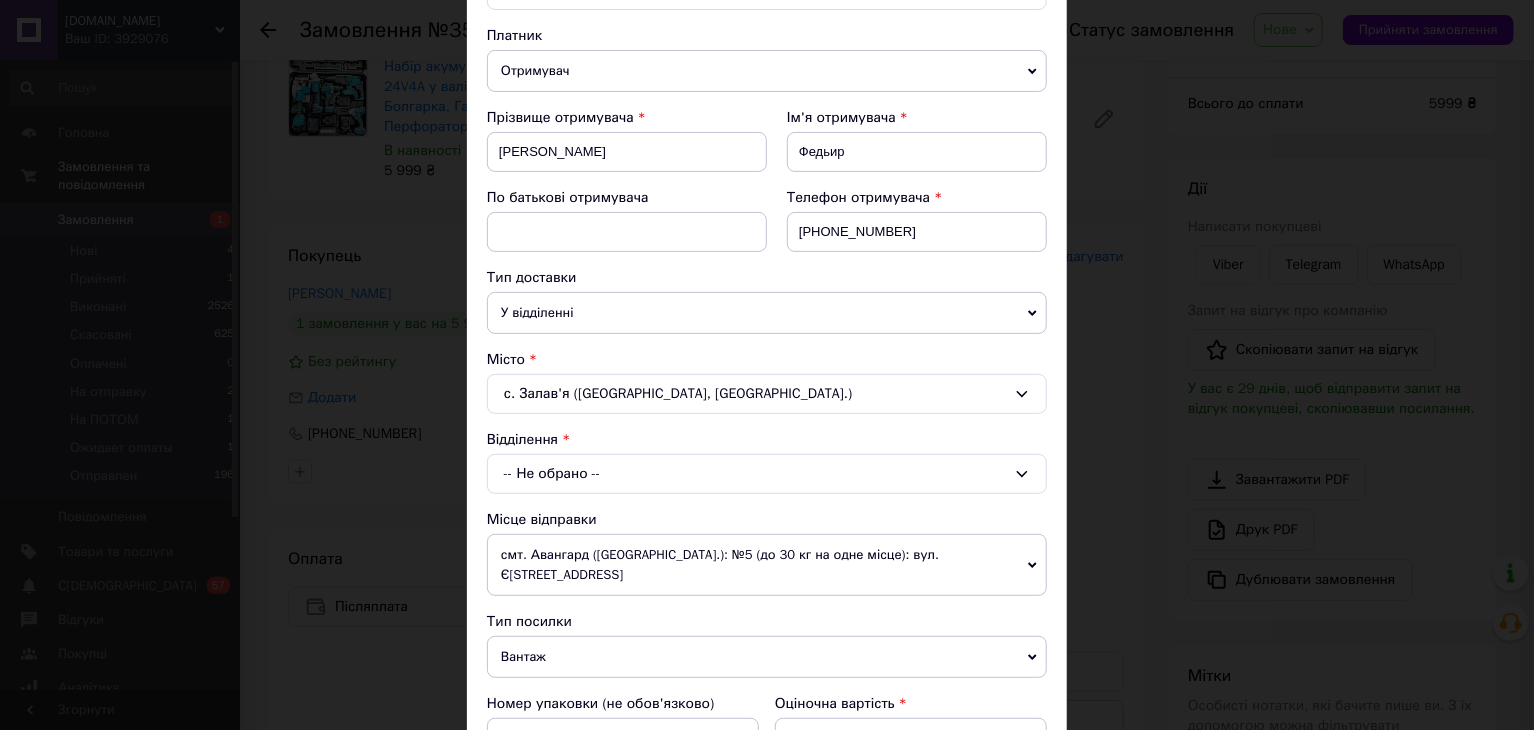 click on "-- Не обрано --" at bounding box center (767, 474) 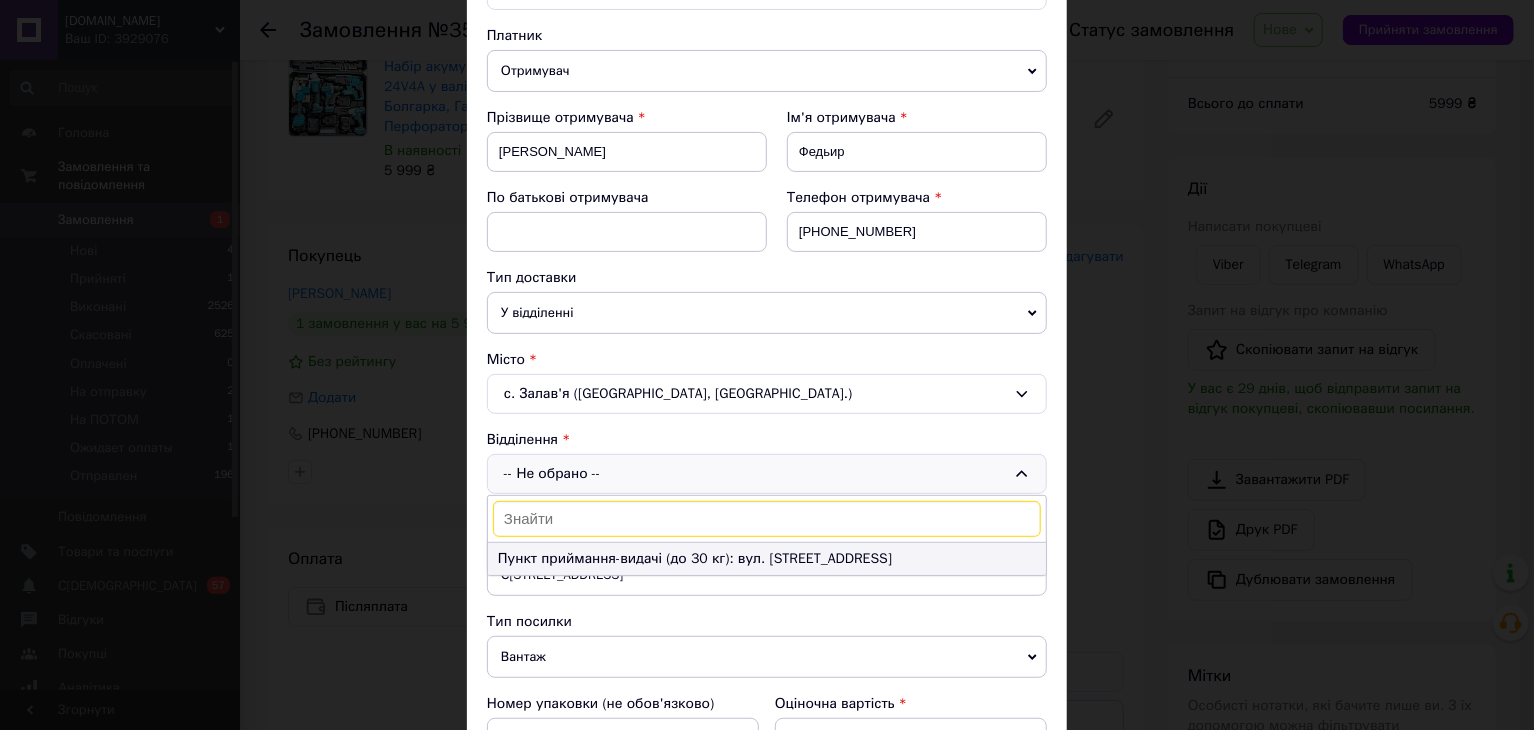 click on "Пункт приймання-видачі (до 30 кг): вул. [STREET_ADDRESS]" at bounding box center [767, 559] 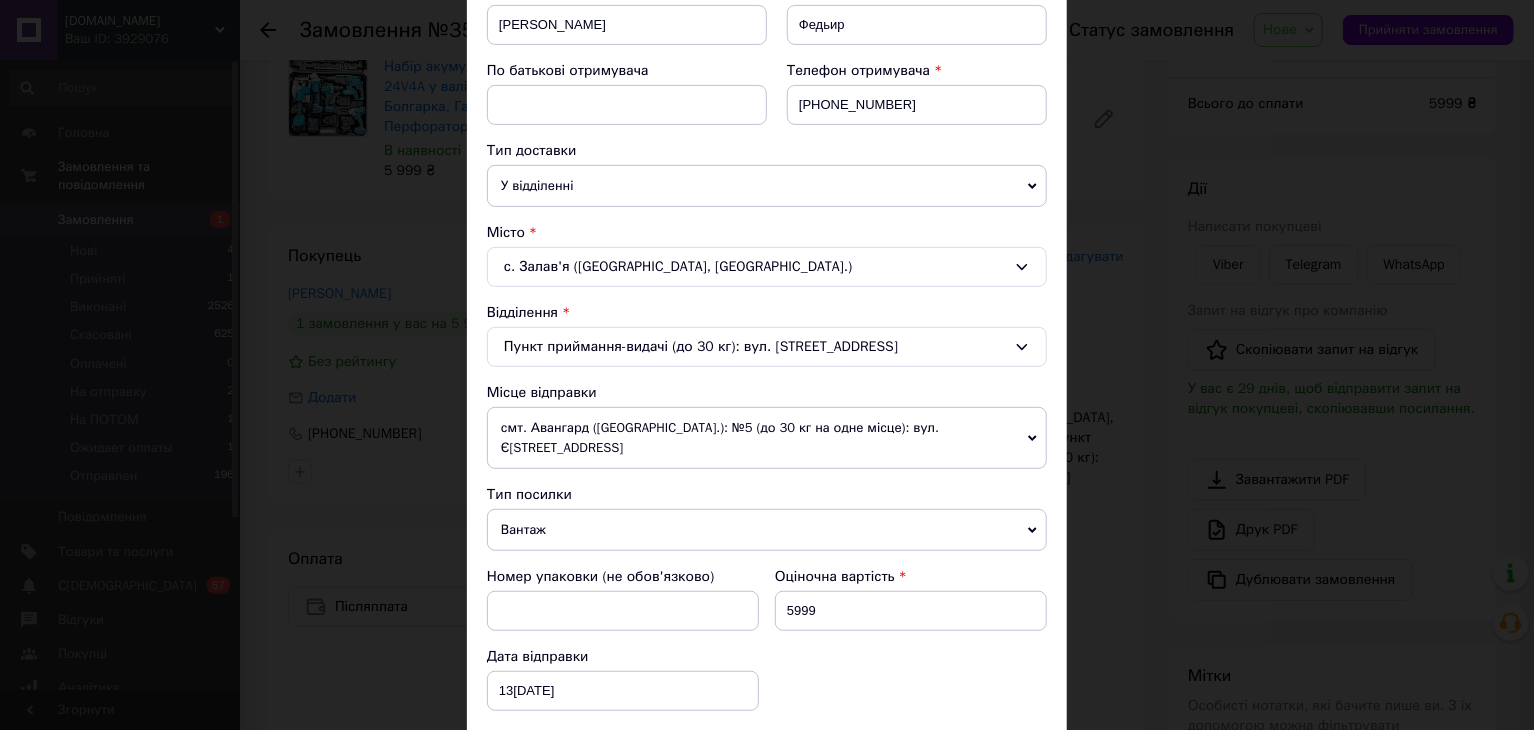 scroll, scrollTop: 500, scrollLeft: 0, axis: vertical 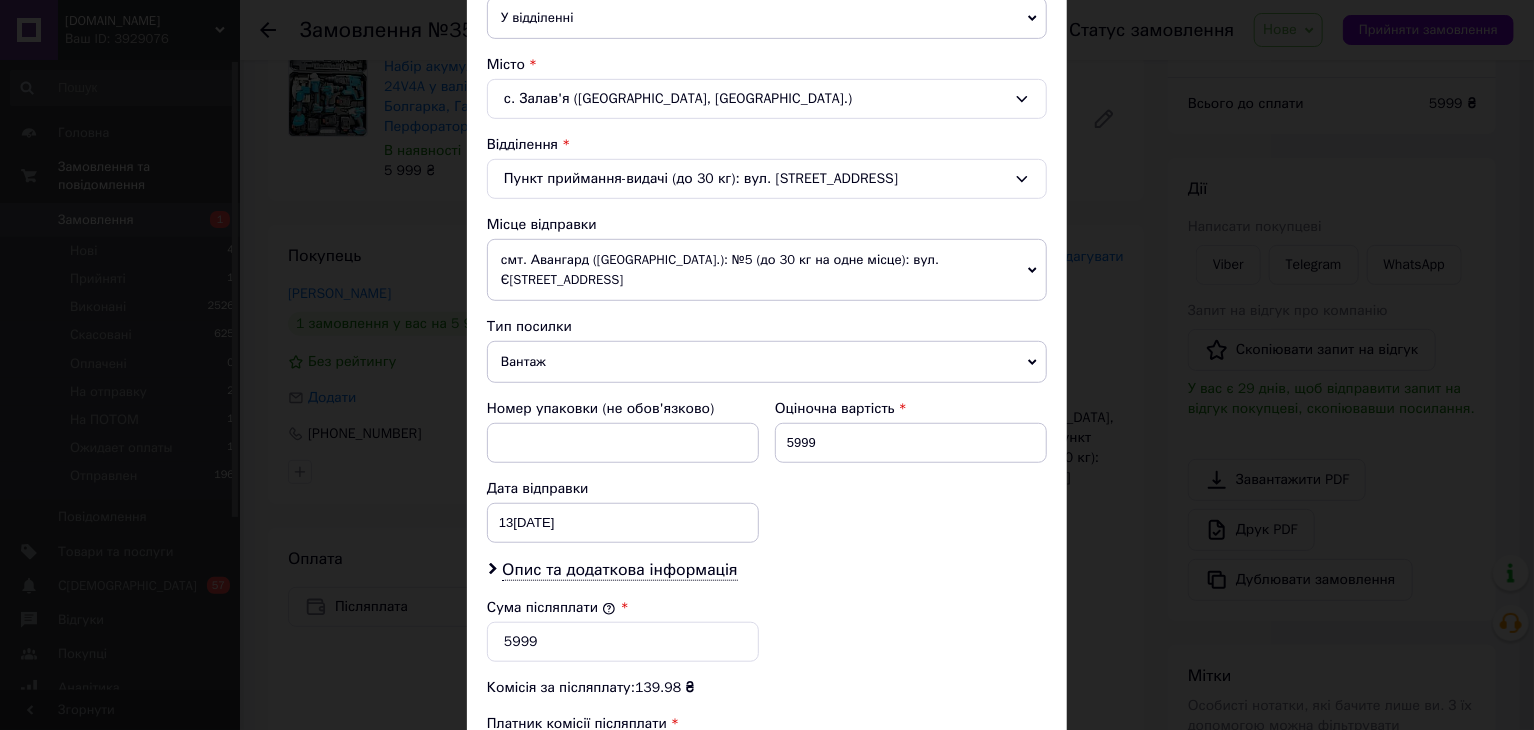 click on "с. Залав'я ([GEOGRAPHIC_DATA], [GEOGRAPHIC_DATA].)" at bounding box center (767, 99) 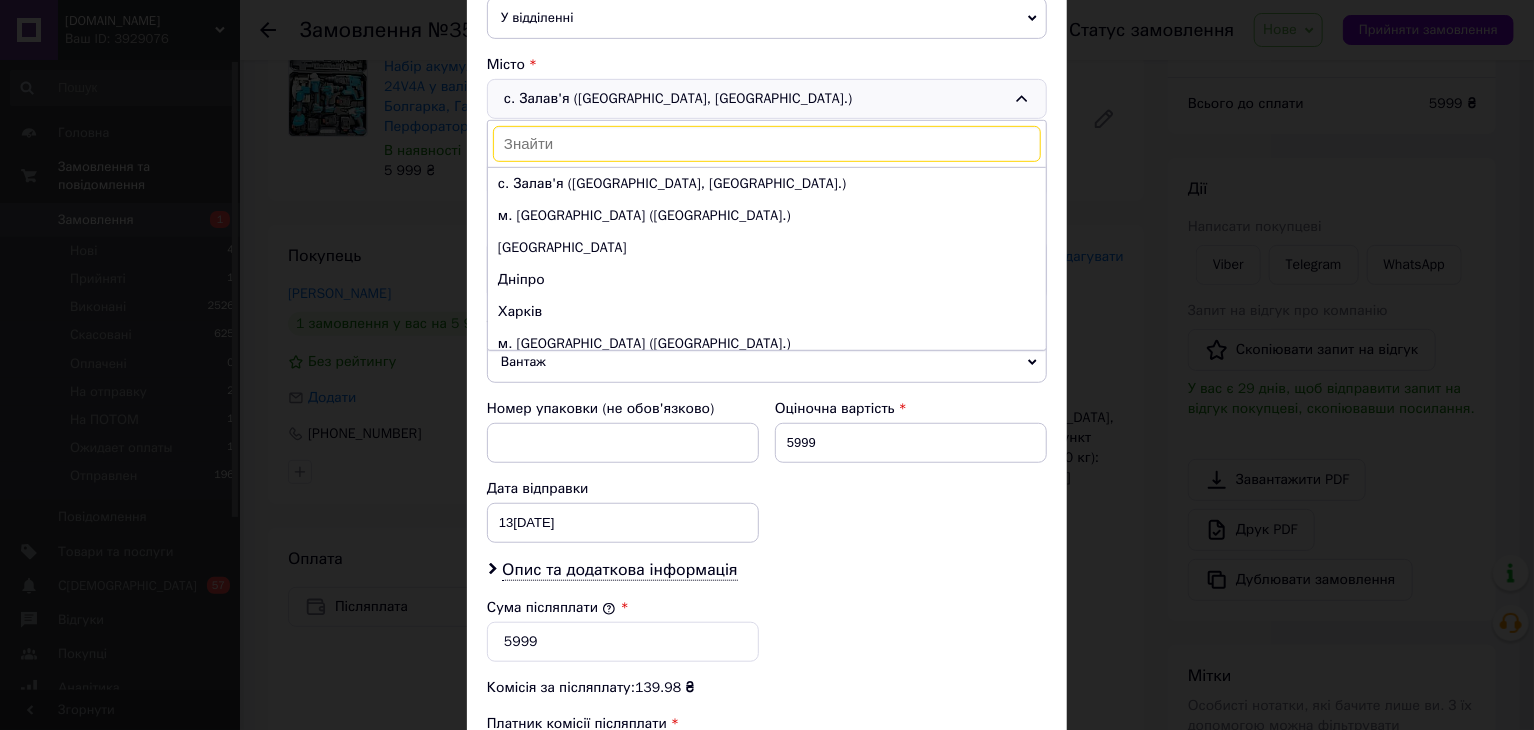 click on "с. Залав'я ([GEOGRAPHIC_DATA], [GEOGRAPHIC_DATA].) с. Залав'я ([GEOGRAPHIC_DATA], [GEOGRAPHIC_DATA].) м. [GEOGRAPHIC_DATA] ([GEOGRAPHIC_DATA].) Одеса Дніпро [GEOGRAPHIC_DATA] м. [GEOGRAPHIC_DATA] ([GEOGRAPHIC_DATA].) м. [GEOGRAPHIC_DATA] ([GEOGRAPHIC_DATA], [GEOGRAPHIC_DATA].) м. [GEOGRAPHIC_DATA] ([GEOGRAPHIC_DATA].) м. [GEOGRAPHIC_DATA] ([GEOGRAPHIC_DATA].) [GEOGRAPHIC_DATA] м. [GEOGRAPHIC_DATA] (Полтавська обл.) м. [GEOGRAPHIC_DATA] (Хмельницька обл.) м. [GEOGRAPHIC_DATA] ([GEOGRAPHIC_DATA].) м. [GEOGRAPHIC_DATA] ([GEOGRAPHIC_DATA].) Суми [GEOGRAPHIC_DATA] Житомир м. [GEOGRAPHIC_DATA] ([GEOGRAPHIC_DATA].) Чернігів [PERSON_NAME] [GEOGRAPHIC_DATA]" at bounding box center [767, 99] 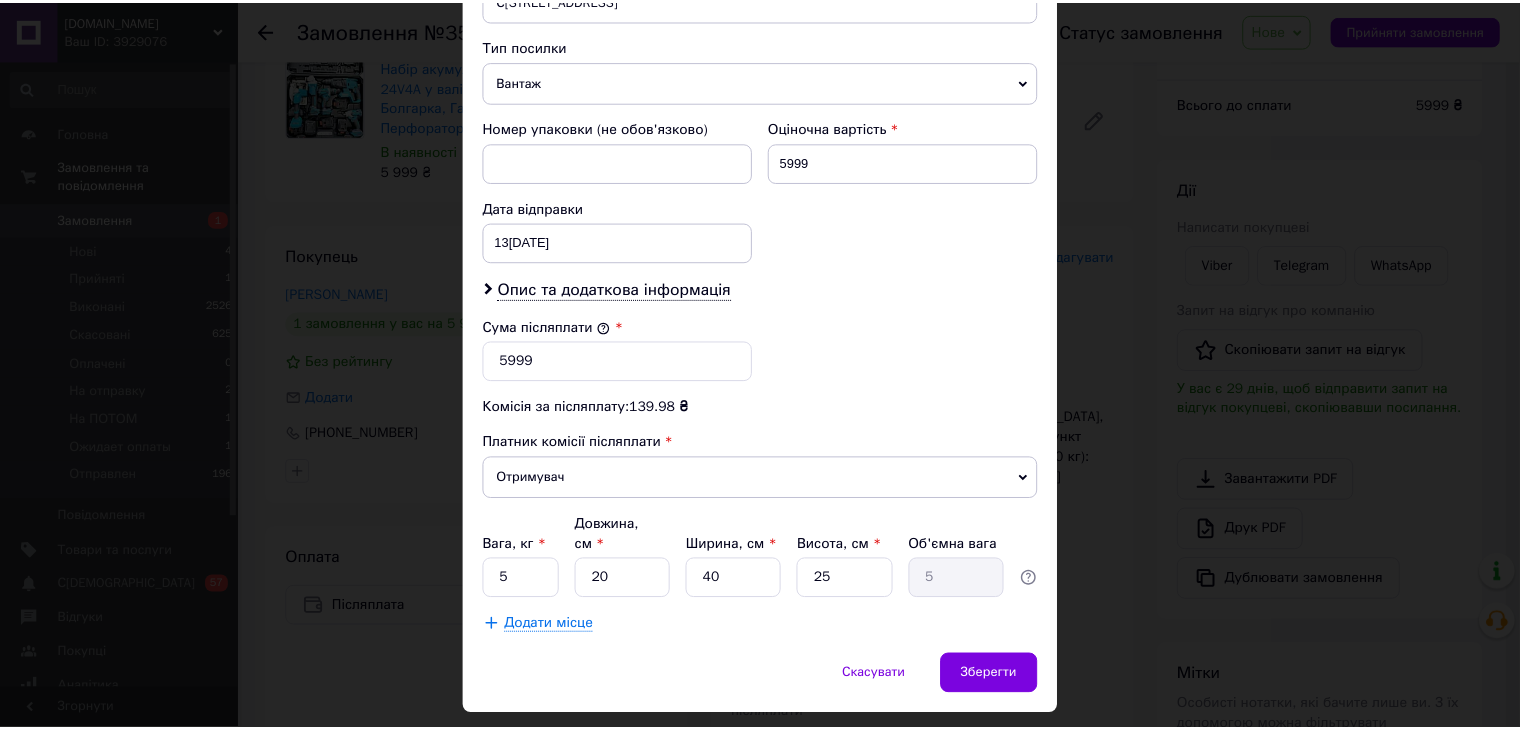 scroll, scrollTop: 789, scrollLeft: 0, axis: vertical 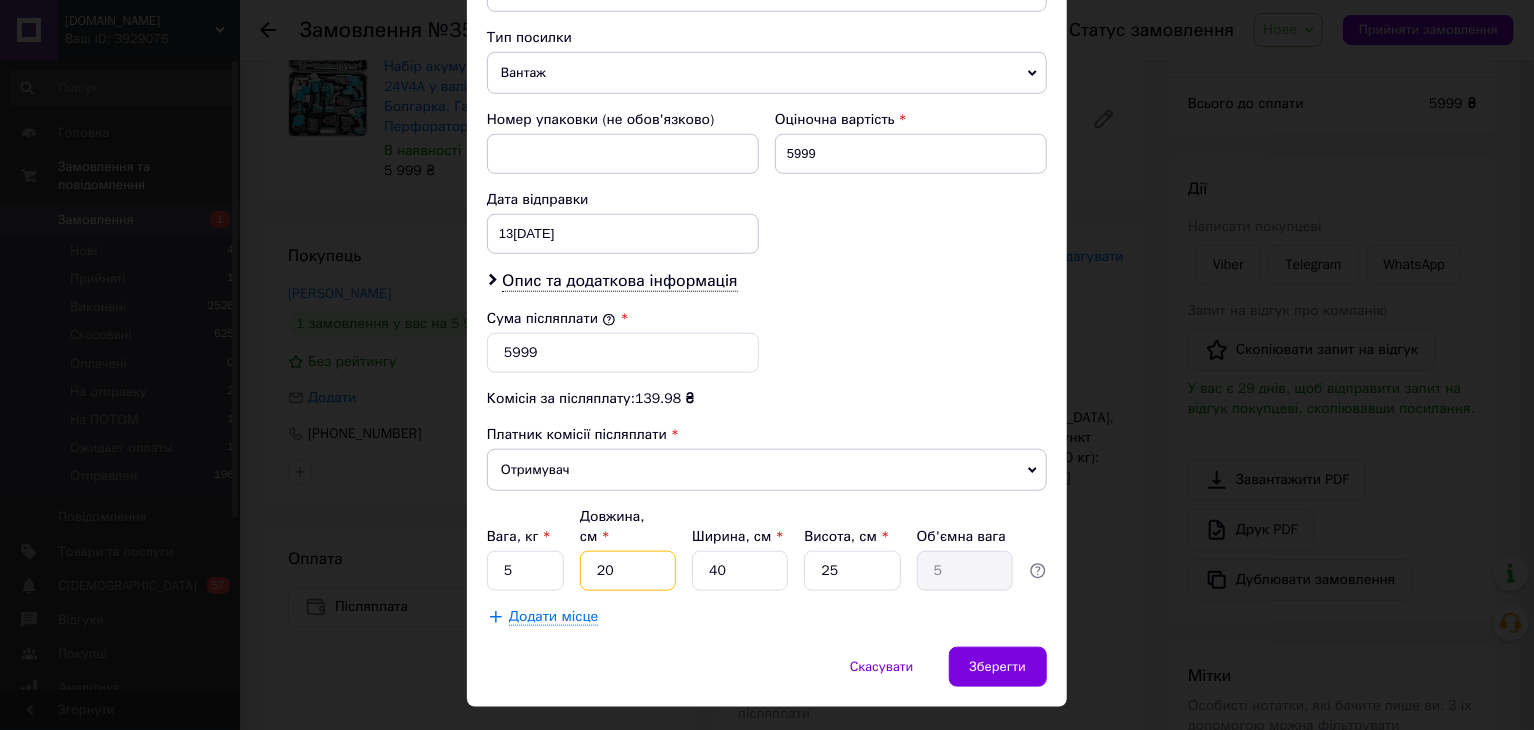 click on "20" at bounding box center (628, 571) 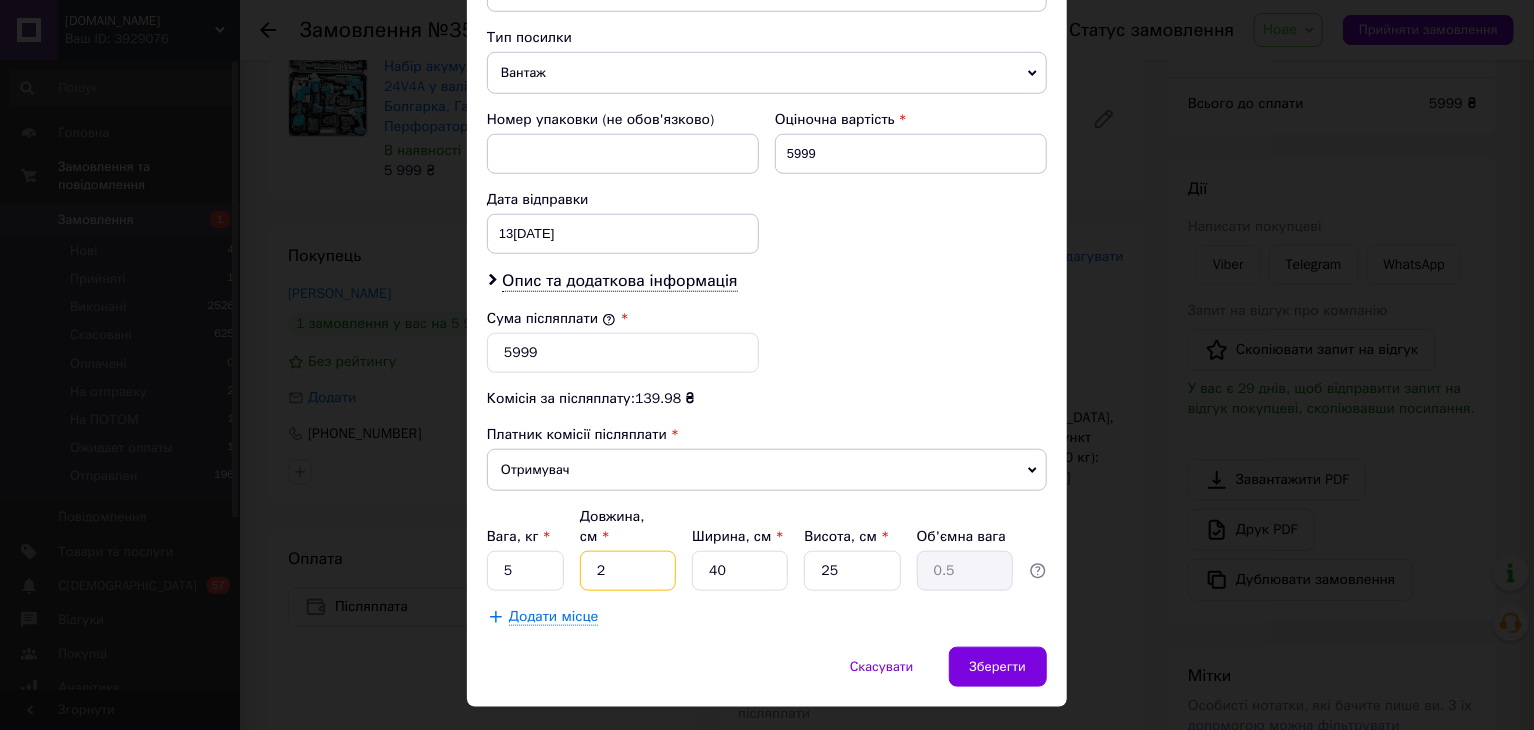 type 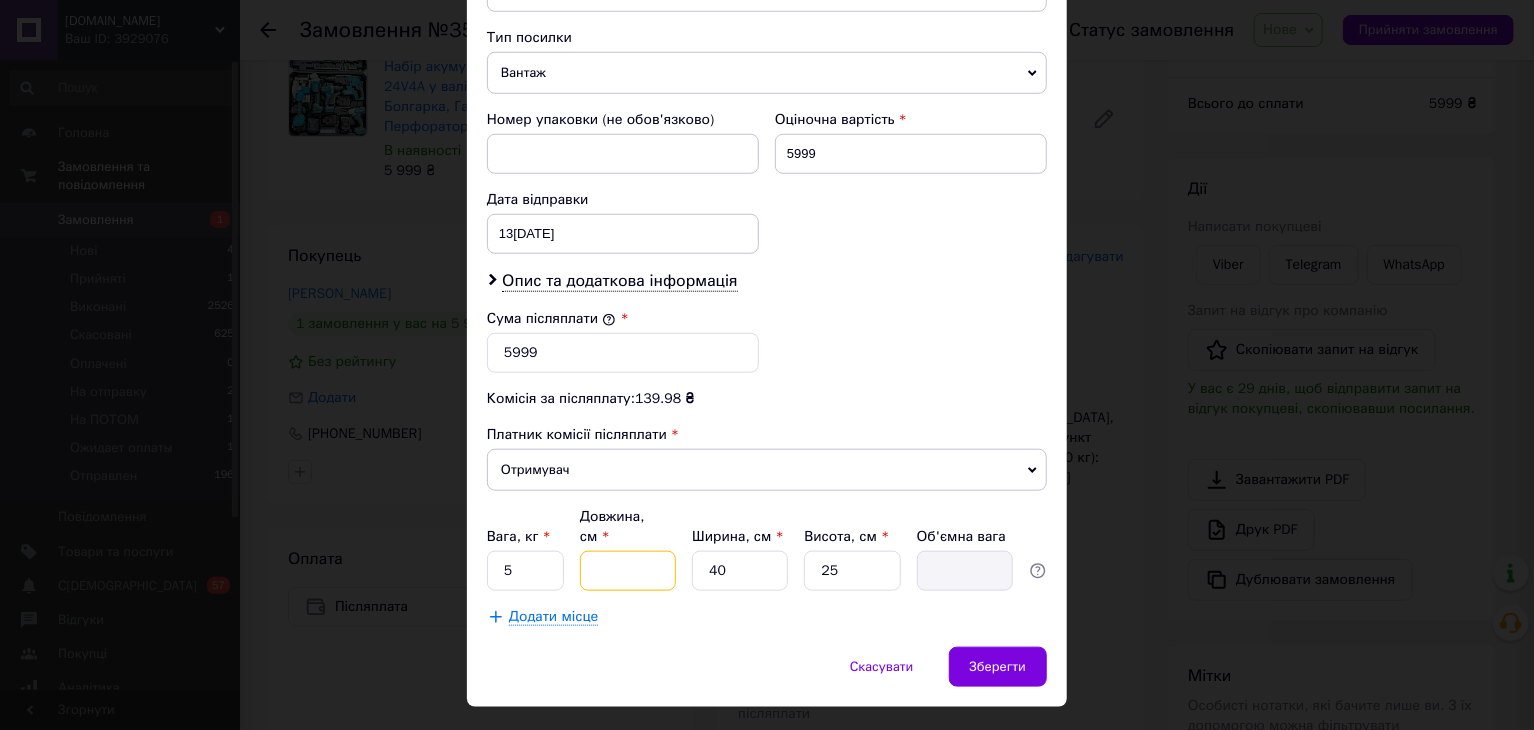 type on "5" 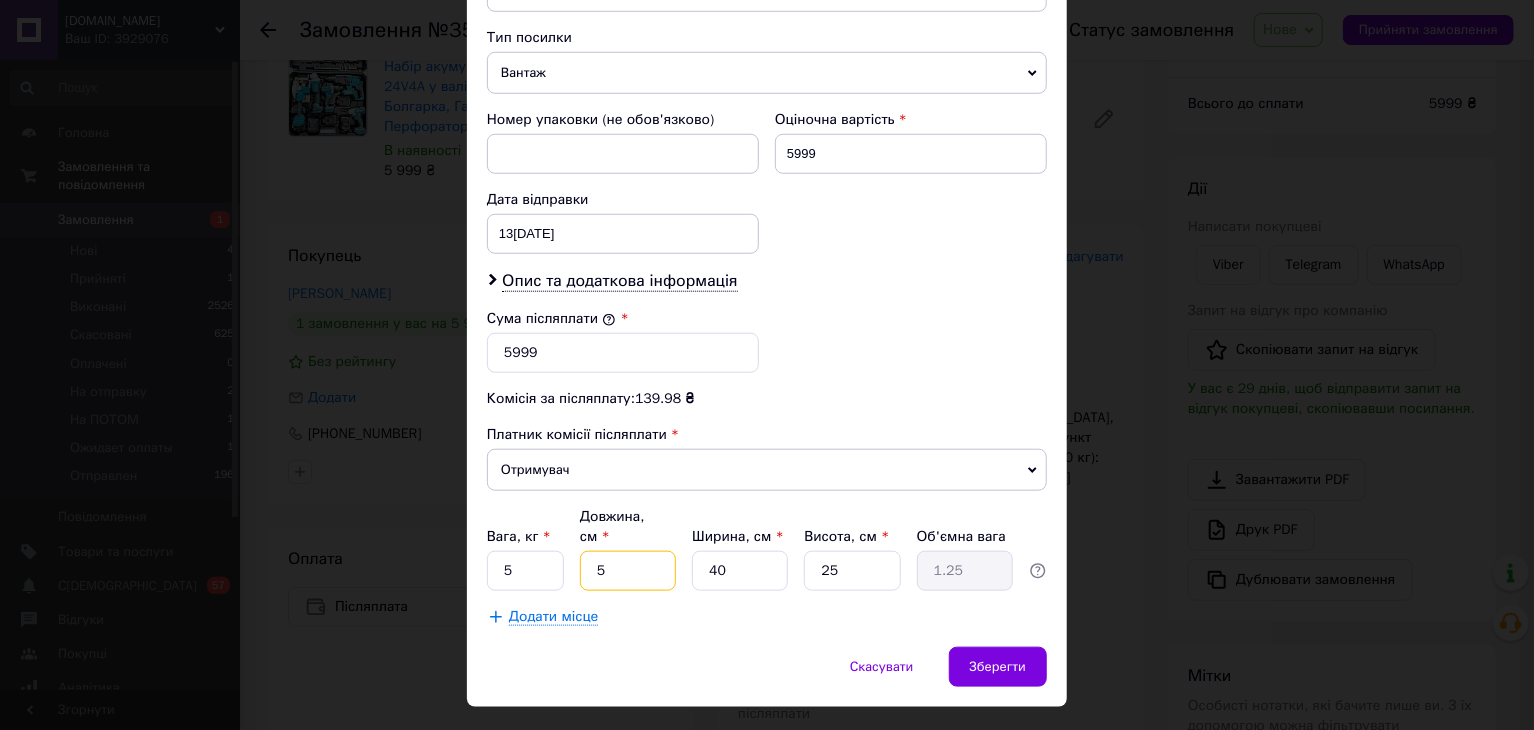type on "50" 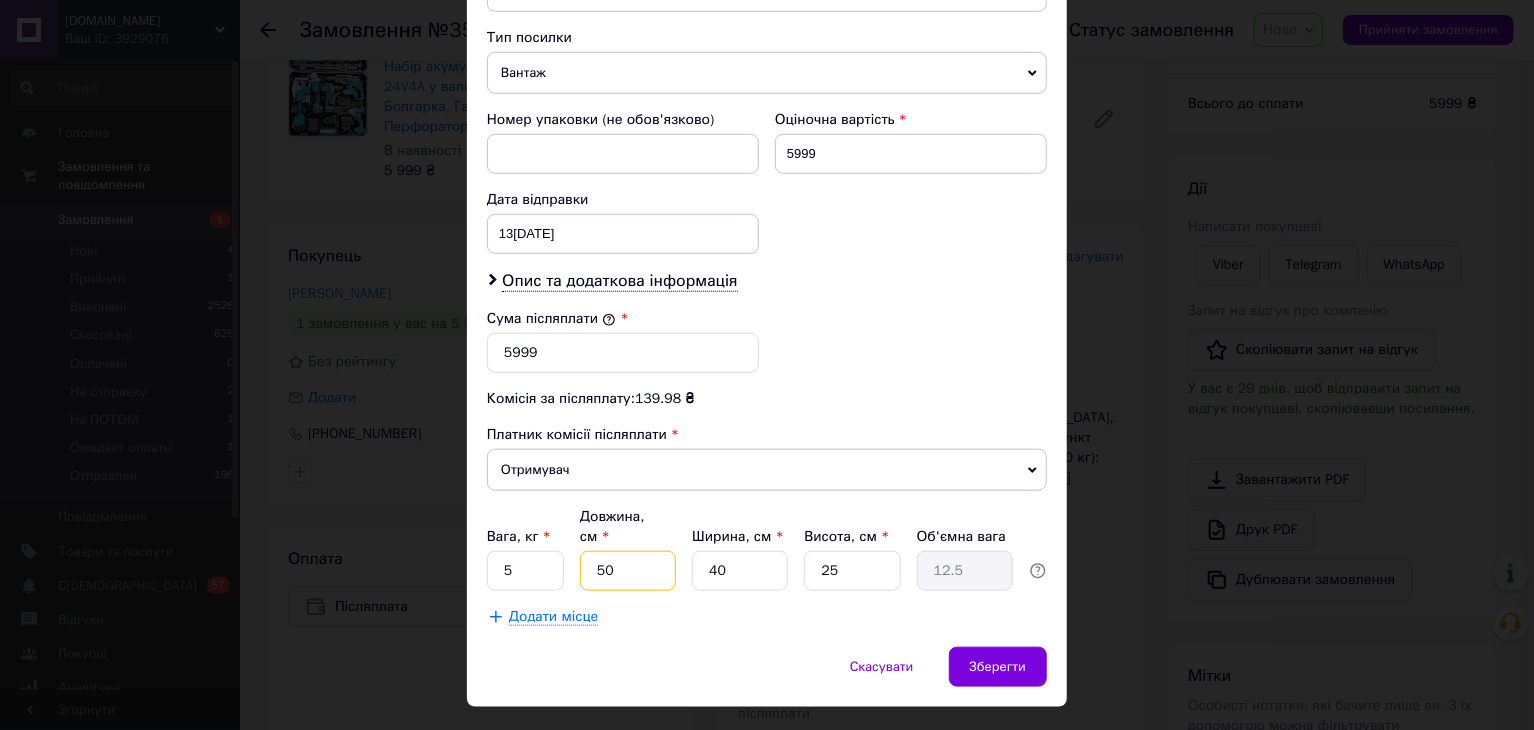 type on "504" 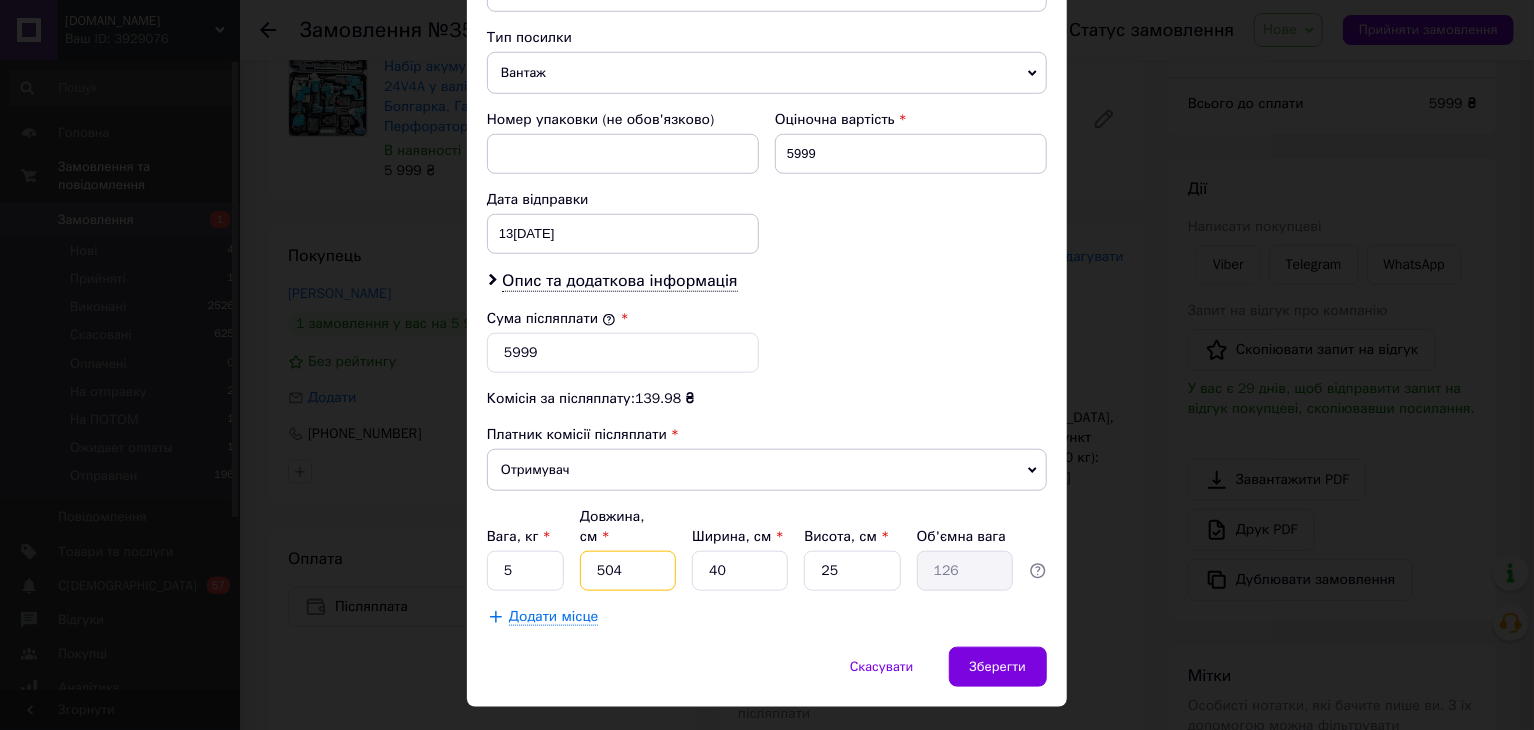 type on "50" 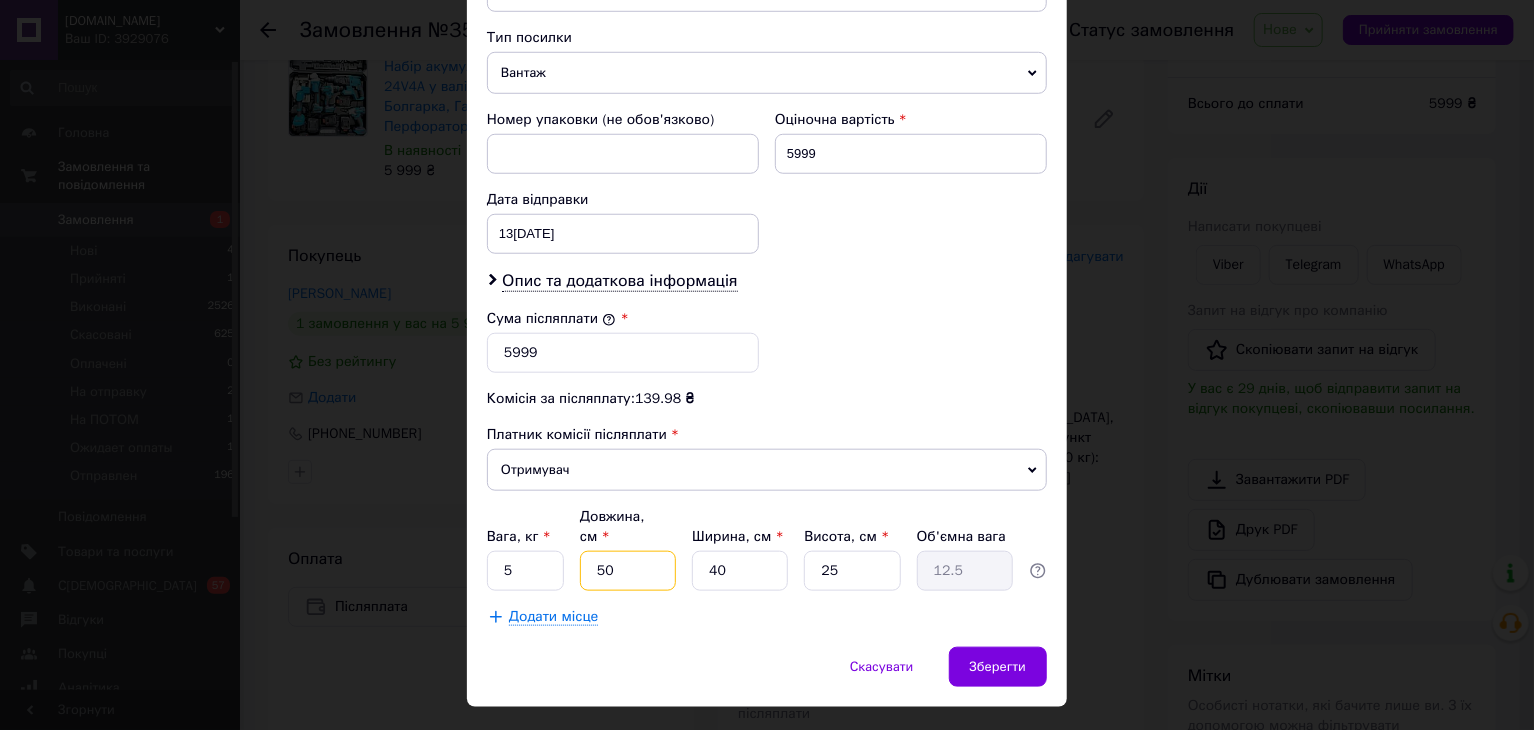 type on "50" 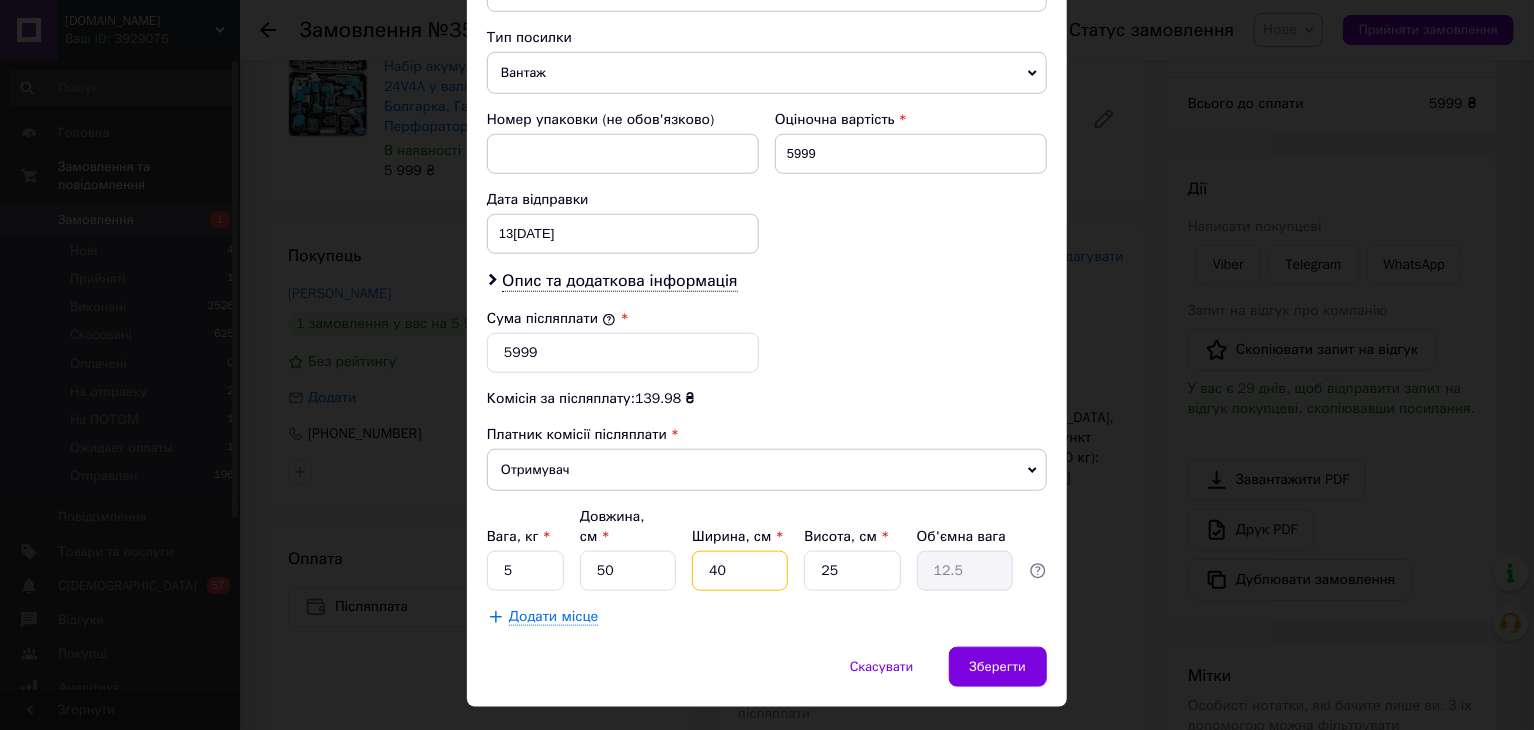 type on "4" 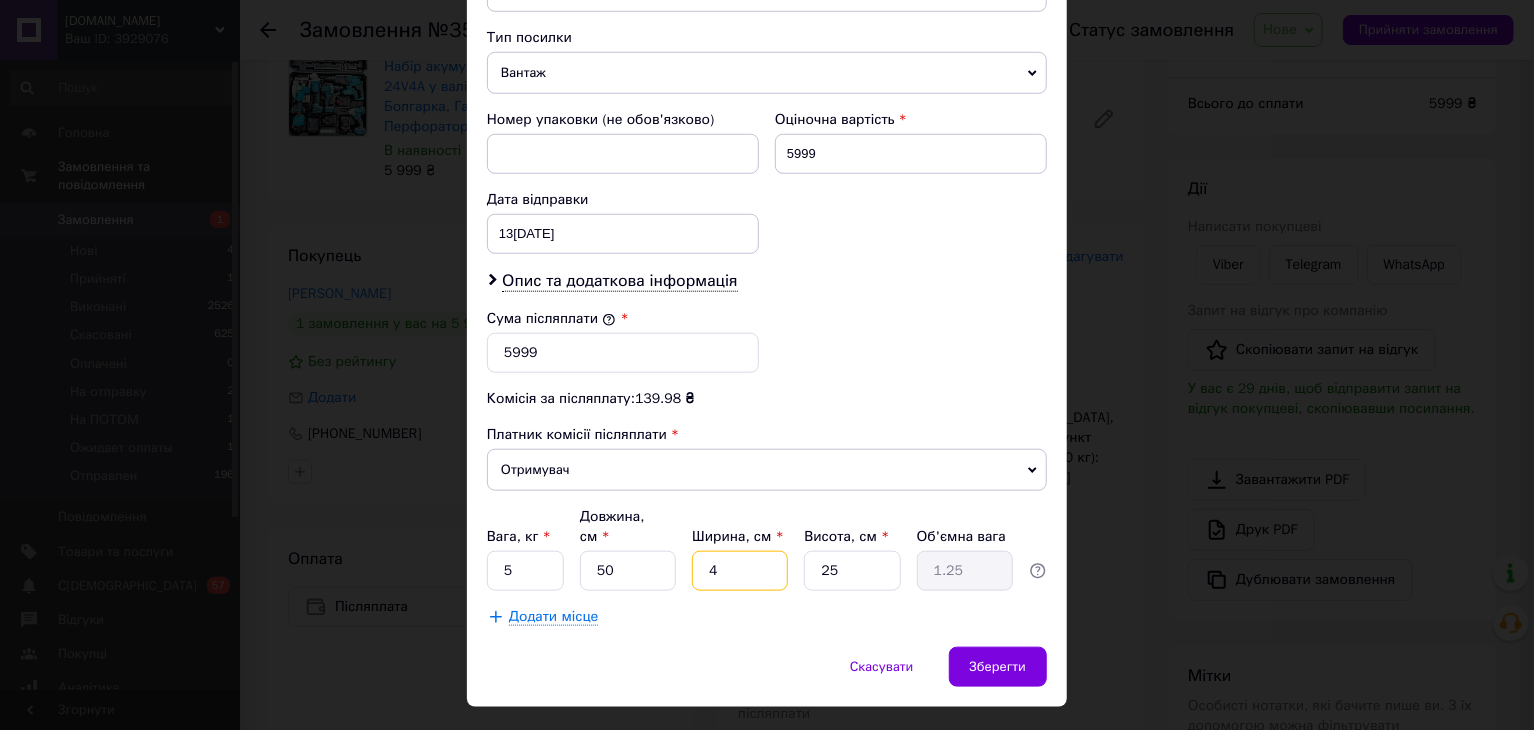 type on "40" 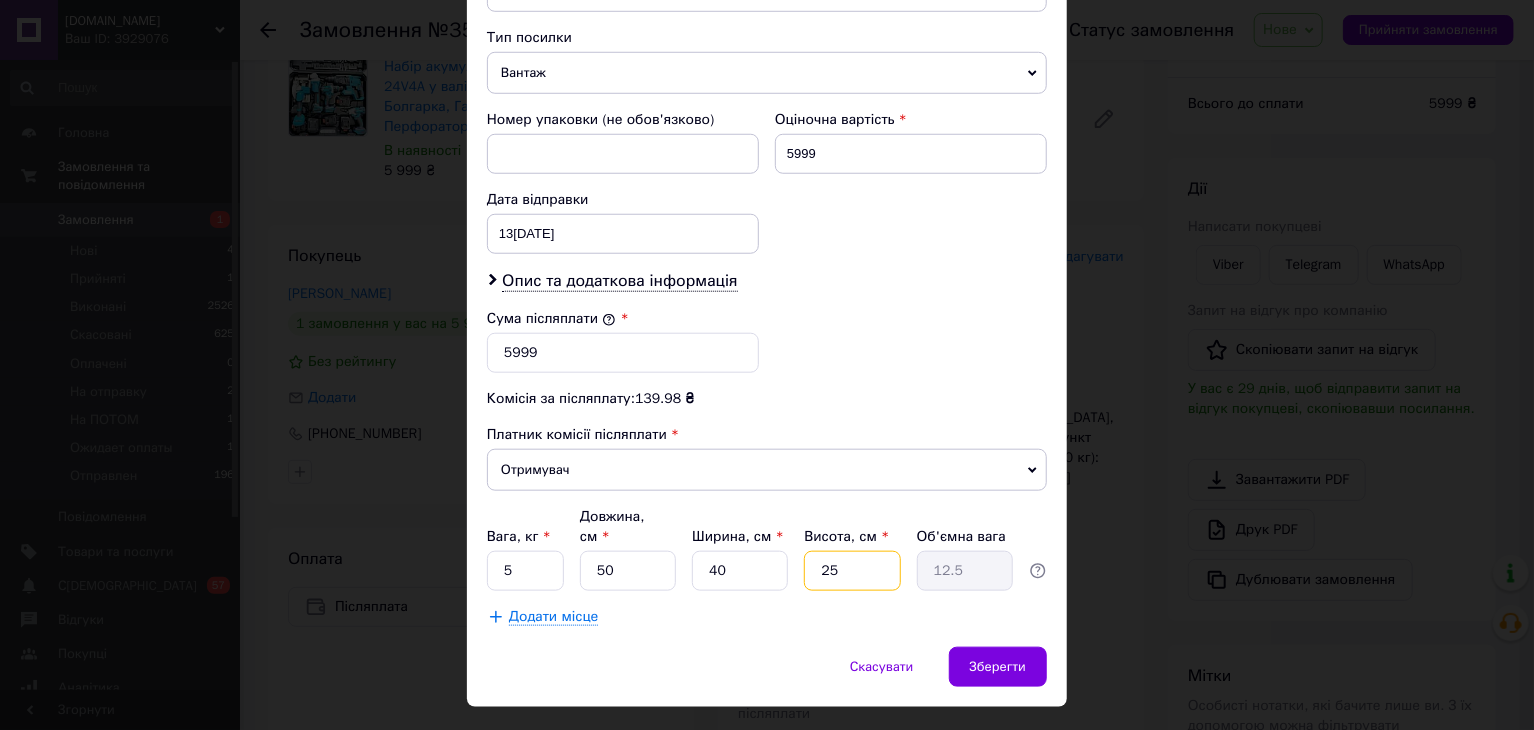 type on "3" 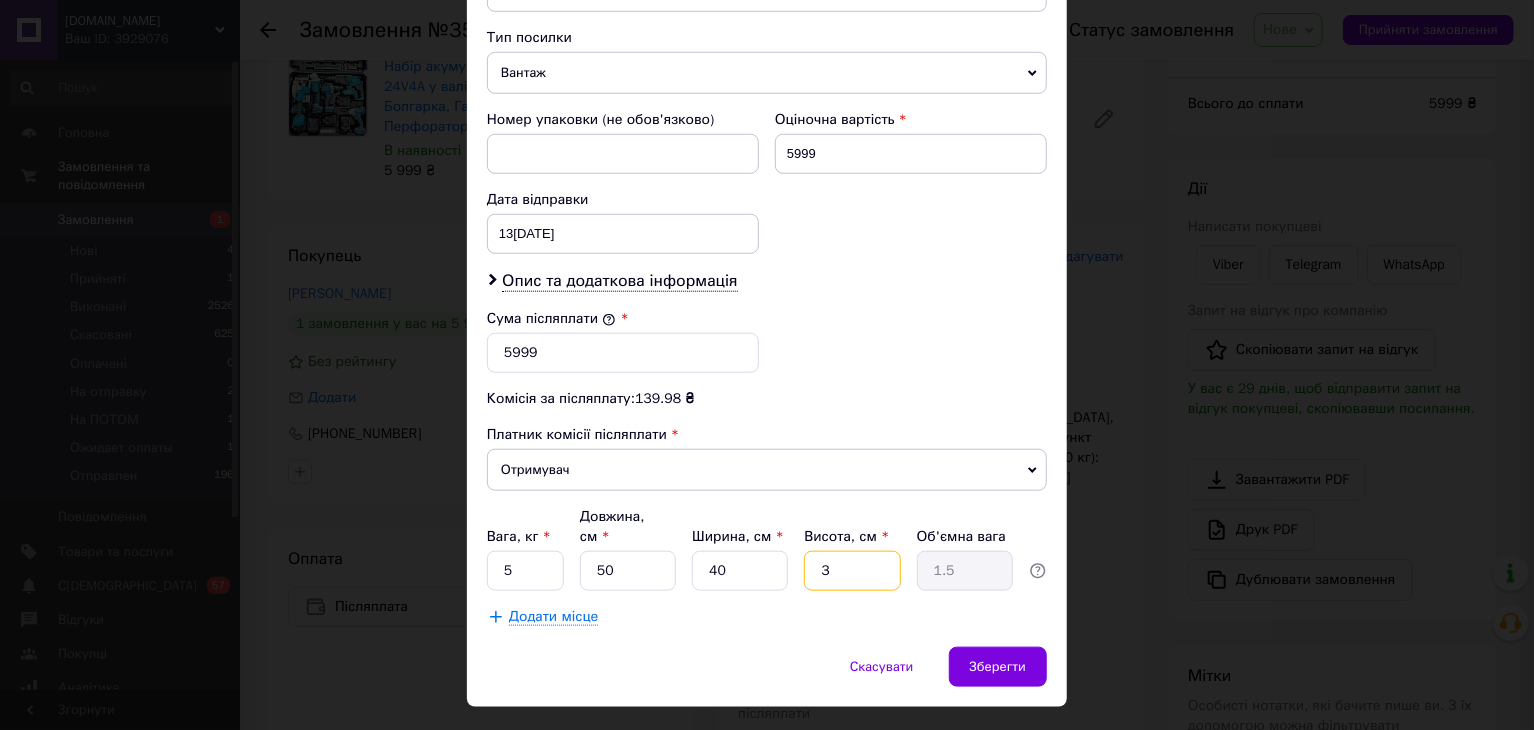 type on "30" 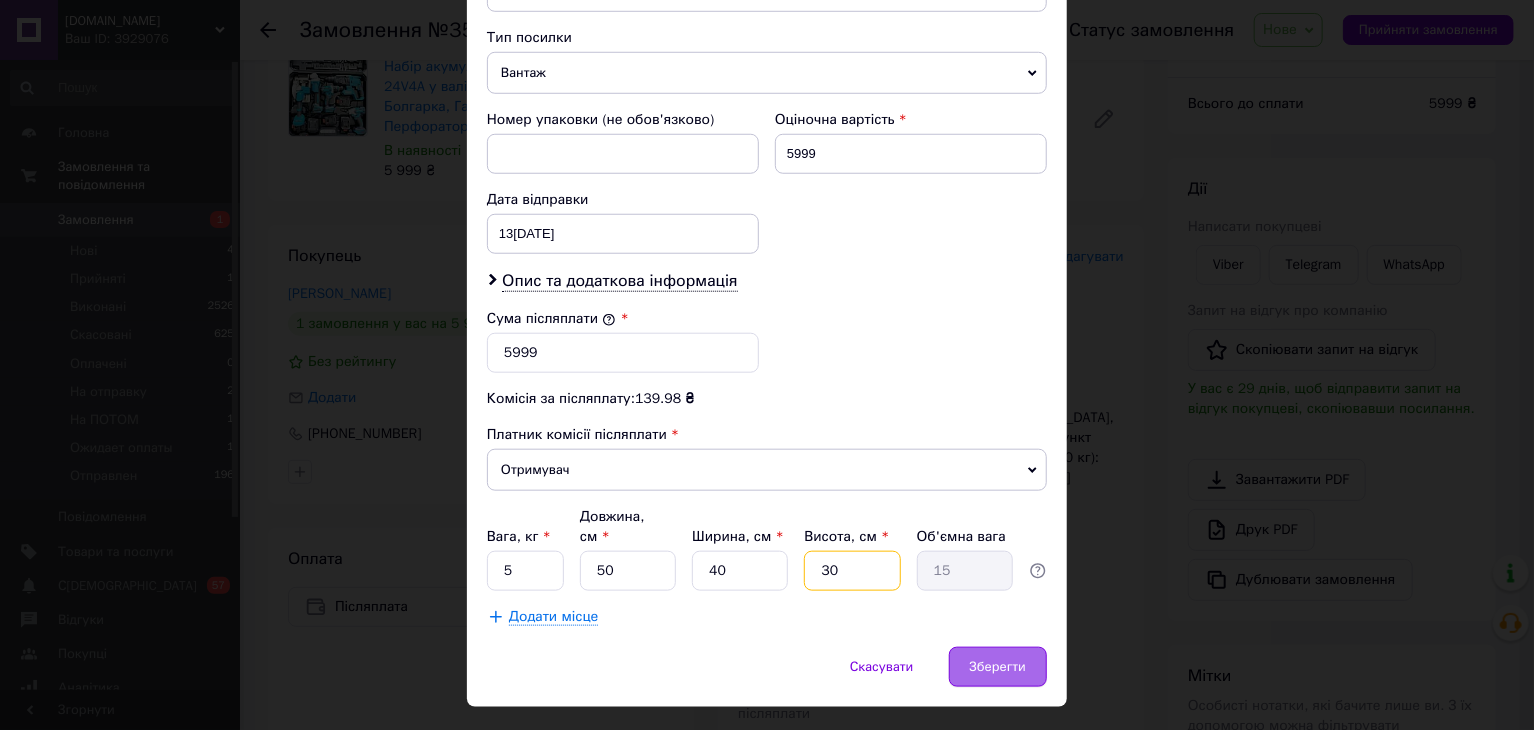 type on "30" 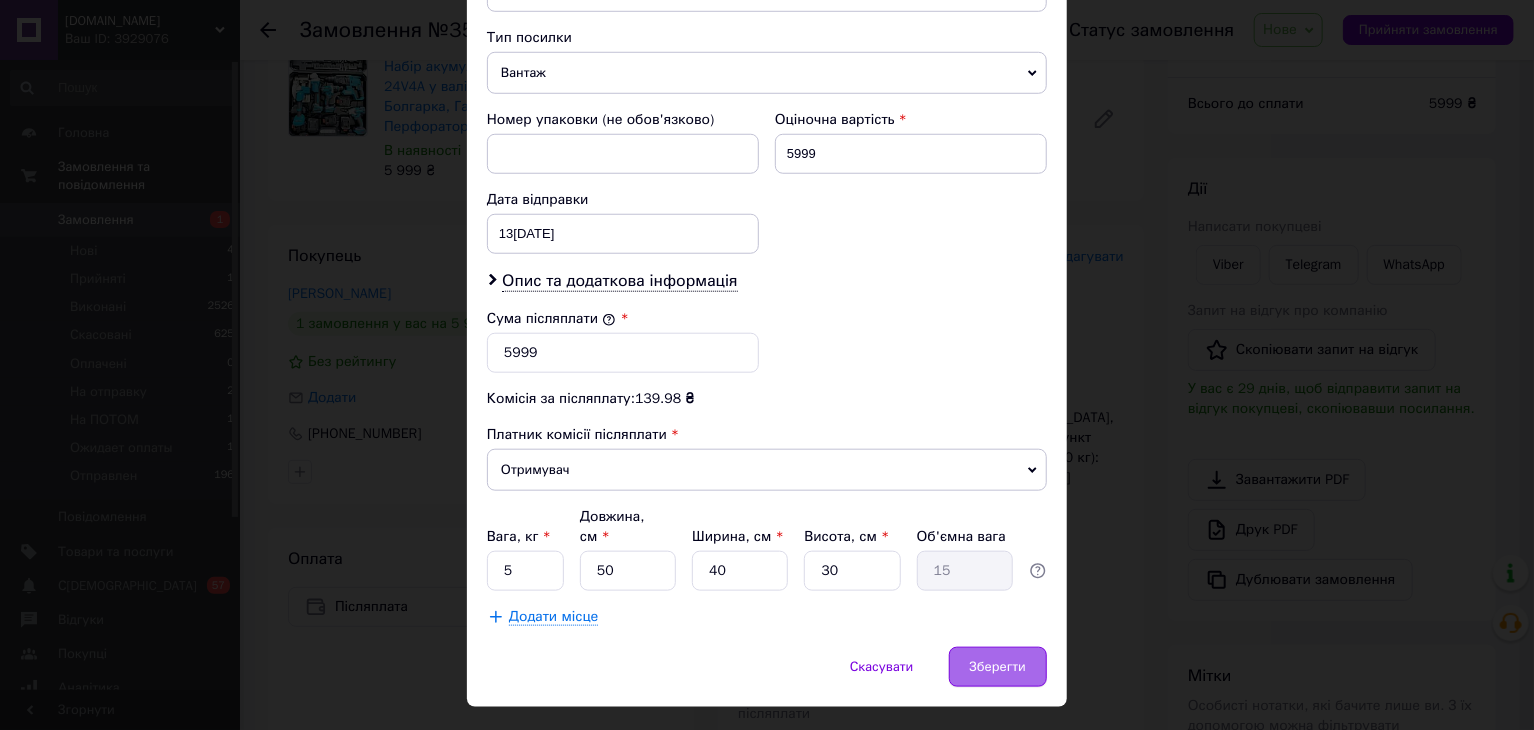click on "Зберегти" at bounding box center (998, 667) 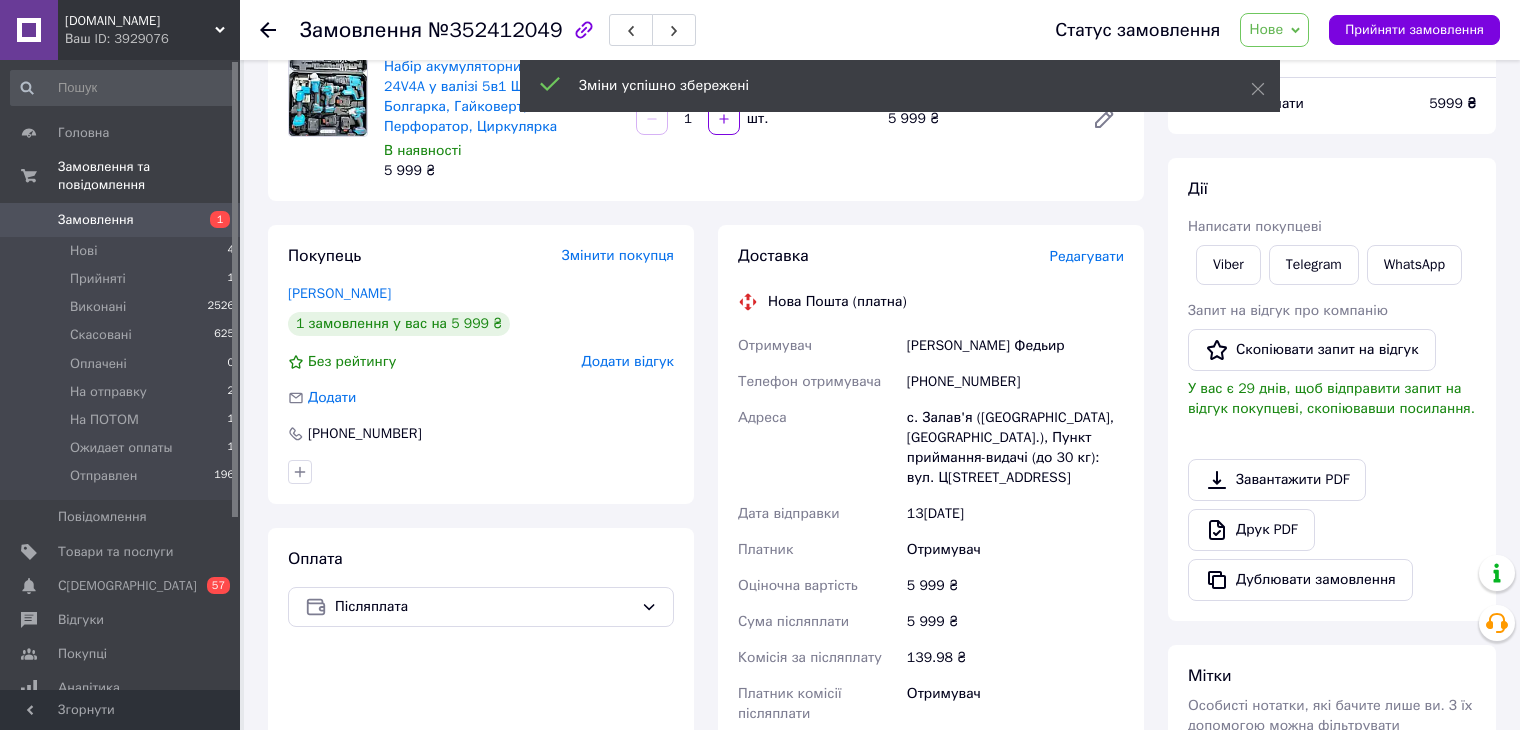 scroll, scrollTop: 0, scrollLeft: 0, axis: both 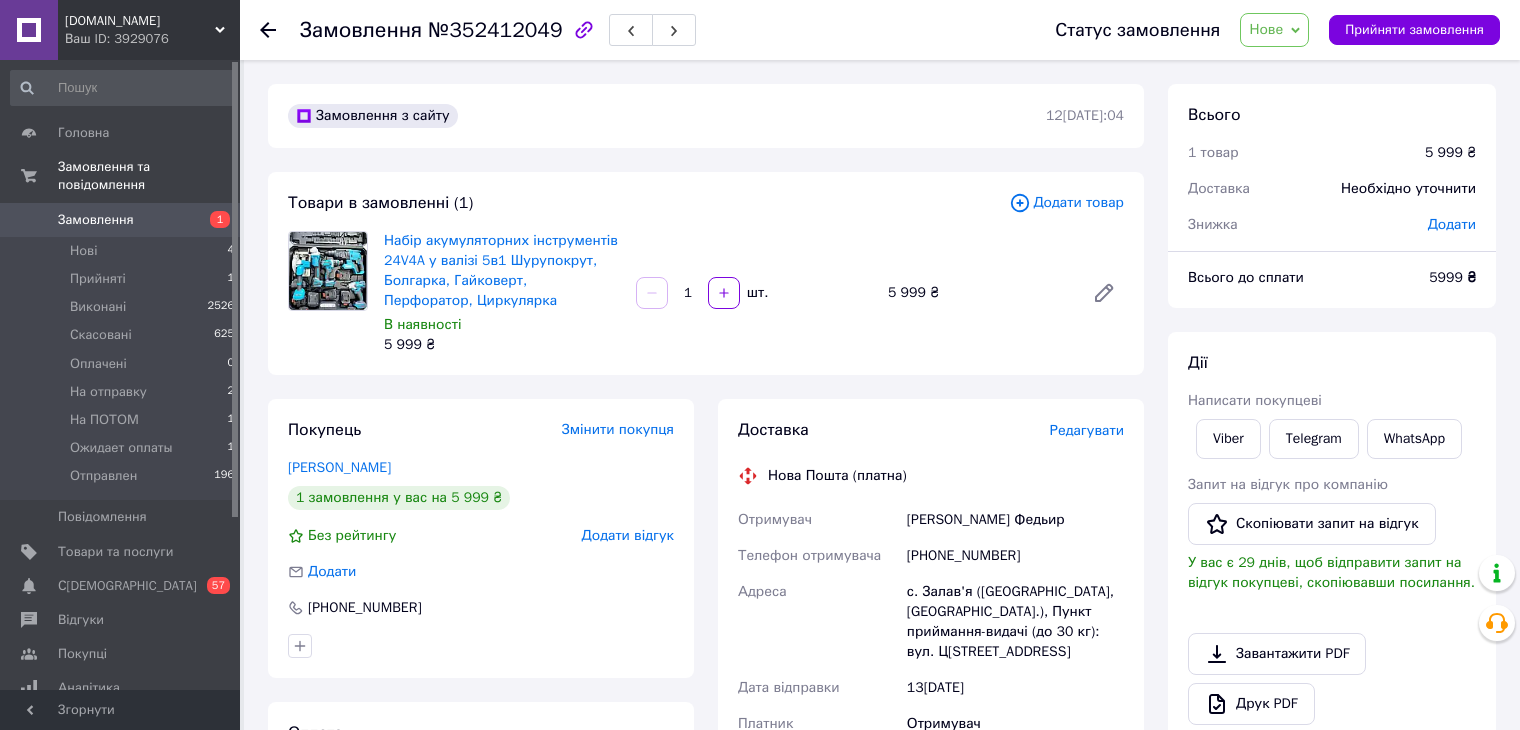click on "Нове" at bounding box center [1274, 30] 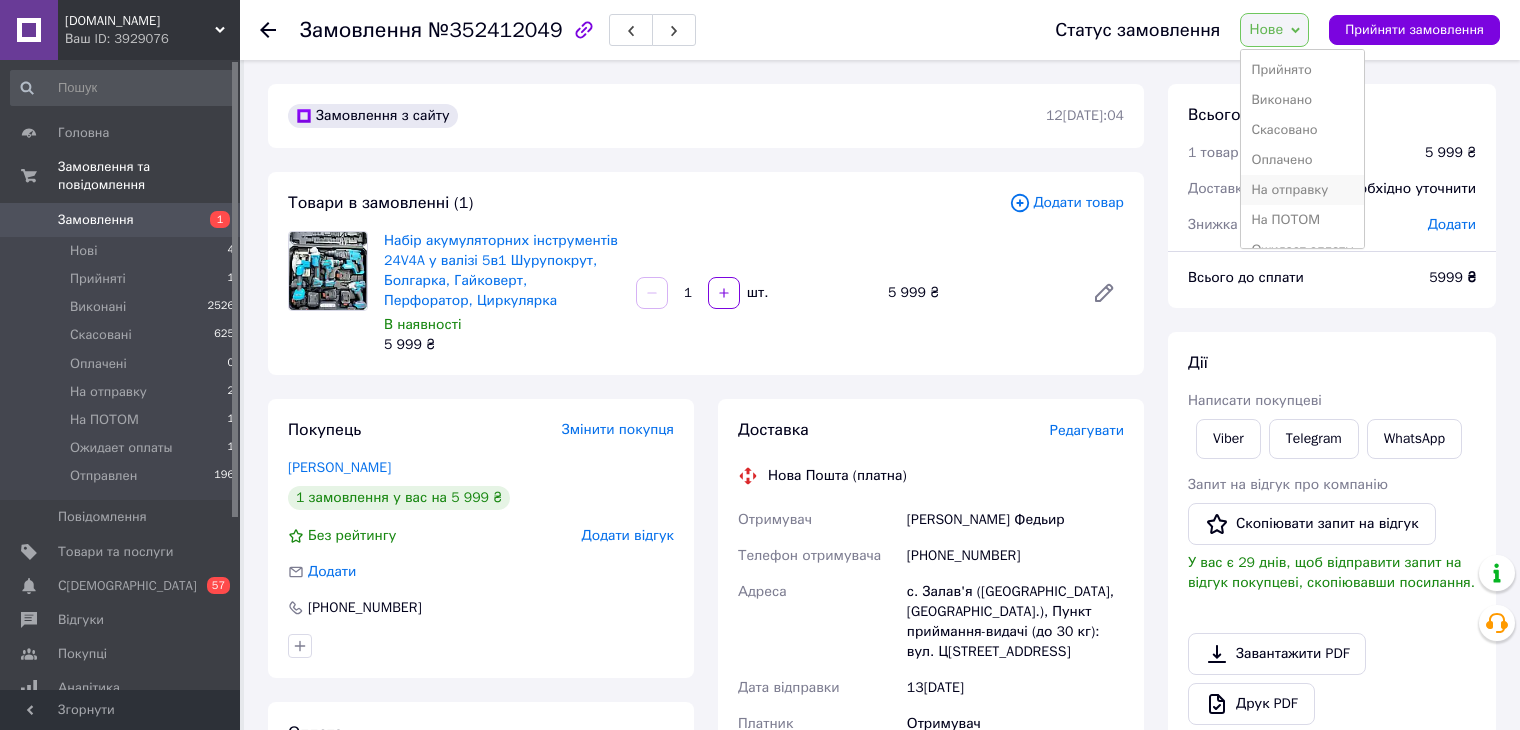 click on "На отправку" at bounding box center (1302, 190) 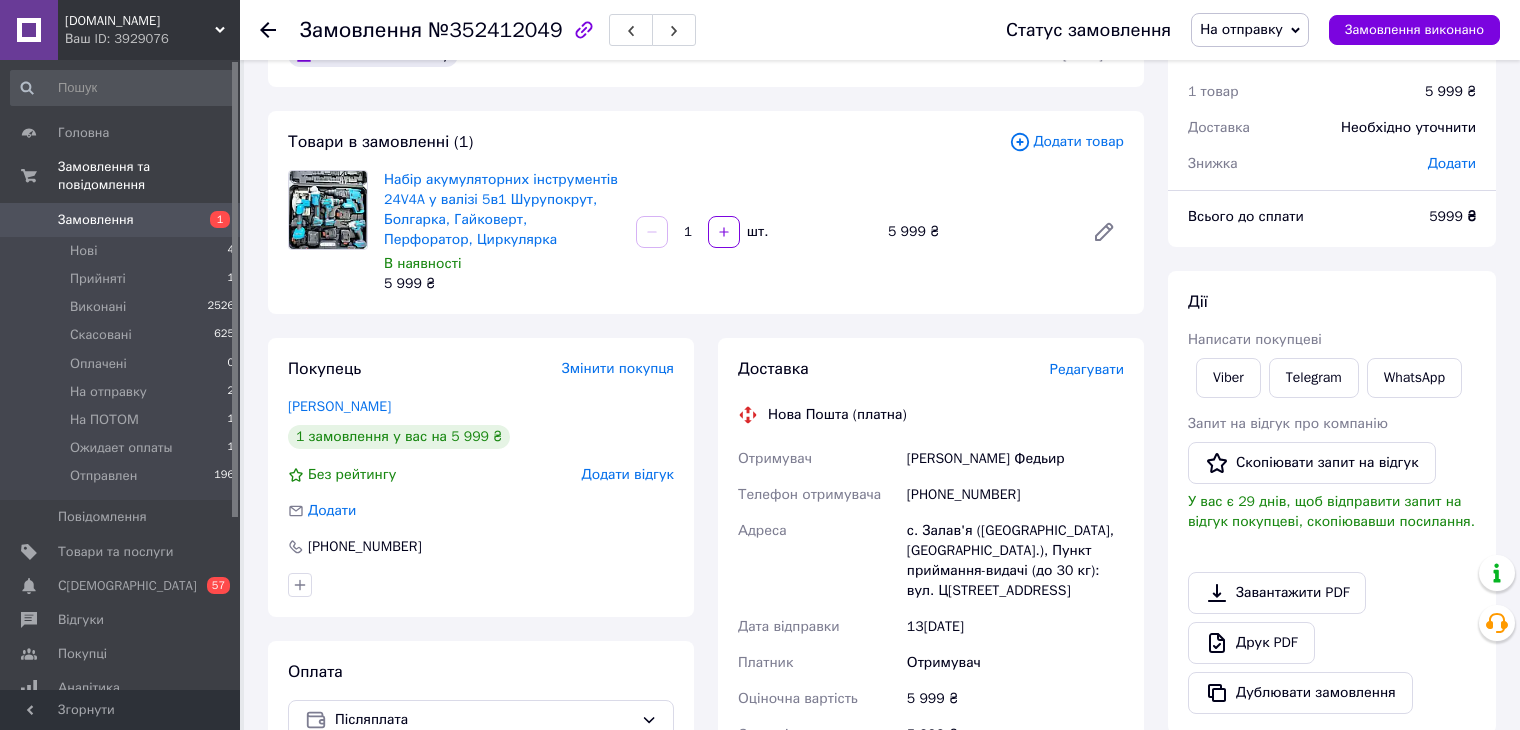 scroll, scrollTop: 21, scrollLeft: 0, axis: vertical 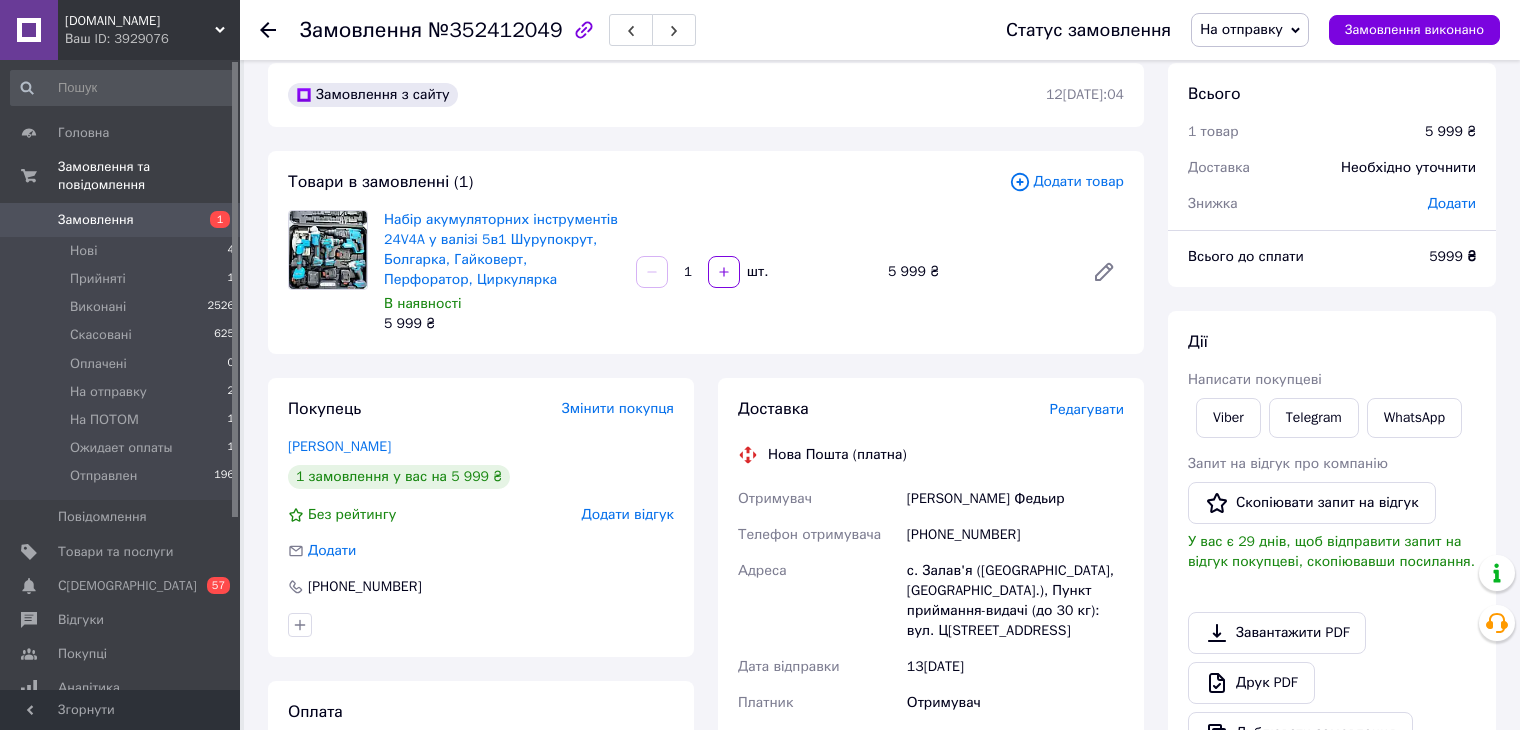 click on "Замовлення" at bounding box center (121, 220) 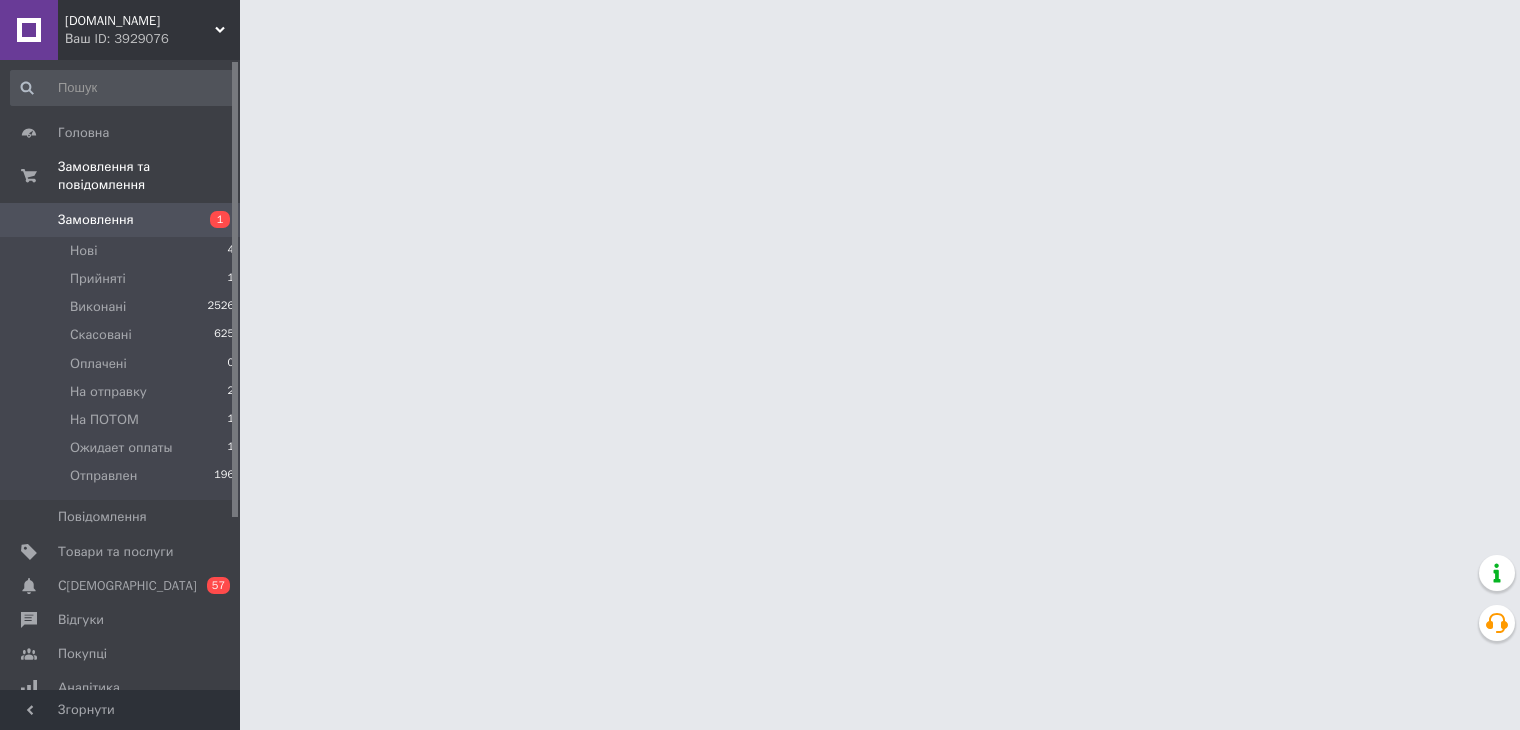 scroll, scrollTop: 0, scrollLeft: 0, axis: both 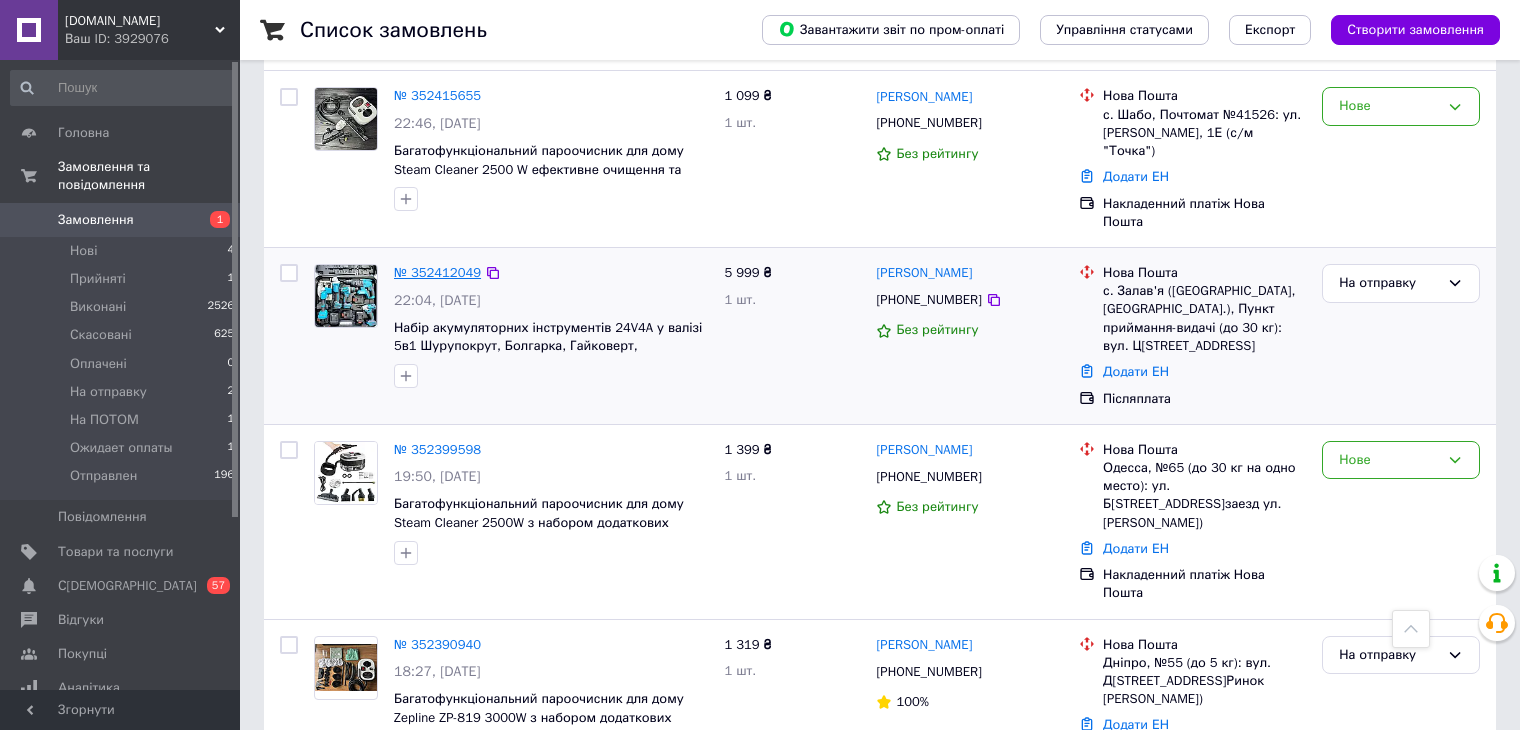click on "№ 352412049" at bounding box center [437, 272] 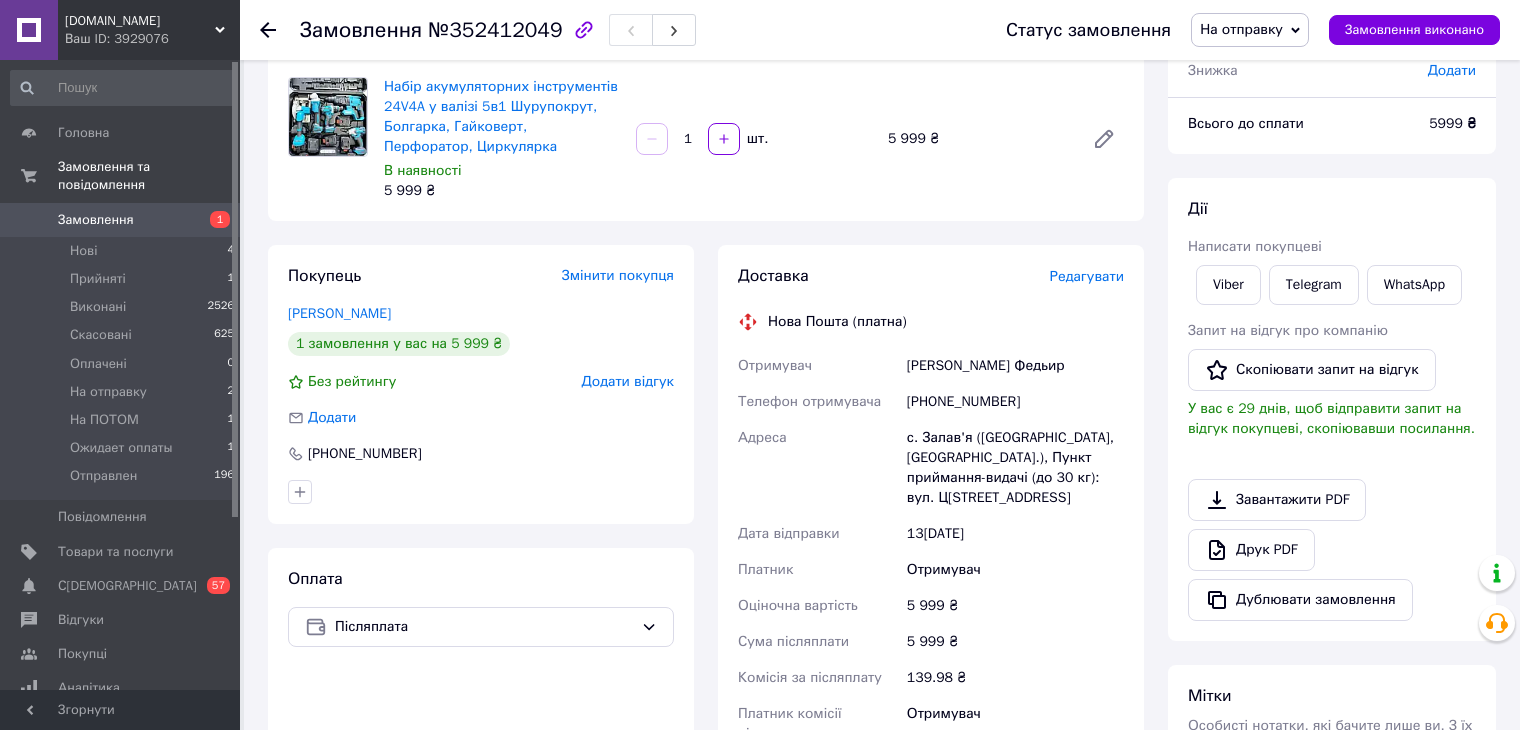scroll, scrollTop: 34, scrollLeft: 0, axis: vertical 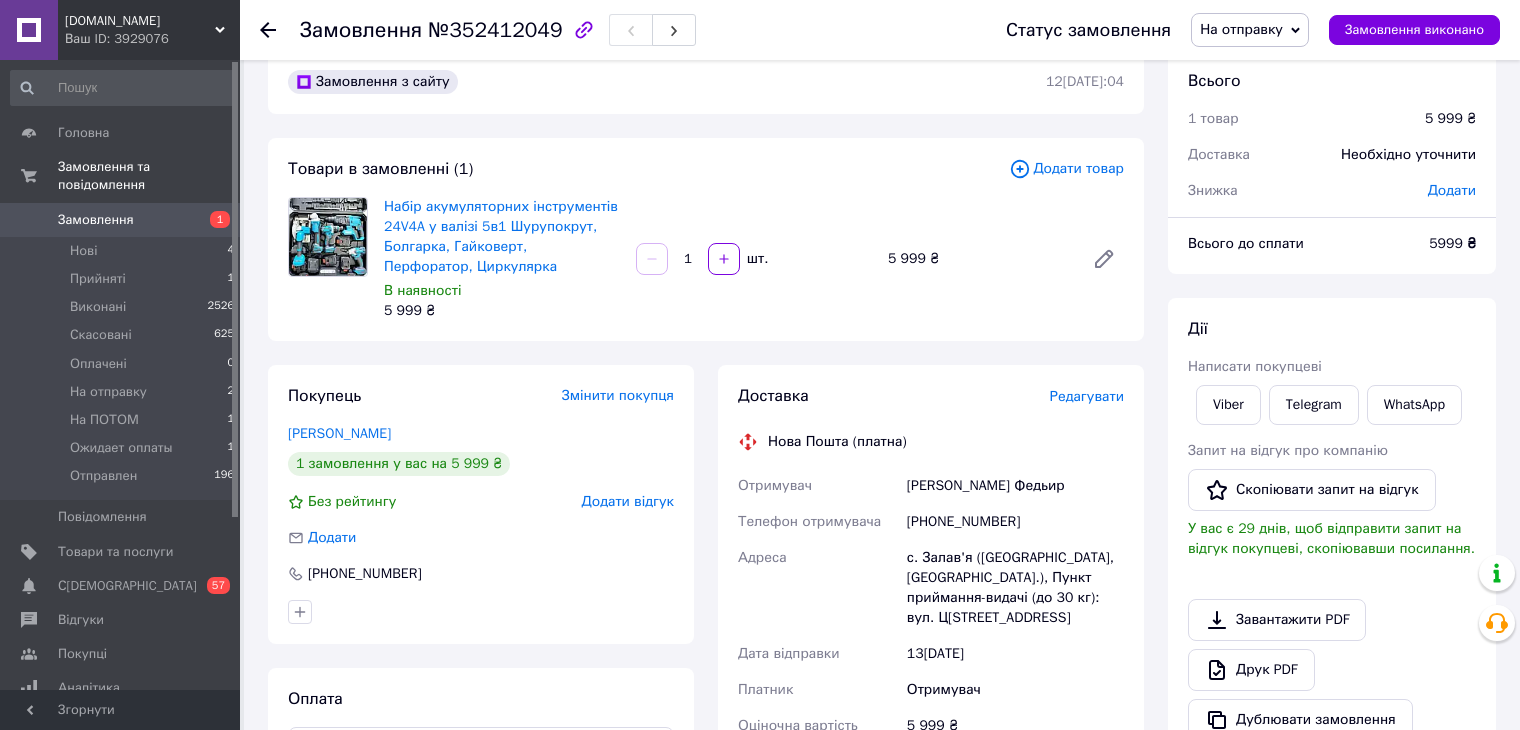 click on "Замовлення" at bounding box center (121, 220) 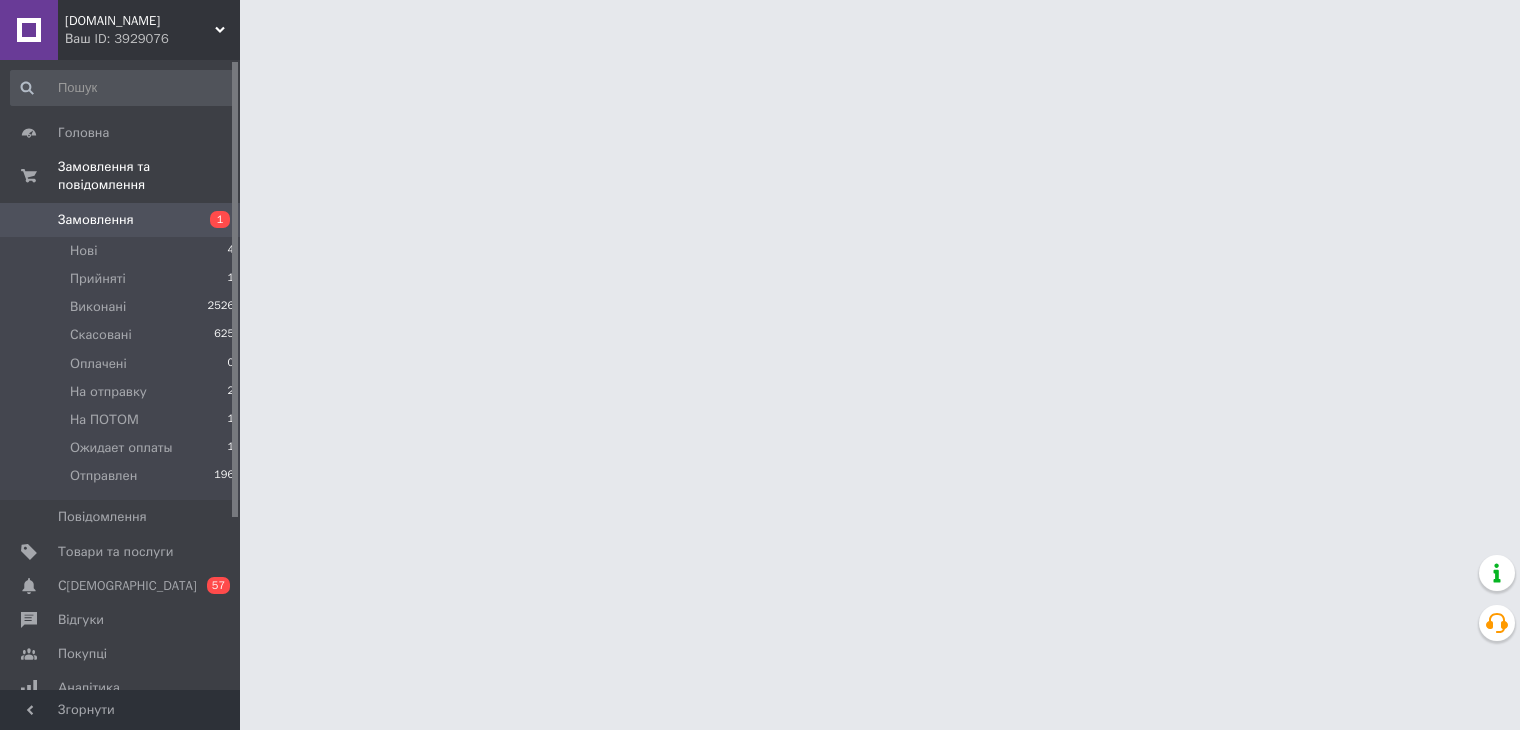 scroll, scrollTop: 0, scrollLeft: 0, axis: both 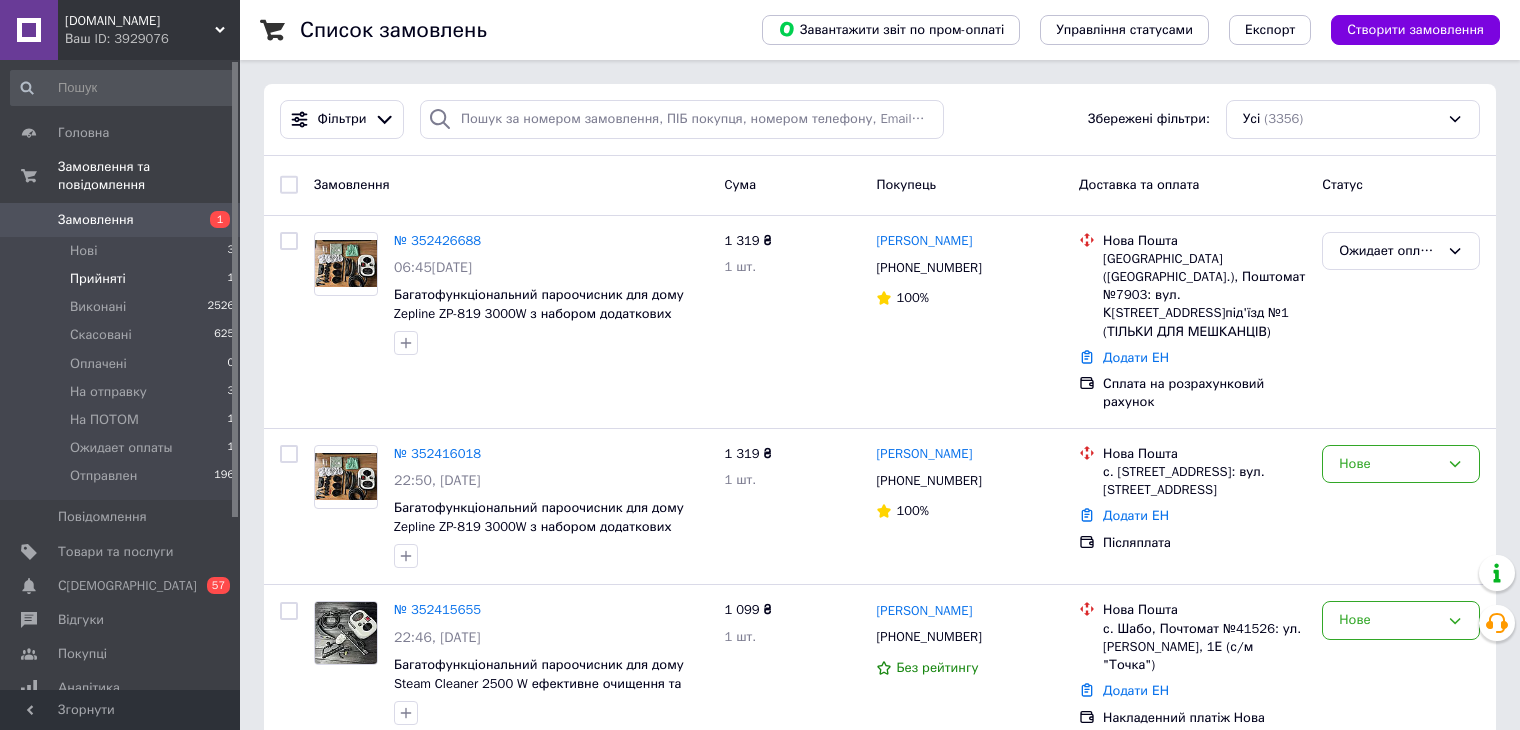 click on "Прийняті" at bounding box center [98, 279] 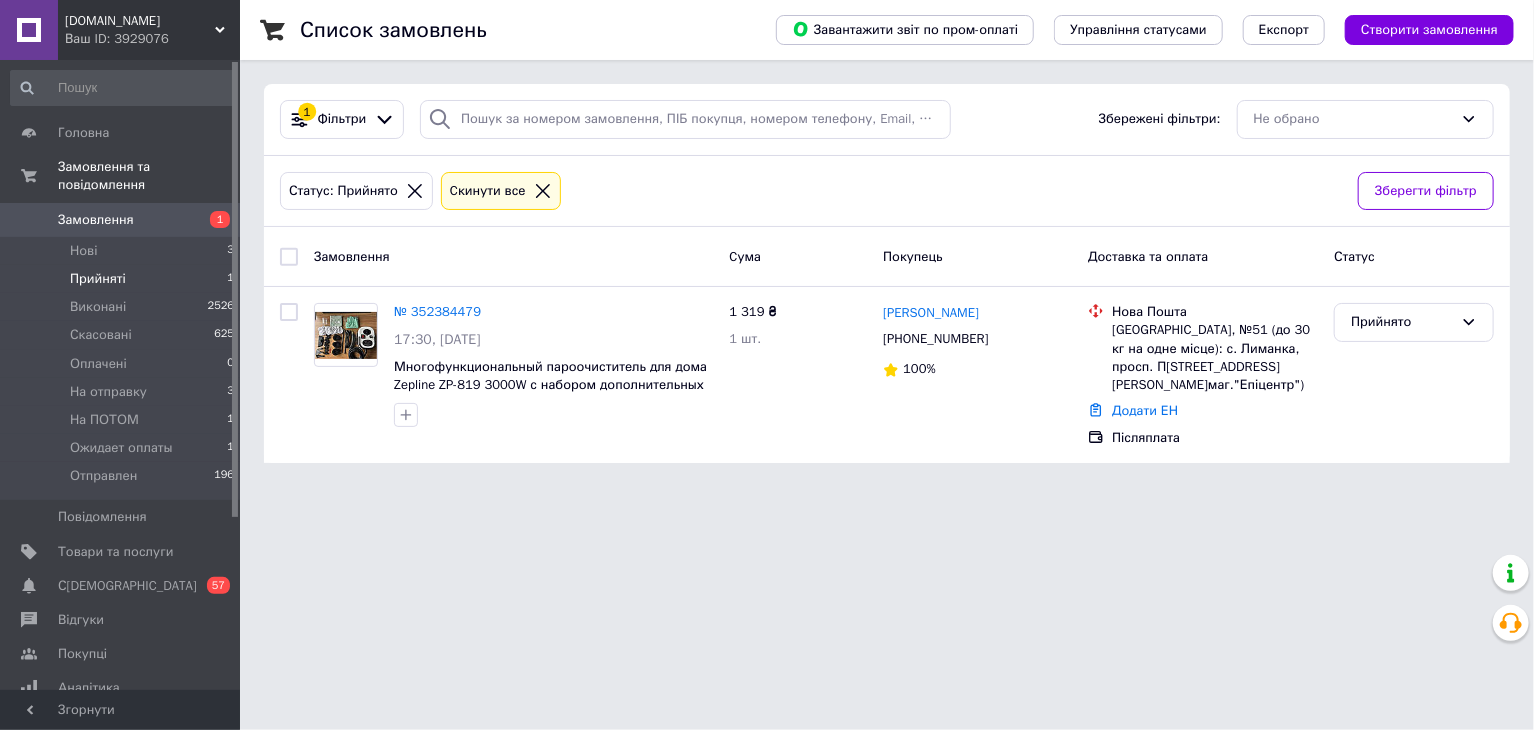 click on "Прийняті" at bounding box center (98, 279) 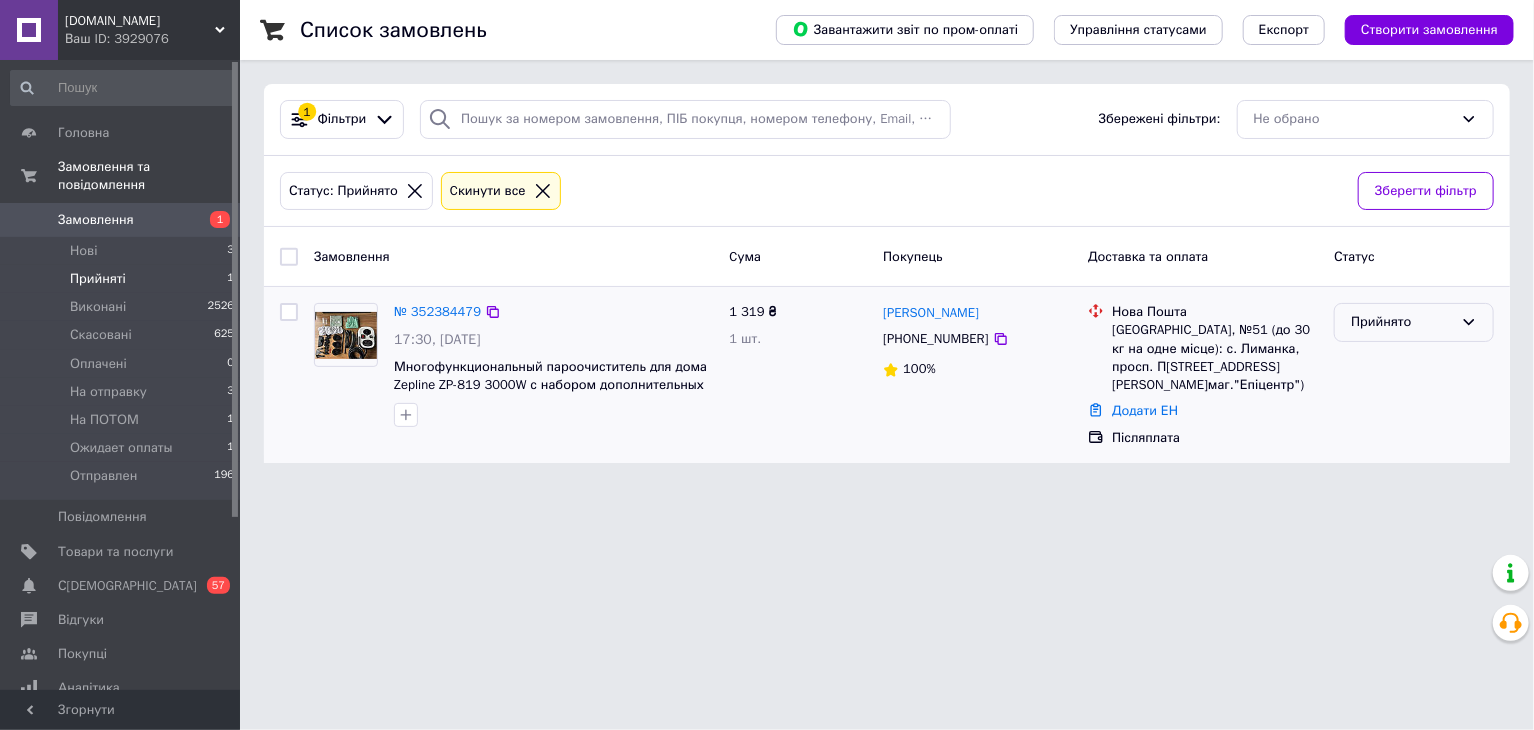 click on "Прийнято" at bounding box center [1402, 322] 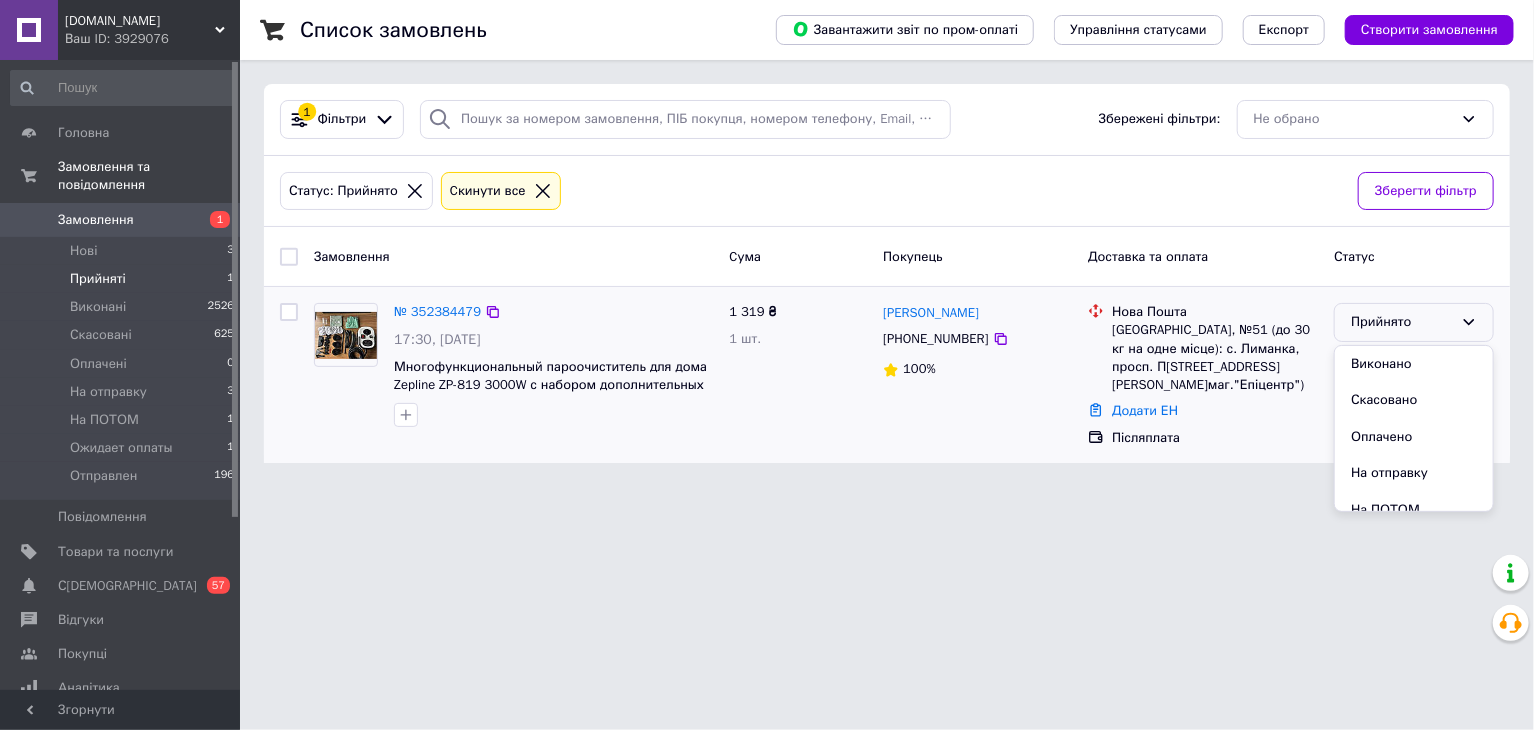 click on "Скасовано" at bounding box center [1414, 400] 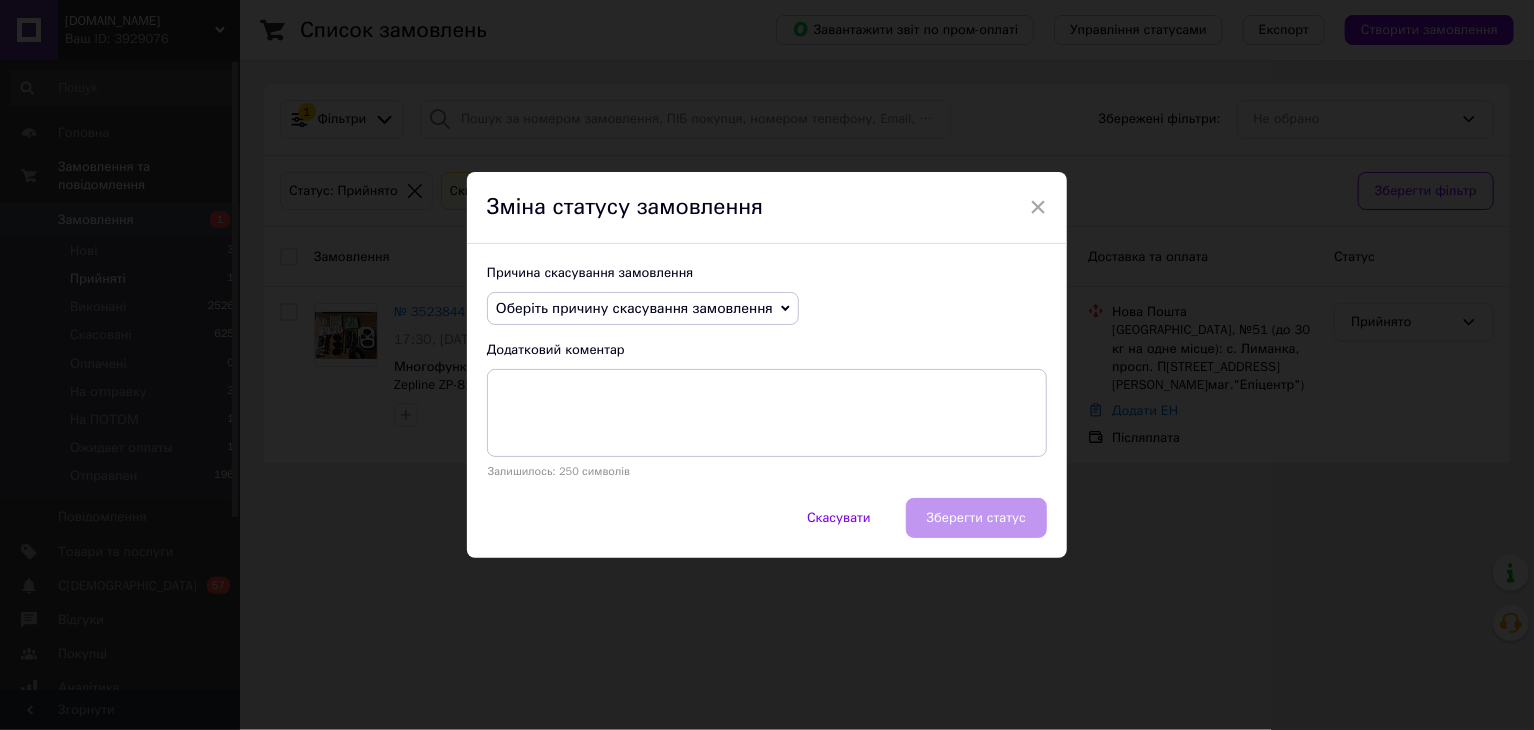 click on "Оберіть причину скасування замовлення" at bounding box center (634, 308) 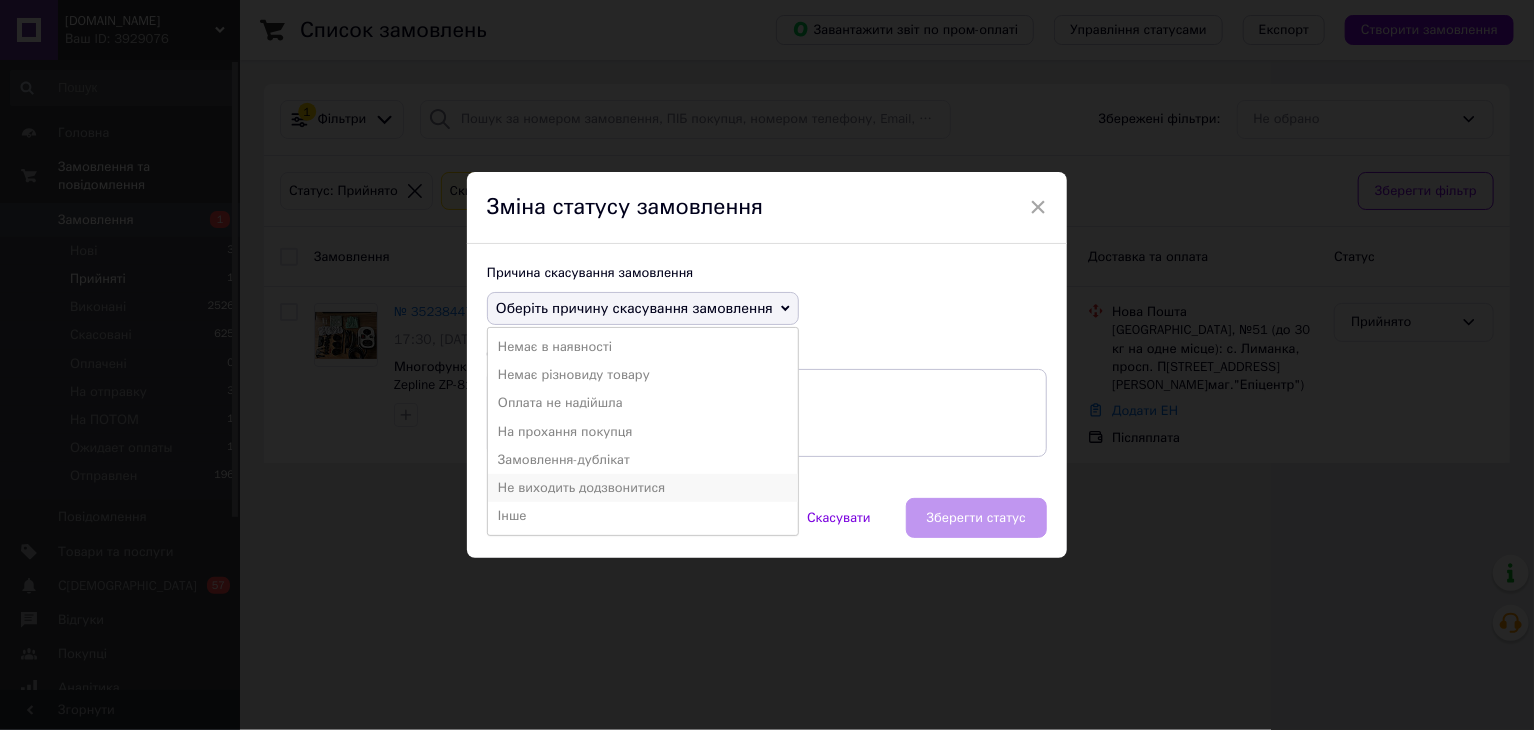 click on "Не виходить додзвонитися" at bounding box center [643, 488] 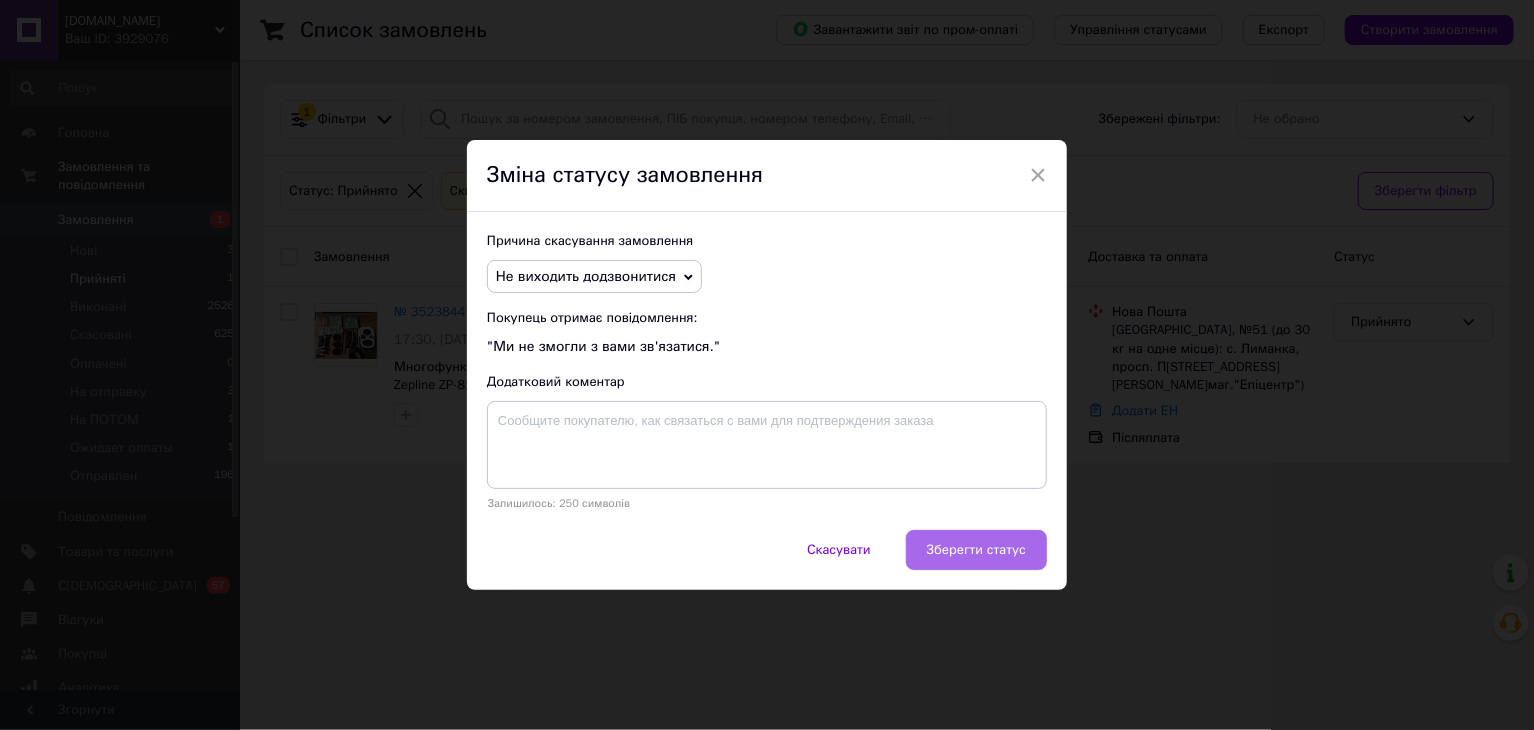 click on "Зберегти статус" at bounding box center (976, 550) 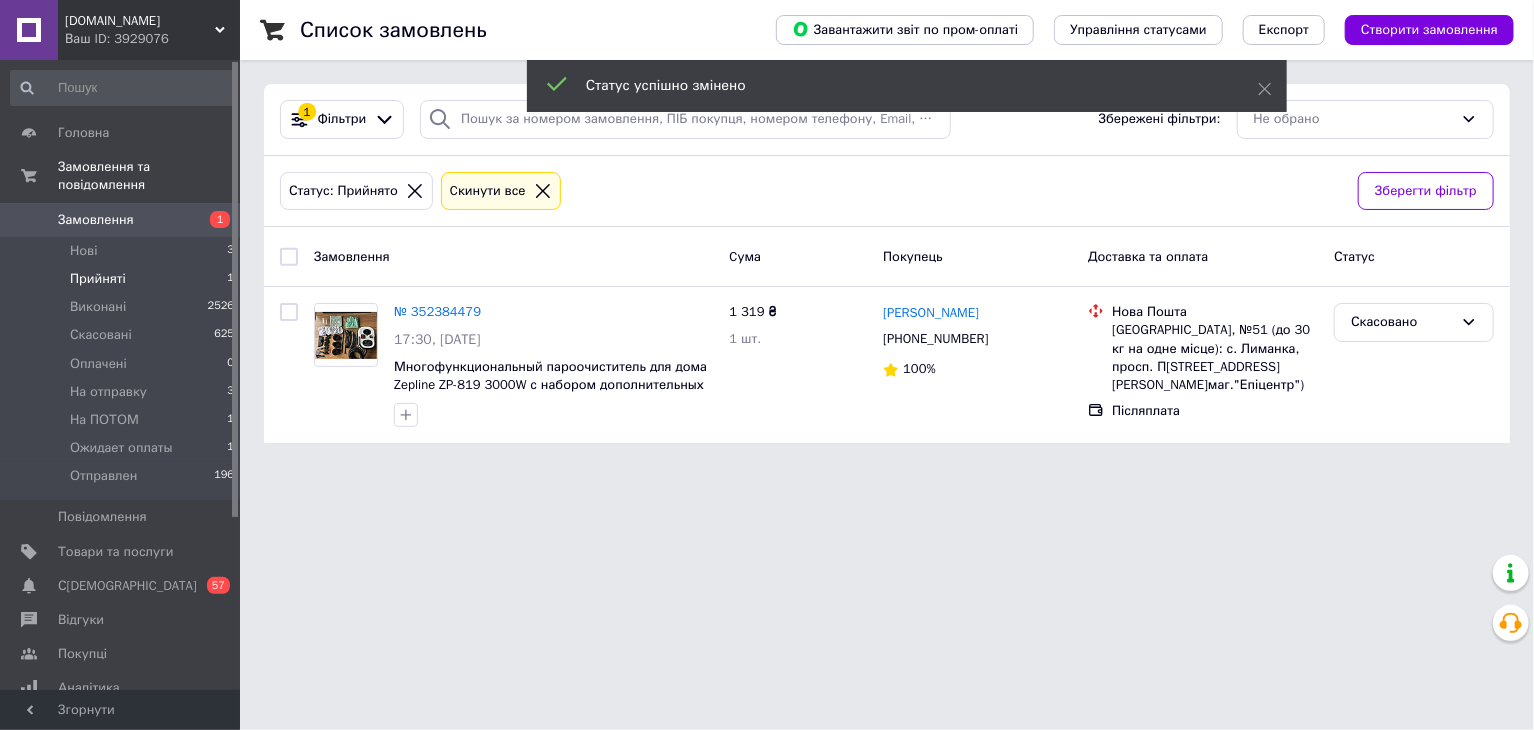 click on "Замовлення" at bounding box center [121, 220] 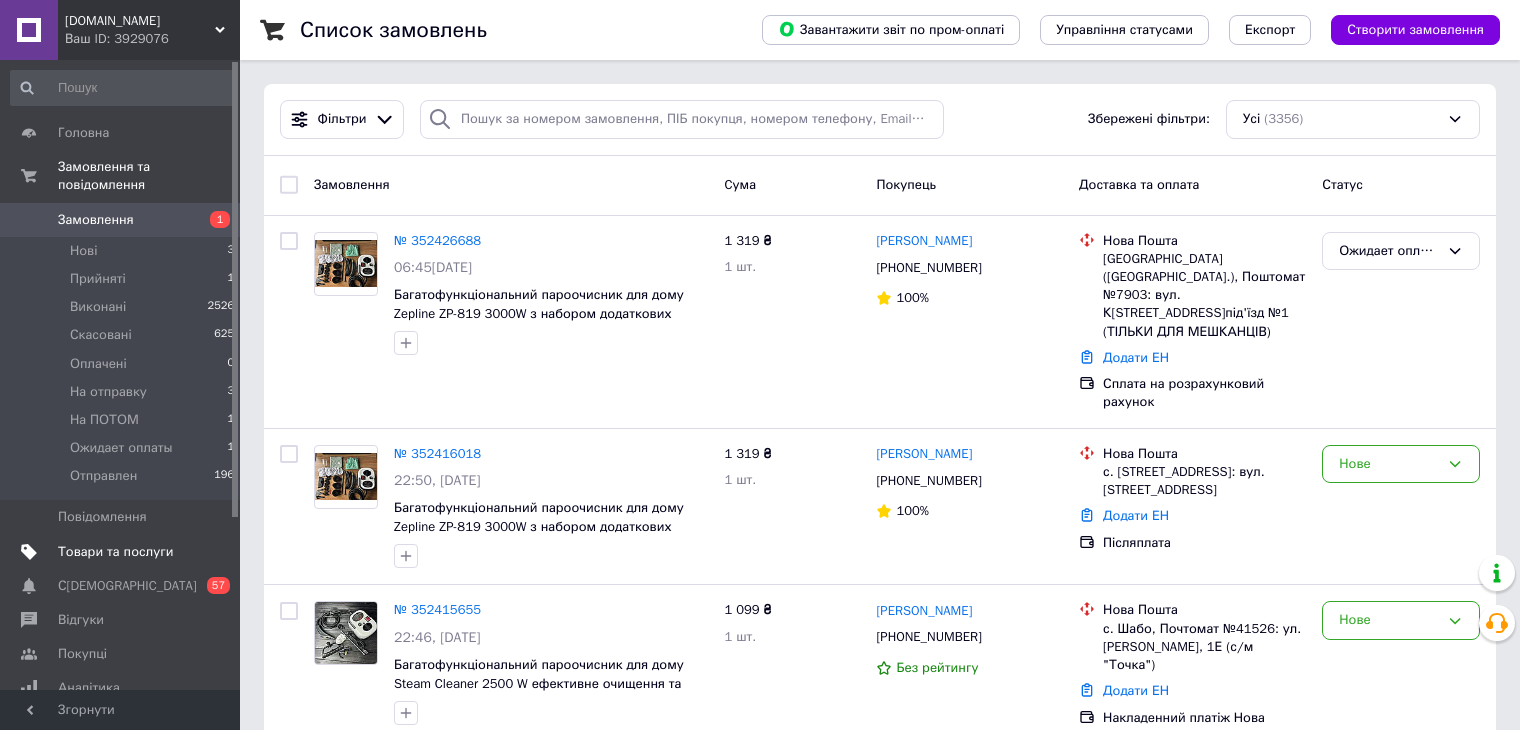 click on "Товари та послуги" at bounding box center [115, 552] 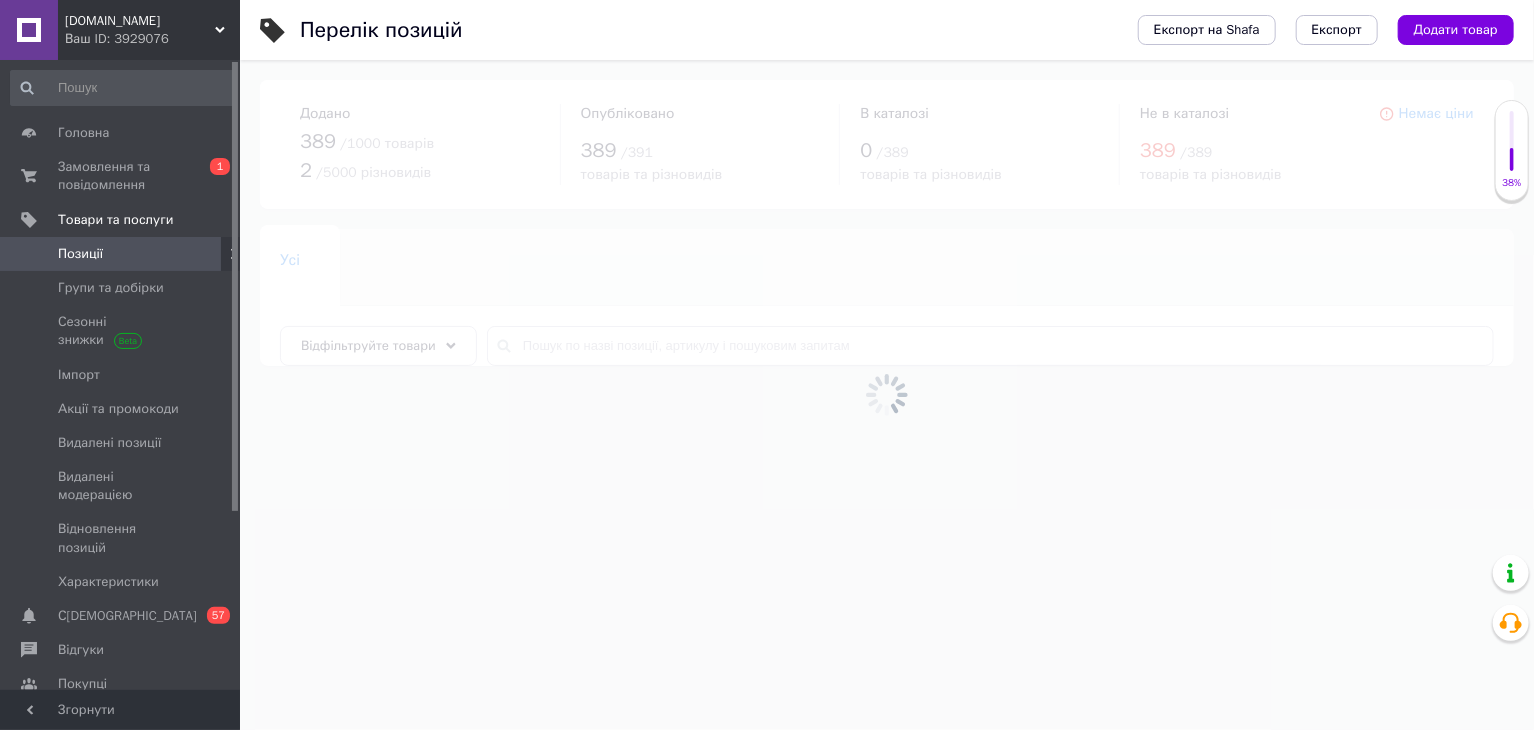 click at bounding box center [887, 395] 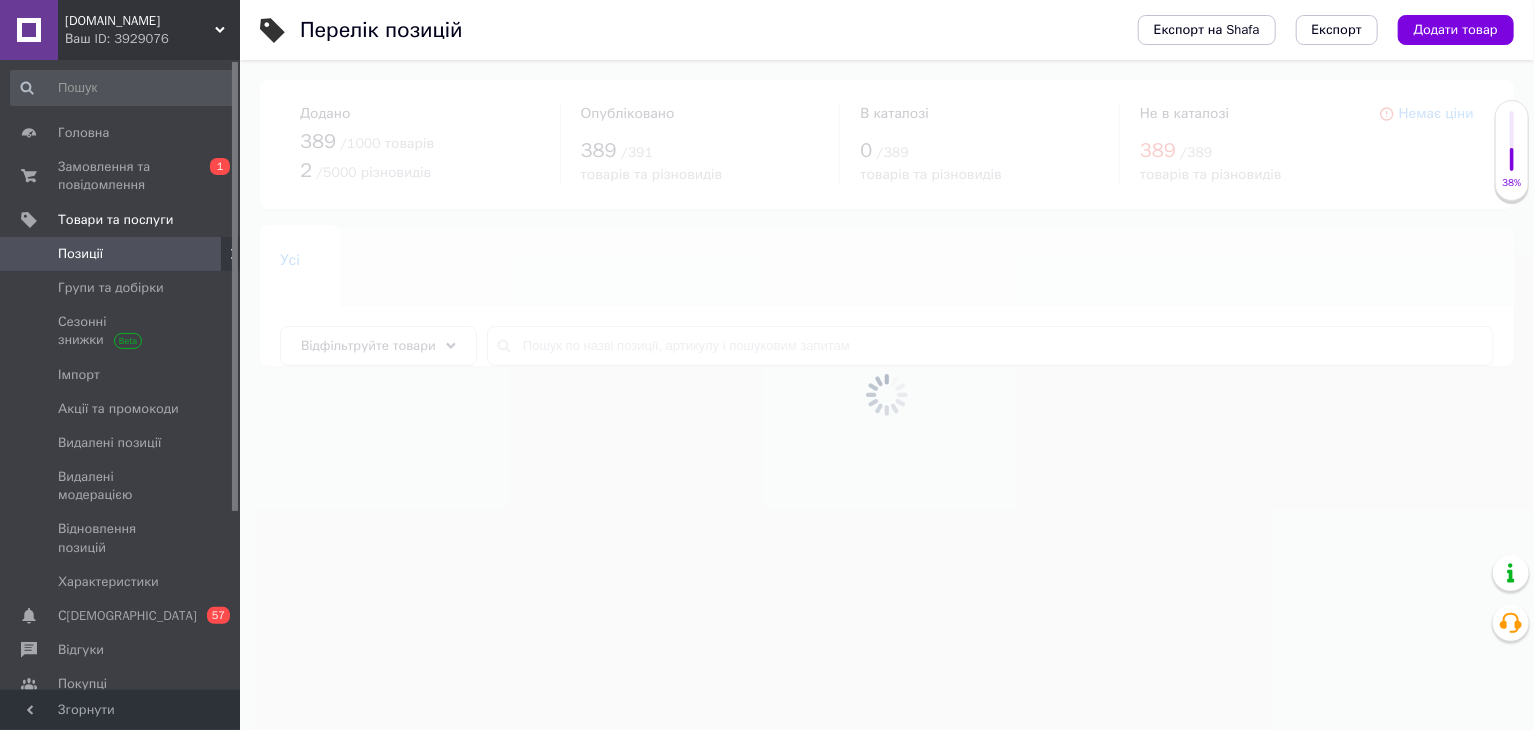 click at bounding box center [887, 395] 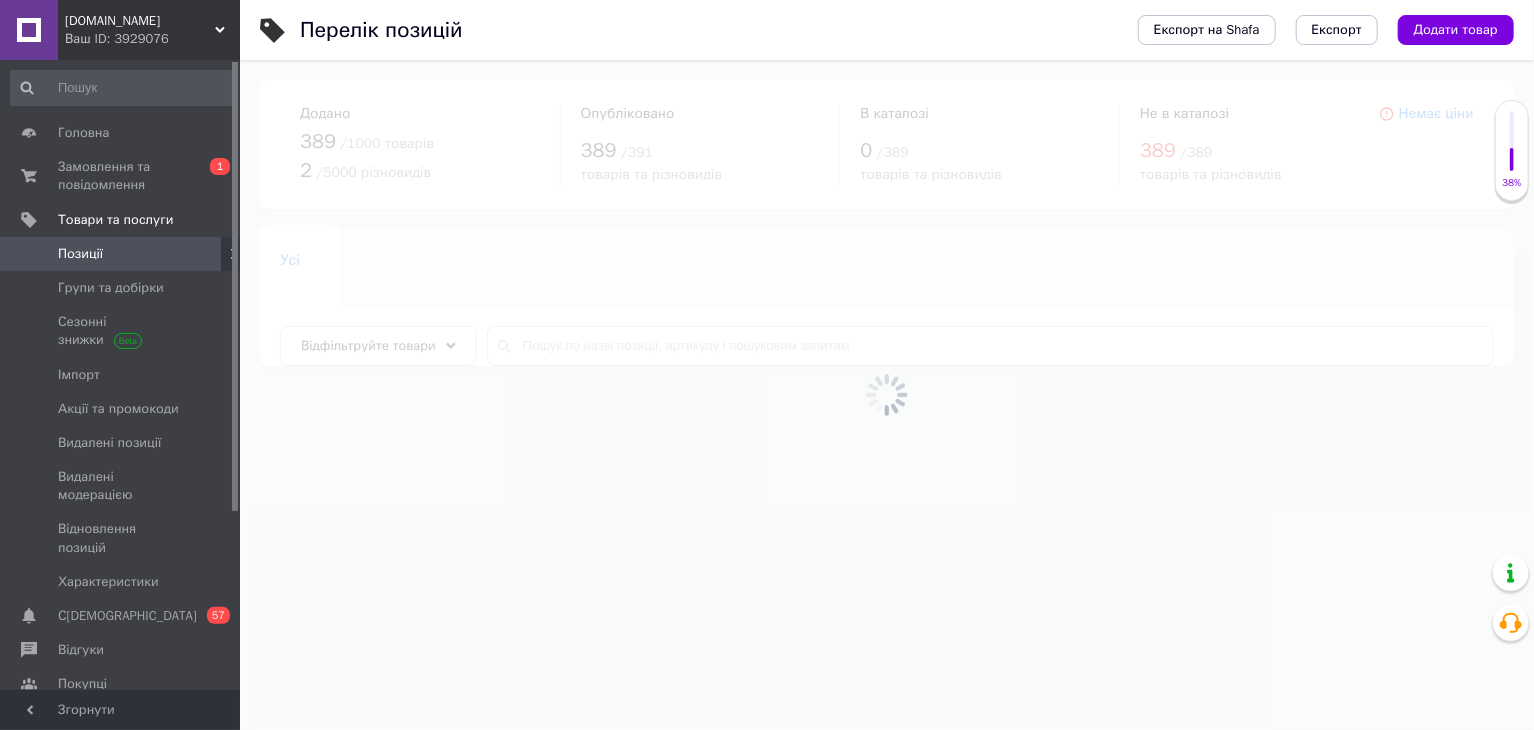 click at bounding box center (887, 395) 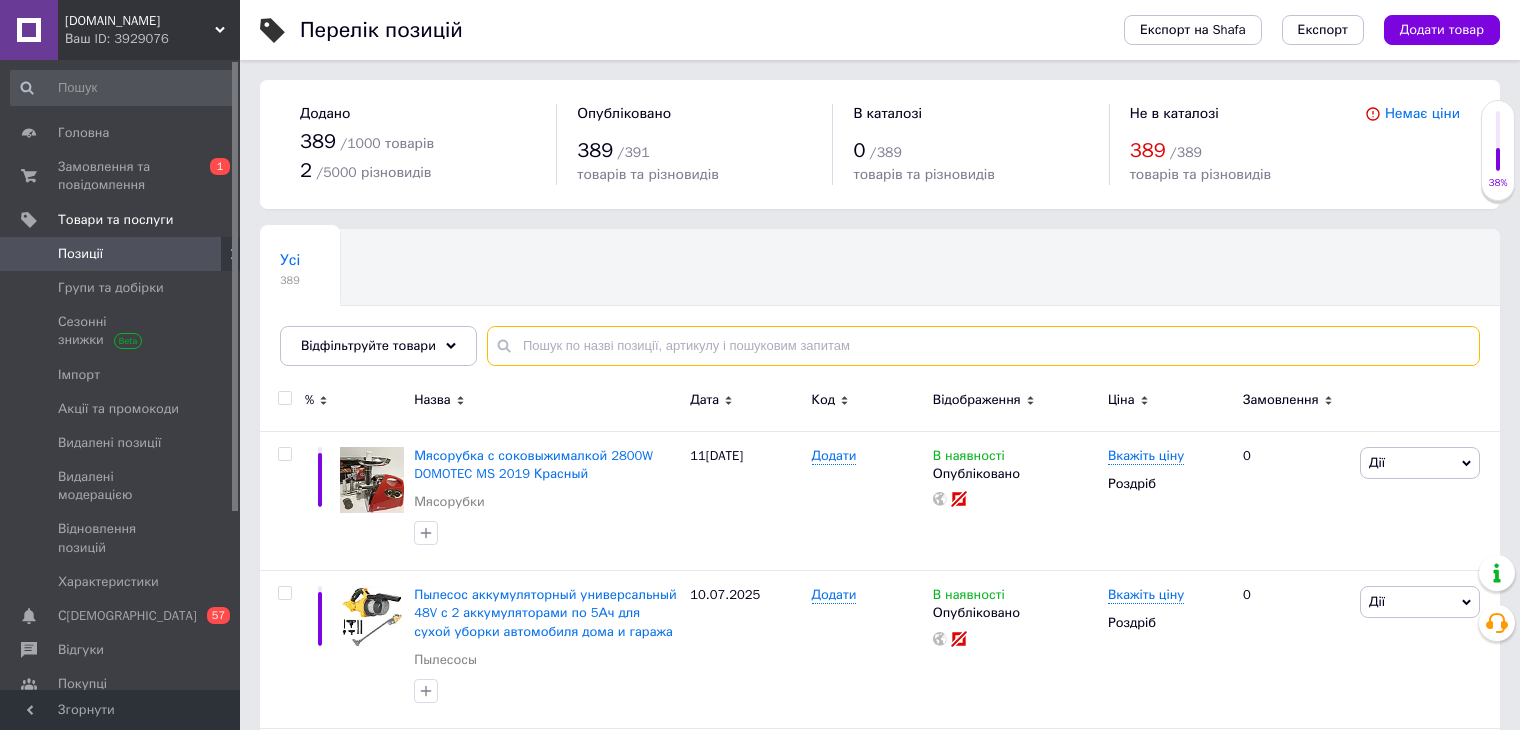 click at bounding box center [983, 346] 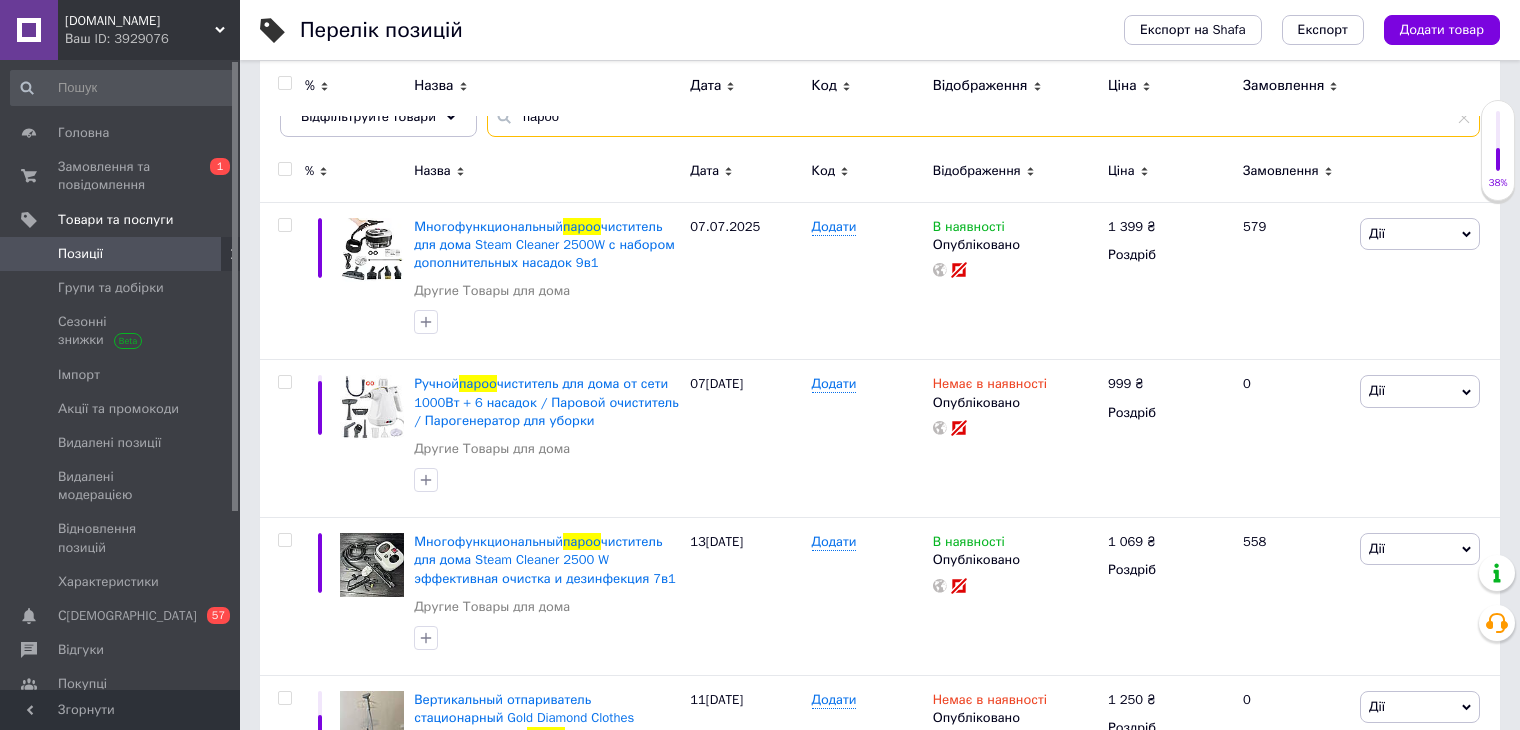scroll, scrollTop: 213, scrollLeft: 0, axis: vertical 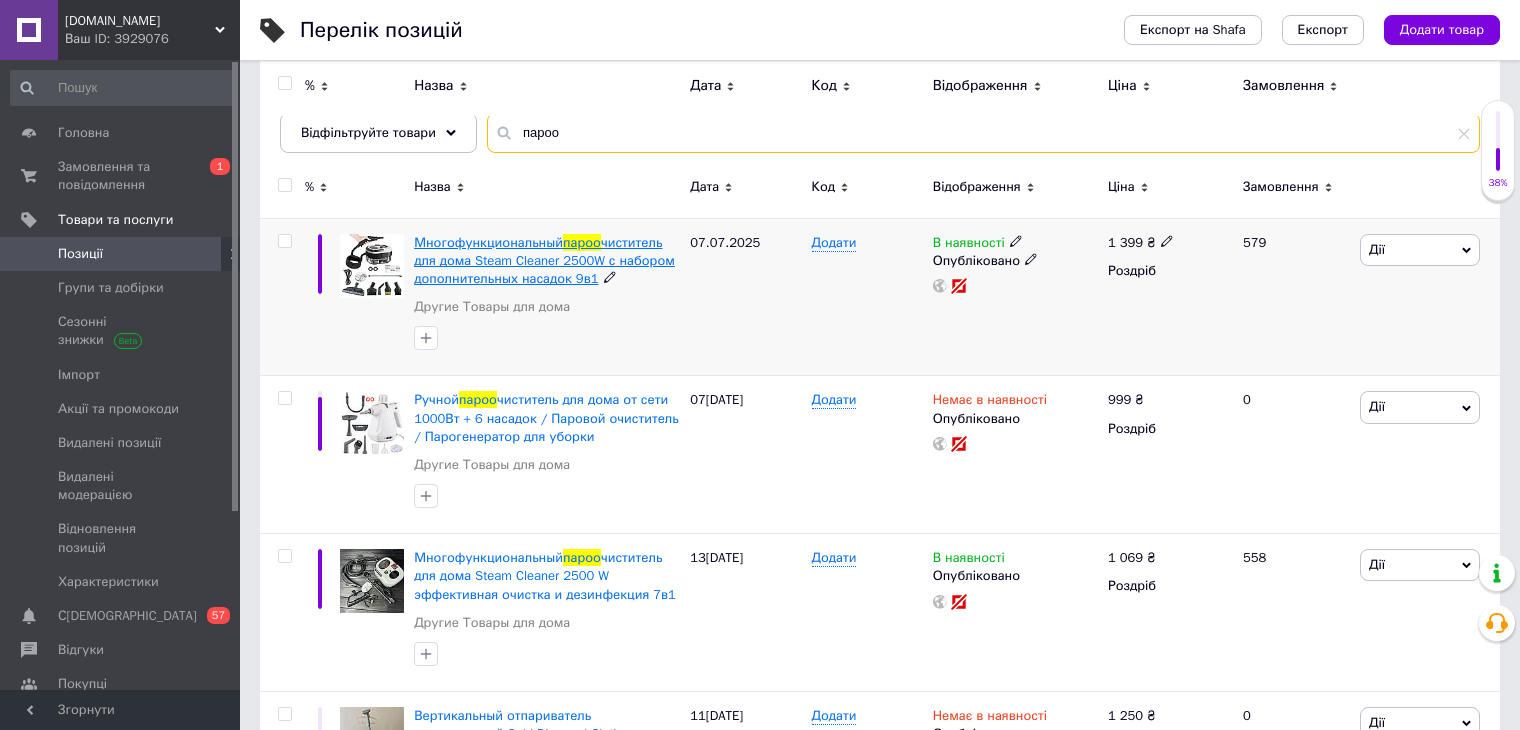 type on "пароо" 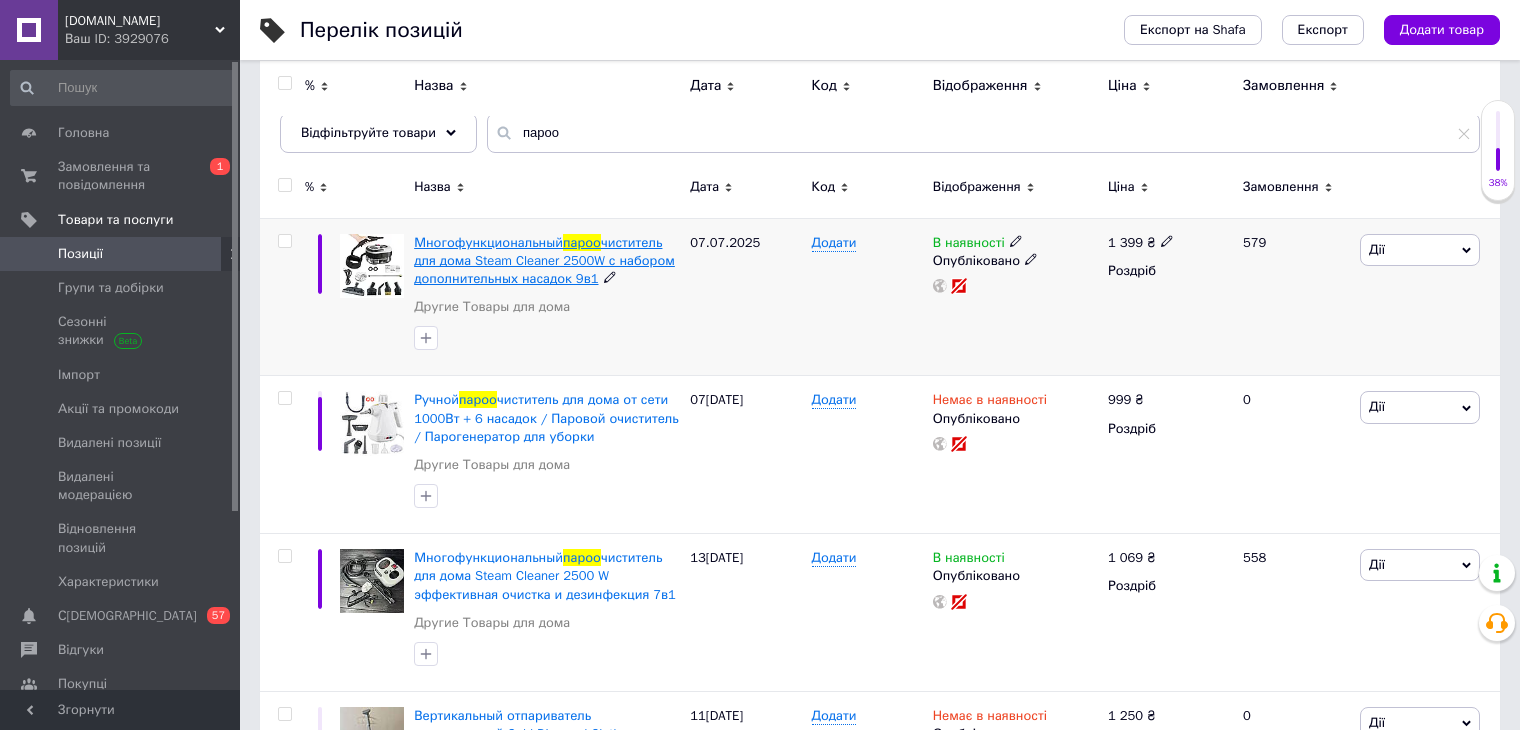 click on "чиститель для дома Steam Cleaner 2500W с набором дополнительных насадок 9в1" at bounding box center (544, 260) 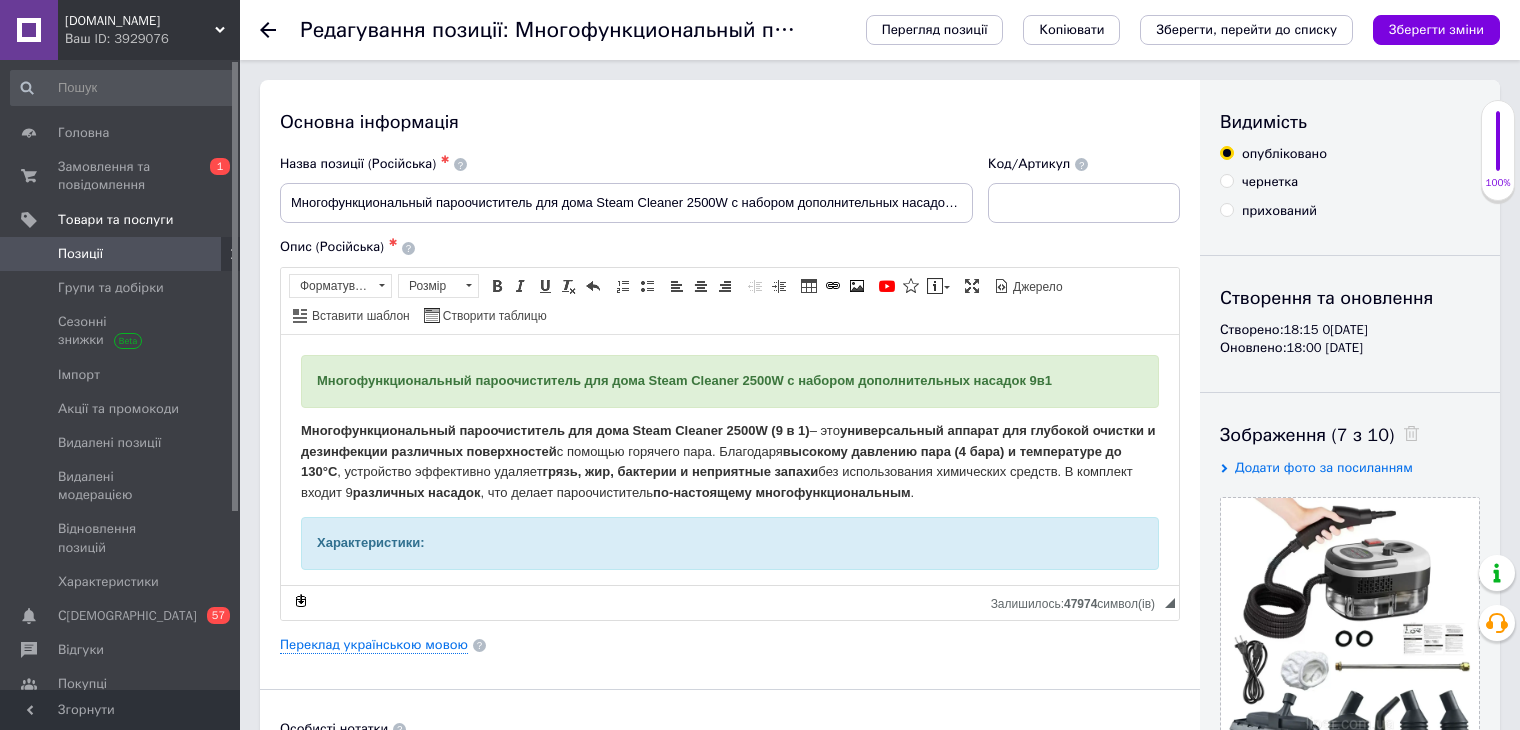 scroll, scrollTop: 0, scrollLeft: 0, axis: both 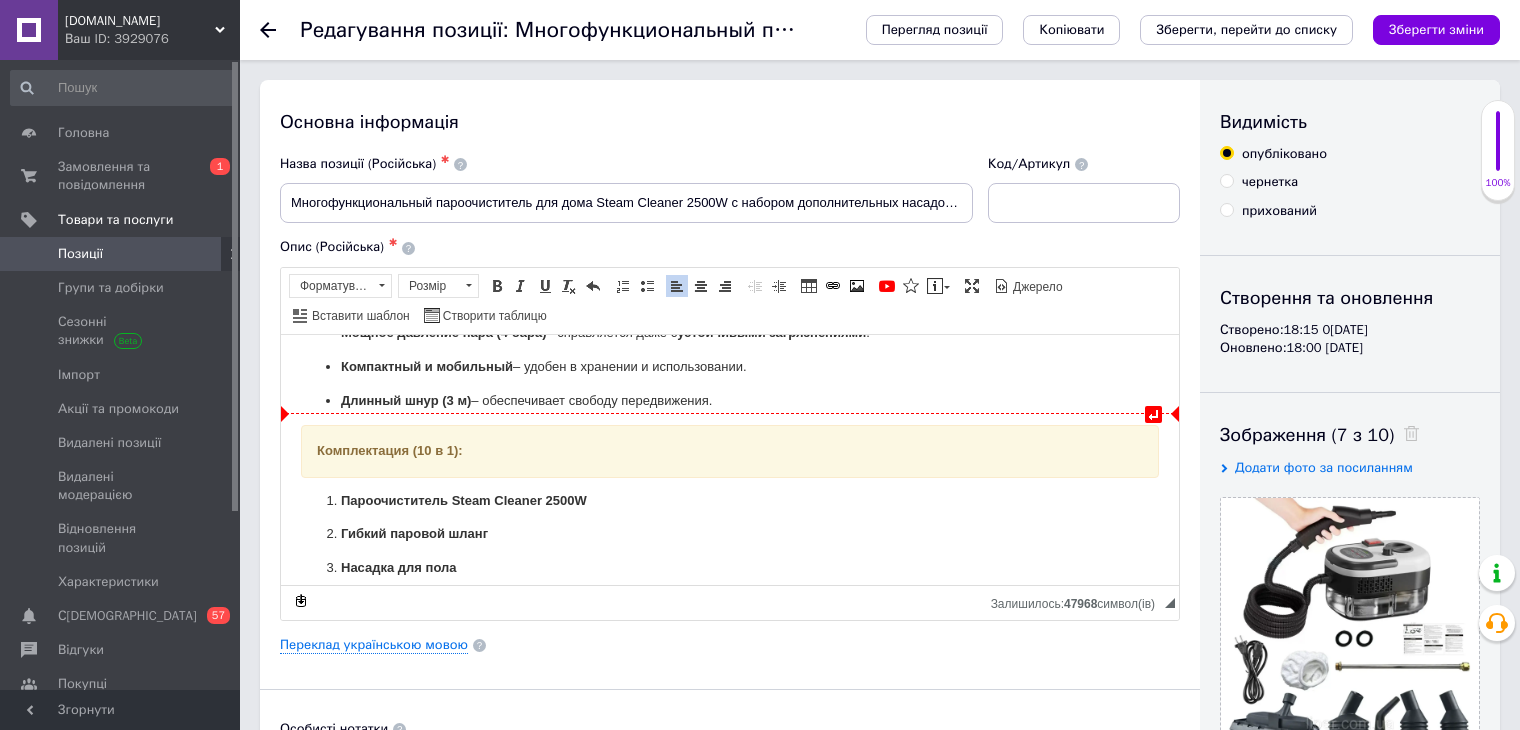 click on "Длинный шнур (3 м)" at bounding box center (406, 399) 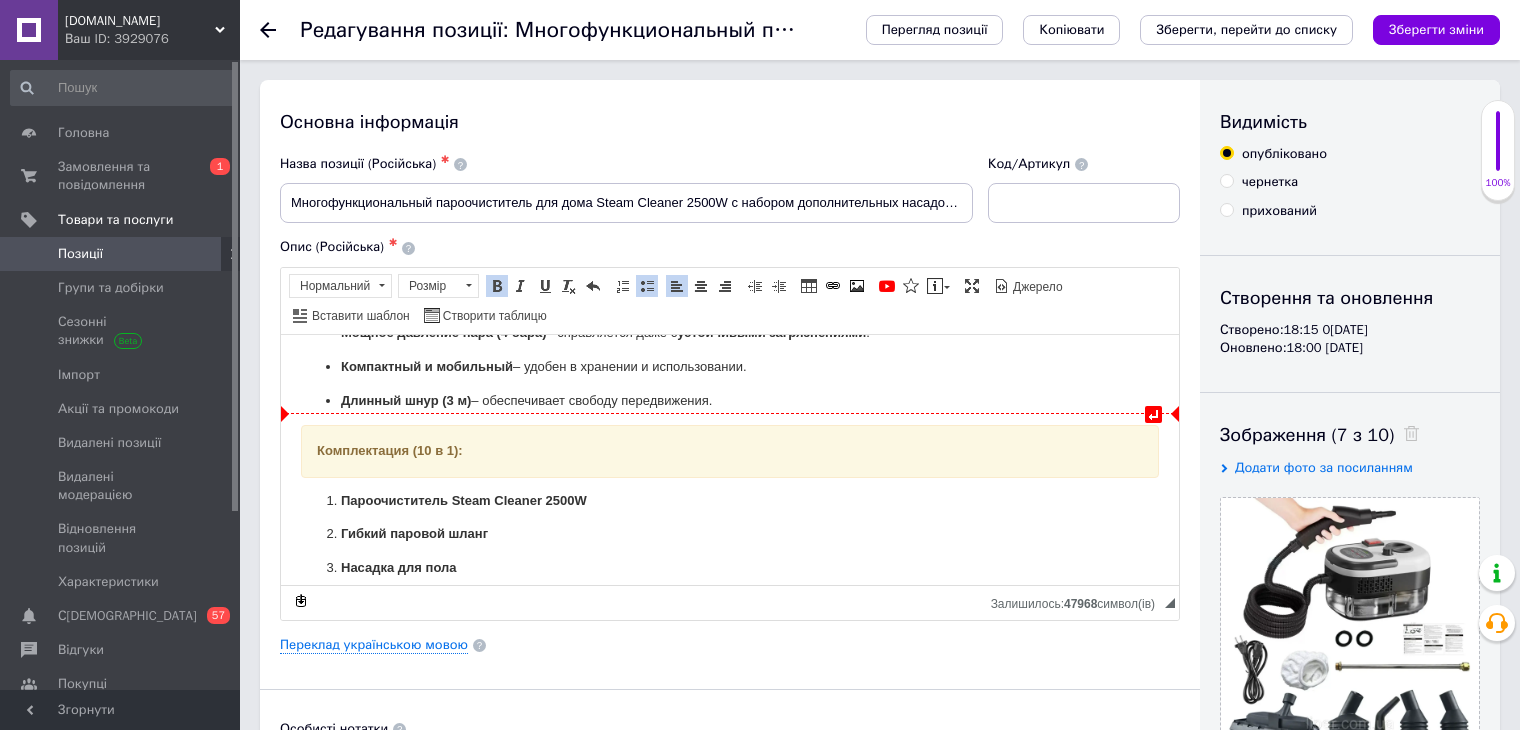 type 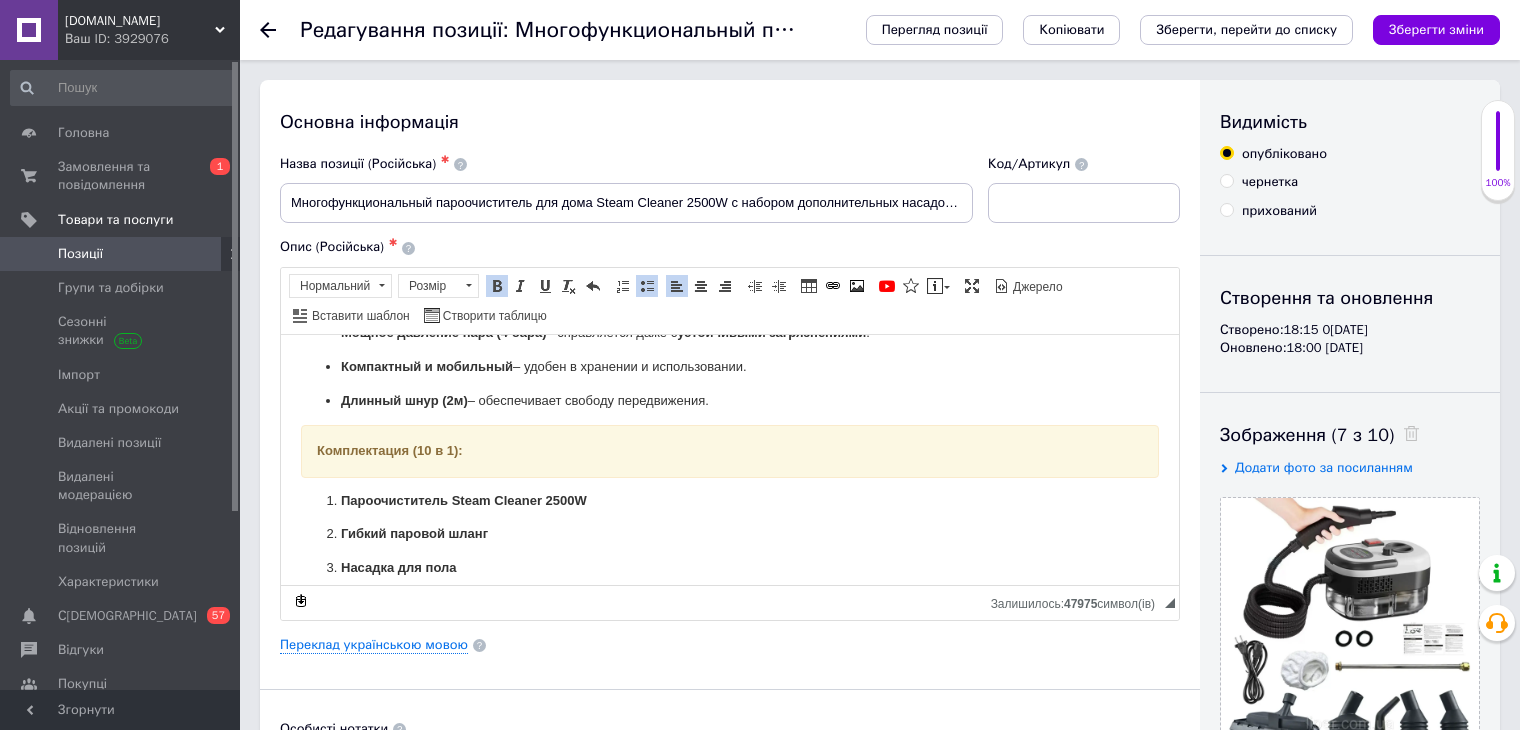 drag, startPoint x: 662, startPoint y: 405, endPoint x: 334, endPoint y: 392, distance: 328.2575 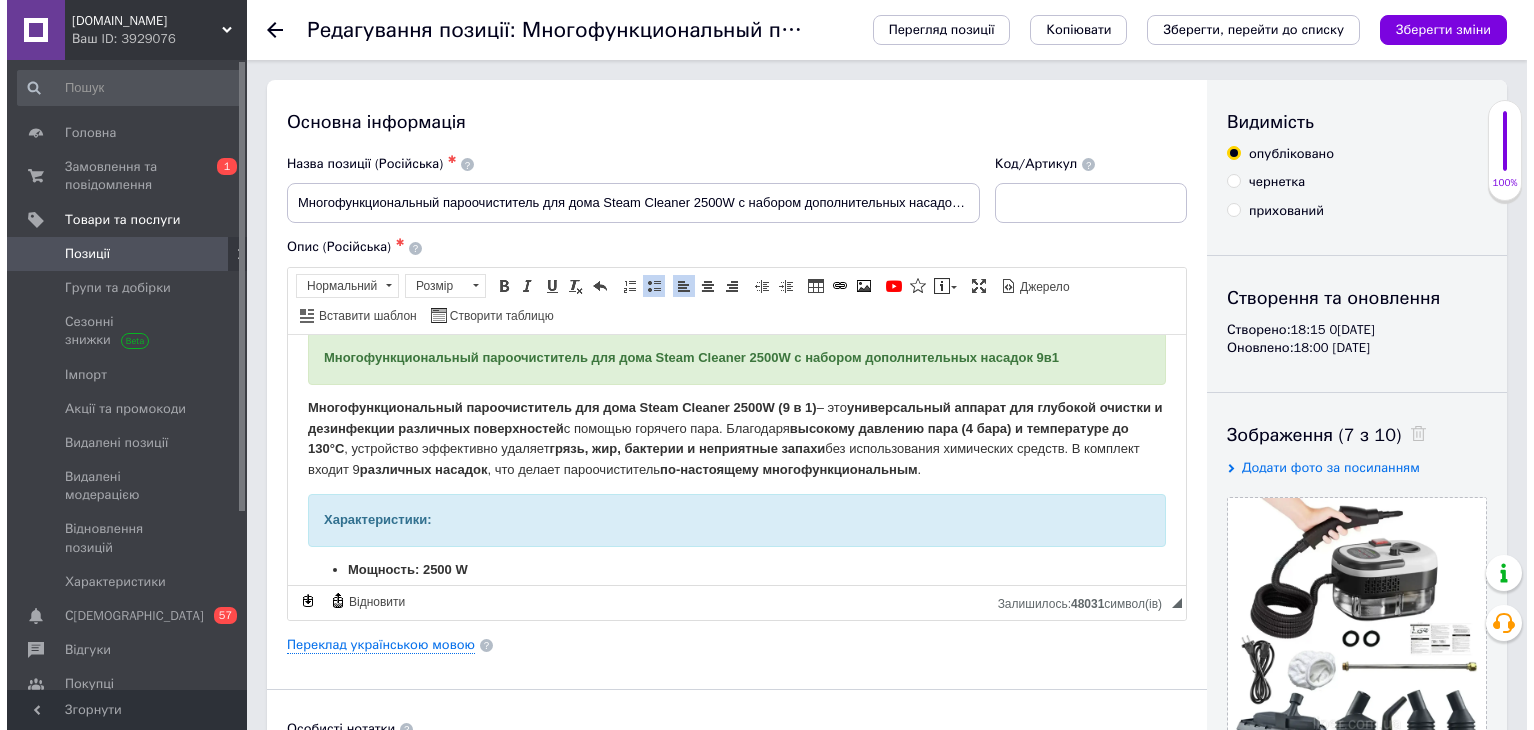 scroll, scrollTop: 0, scrollLeft: 0, axis: both 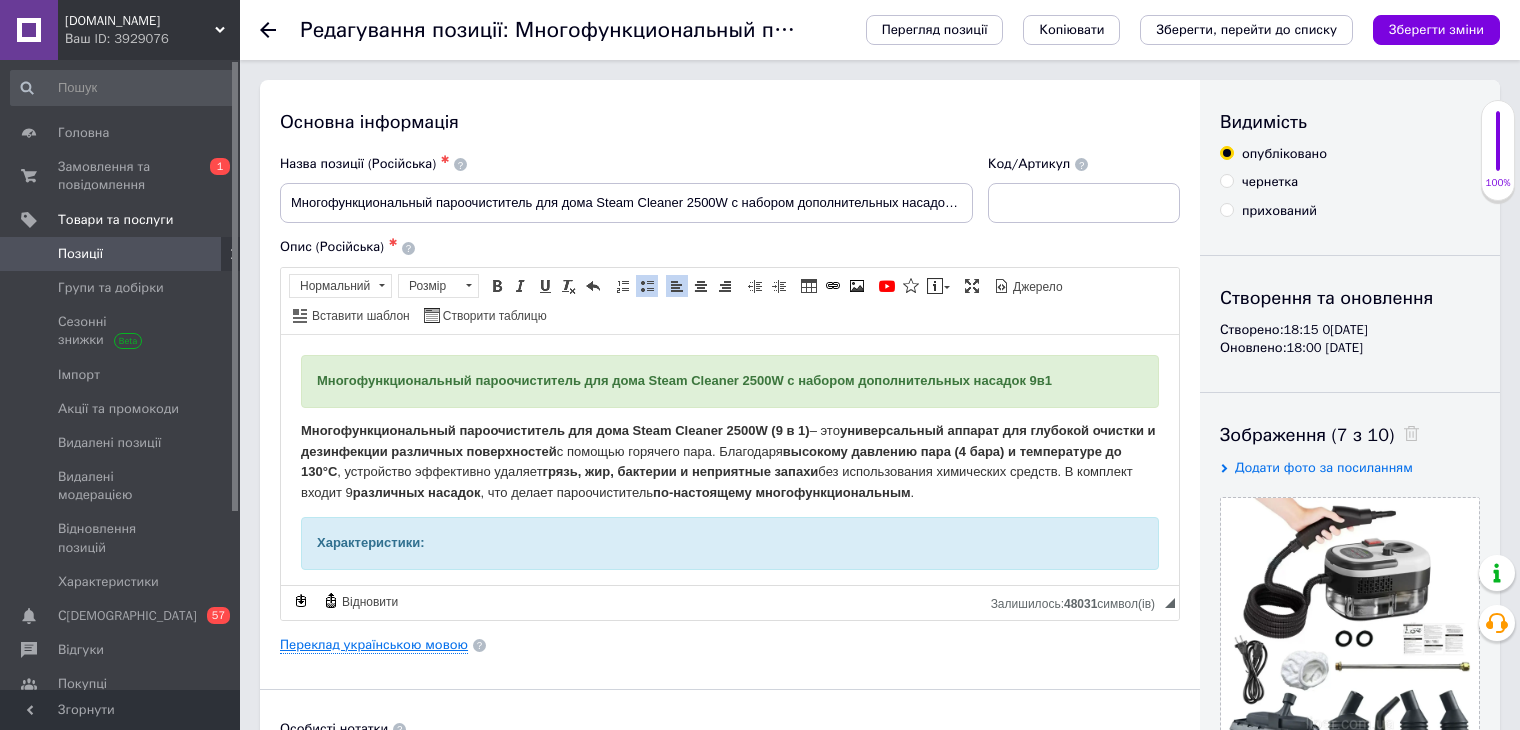 click on "Переклад українською мовою" at bounding box center [374, 645] 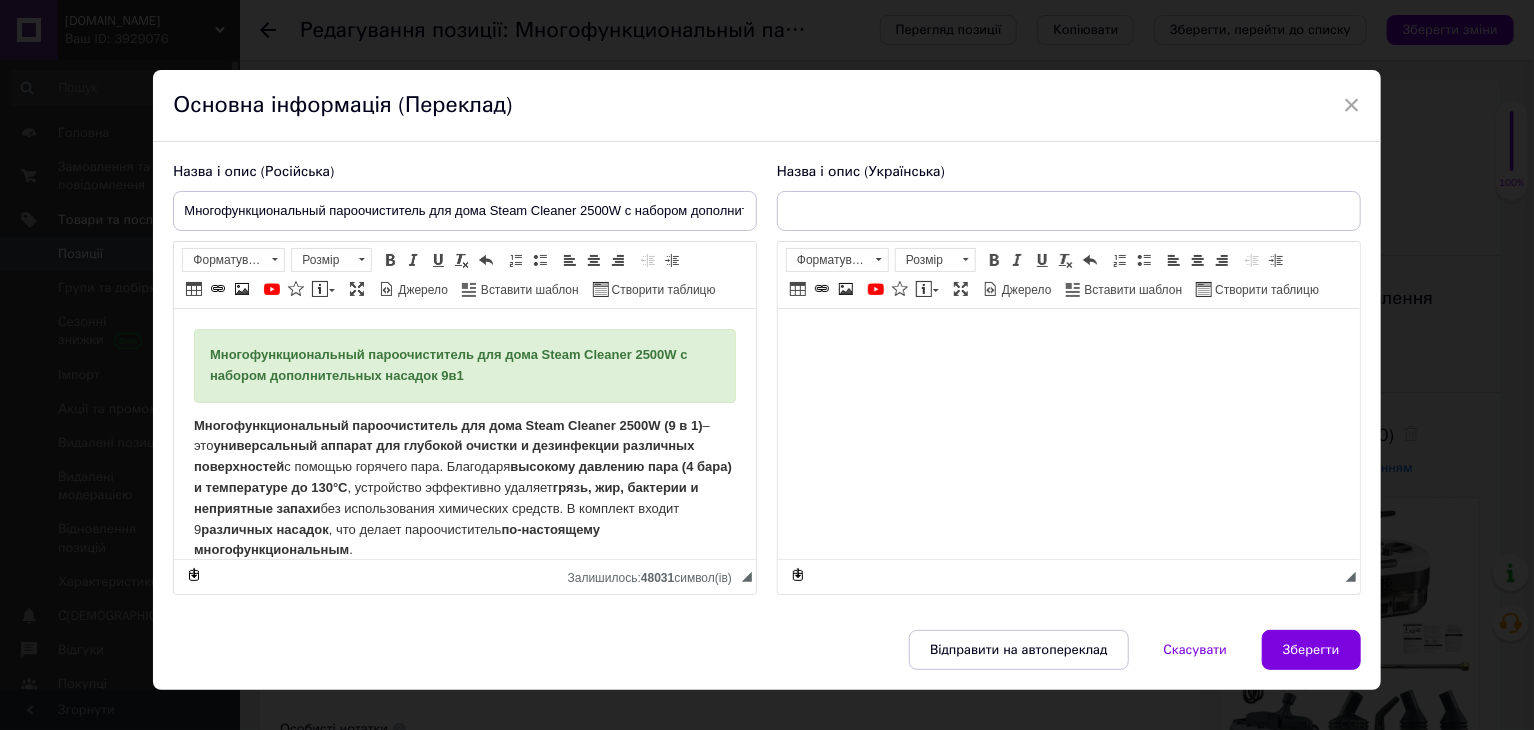 scroll, scrollTop: 0, scrollLeft: 0, axis: both 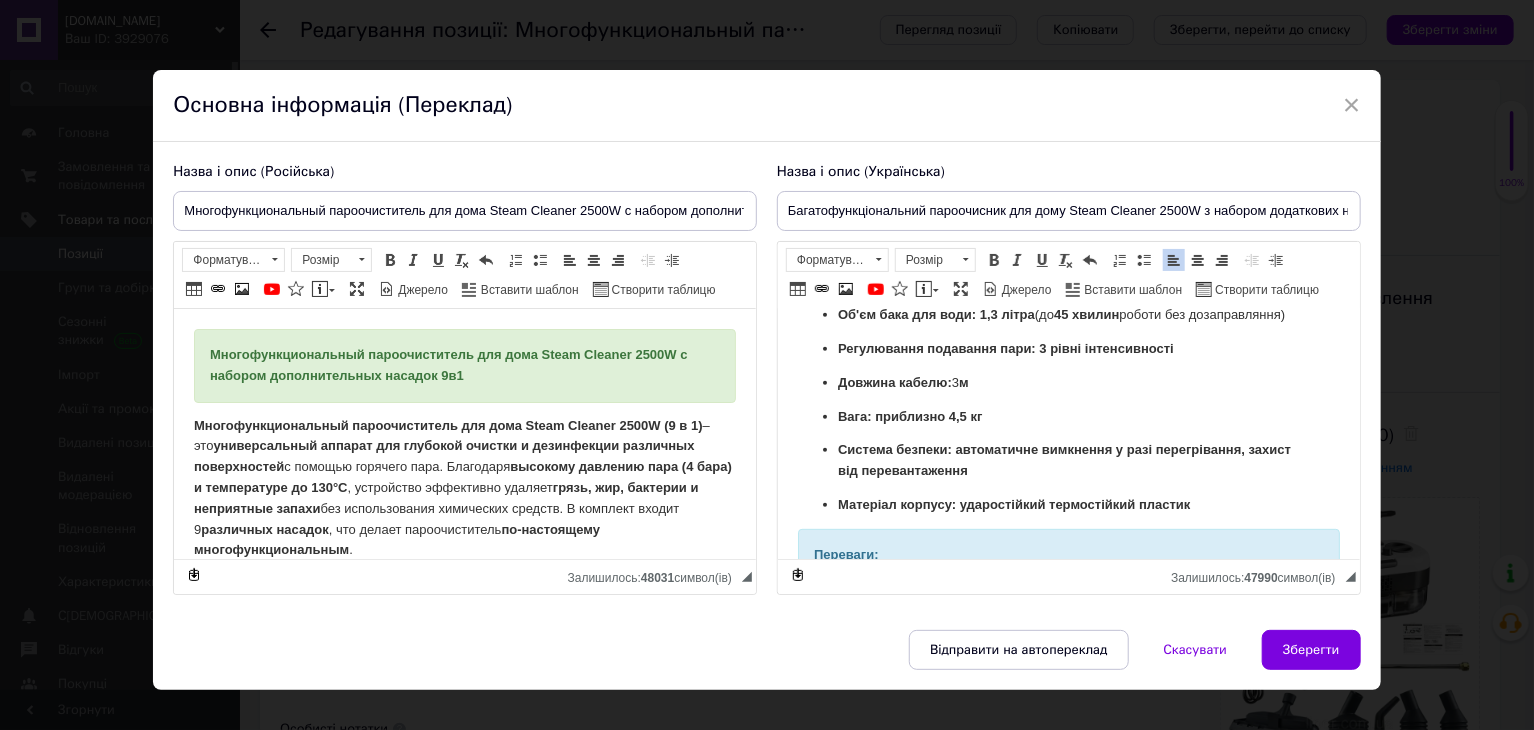 drag, startPoint x: 977, startPoint y: 402, endPoint x: 824, endPoint y: 406, distance: 153.05228 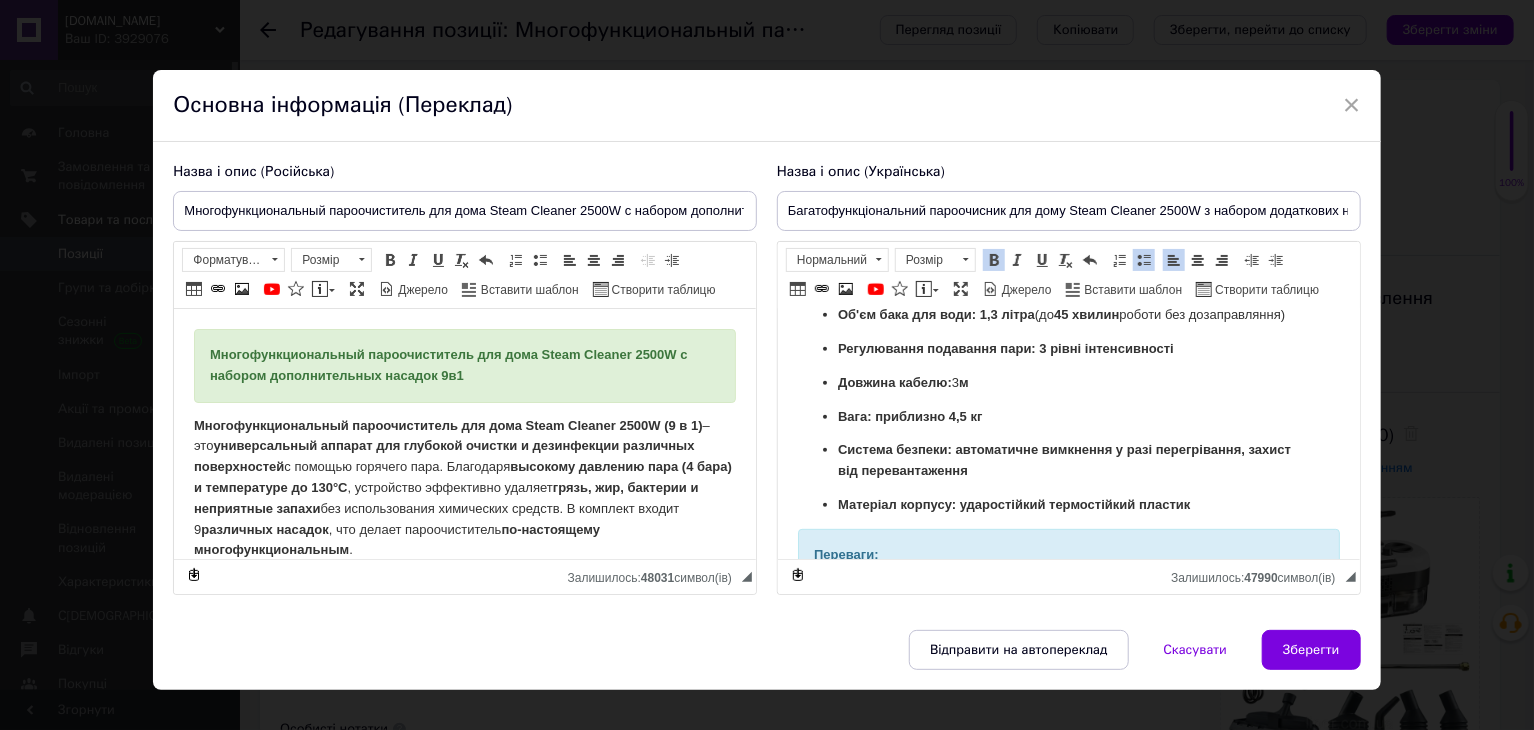 type 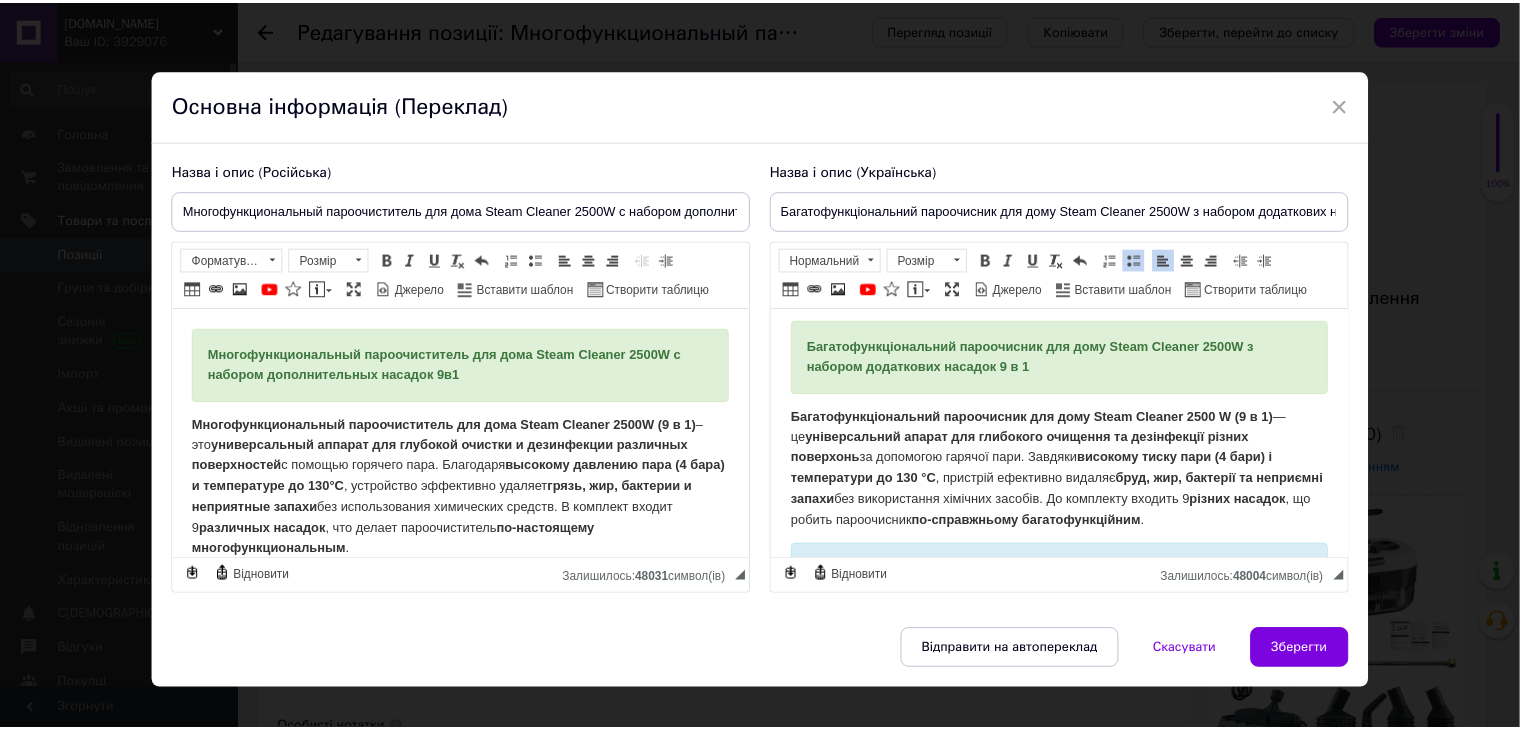 scroll, scrollTop: 0, scrollLeft: 0, axis: both 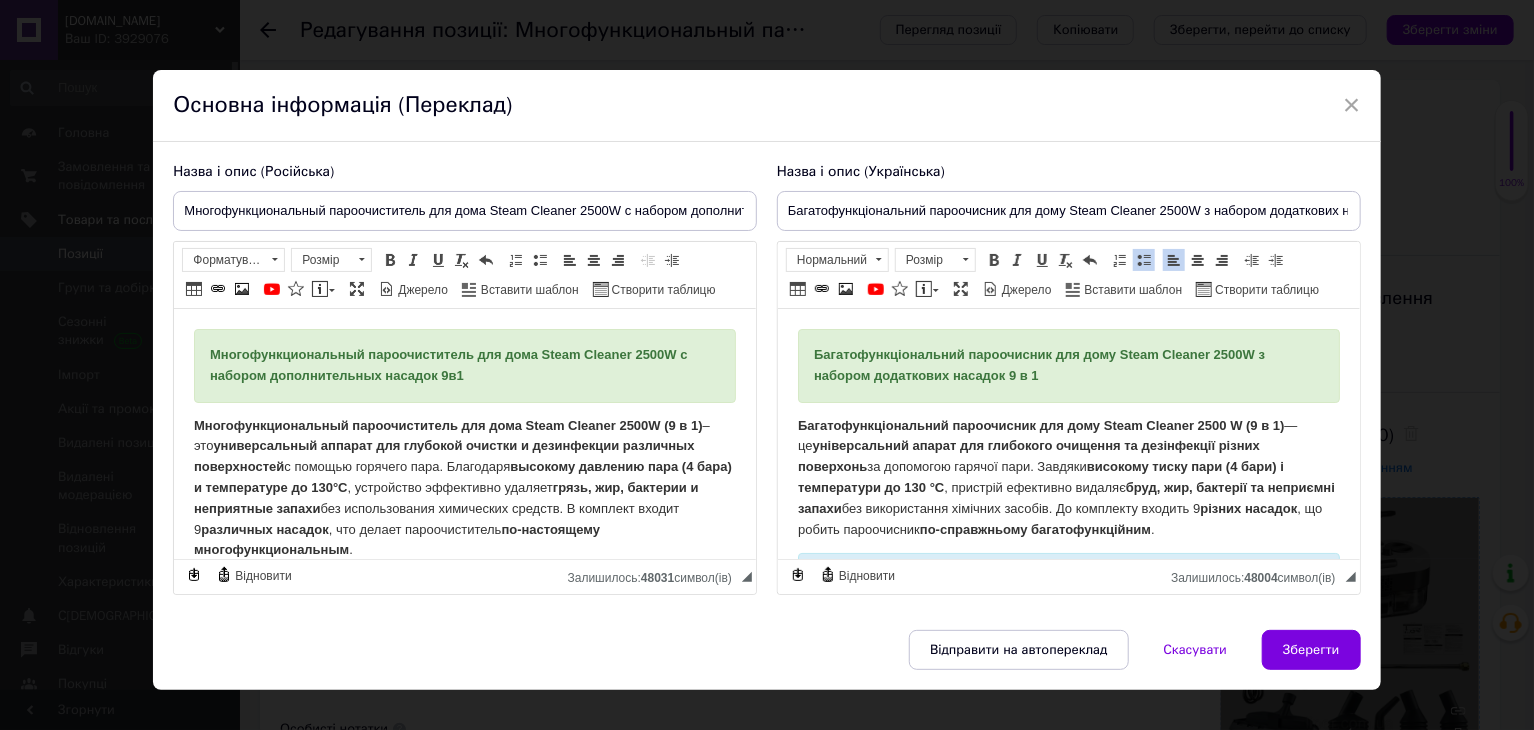click on "Зберегти" at bounding box center (1311, 650) 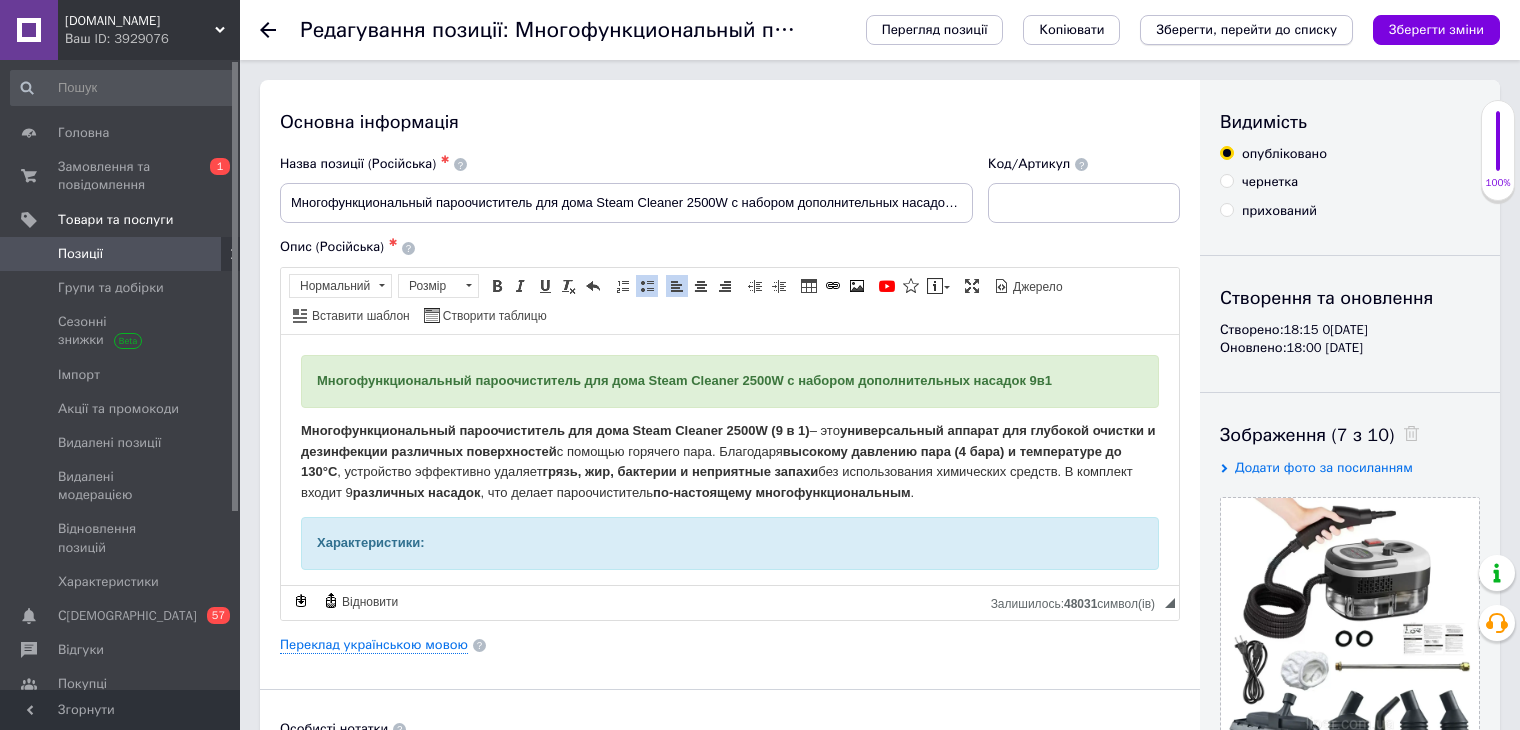 click on "Зберегти, перейти до списку" at bounding box center (1246, 29) 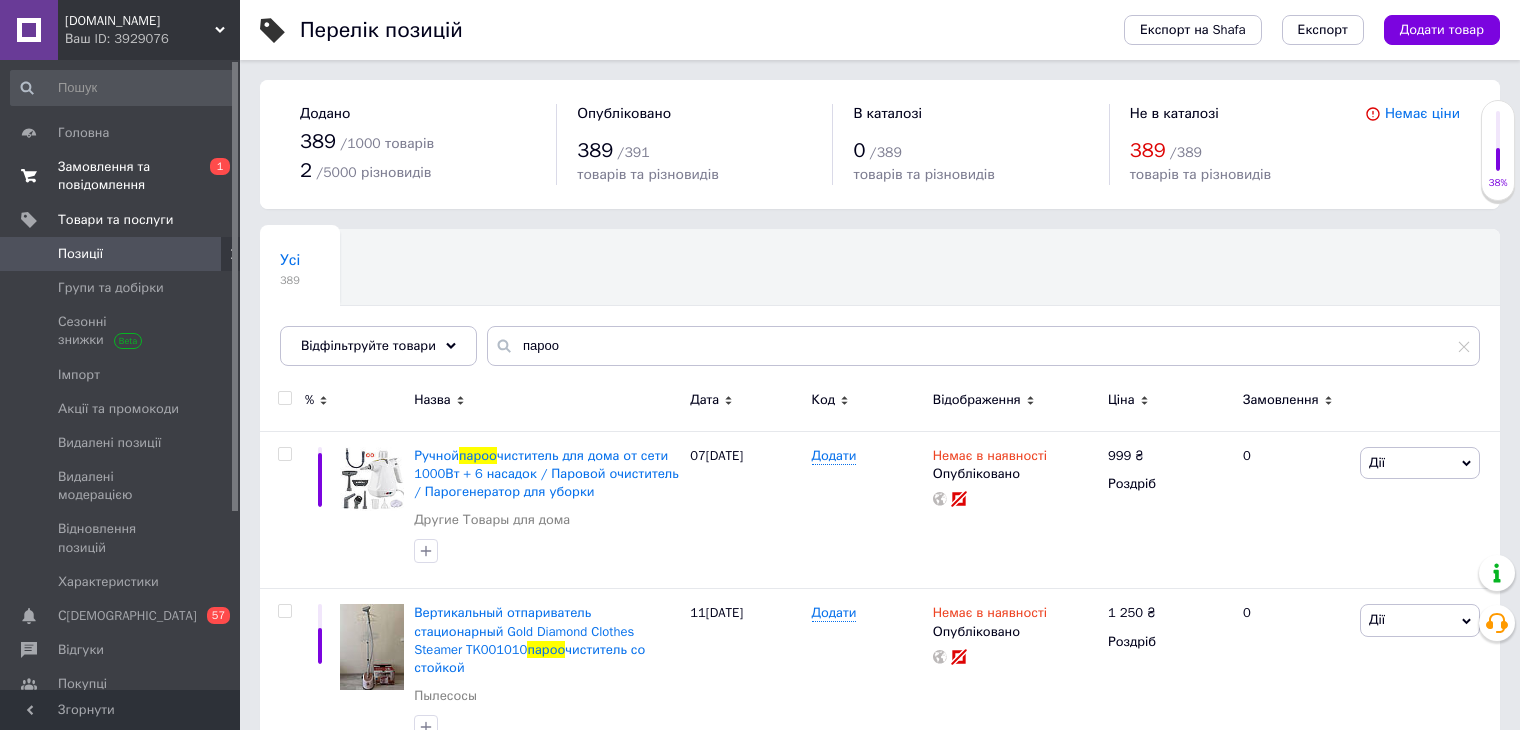 click on "Замовлення та повідомлення" at bounding box center (121, 176) 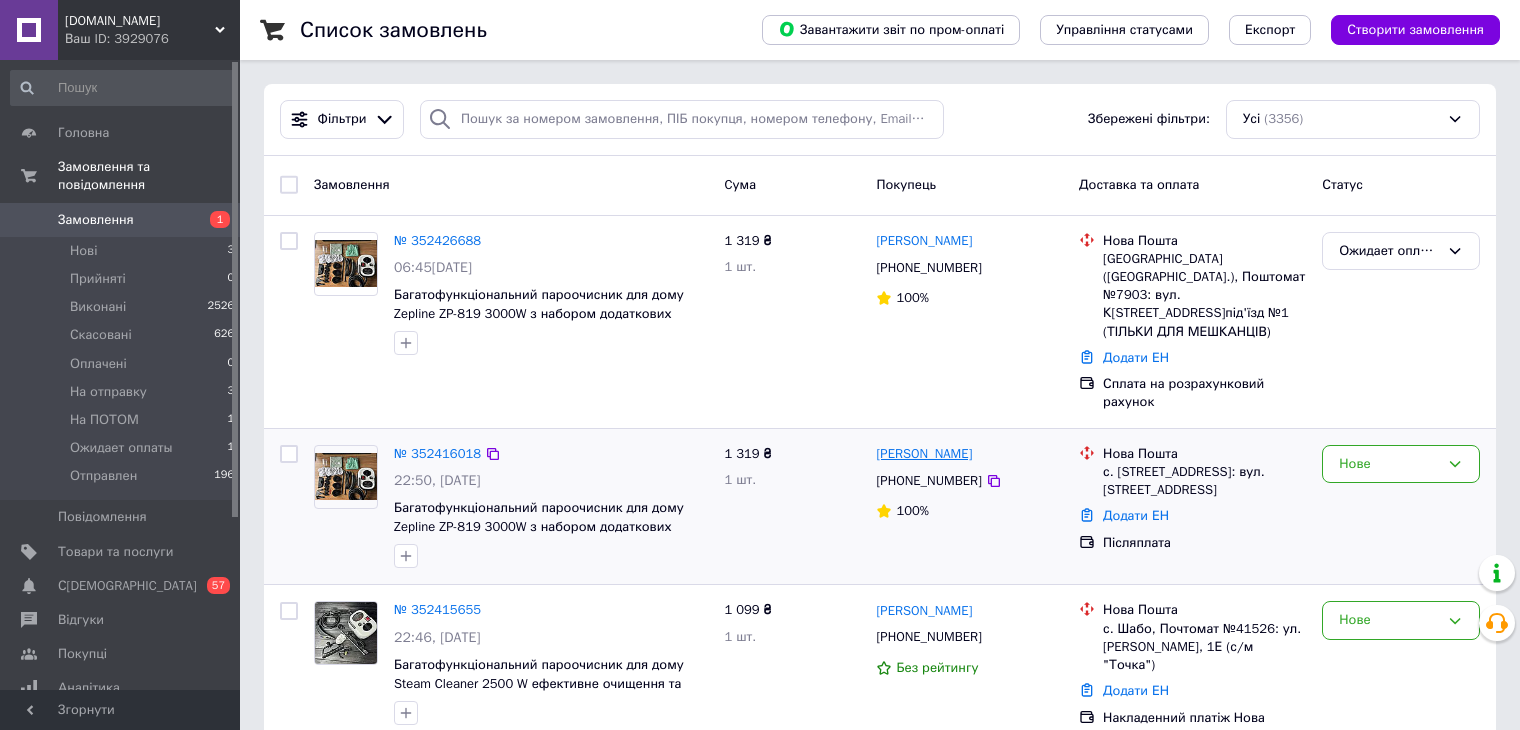 click on "[PERSON_NAME]" at bounding box center (924, 454) 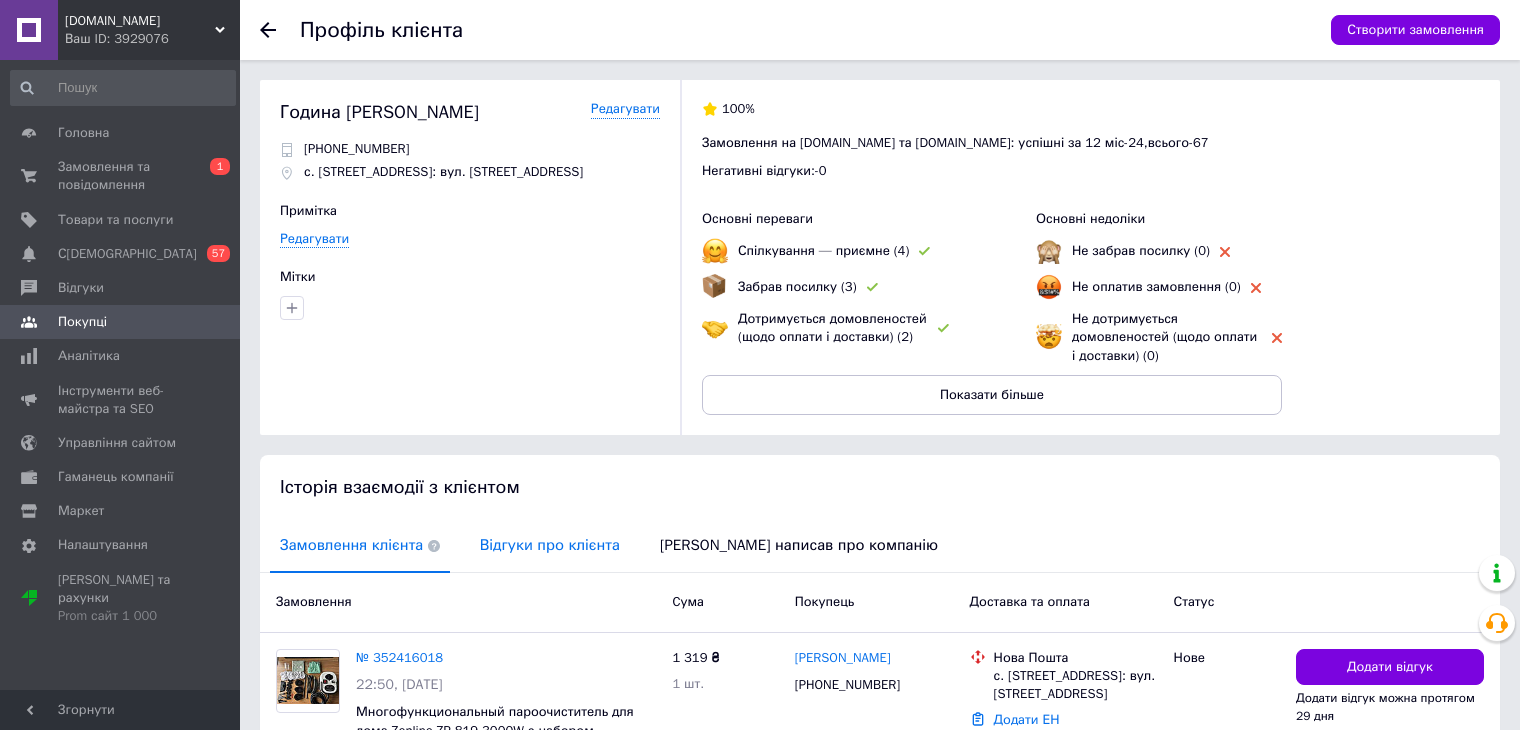 click on "Відгуки про клієнта" at bounding box center (550, 545) 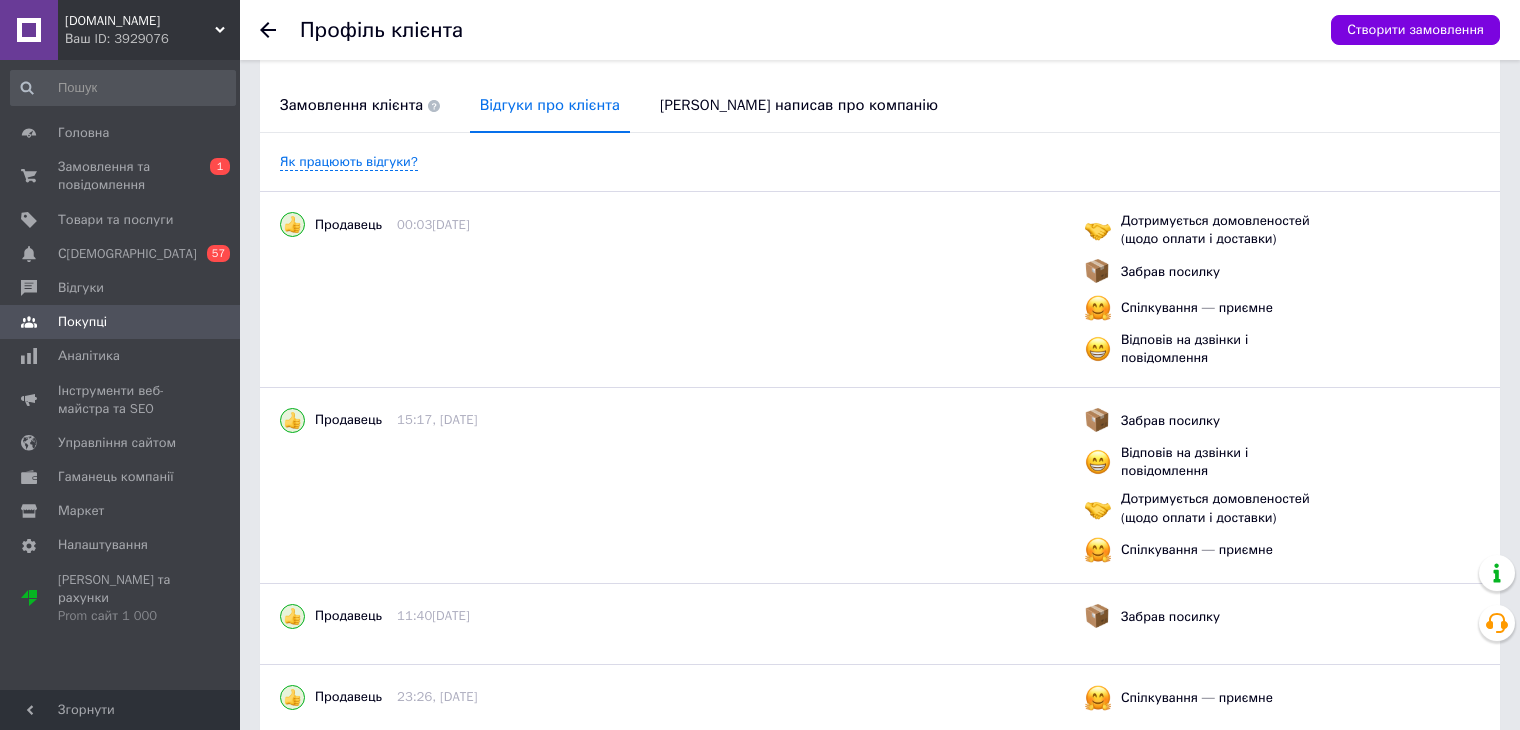 scroll, scrollTop: 280, scrollLeft: 0, axis: vertical 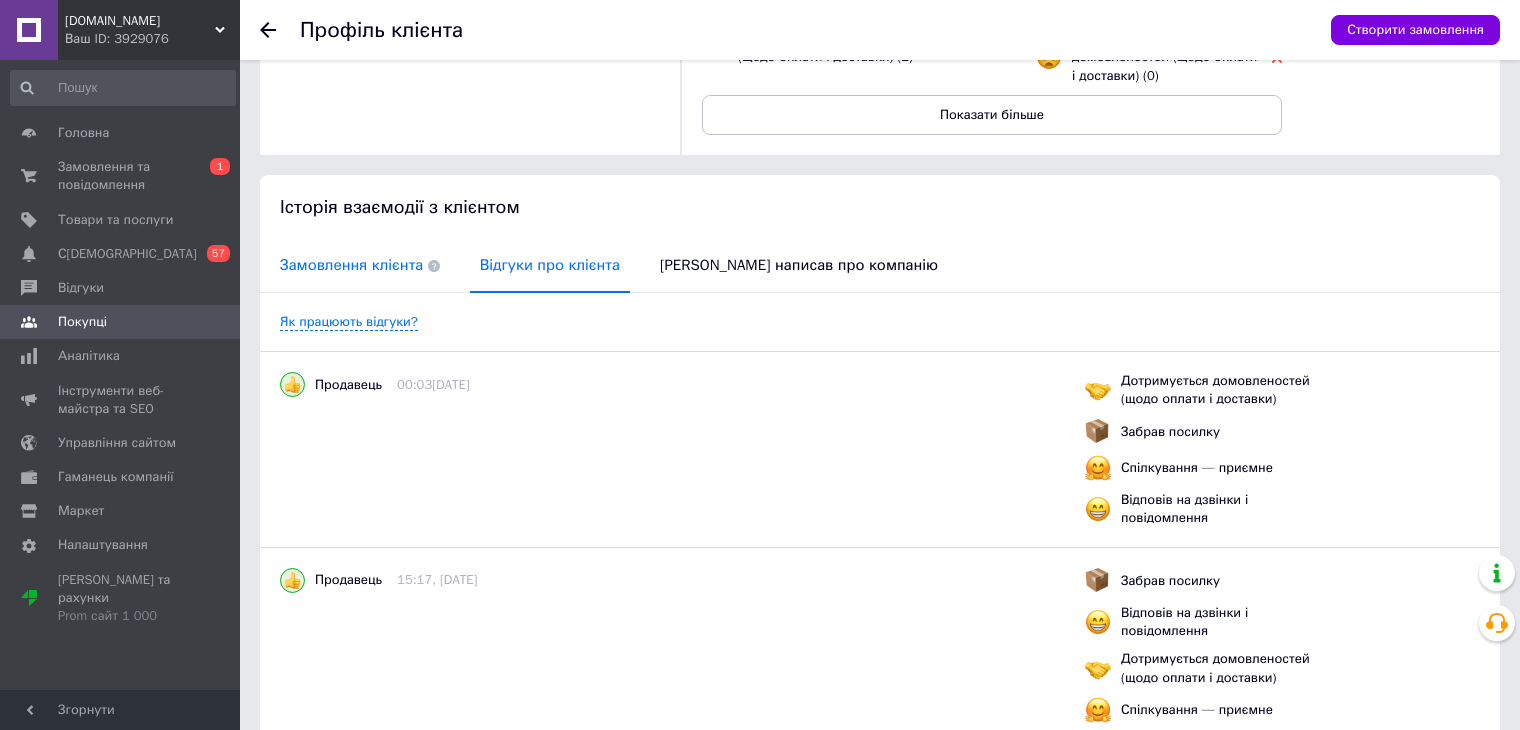 click on "Замовлення клієнта" at bounding box center [360, 265] 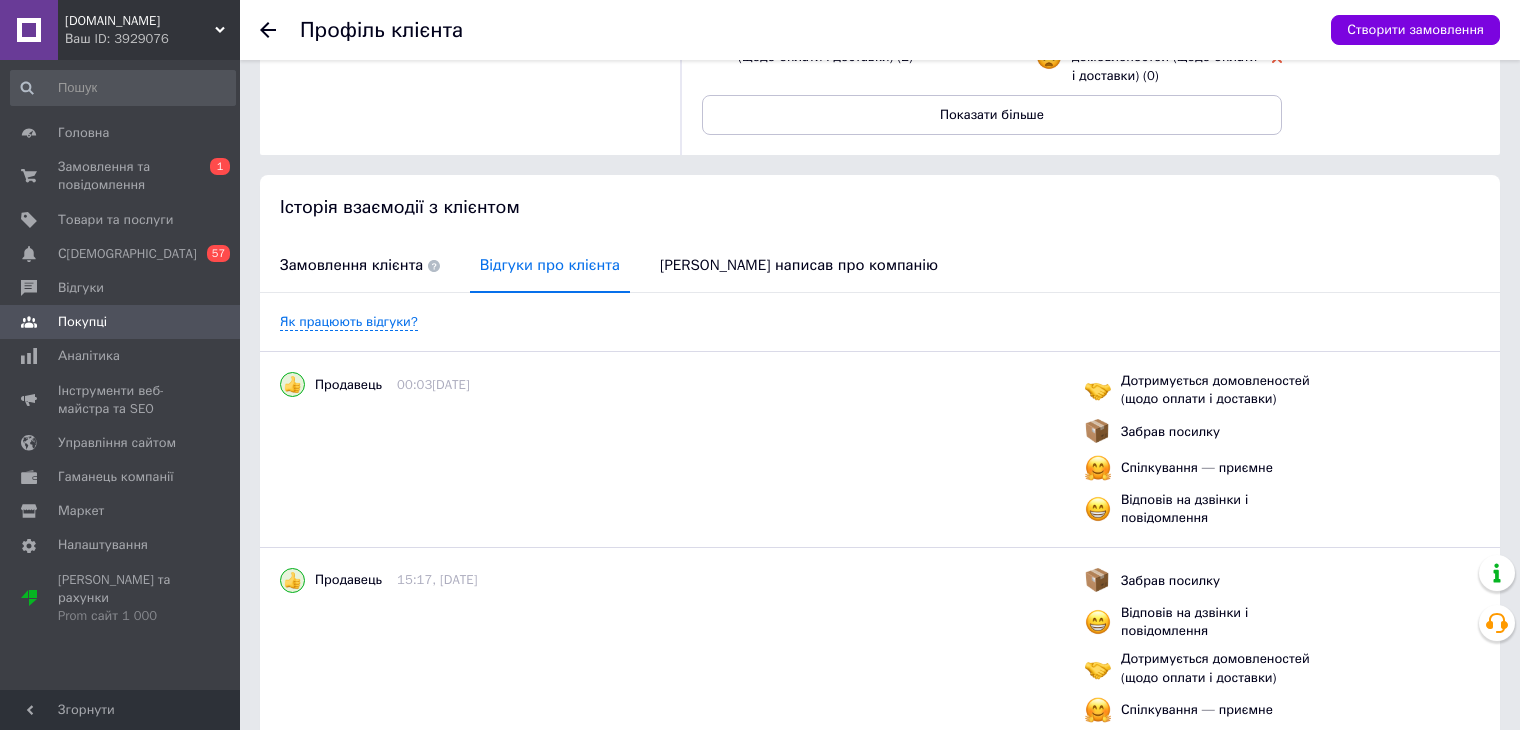 scroll, scrollTop: 139, scrollLeft: 0, axis: vertical 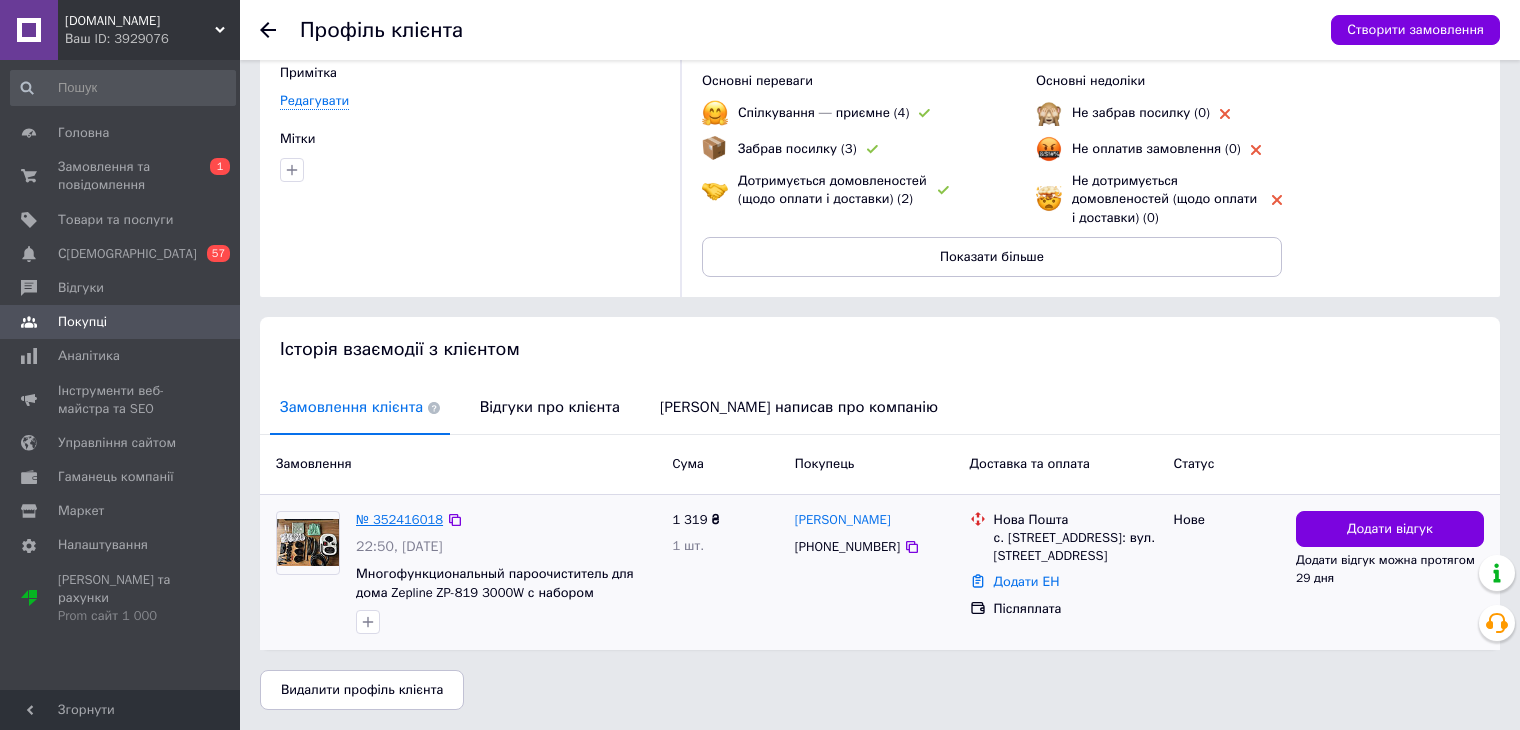 click on "№ 352416018" at bounding box center [399, 519] 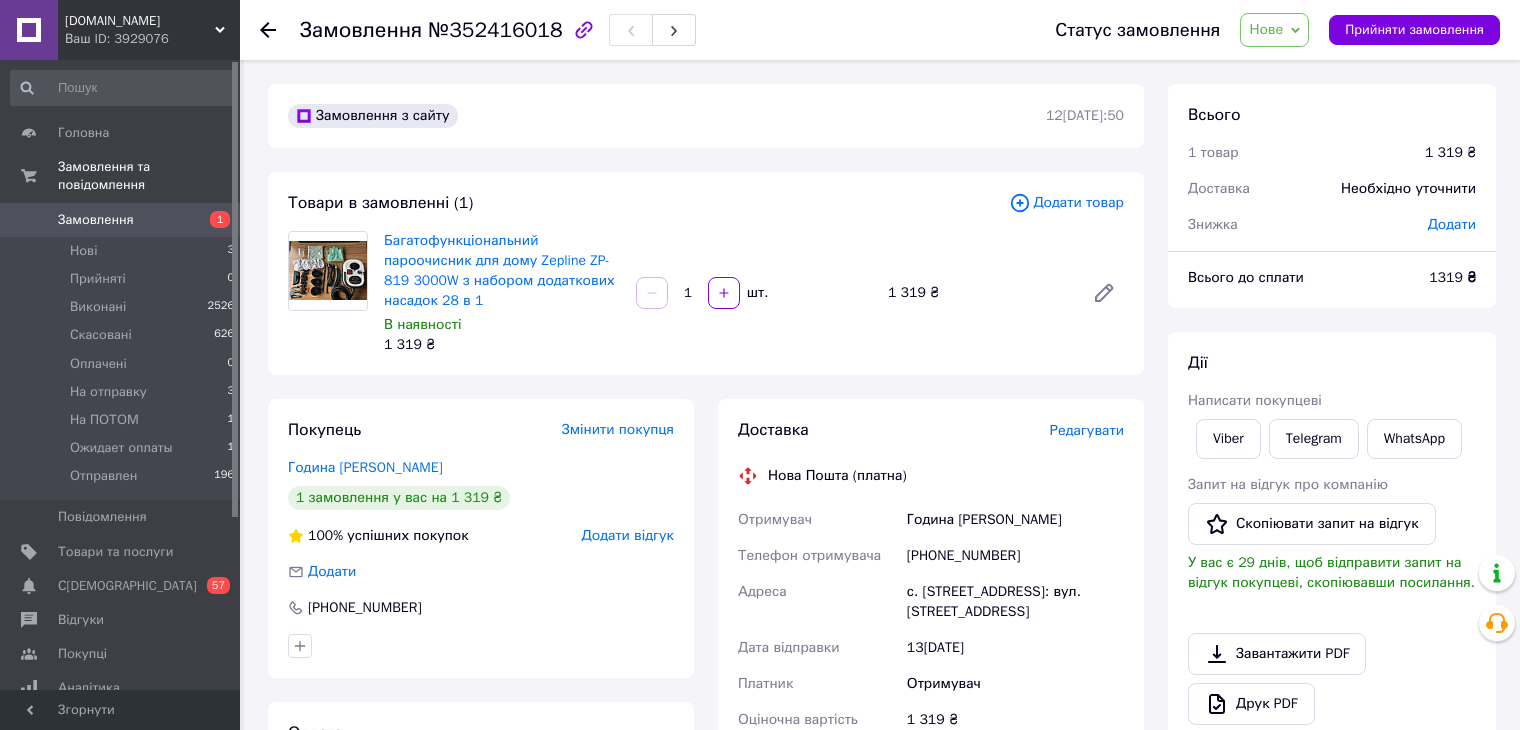 click on "Нове" at bounding box center (1266, 29) 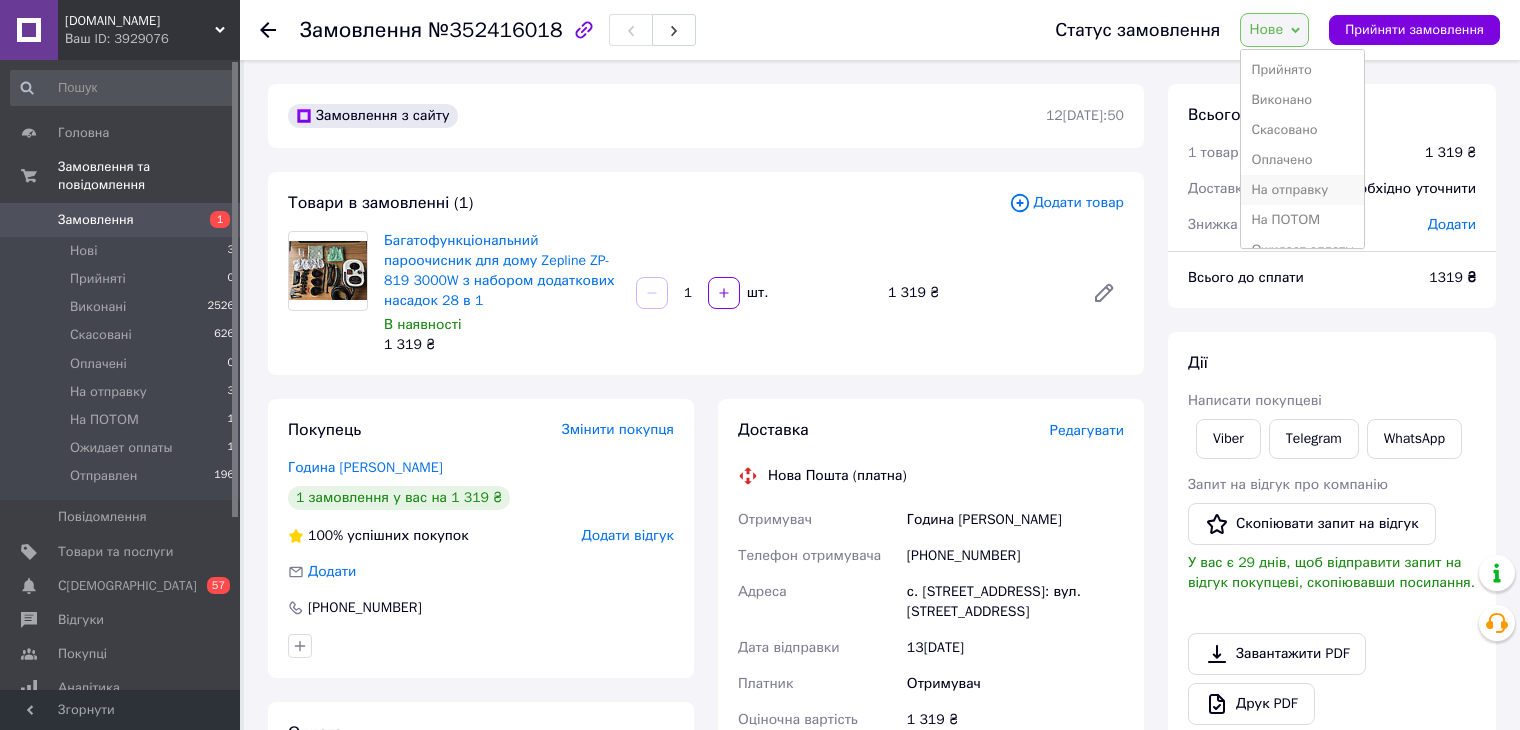 click on "На отправку" at bounding box center (1302, 190) 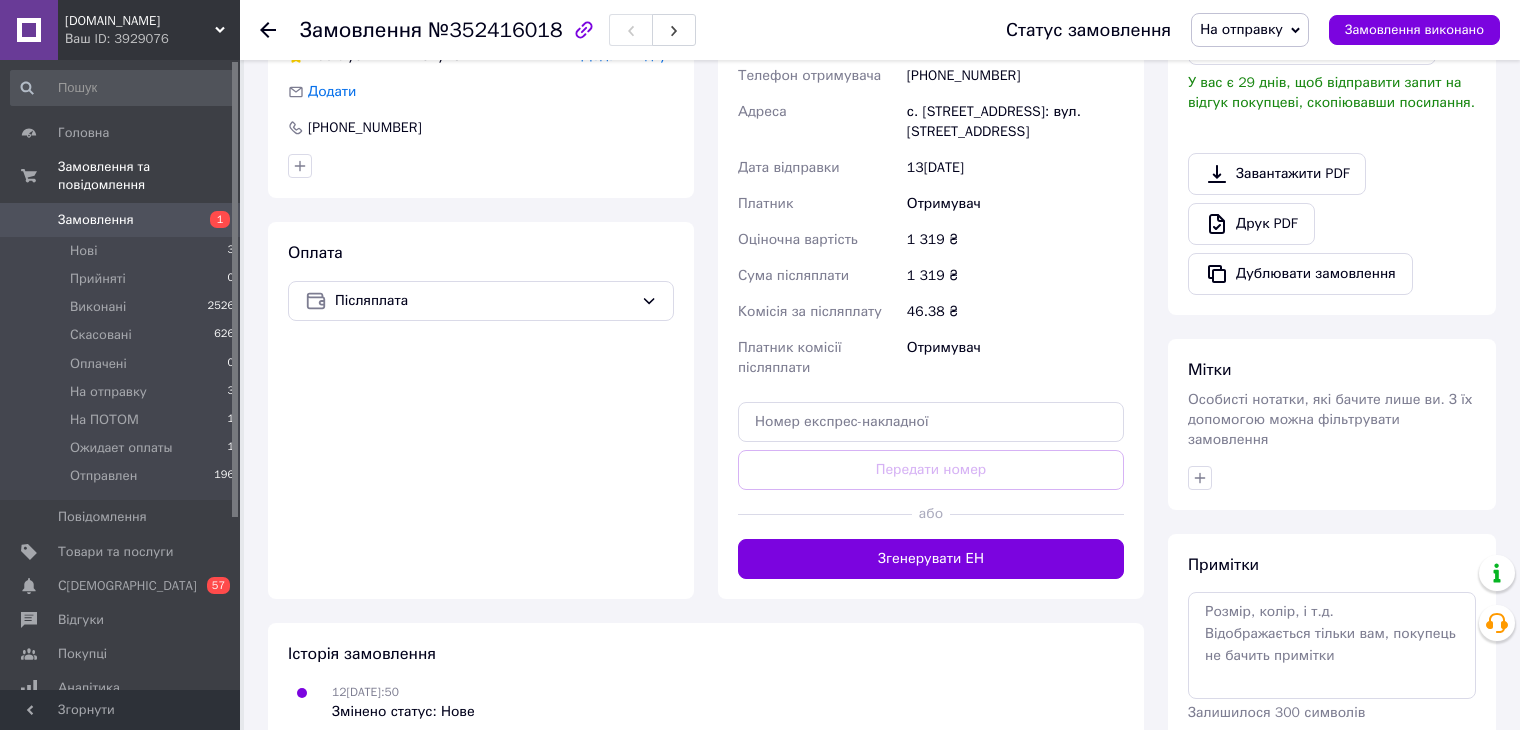scroll, scrollTop: 488, scrollLeft: 0, axis: vertical 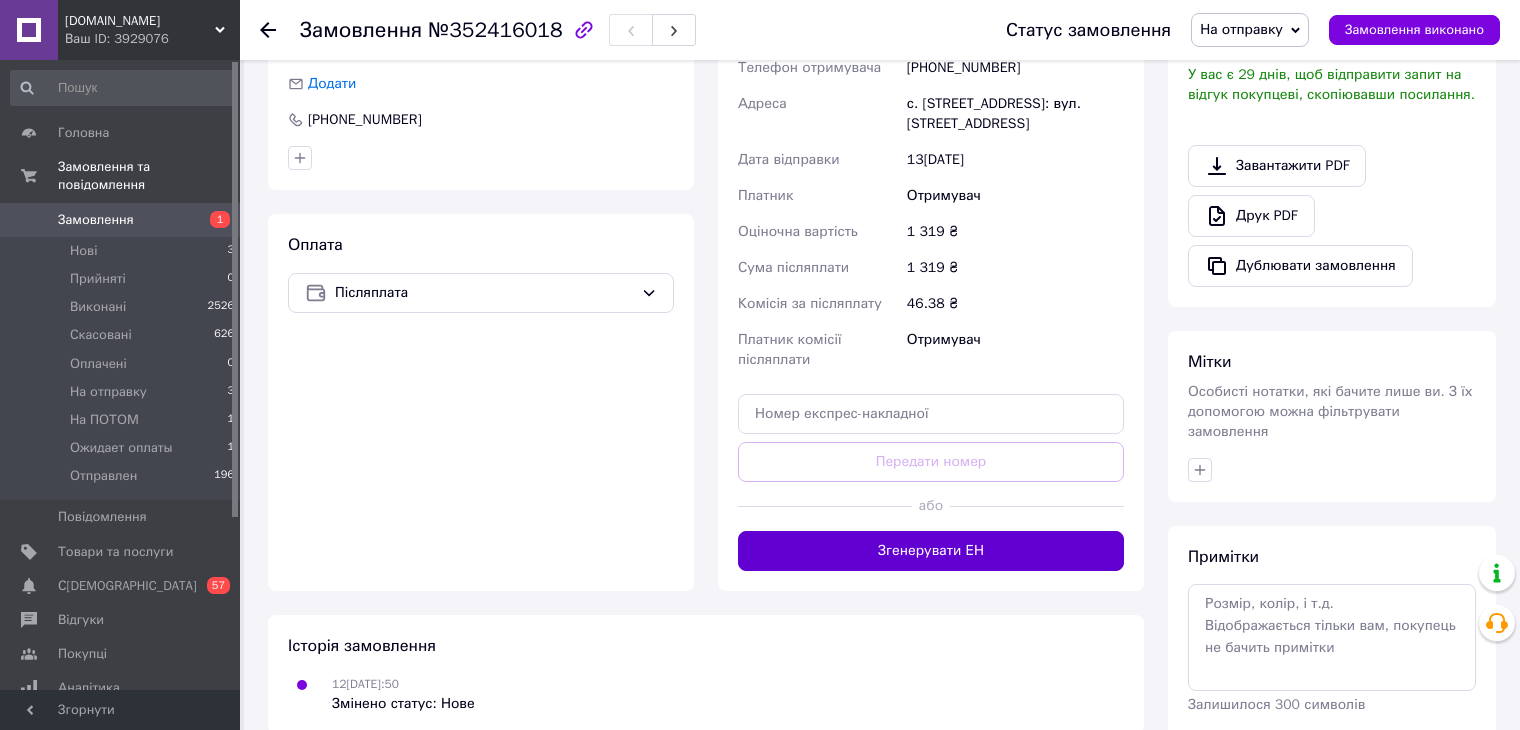 click on "Згенерувати ЕН" at bounding box center (931, 551) 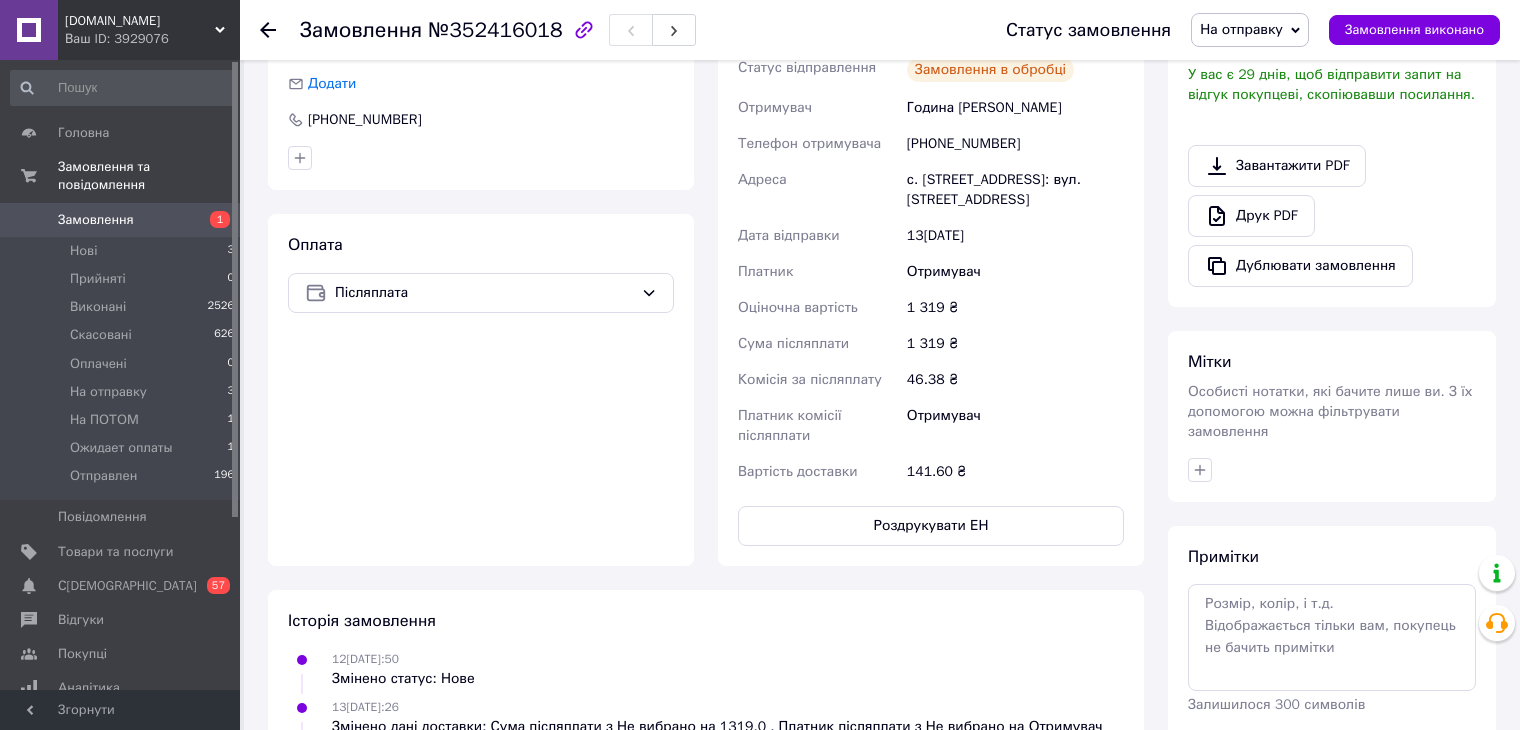 click on "Замовлення" at bounding box center (96, 220) 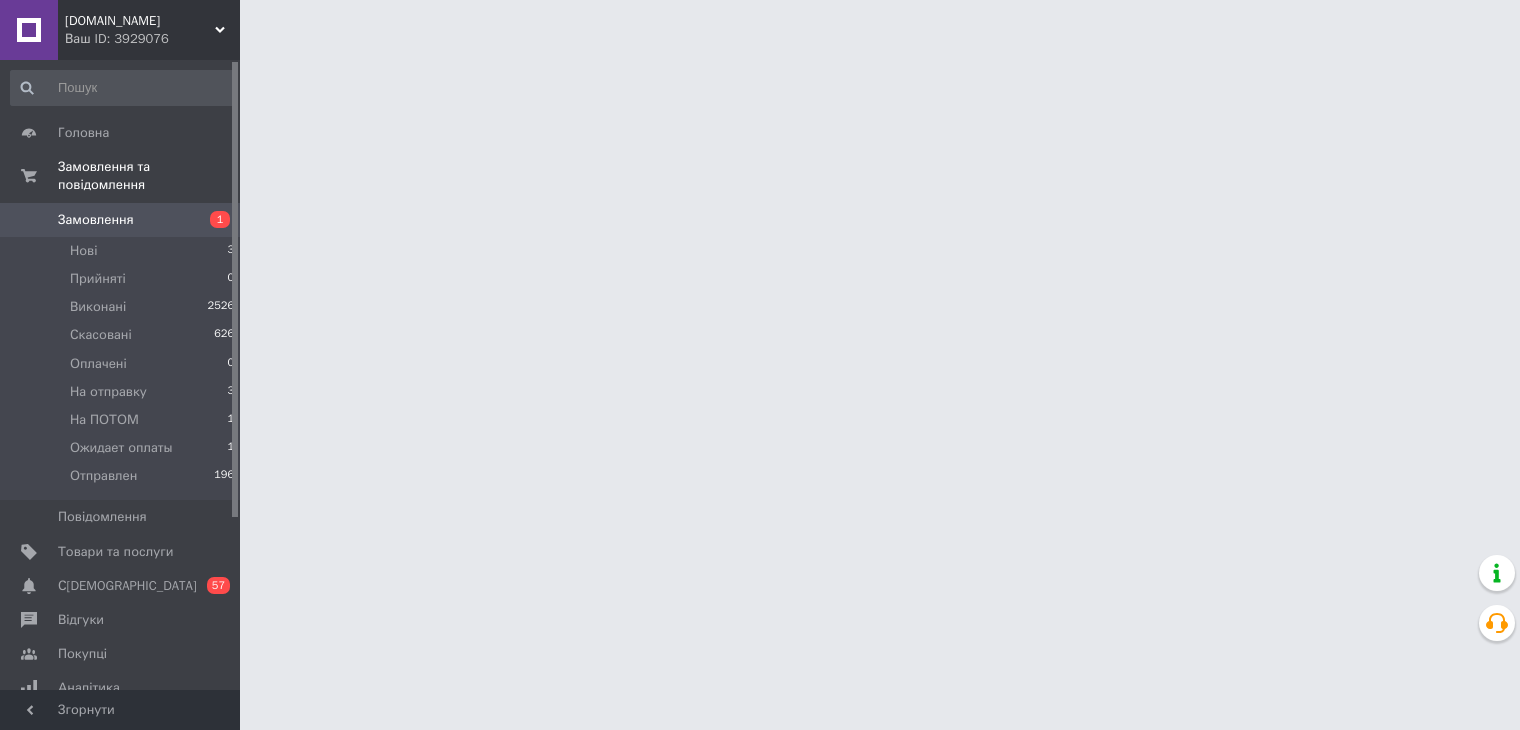 scroll, scrollTop: 0, scrollLeft: 0, axis: both 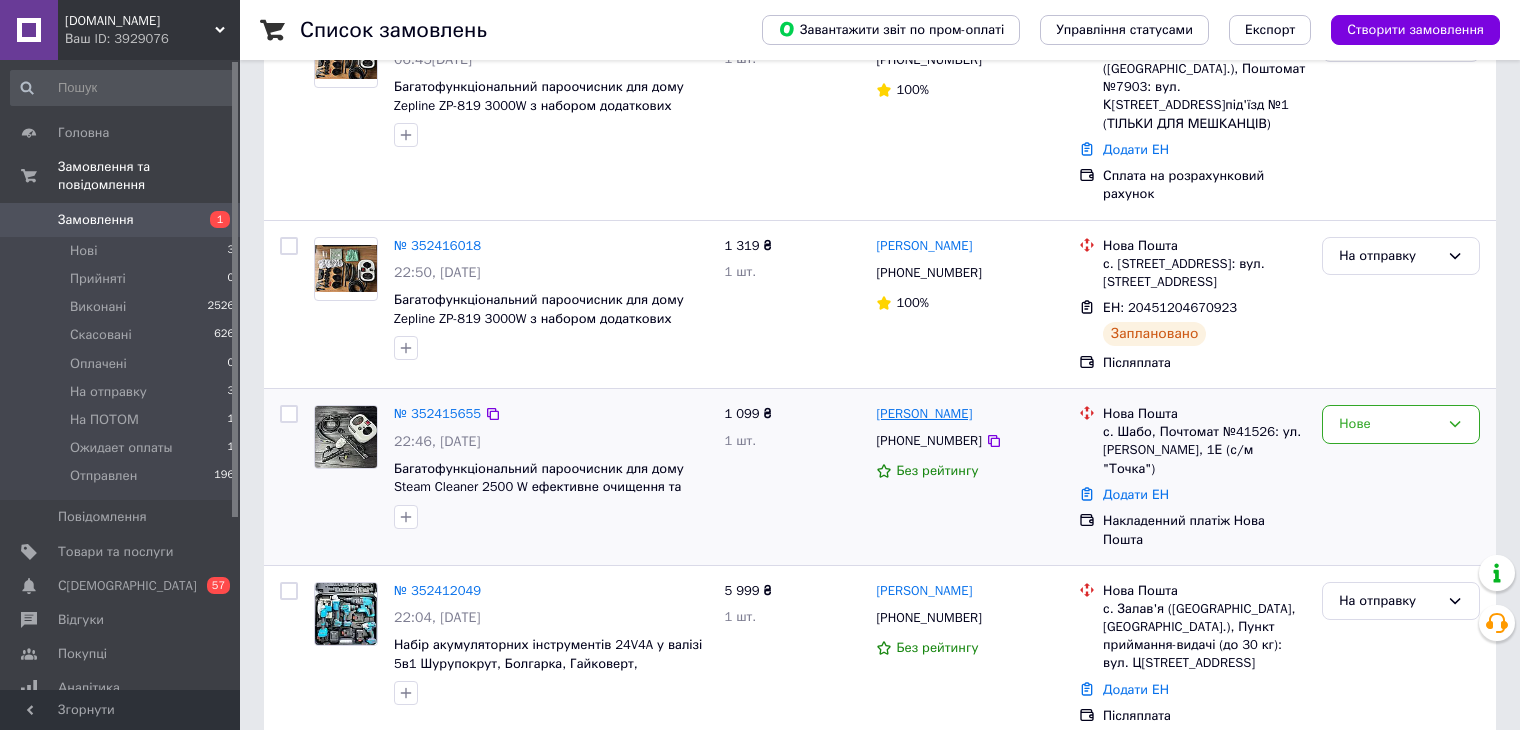 click on "[PERSON_NAME]" at bounding box center [924, 414] 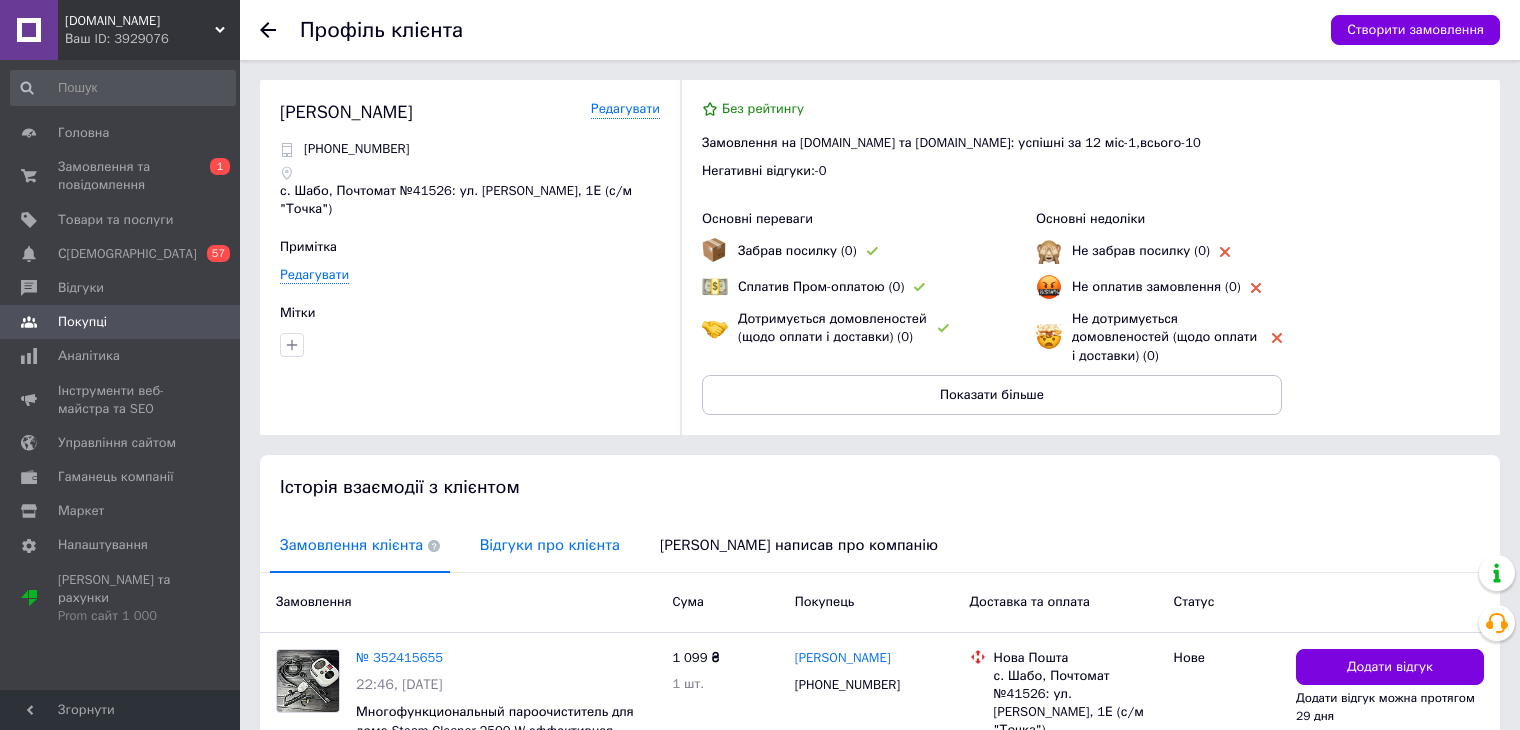 click on "Відгуки про клієнта" at bounding box center [550, 545] 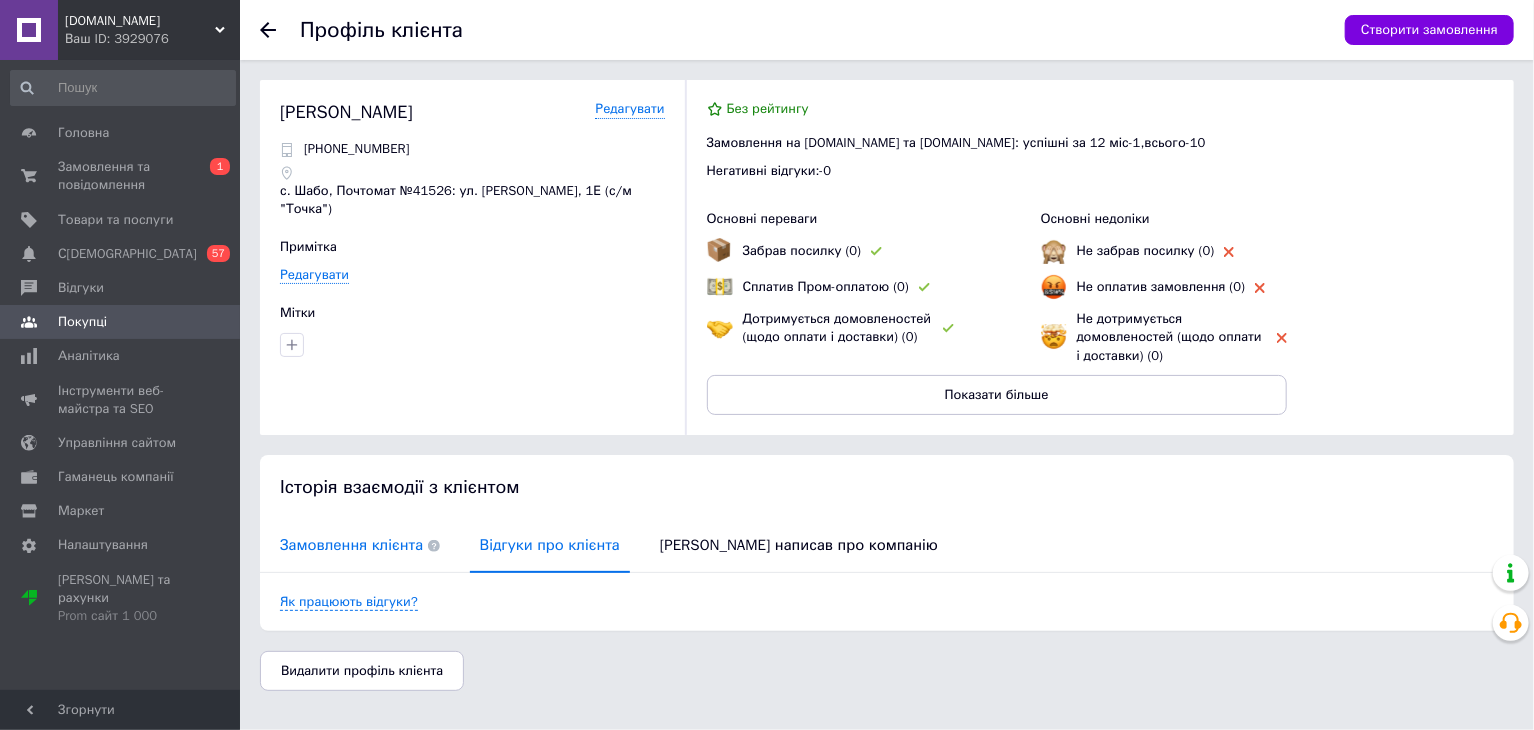 click on "Замовлення клієнта" at bounding box center [360, 545] 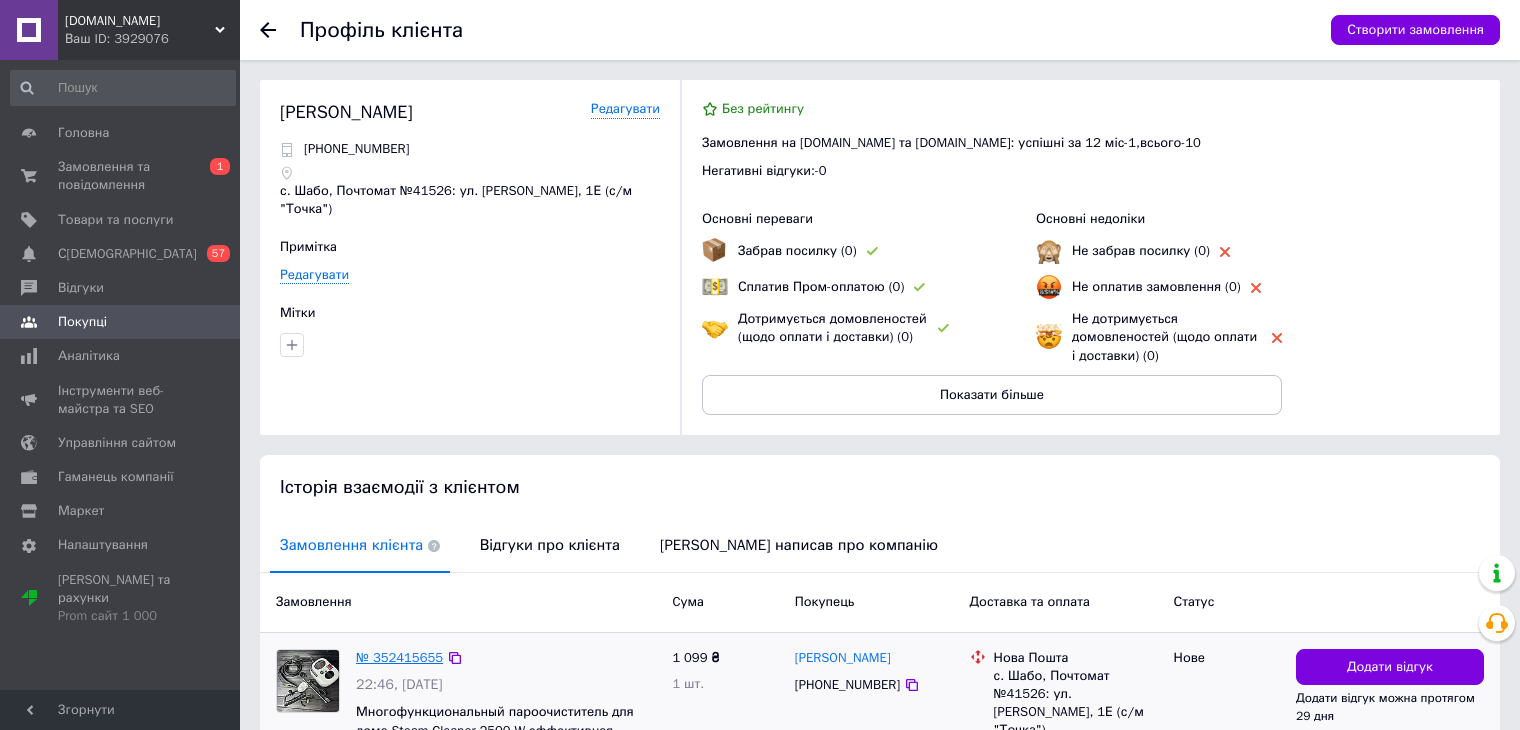click on "№ 352415655" at bounding box center (399, 657) 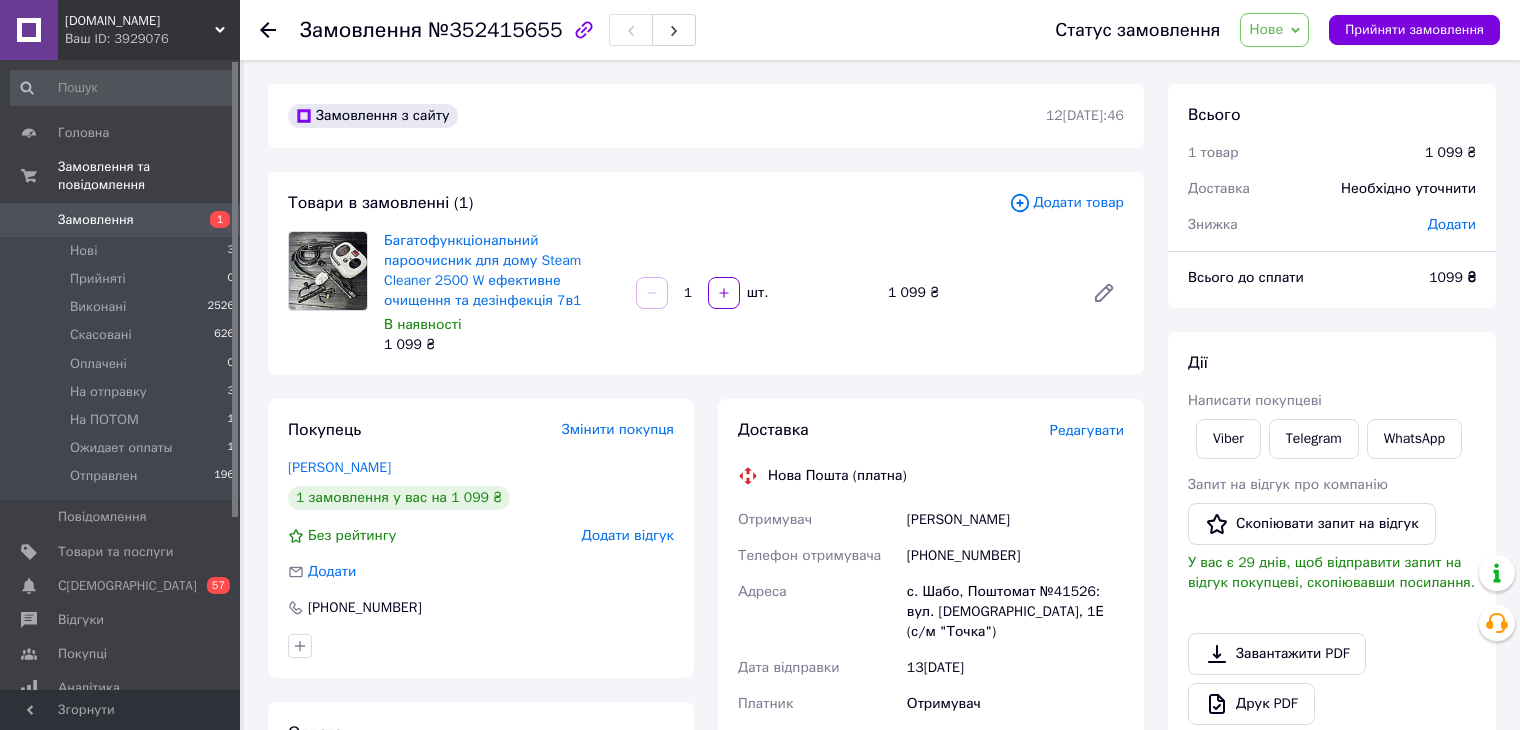 click on "Нове" at bounding box center (1266, 29) 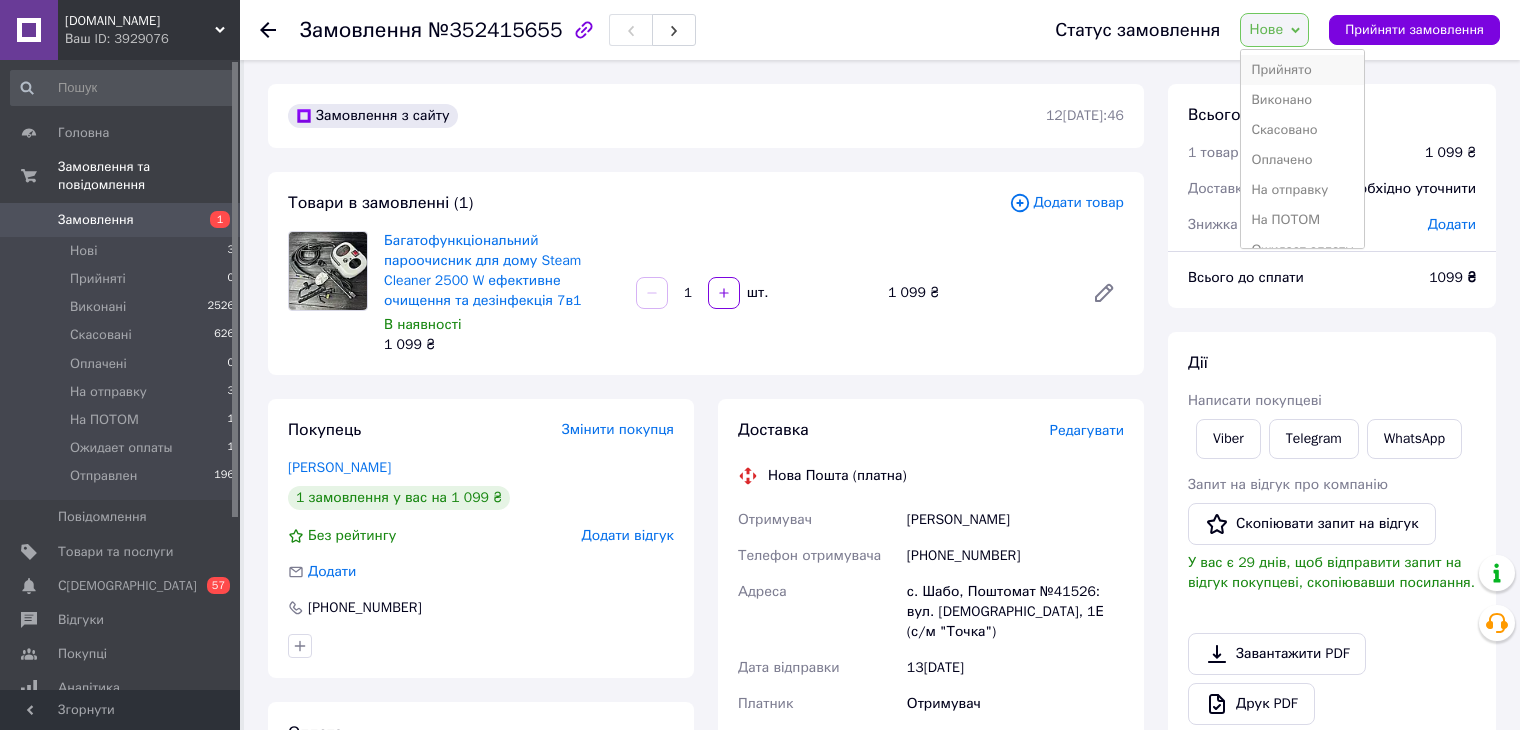 click on "Прийнято" at bounding box center (1302, 70) 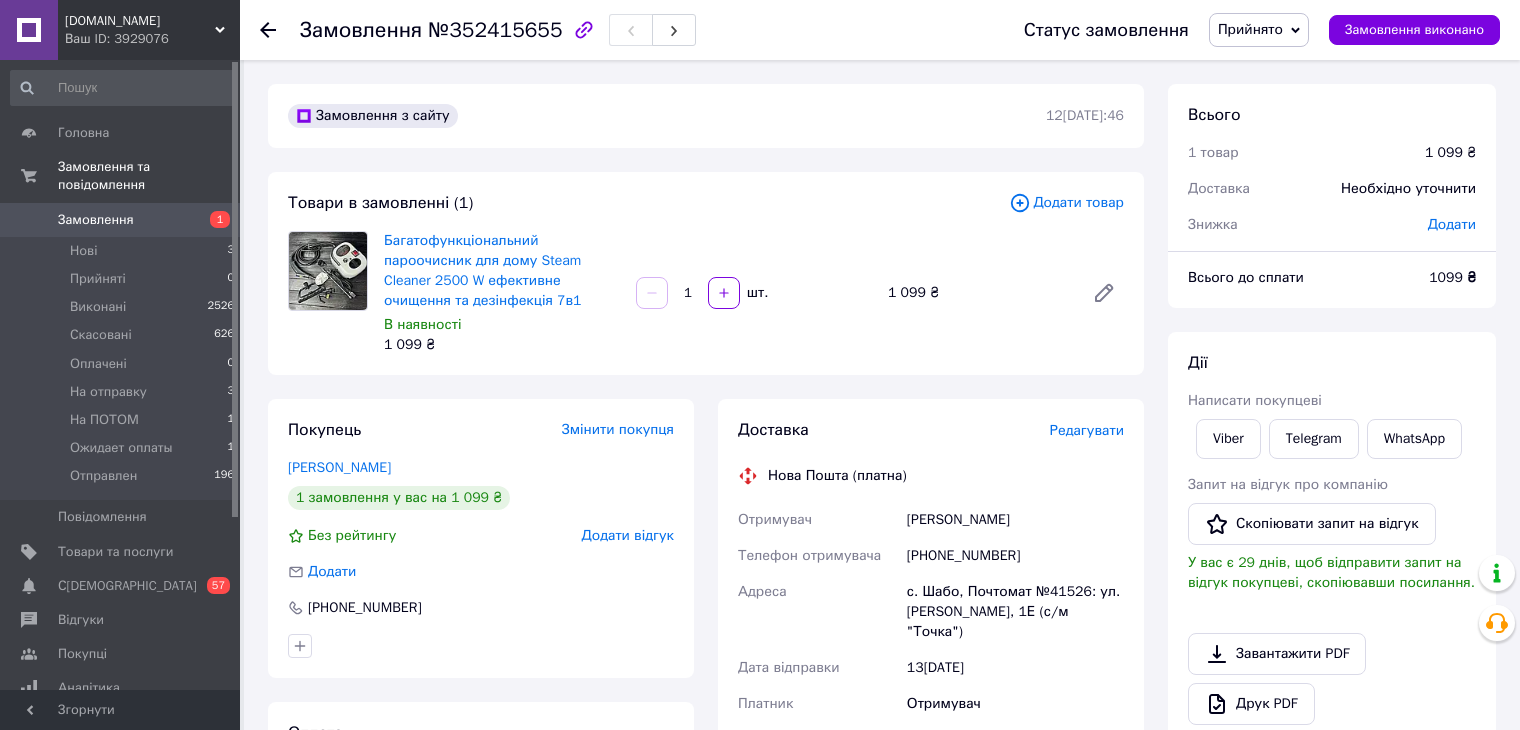 click on "Прийнято" at bounding box center [1250, 29] 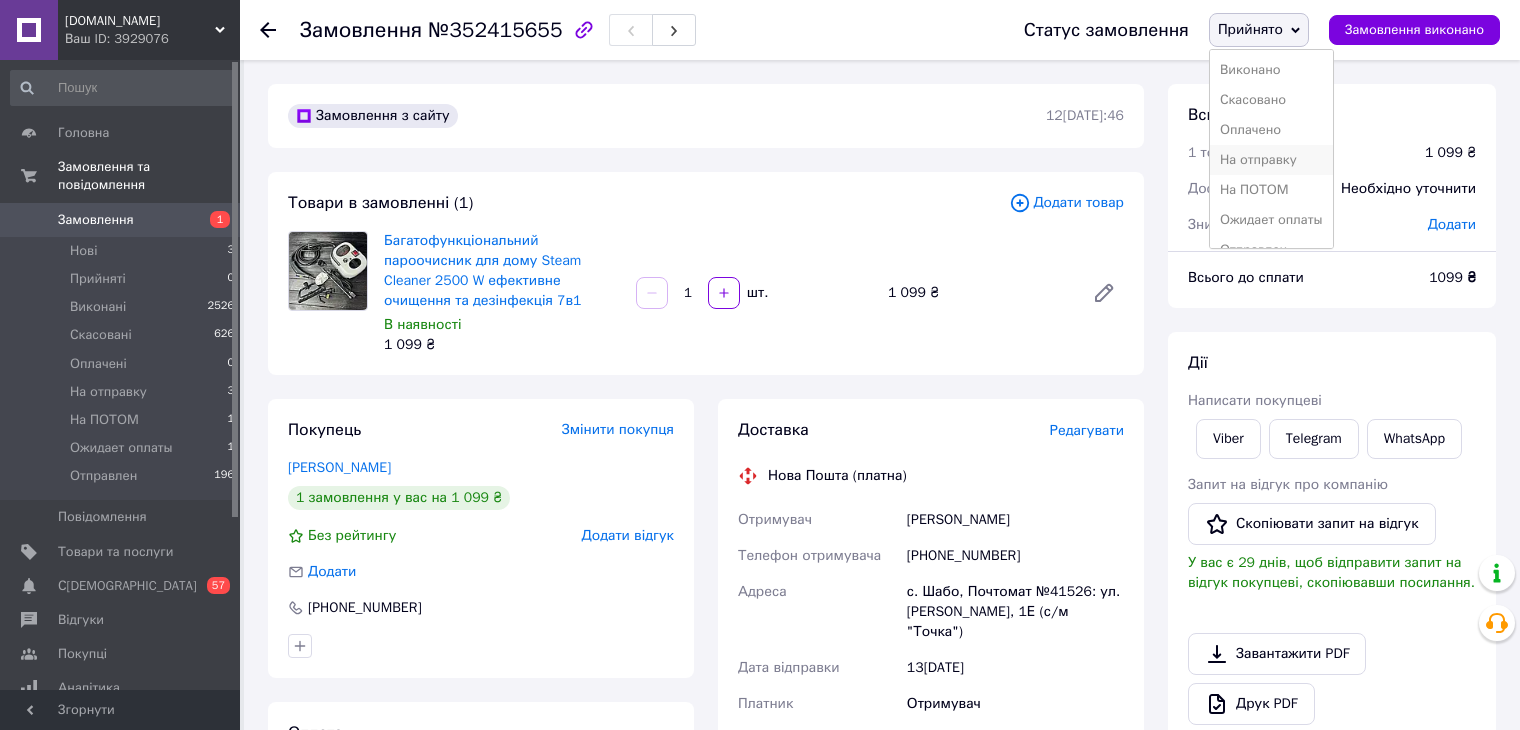 click on "На отправку" at bounding box center (1271, 160) 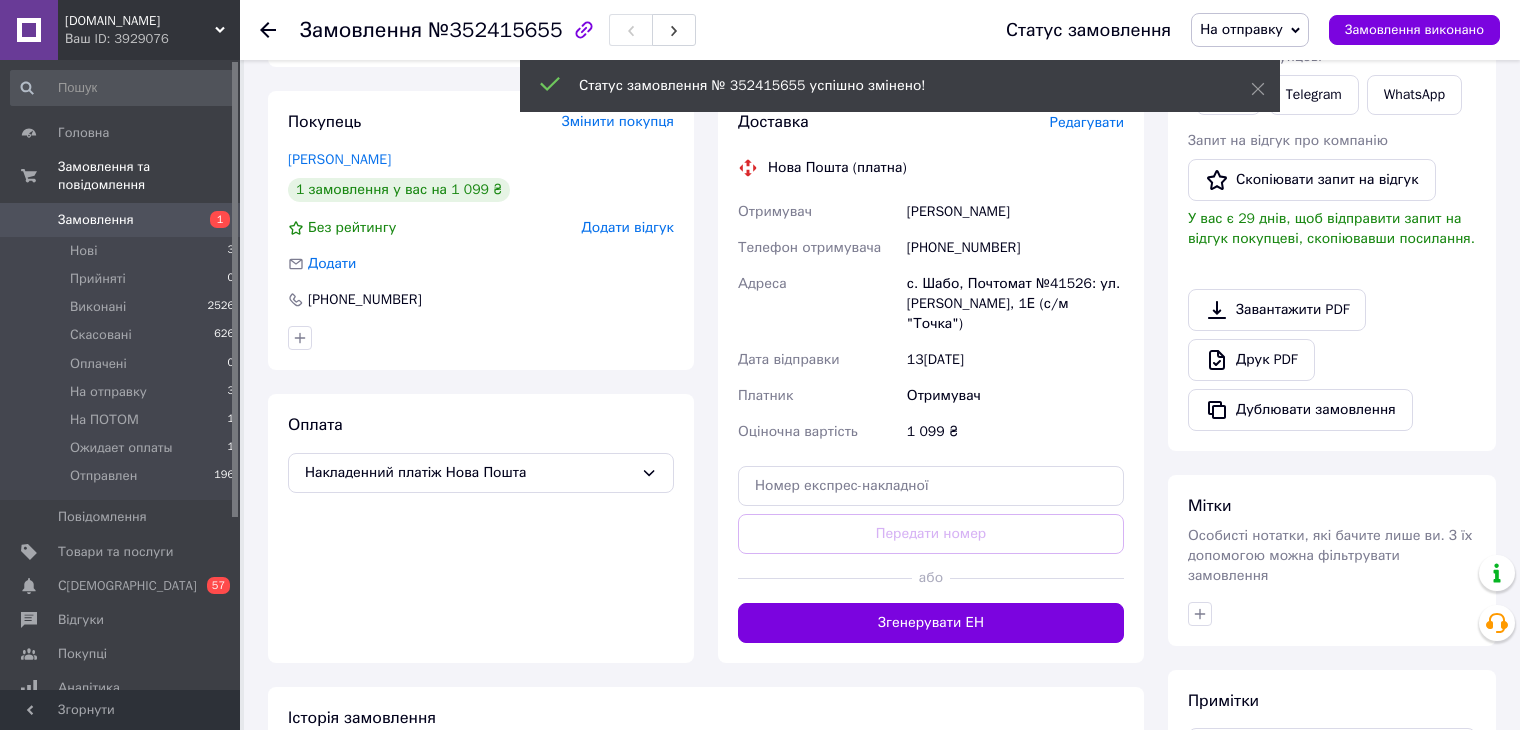 scroll, scrollTop: 312, scrollLeft: 0, axis: vertical 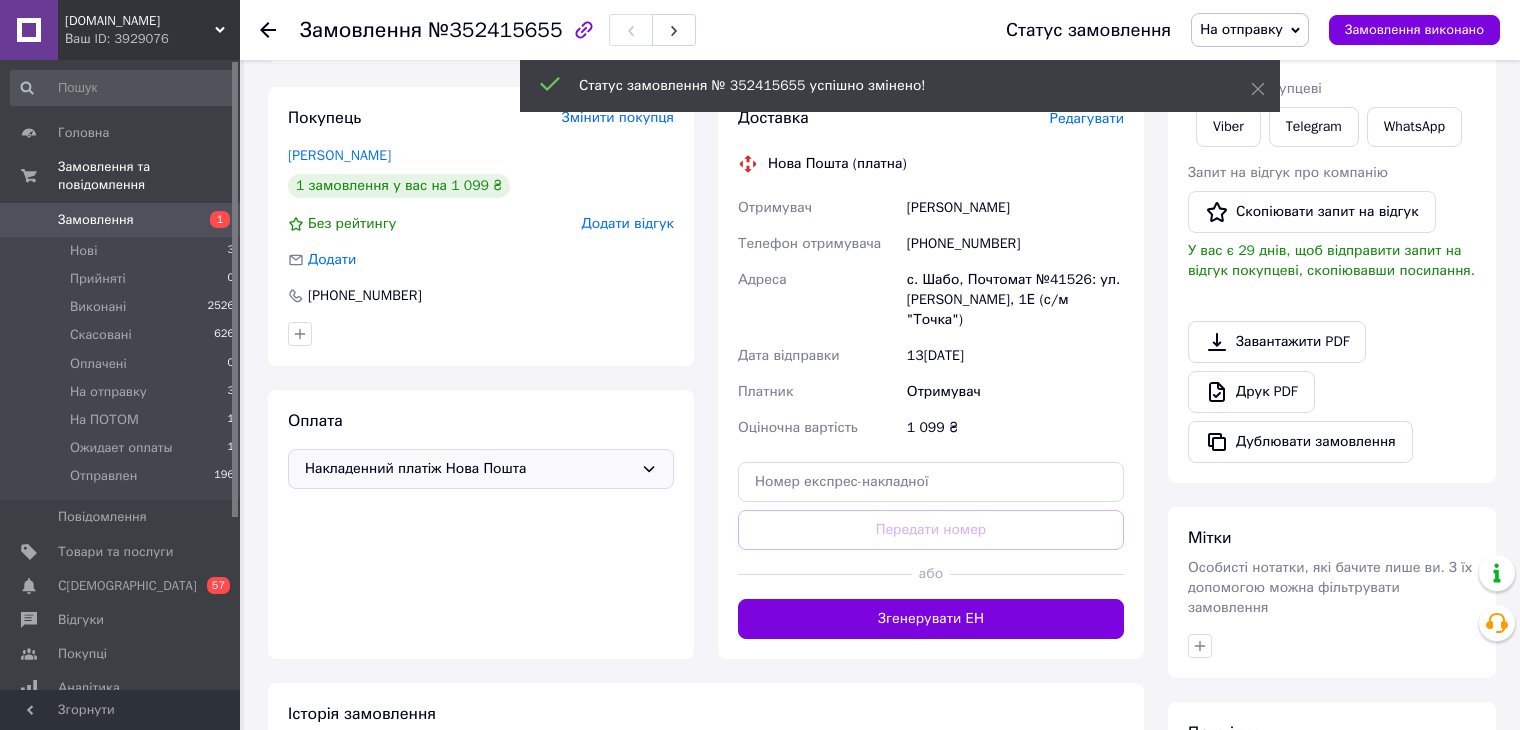 click on "Накладенний платіж Нова Пошта" at bounding box center [469, 469] 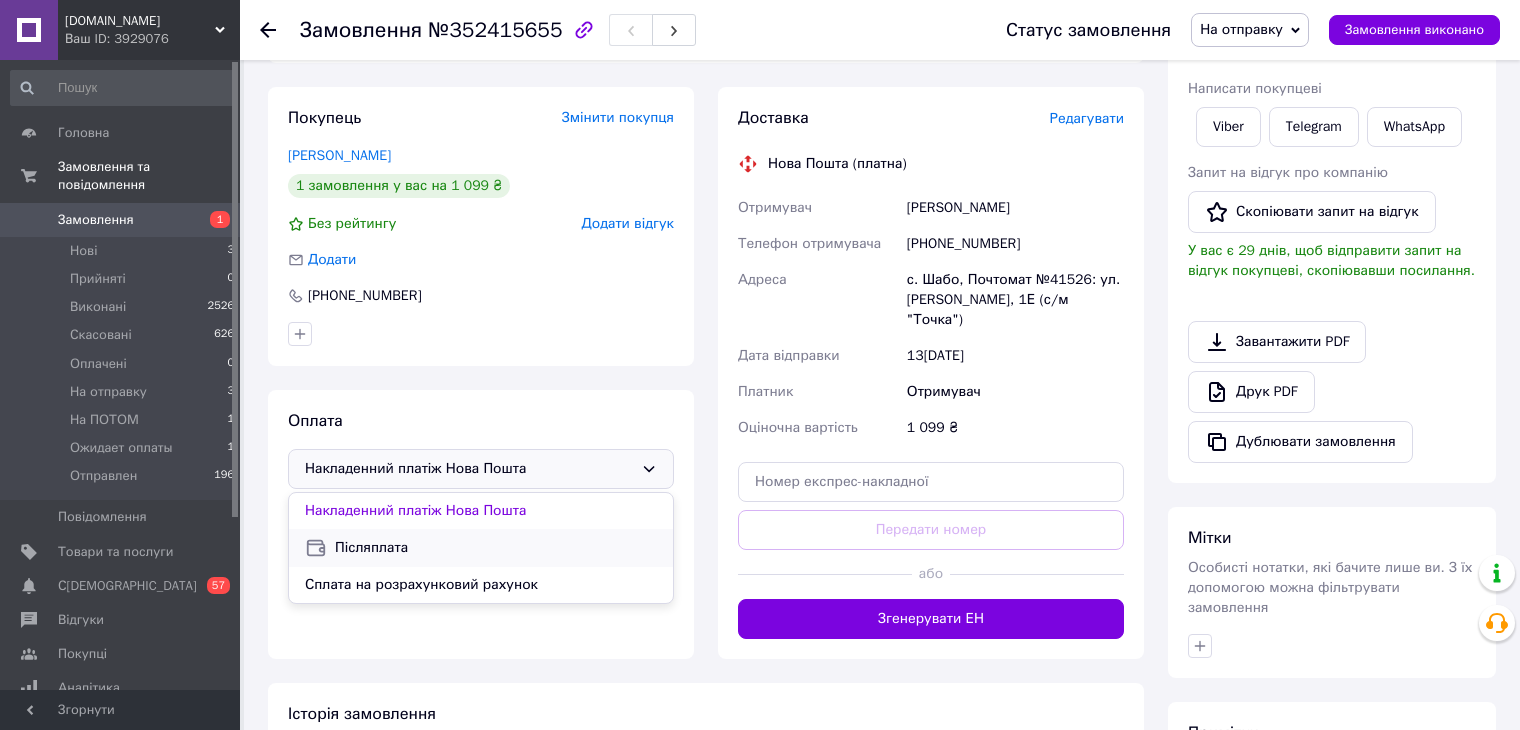 click on "Післяплата" at bounding box center (496, 548) 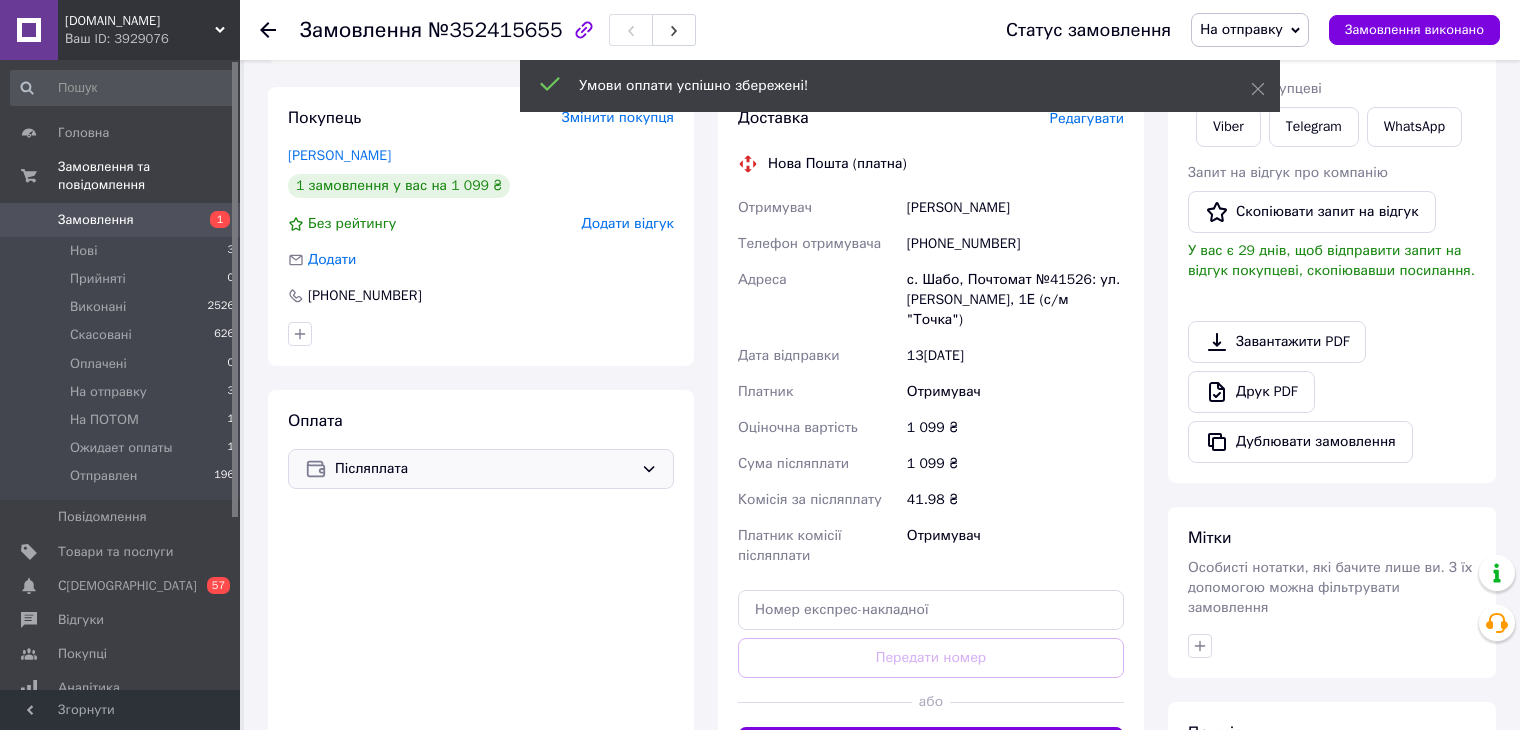 scroll, scrollTop: 0, scrollLeft: 0, axis: both 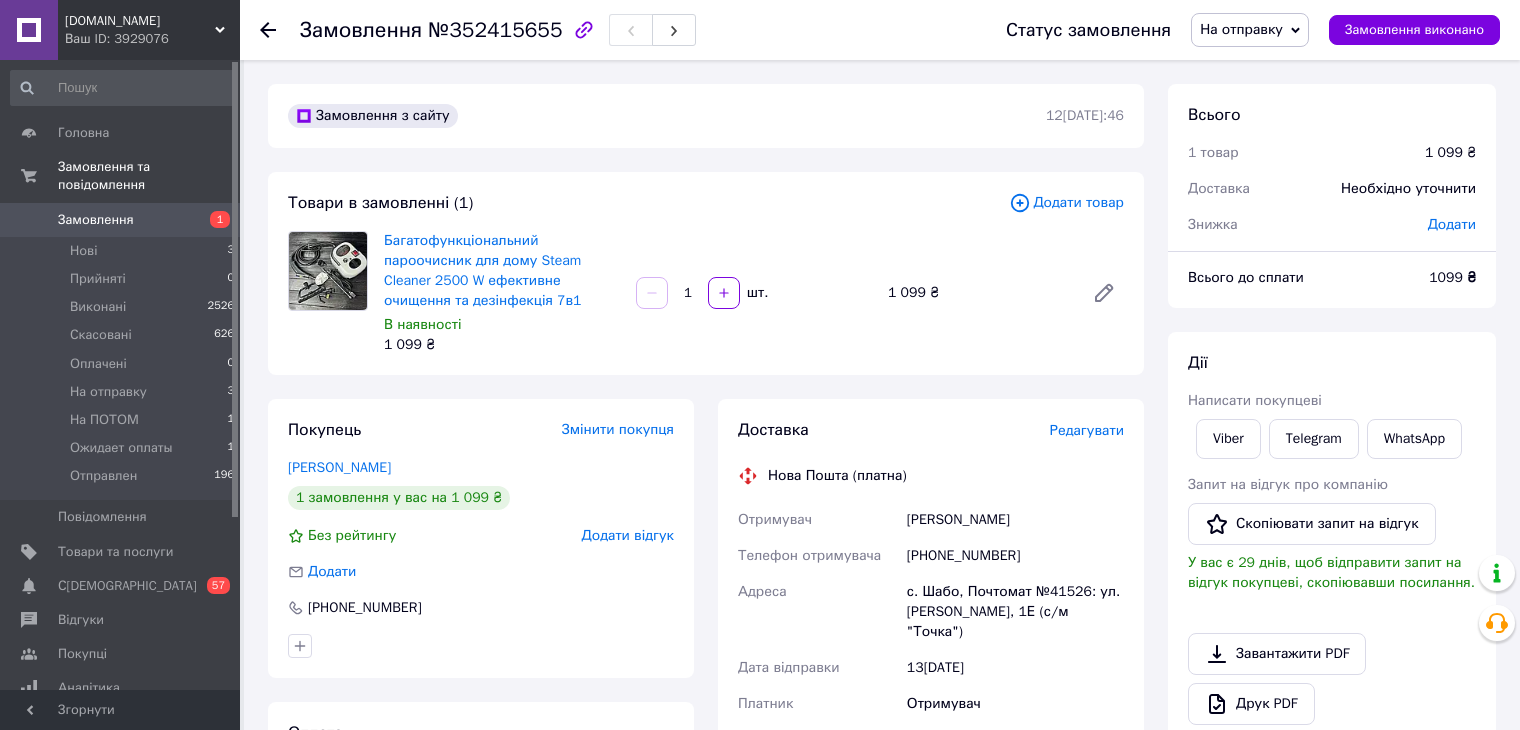click on "Доставка Редагувати Нова Пошта (платна) Отримувач [PERSON_NAME] отримувача [PHONE_NUMBER] Адреса с. Шабо, Почтомат №41526: ул. [PERSON_NAME], 1Е (с/м "Точка") Дата відправки [DATE] Платник Отримувач Оціночна вартість 1 099 ₴ Сума післяплати 1 099 ₴ Комісія за післяплату 41.98 ₴ Платник комісії післяплати Отримувач Передати номер або Згенерувати ЕН Платник Отримувач Відправник Прізвище отримувача Козак Ім'я отримувача [PERSON_NAME] батькові отримувача Телефон отримувача [PHONE_NUMBER] Тип доставки У відділенні Кур'єром В поштоматі Місто -- Не обрано -- Відділення Місце відправки <" at bounding box center [931, 749] 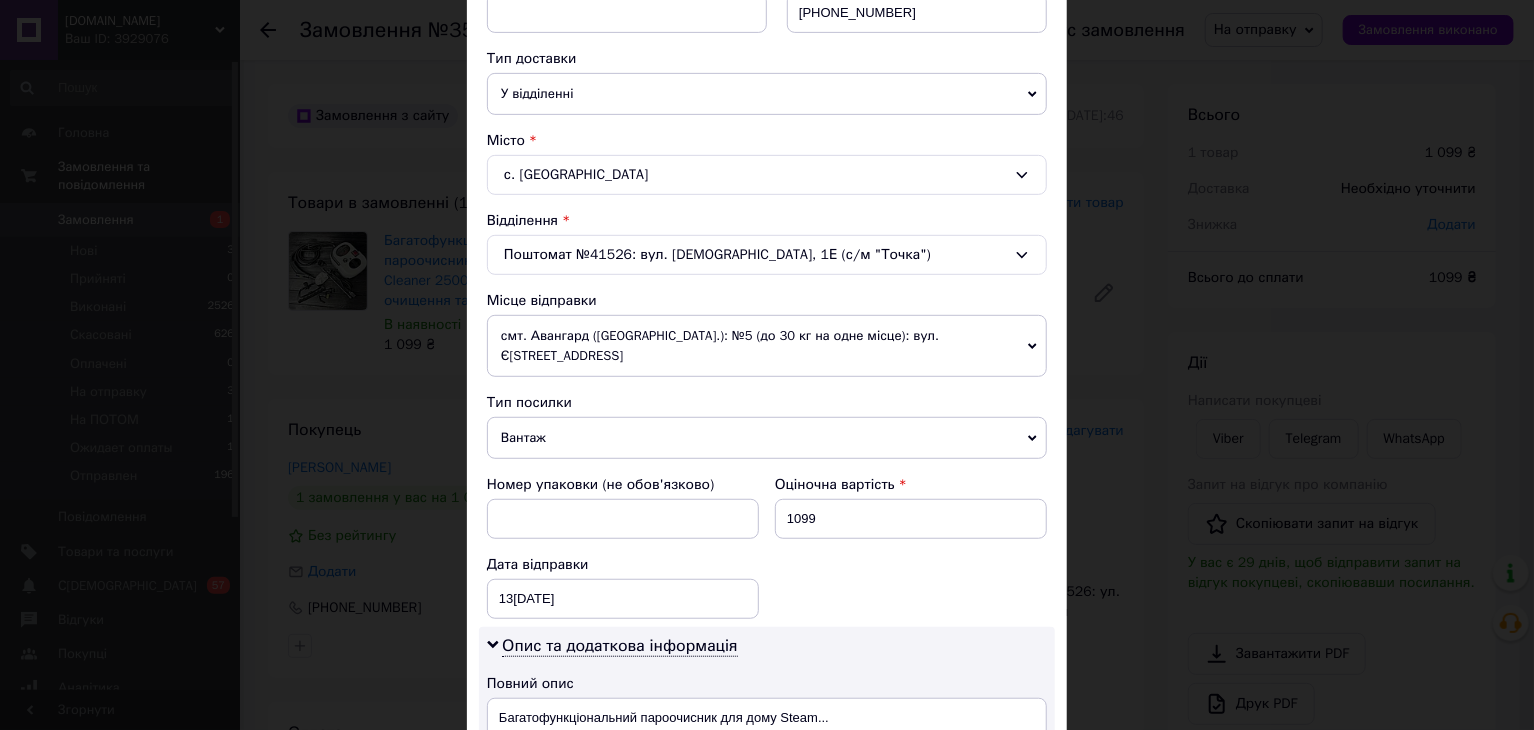 scroll, scrollTop: 433, scrollLeft: 0, axis: vertical 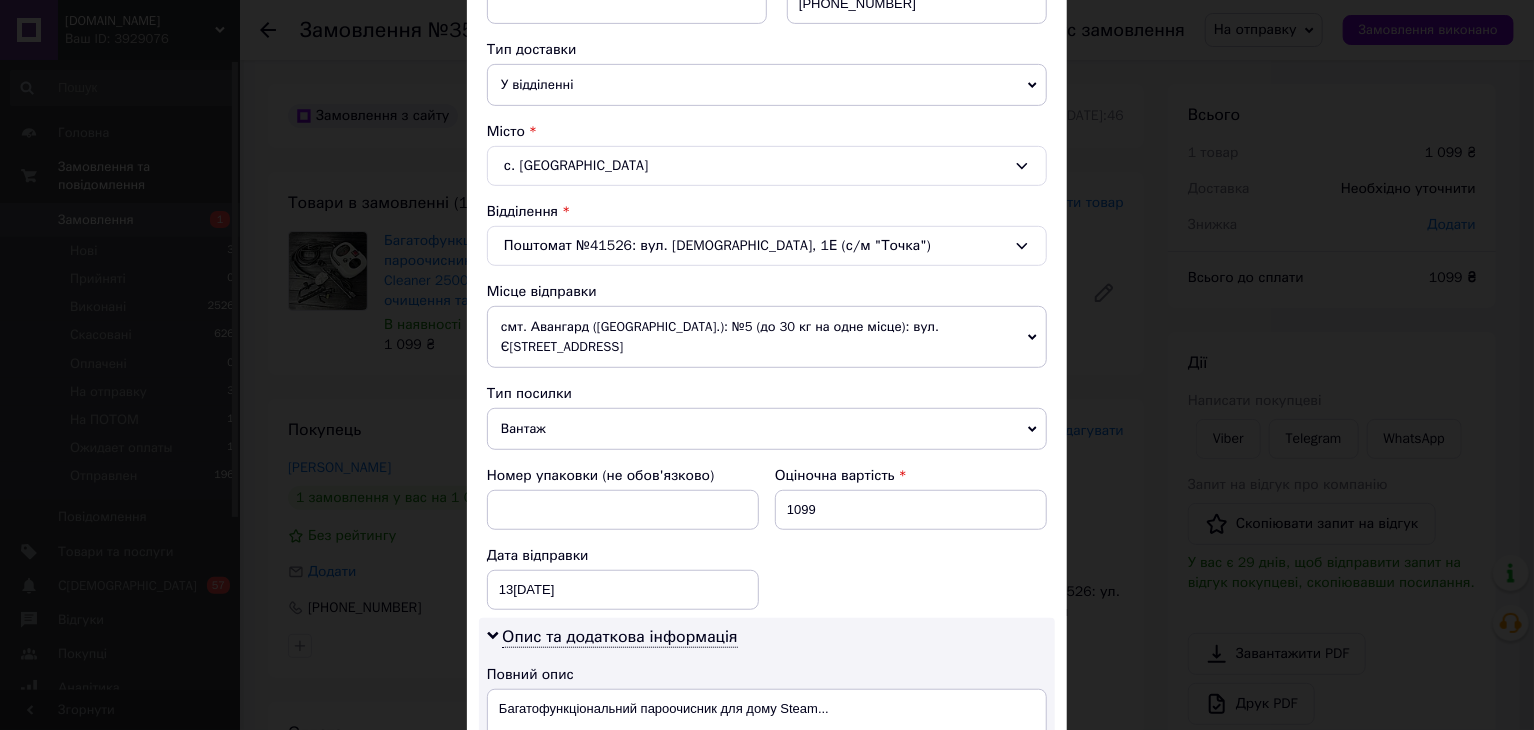 click on "Поштомат №41526: вул. [DEMOGRAPHIC_DATA], 1Е (с/м "Точка")" at bounding box center [767, 246] 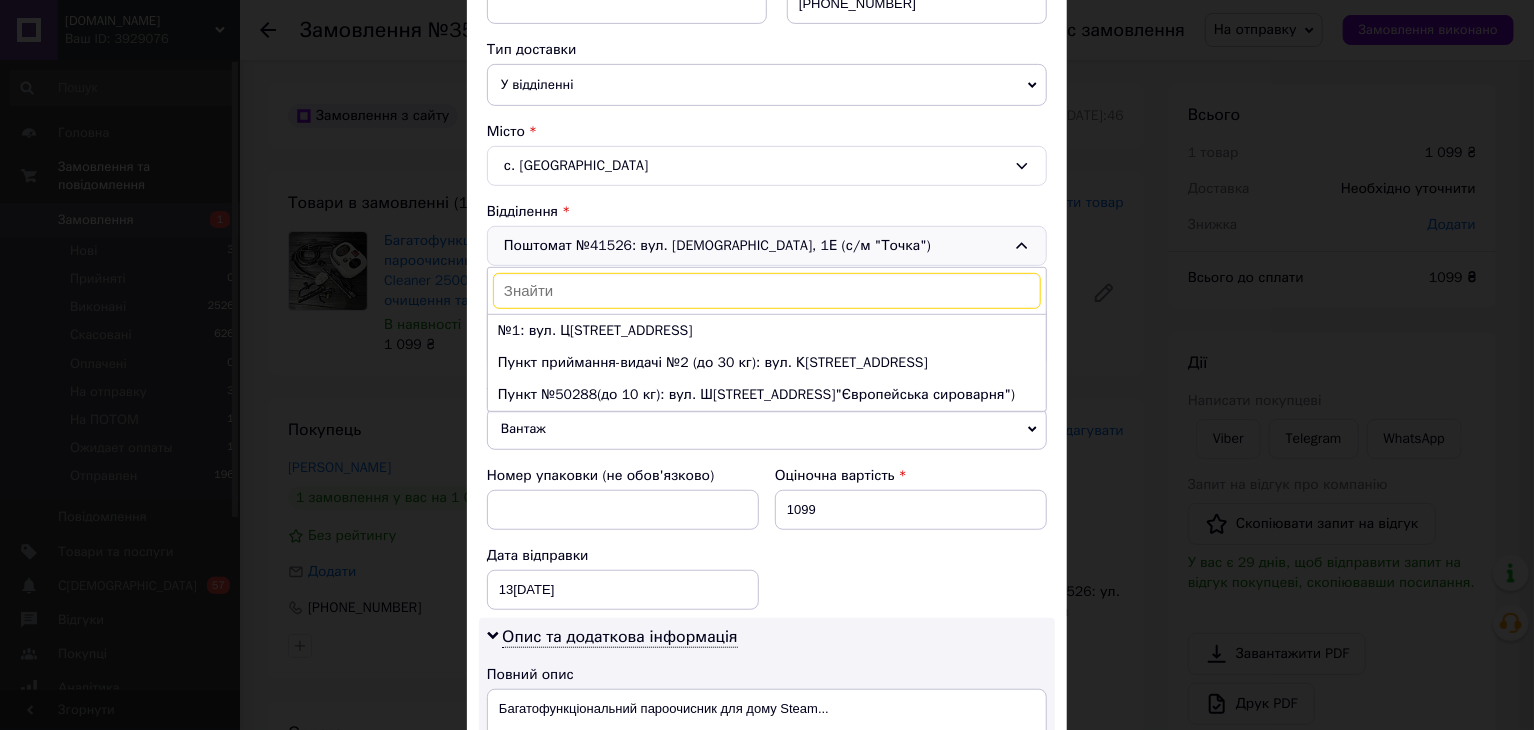 click on "№1: вул. Ц[STREET_ADDRESS]" at bounding box center [767, 331] 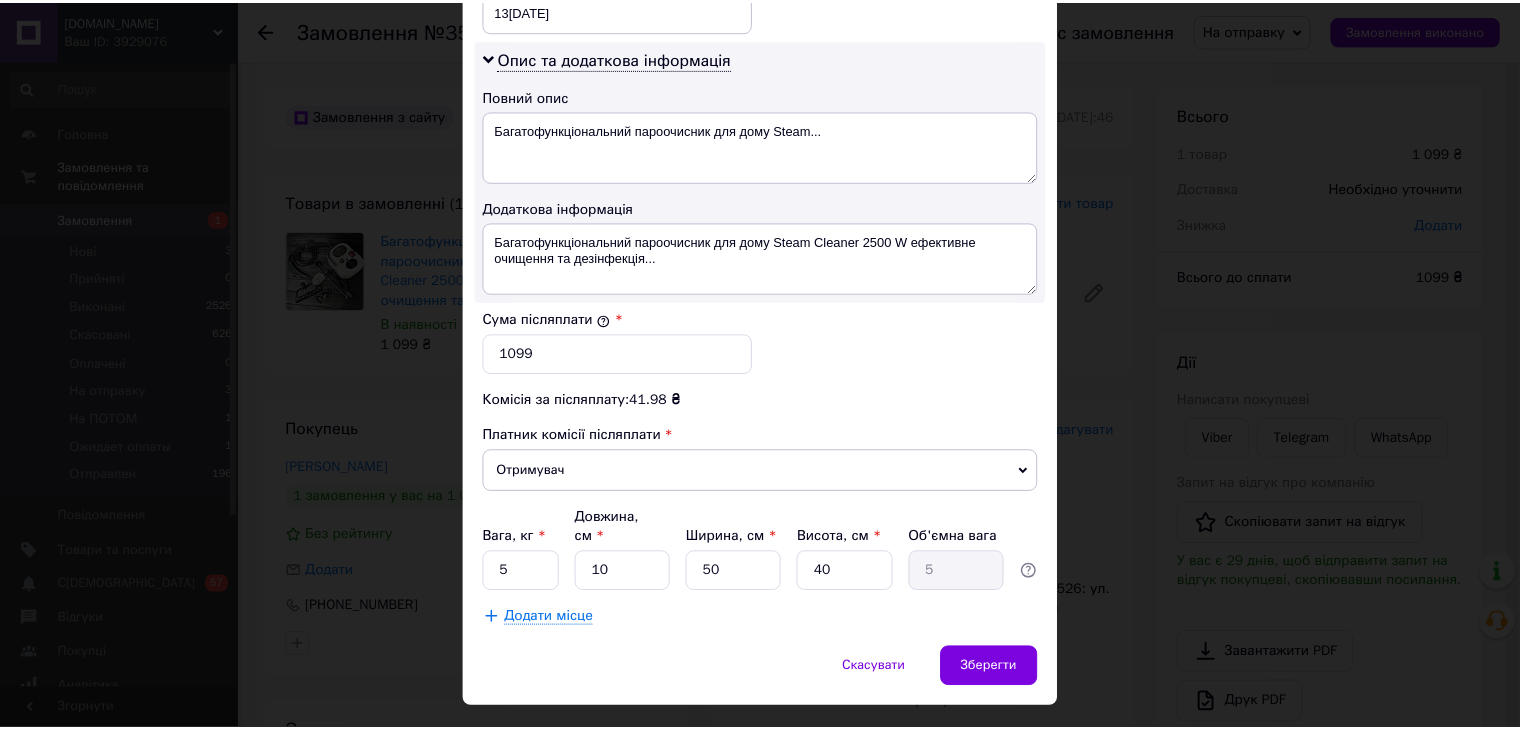 scroll, scrollTop: 1012, scrollLeft: 0, axis: vertical 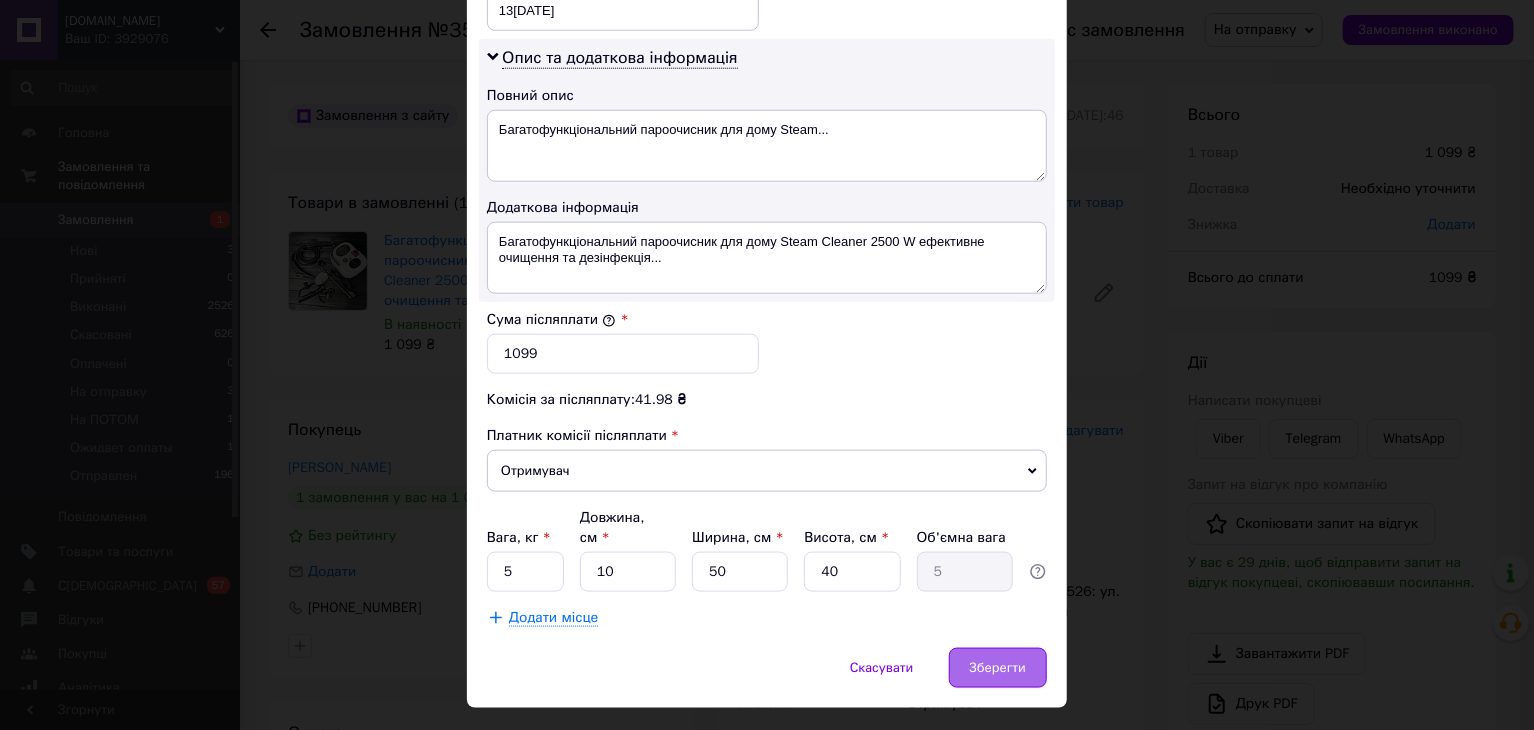 click on "Зберегти" at bounding box center (998, 668) 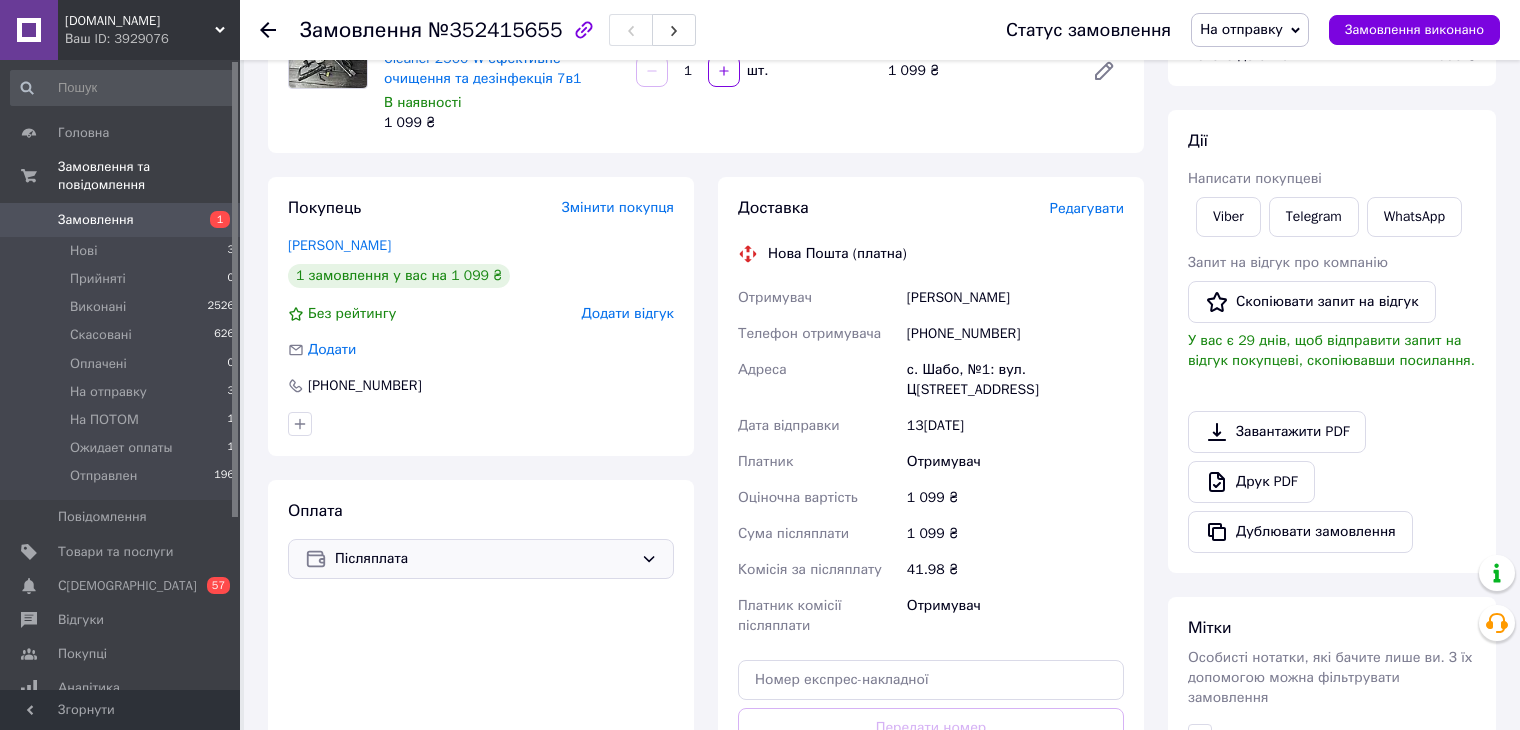scroll, scrollTop: 195, scrollLeft: 0, axis: vertical 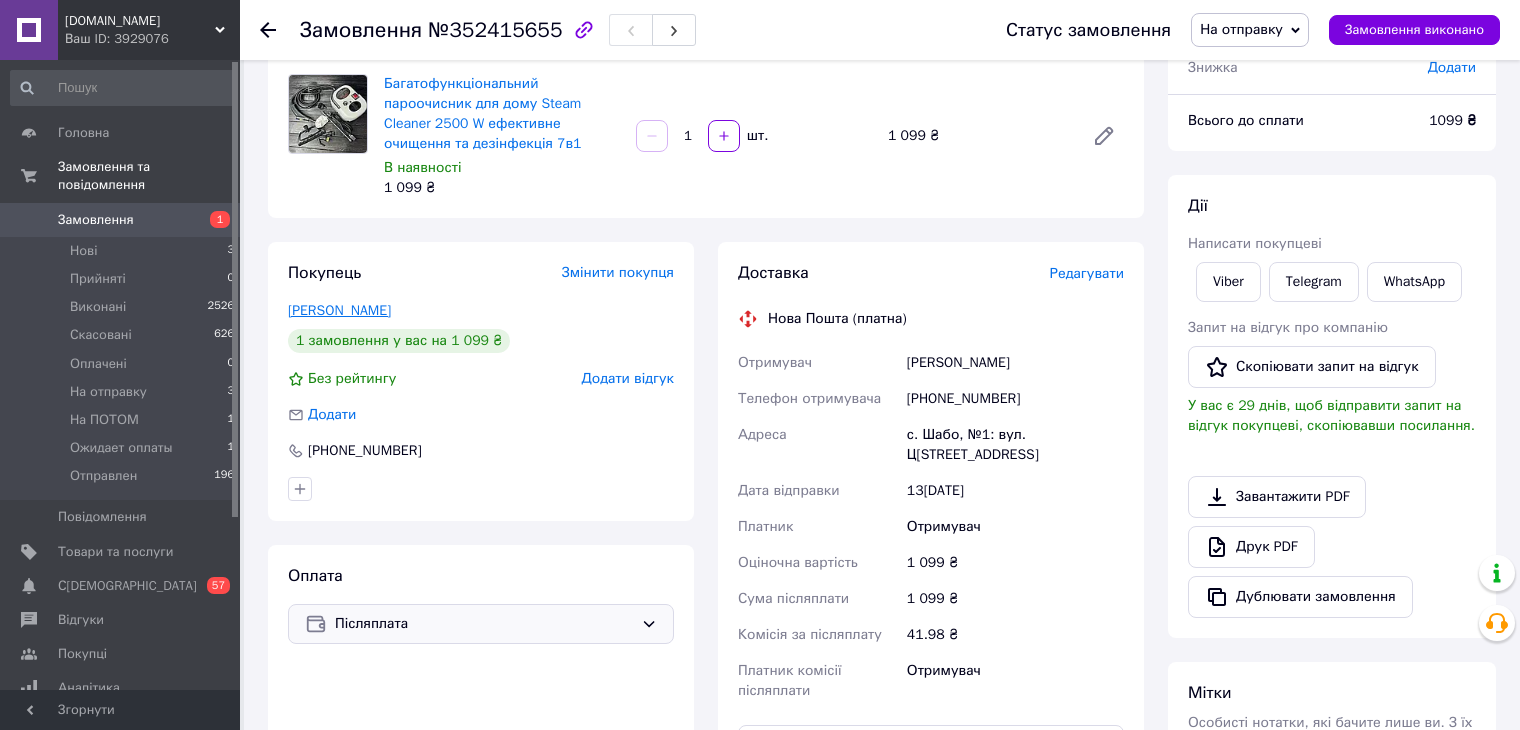 click on "[PERSON_NAME]" at bounding box center [339, 310] 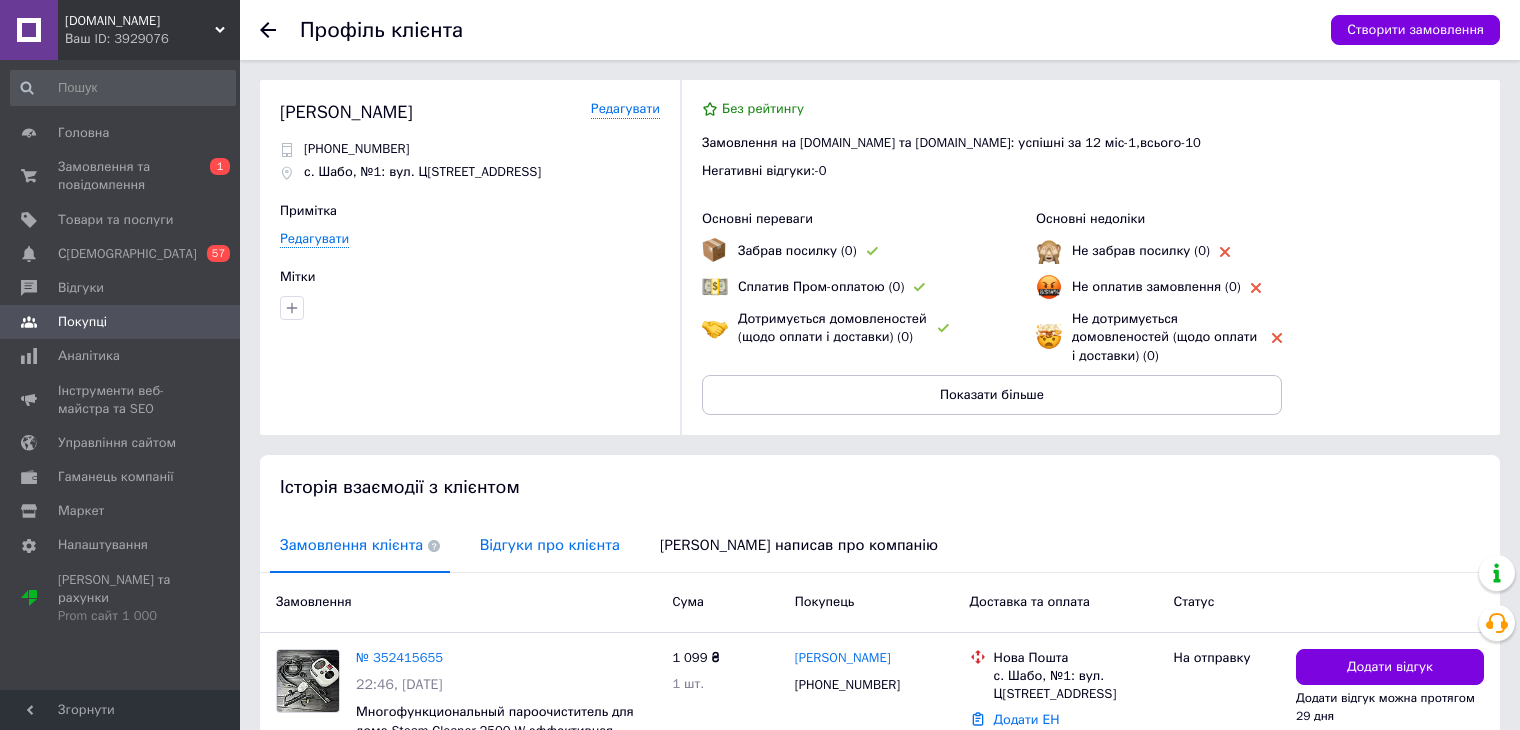 click on "Відгуки про клієнта" at bounding box center [550, 545] 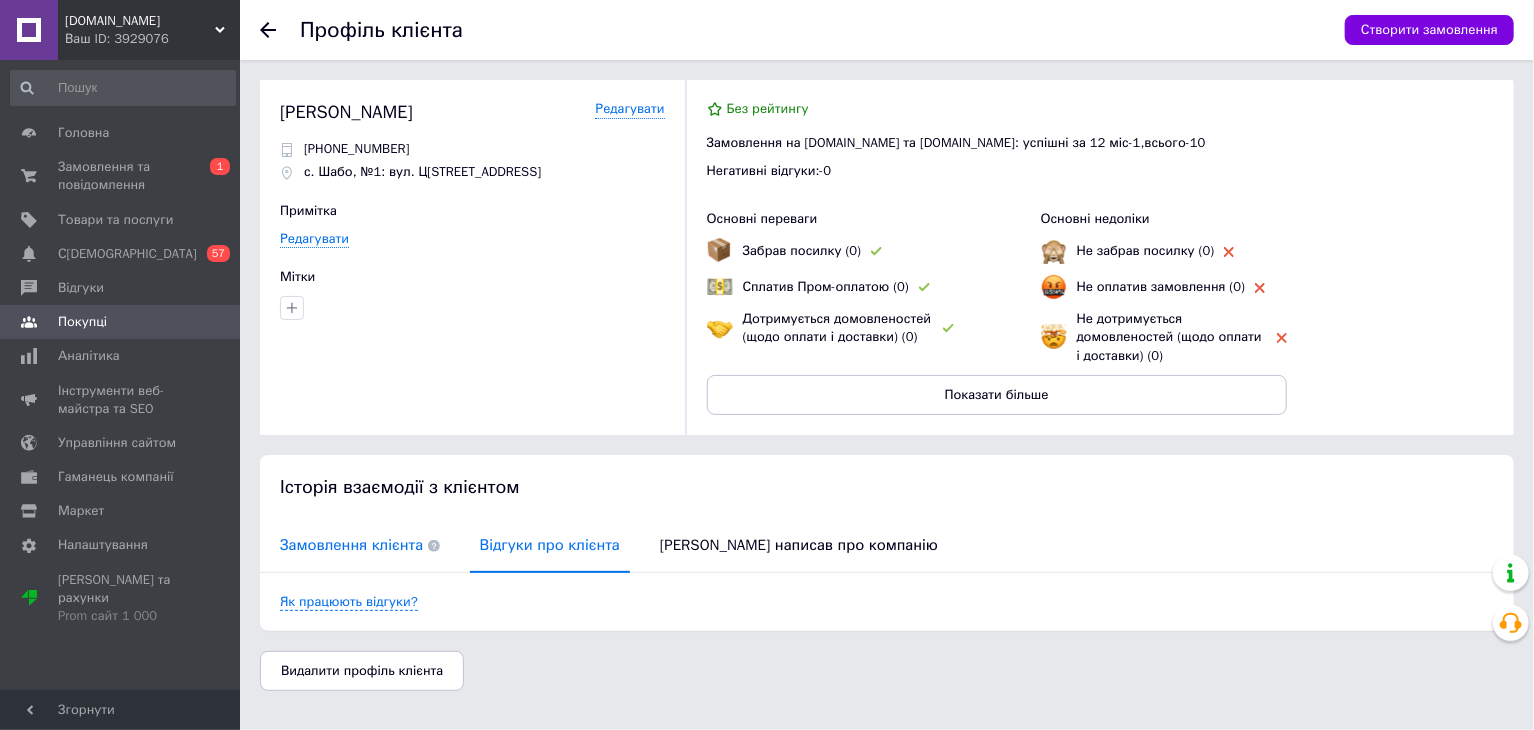 click on "Замовлення клієнта" at bounding box center [360, 545] 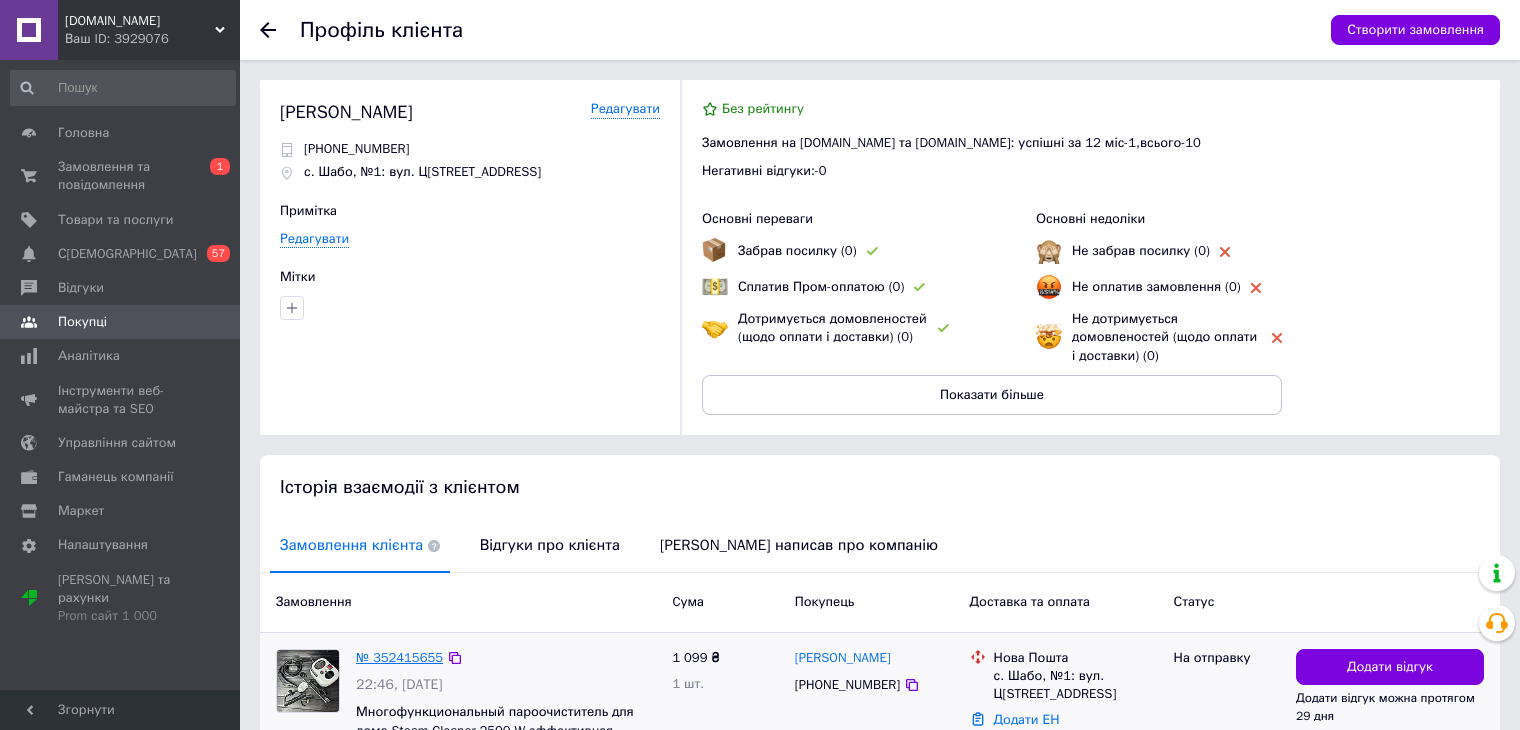 click on "№ 352415655" at bounding box center [399, 657] 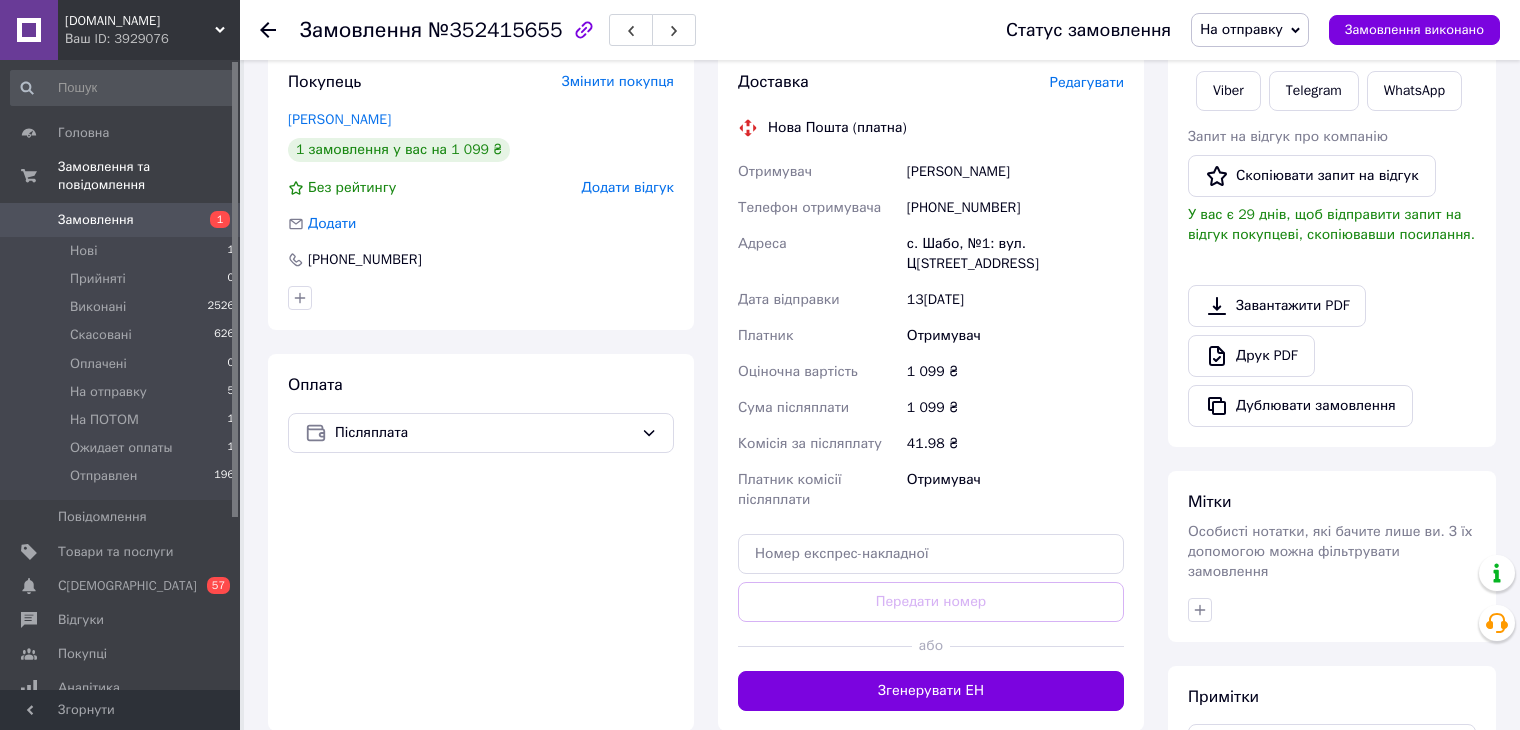 scroll, scrollTop: 376, scrollLeft: 0, axis: vertical 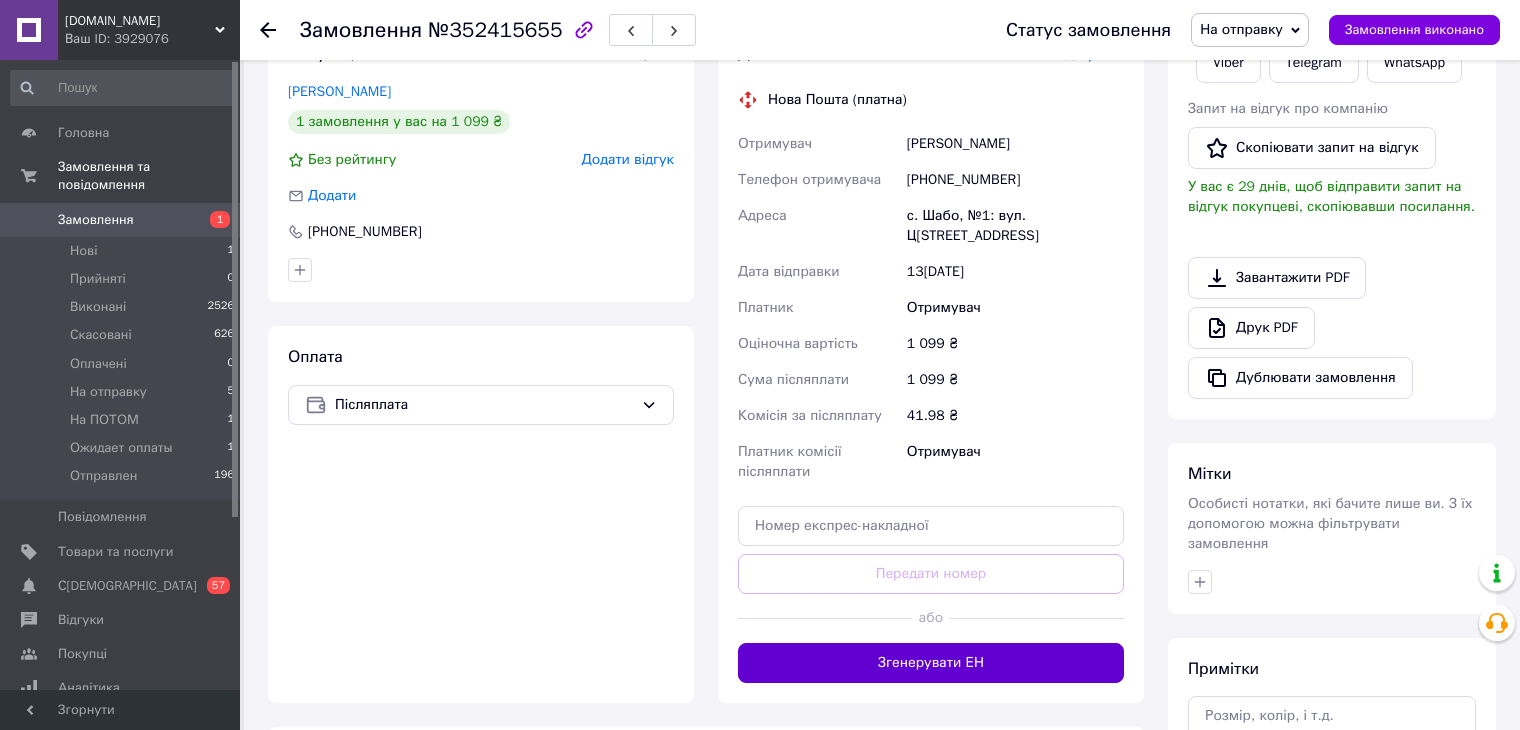 click on "Згенерувати ЕН" at bounding box center (931, 663) 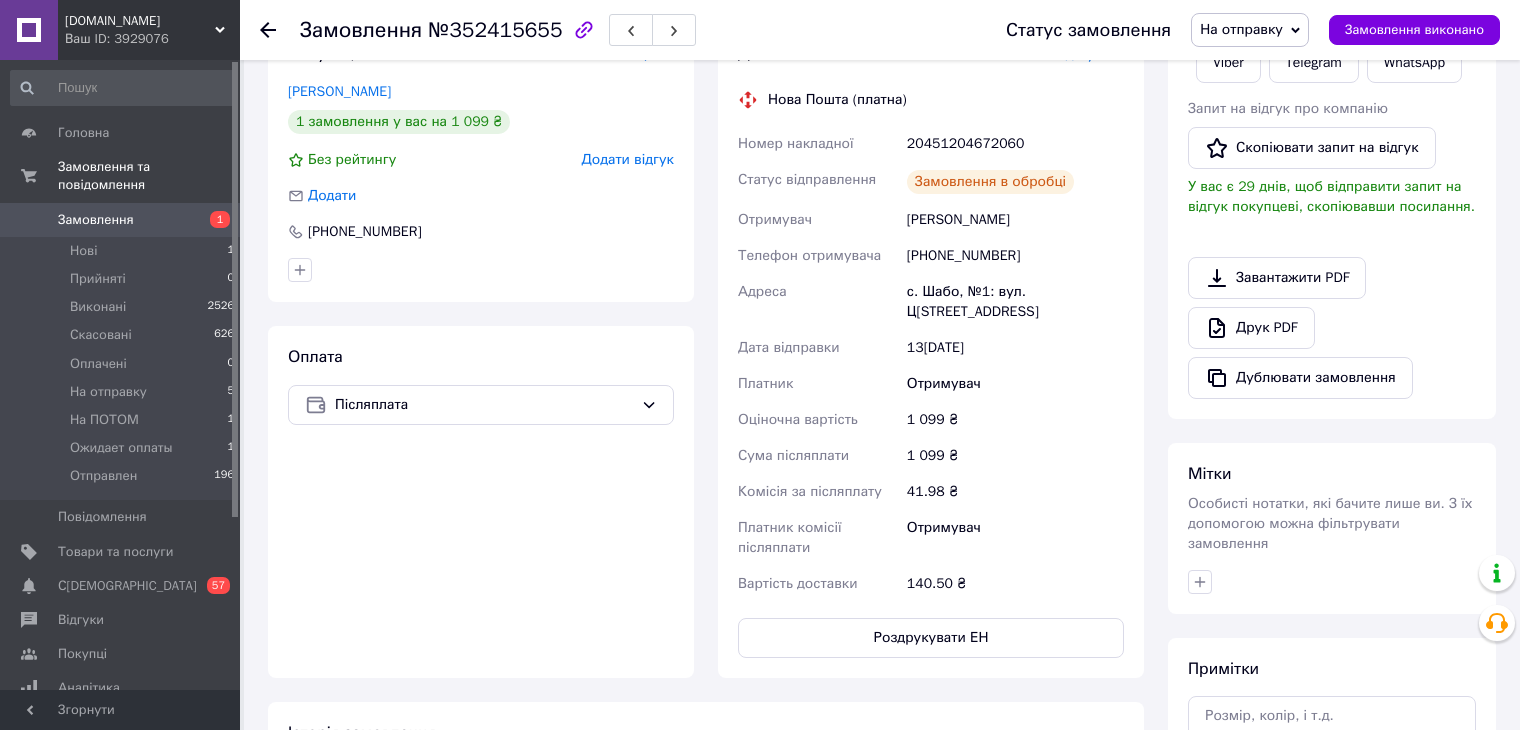 click on "Замовлення" at bounding box center [121, 220] 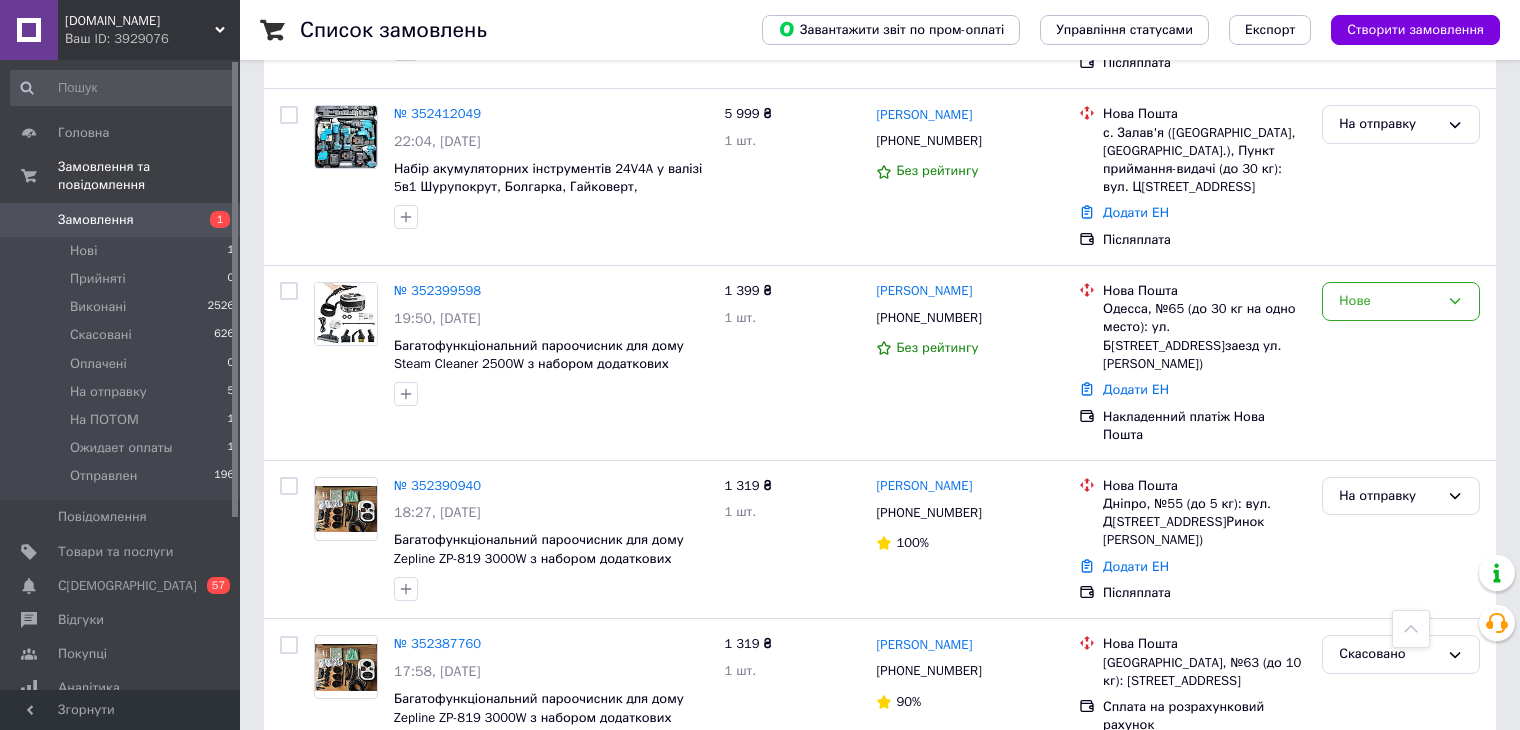 scroll, scrollTop: 697, scrollLeft: 0, axis: vertical 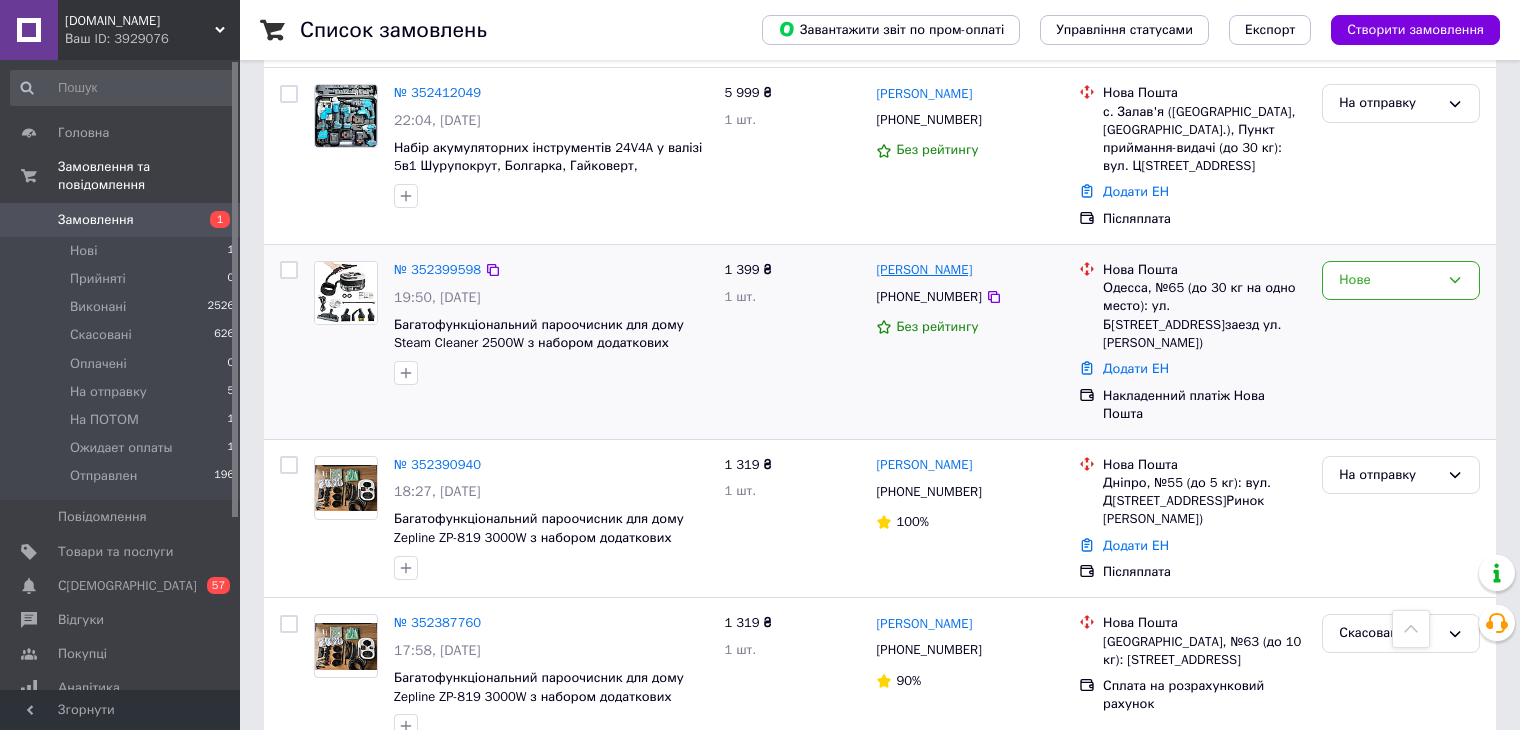 click on "[PERSON_NAME]" at bounding box center [924, 270] 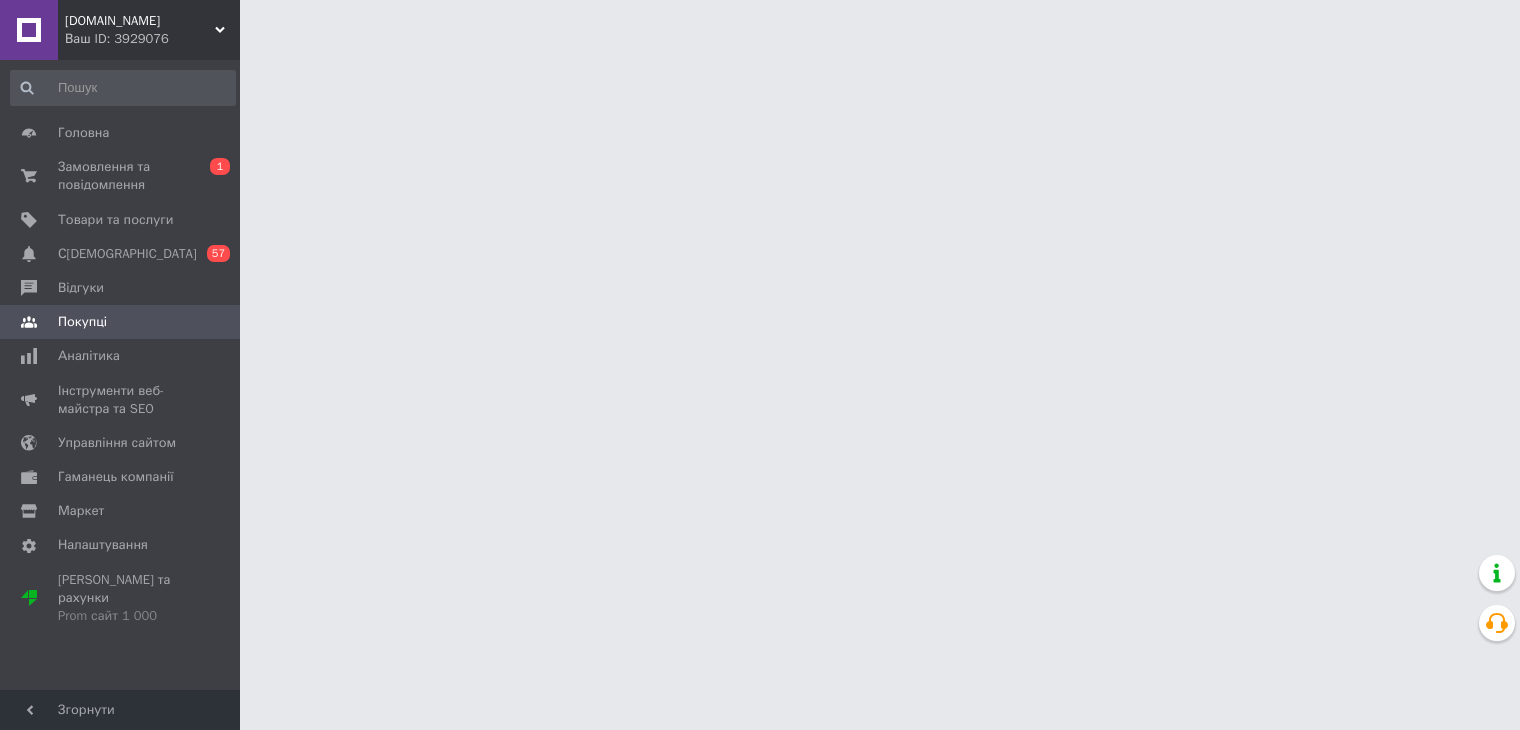 scroll, scrollTop: 0, scrollLeft: 0, axis: both 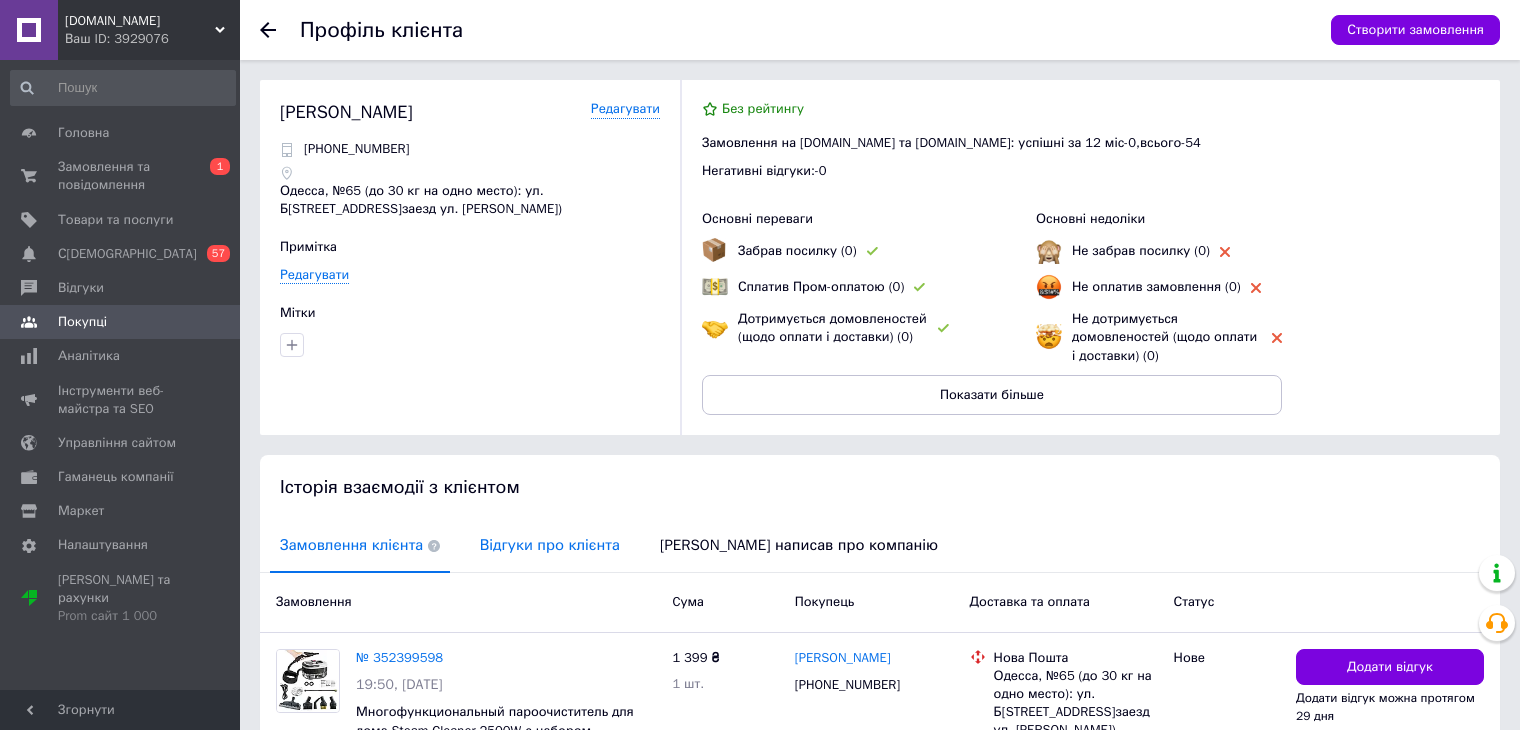 click on "Відгуки про клієнта" at bounding box center [550, 545] 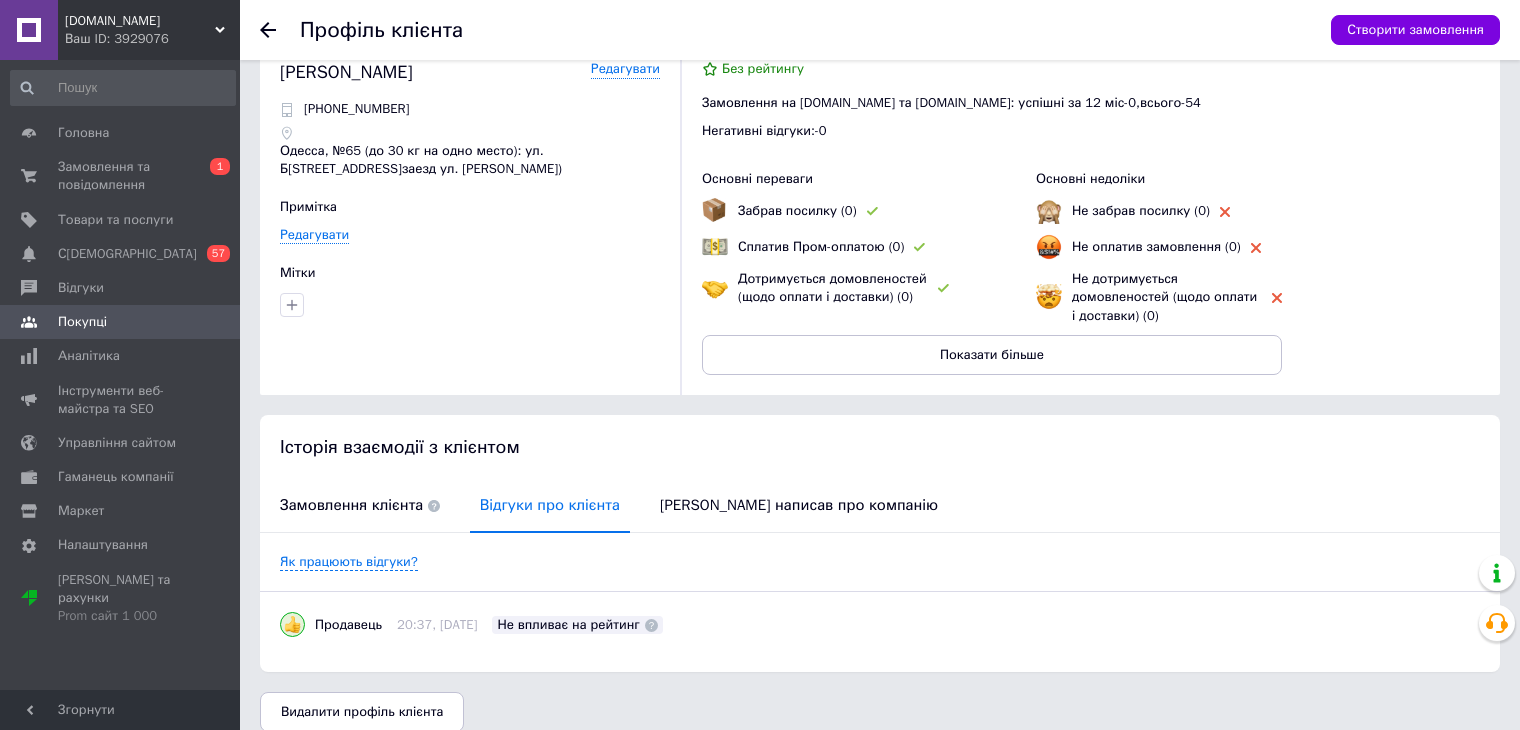scroll, scrollTop: 60, scrollLeft: 0, axis: vertical 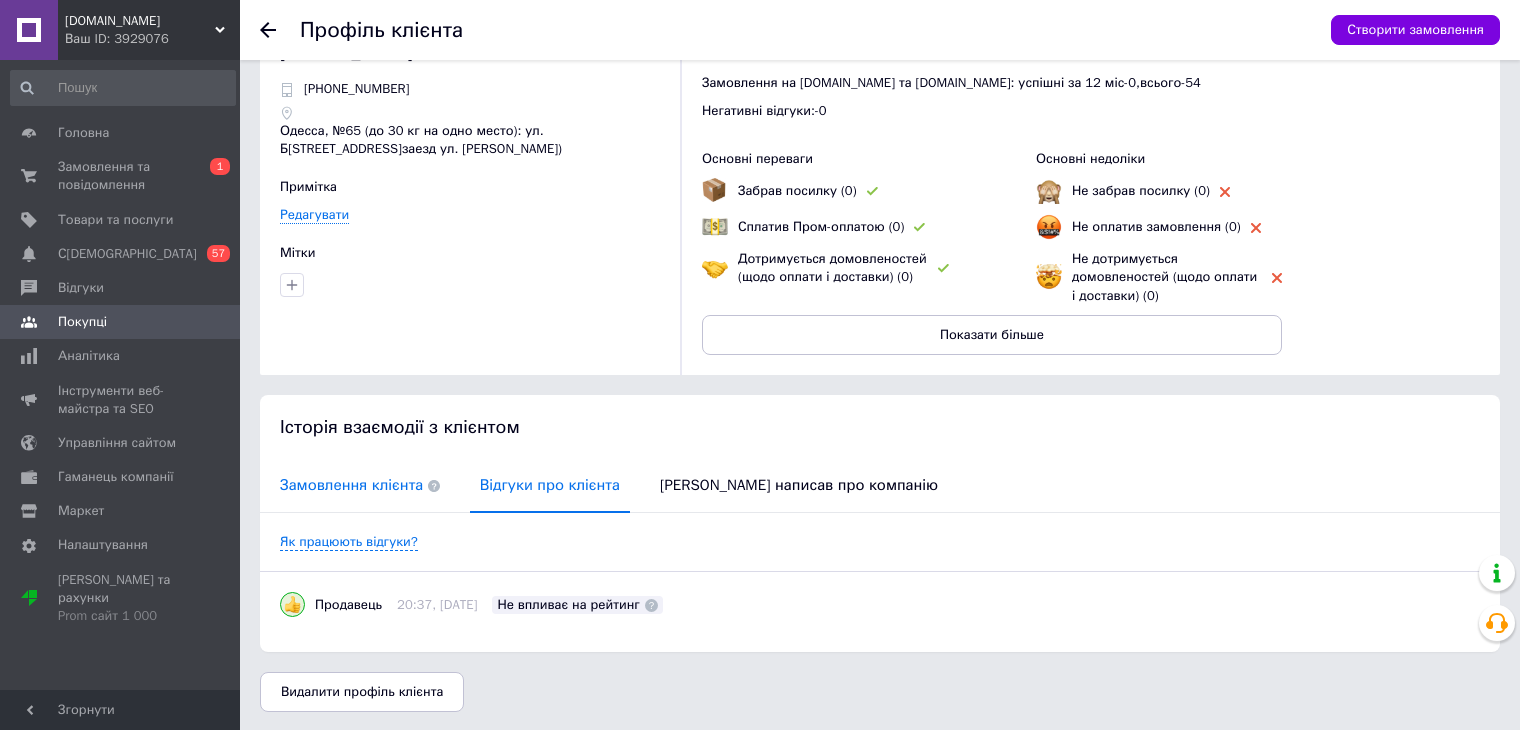 click on "Замовлення клієнта" at bounding box center [360, 485] 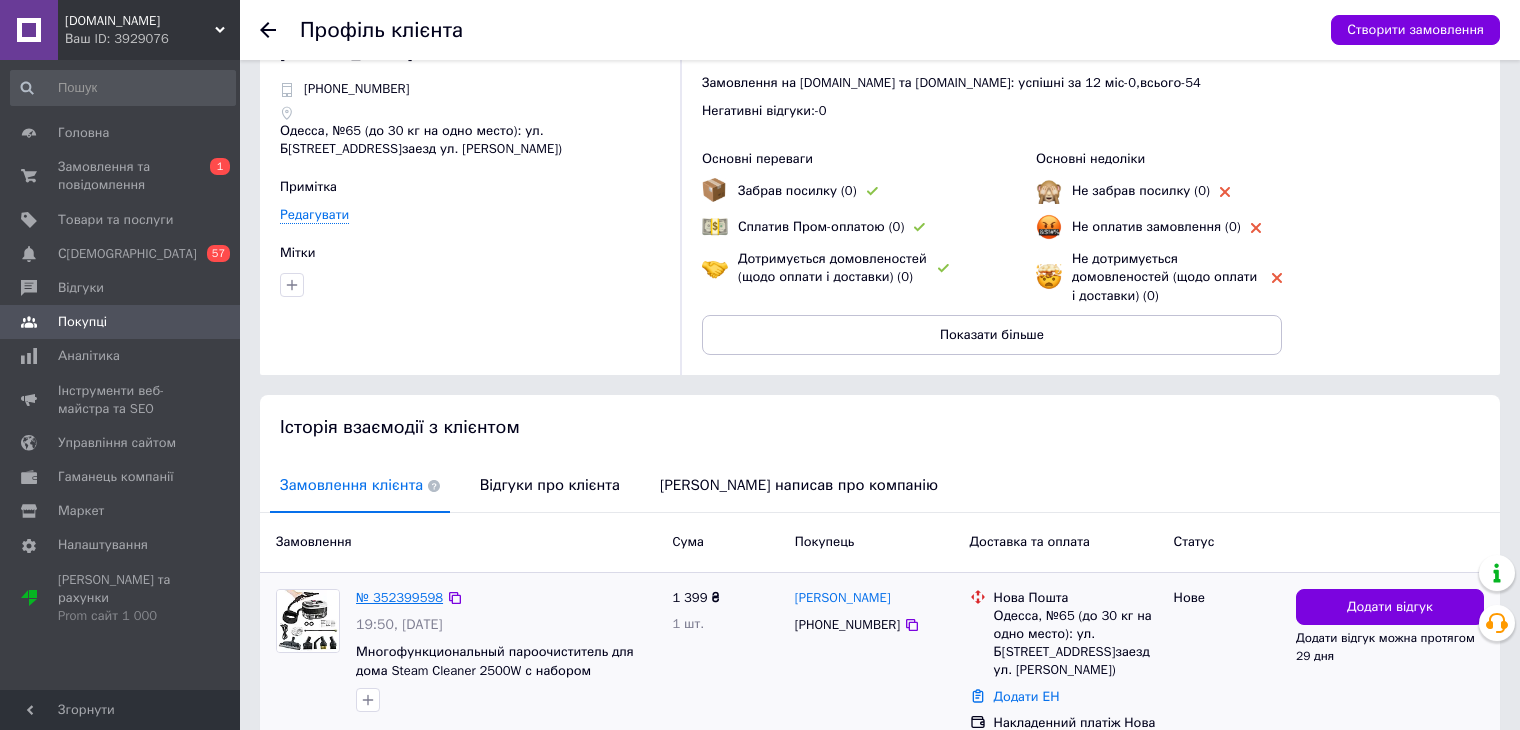 click on "№ 352399598" at bounding box center [399, 597] 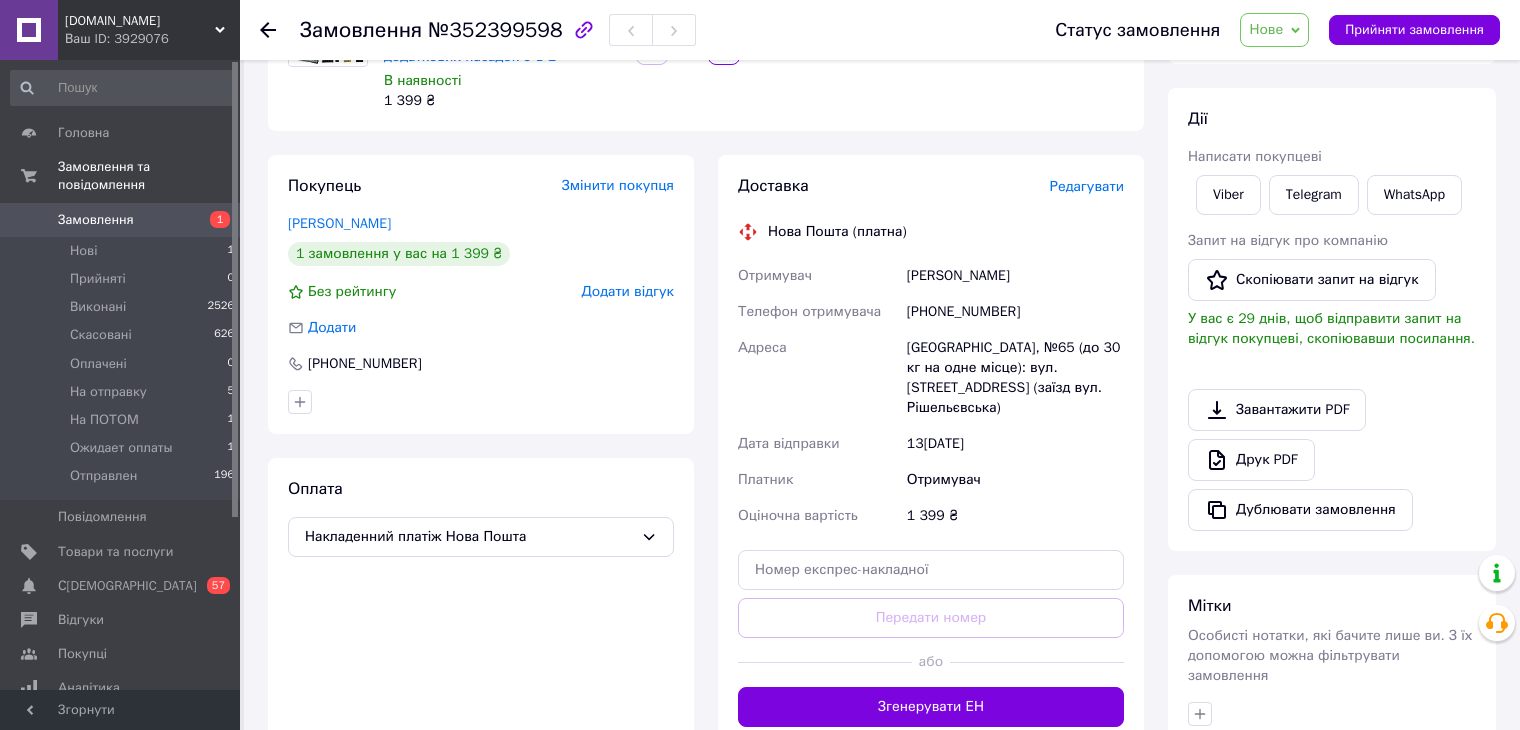 scroll, scrollTop: 388, scrollLeft: 0, axis: vertical 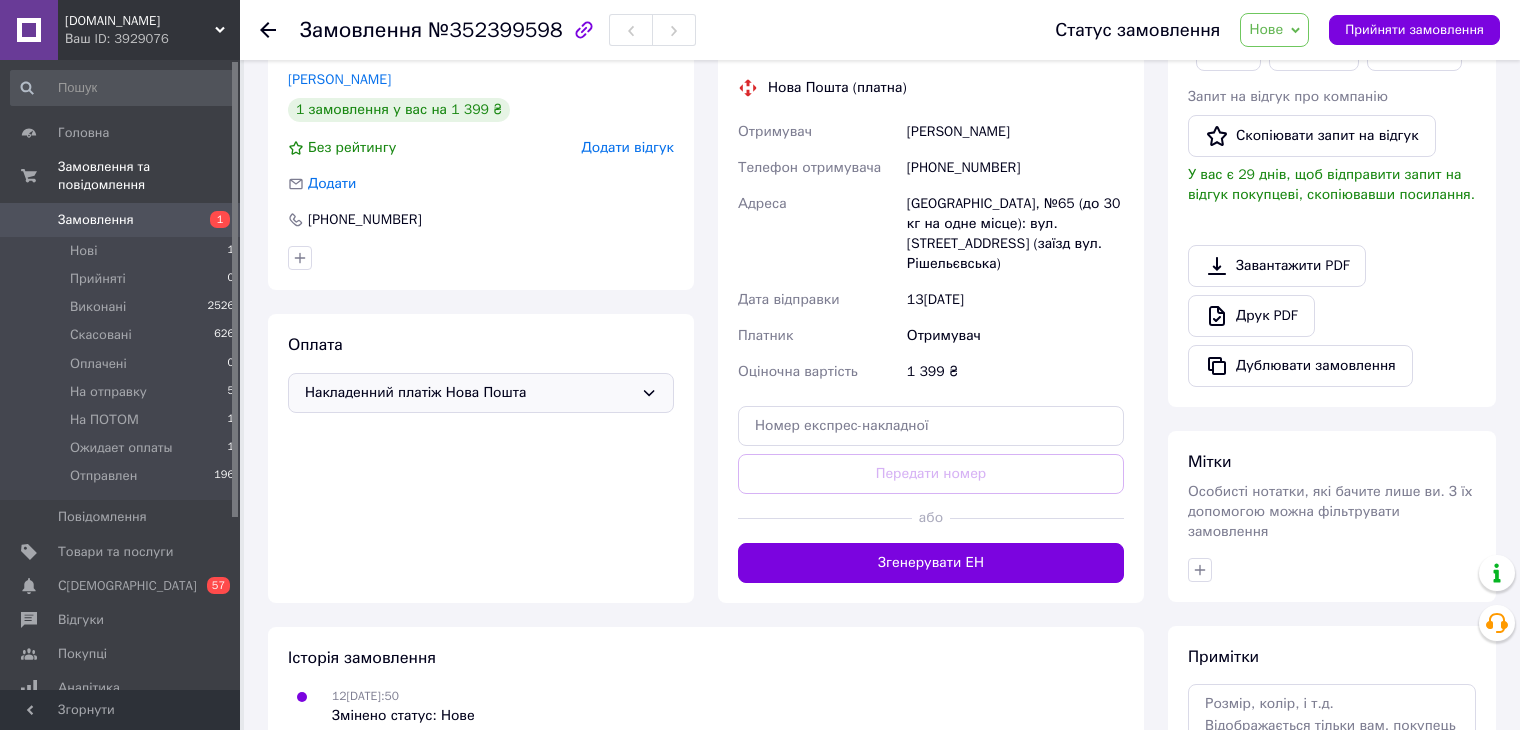 click on "Накладенний платіж Нова Пошта" at bounding box center [469, 393] 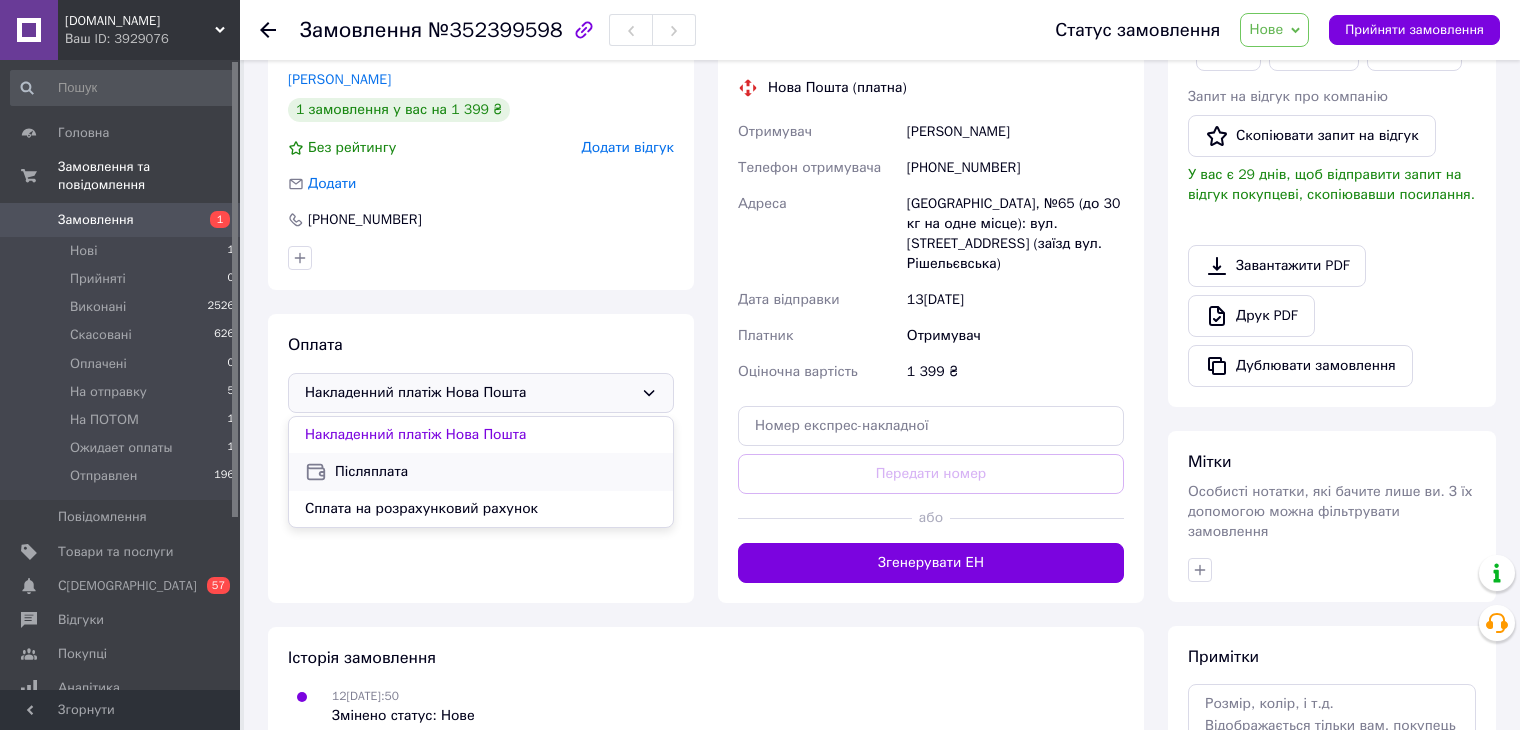 click on "Післяплата" at bounding box center [496, 472] 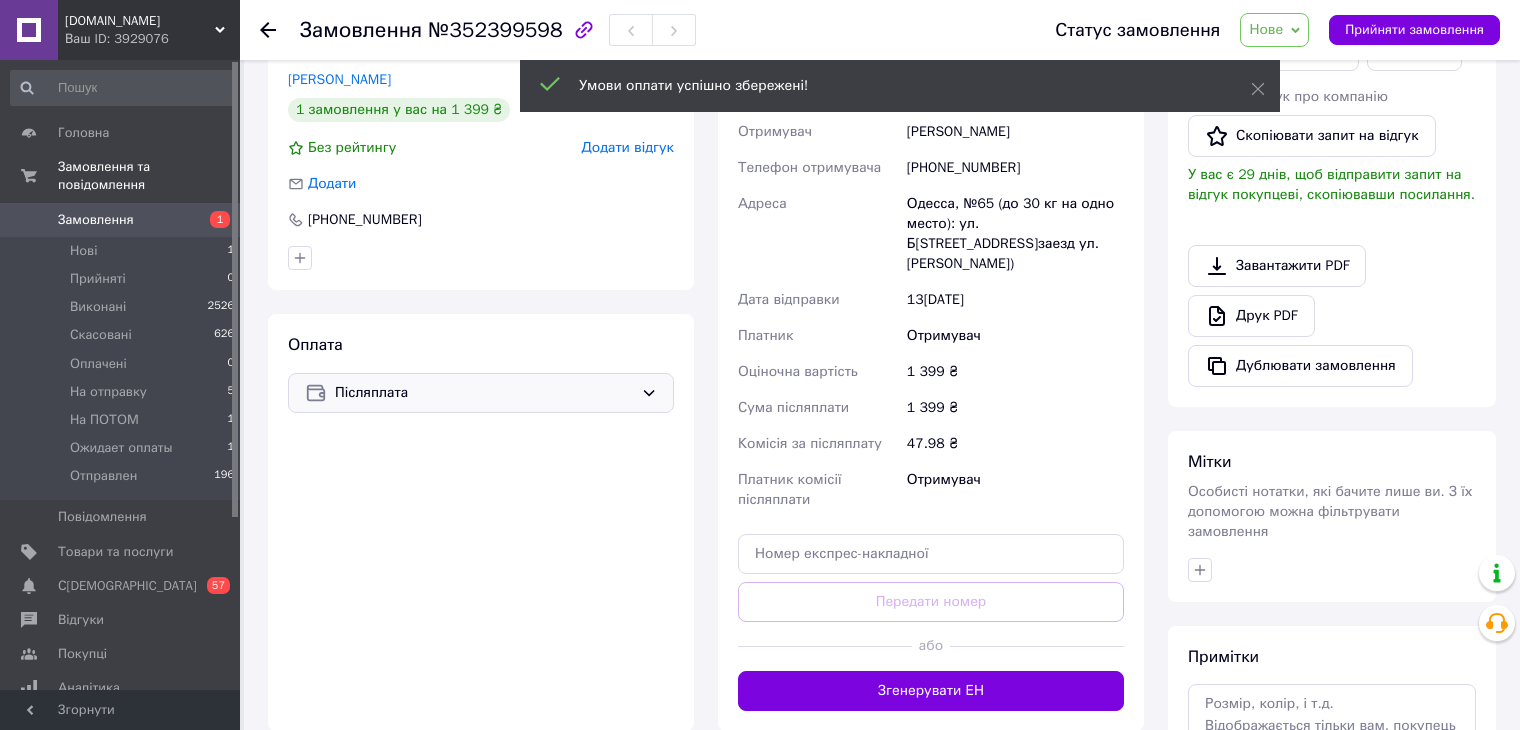 scroll, scrollTop: 0, scrollLeft: 0, axis: both 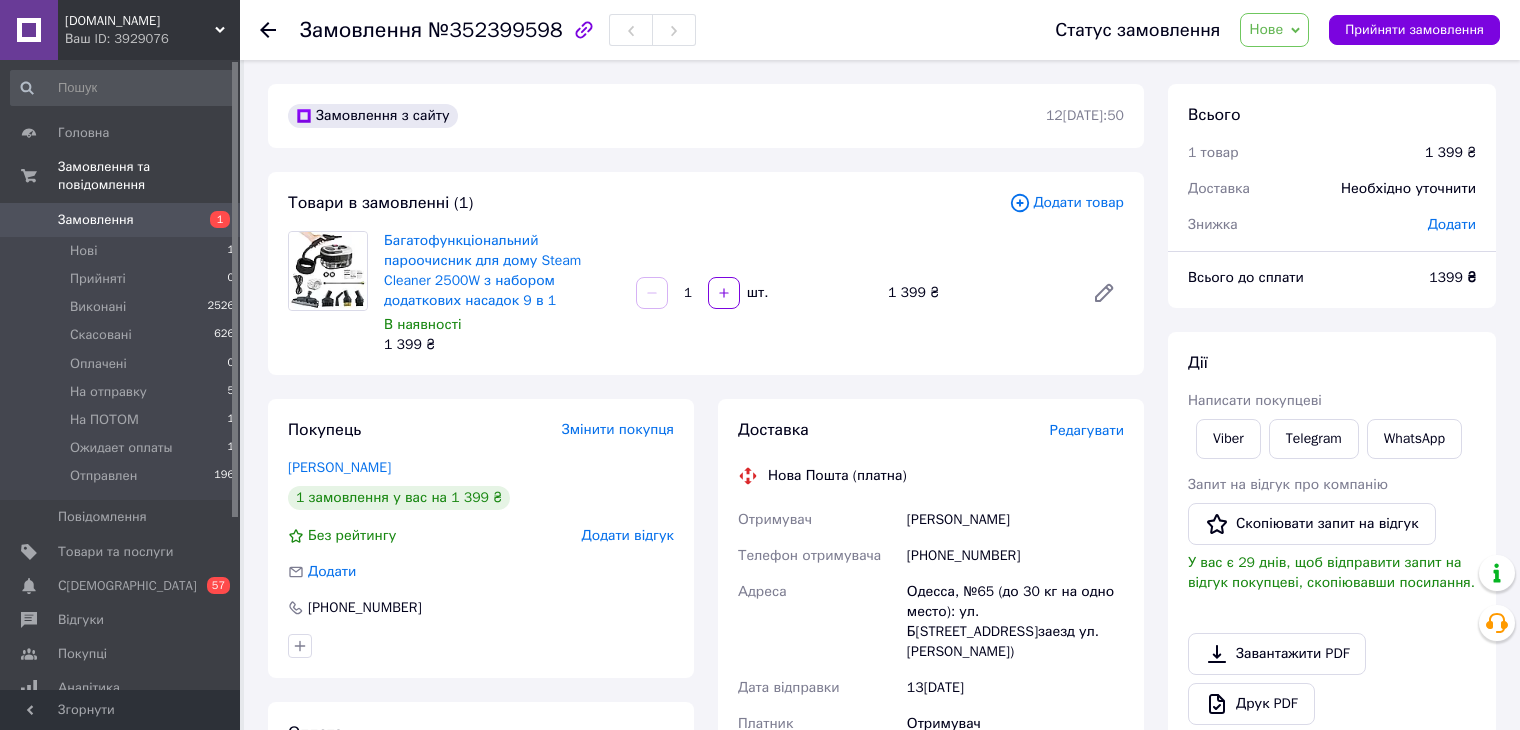 click on "Нове" at bounding box center [1274, 30] 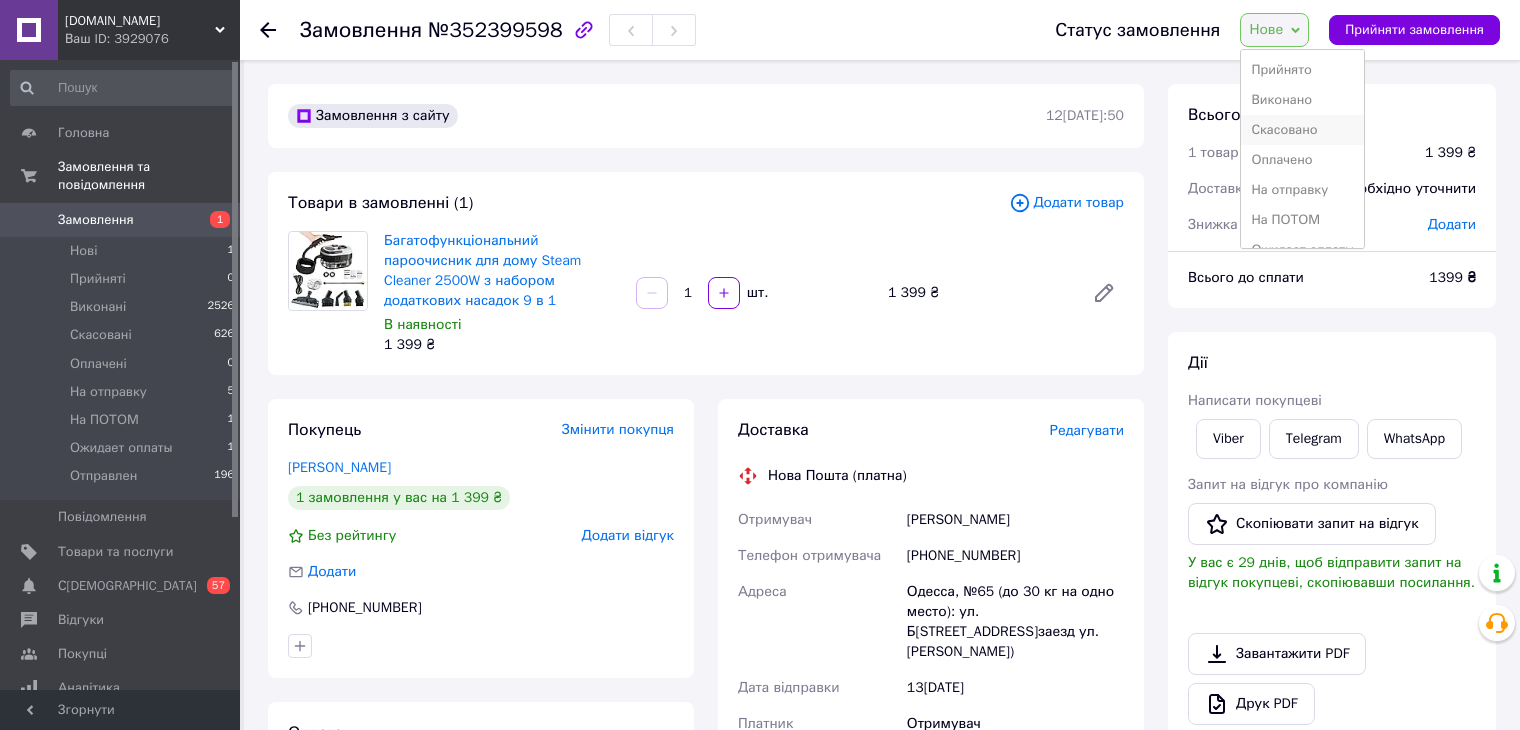 click on "Скасовано" at bounding box center (1302, 130) 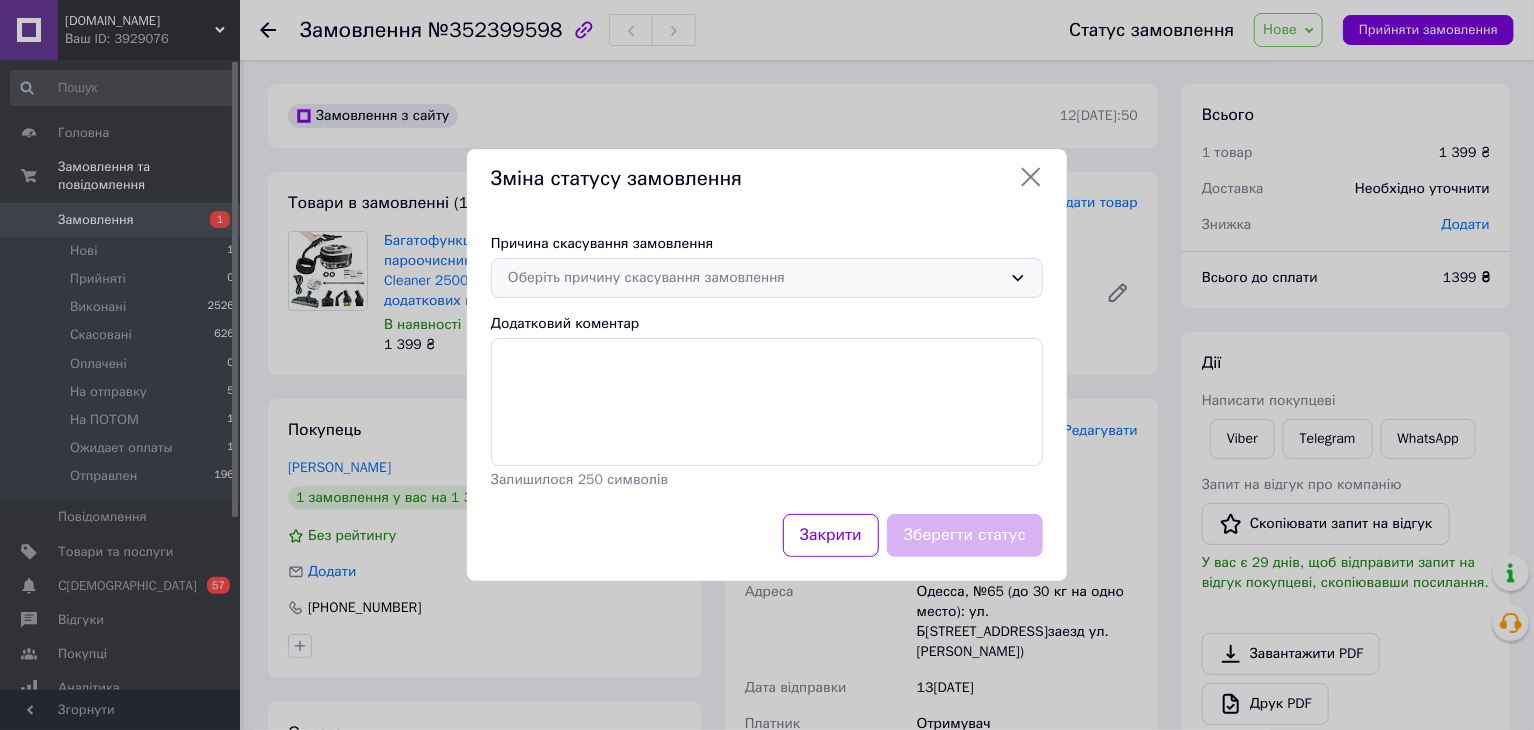 click on "Оберіть причину скасування замовлення" at bounding box center (755, 278) 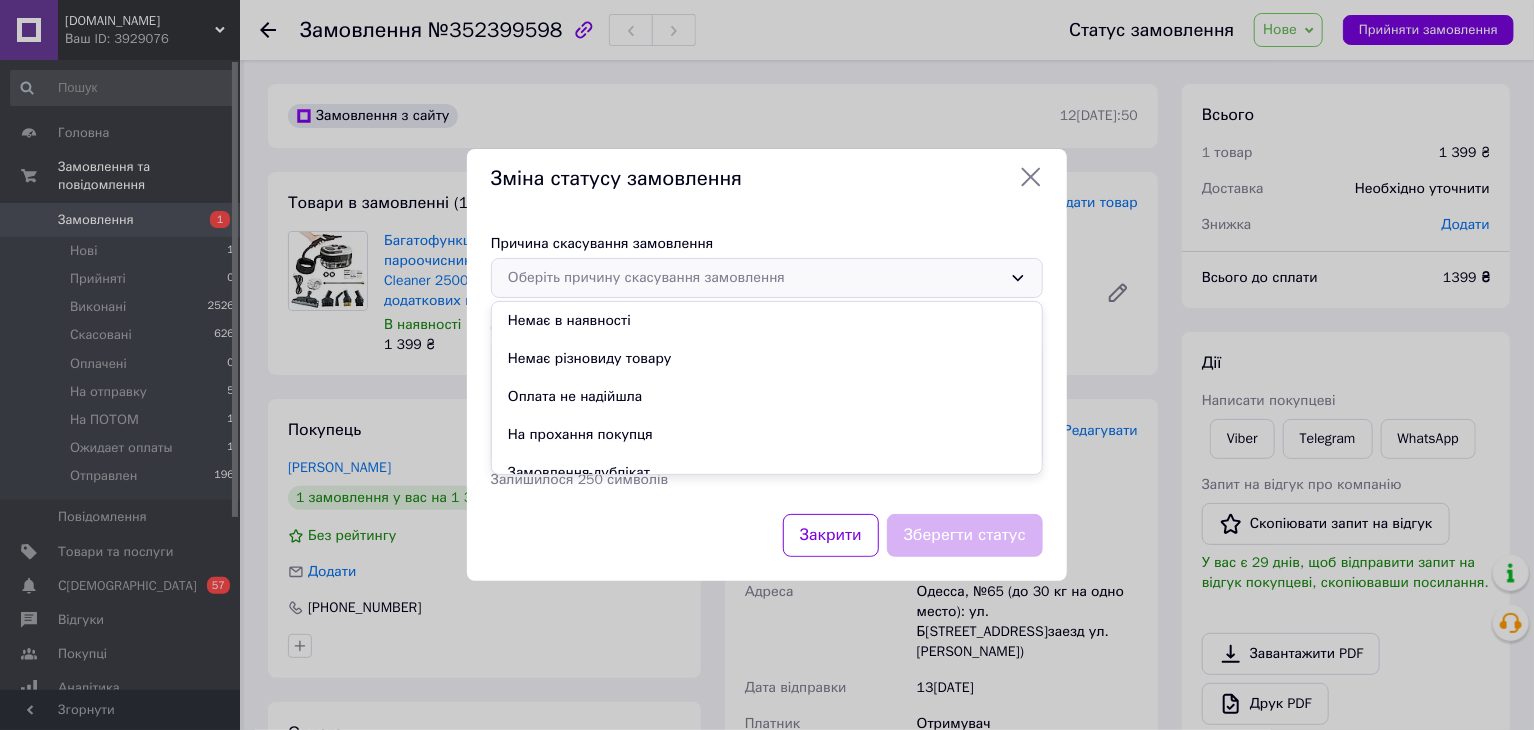 drag, startPoint x: 762, startPoint y: 431, endPoint x: 782, endPoint y: 431, distance: 20 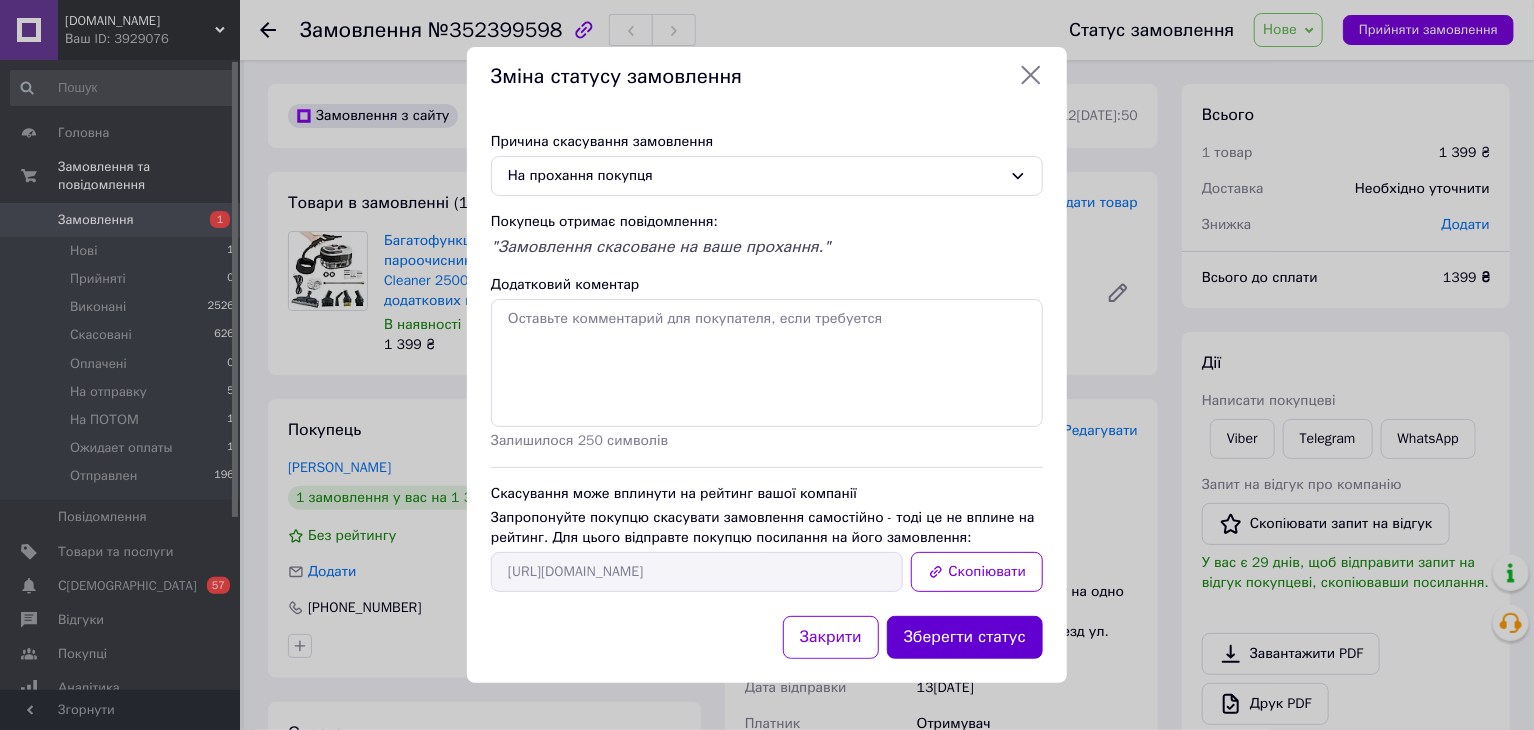 click on "Зберегти статус" at bounding box center (965, 637) 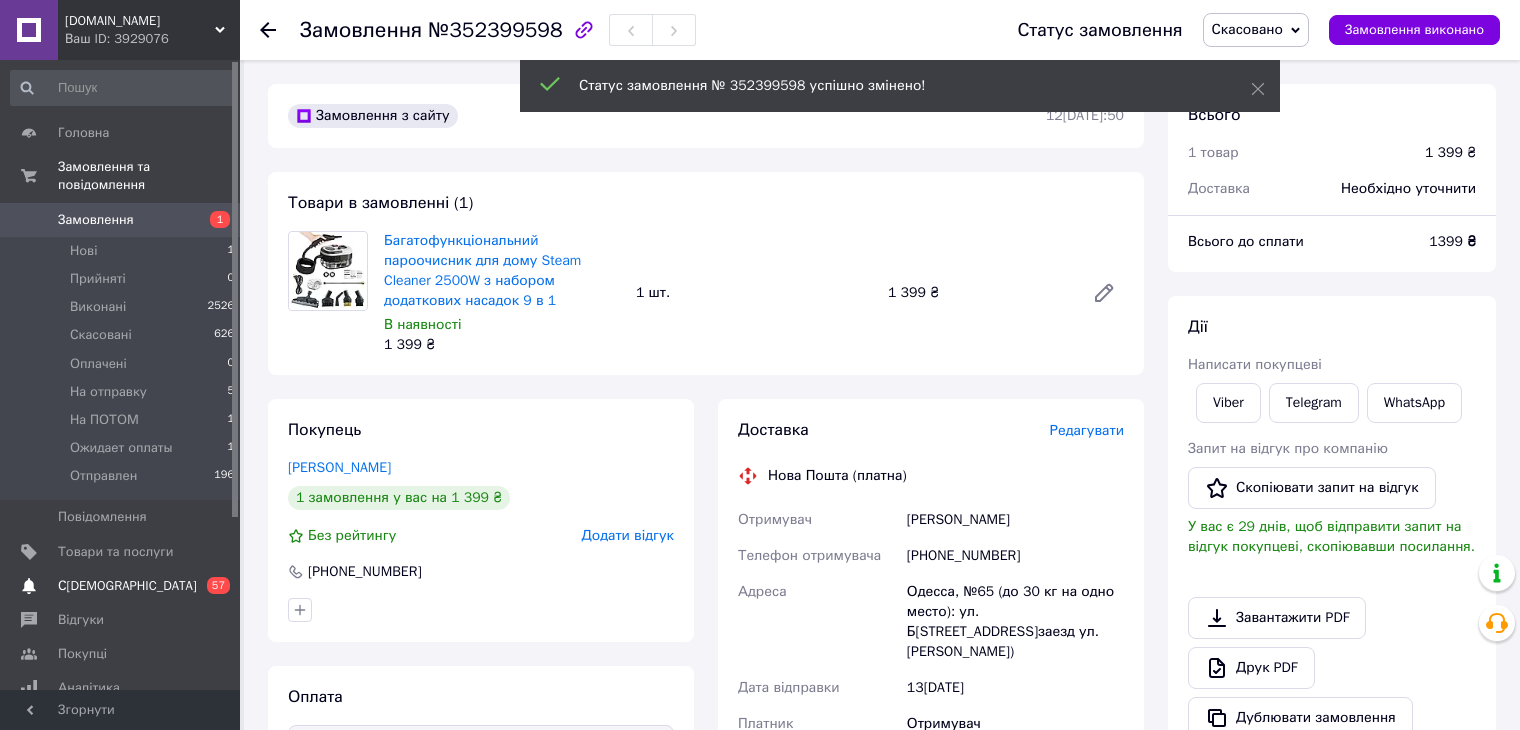 click on "С[DEMOGRAPHIC_DATA] 57" at bounding box center (123, 586) 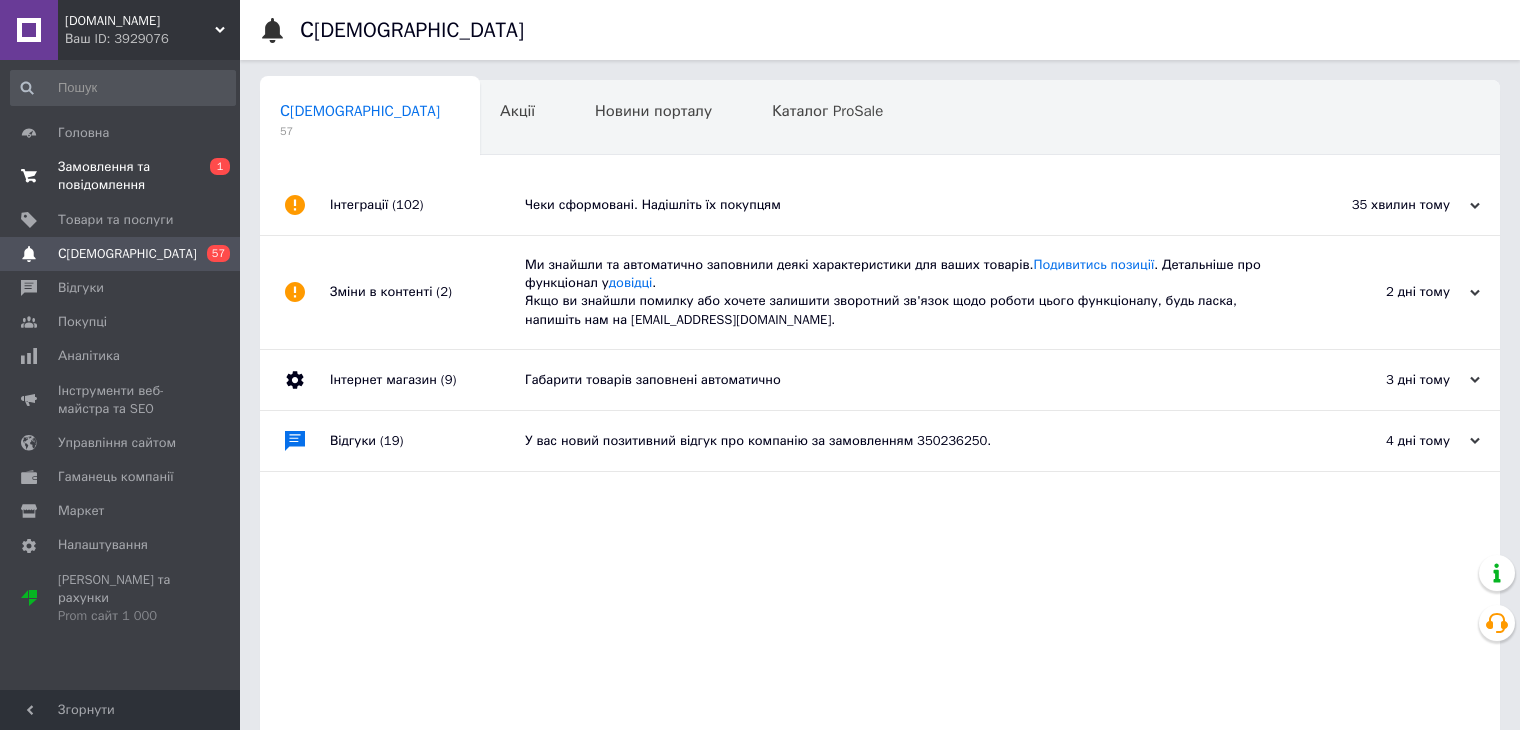 click on "Замовлення та повідомлення" at bounding box center (121, 176) 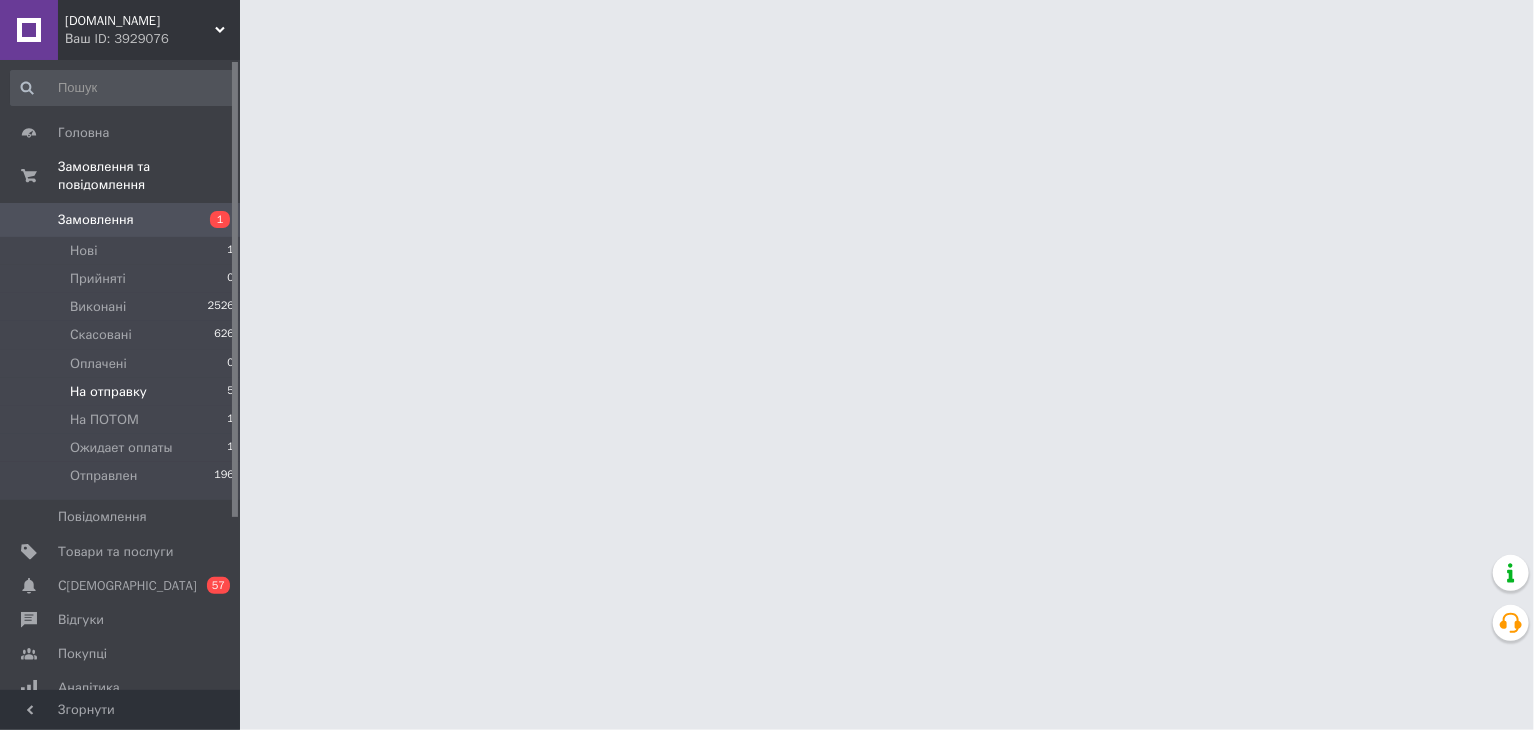 click on "На отправку 5" at bounding box center [123, 392] 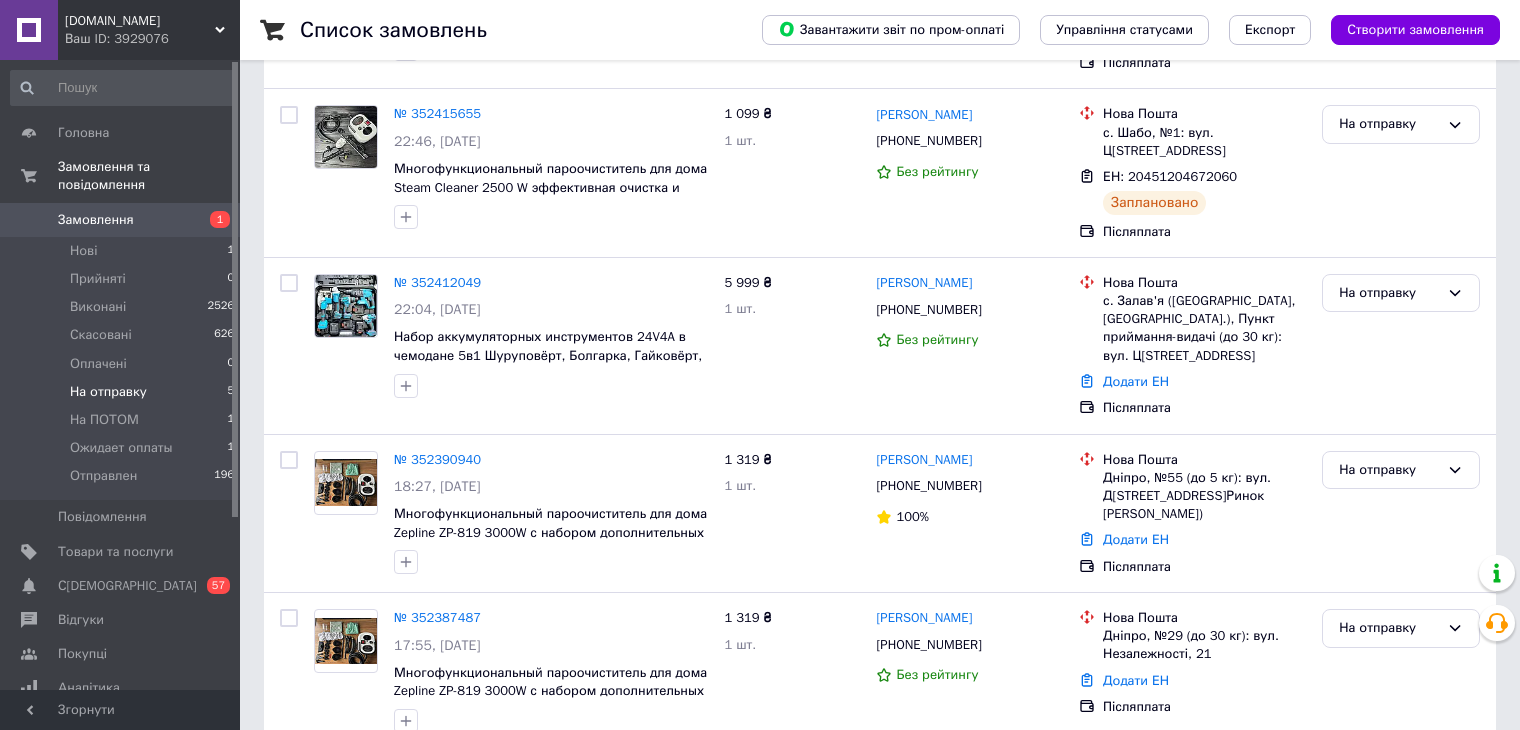 scroll, scrollTop: 406, scrollLeft: 0, axis: vertical 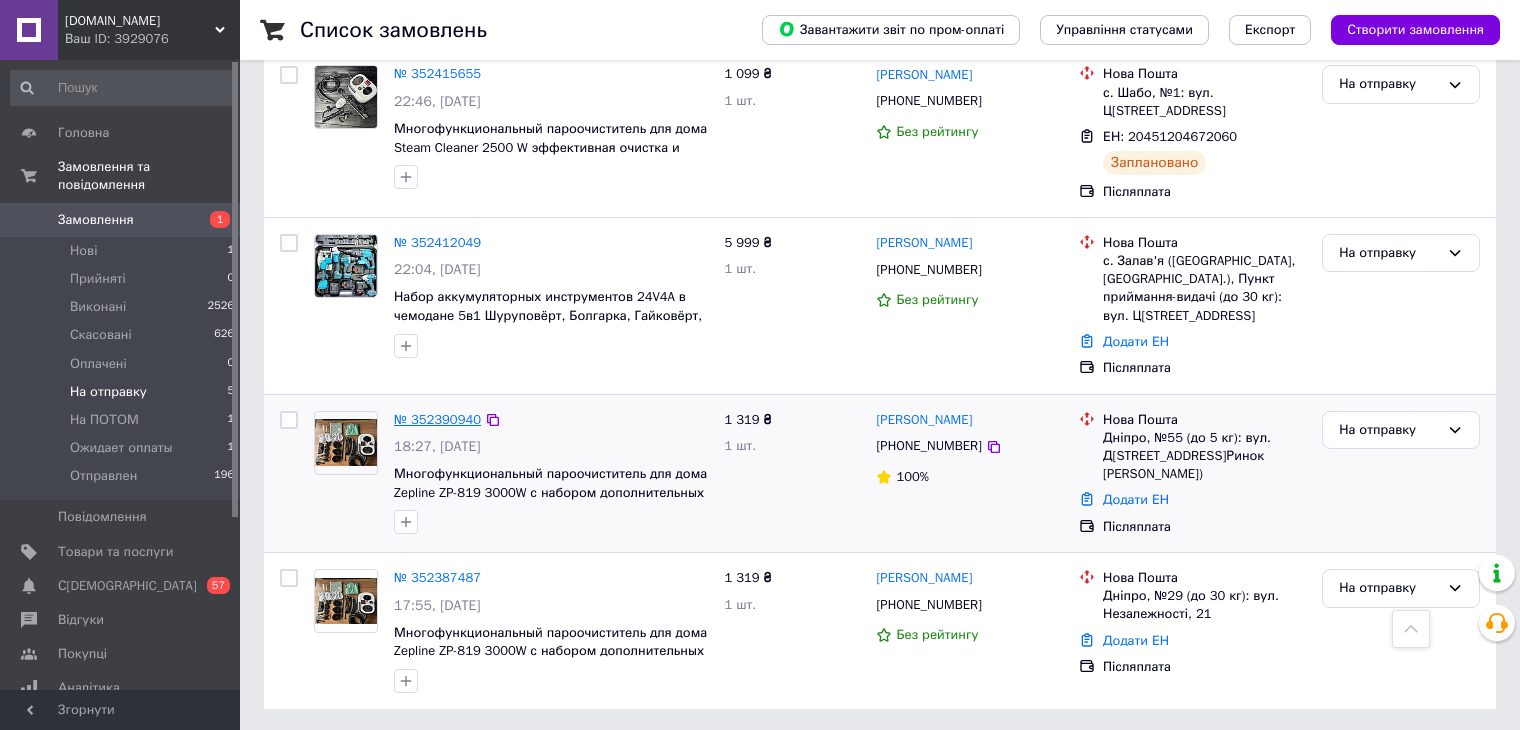 click on "№ 352390940" at bounding box center (437, 419) 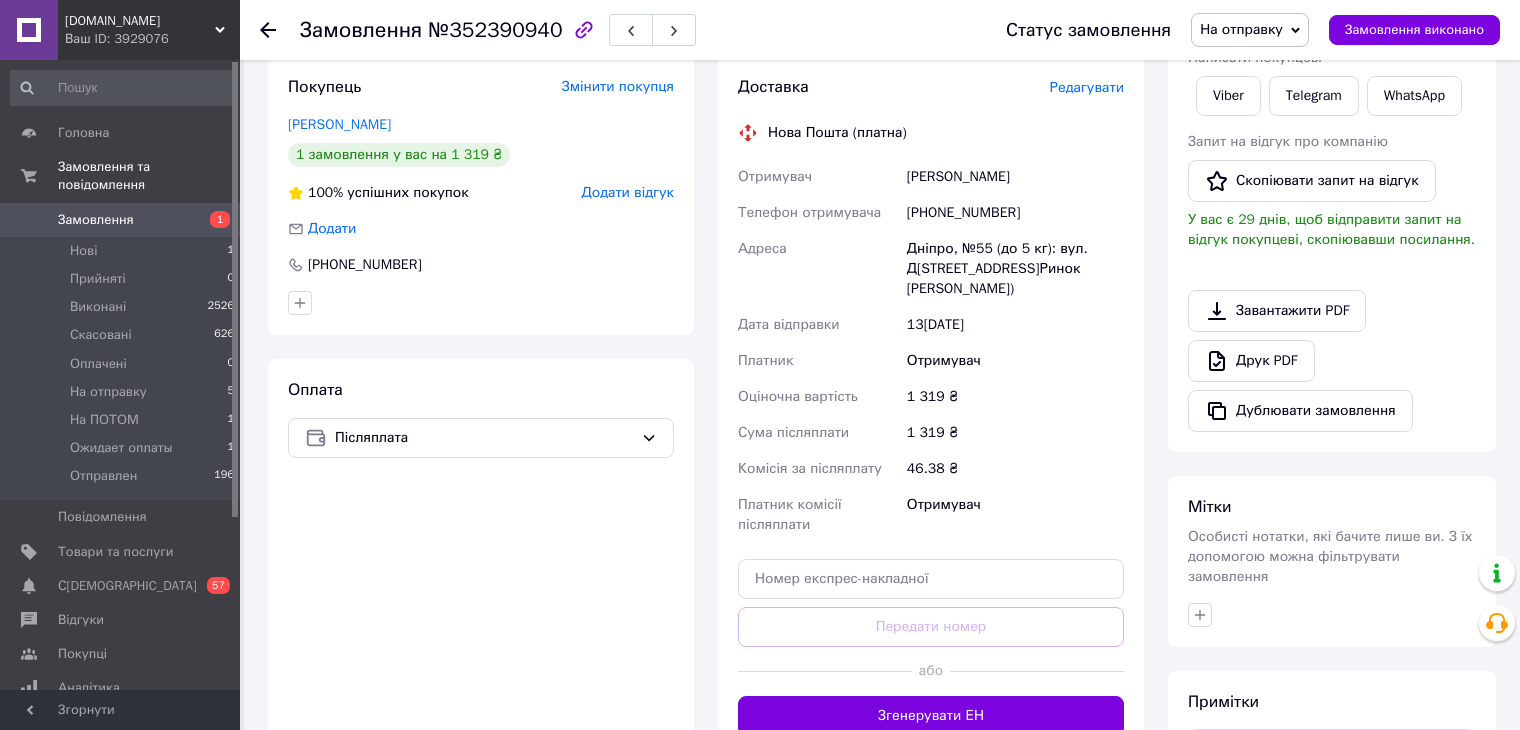 scroll, scrollTop: 412, scrollLeft: 0, axis: vertical 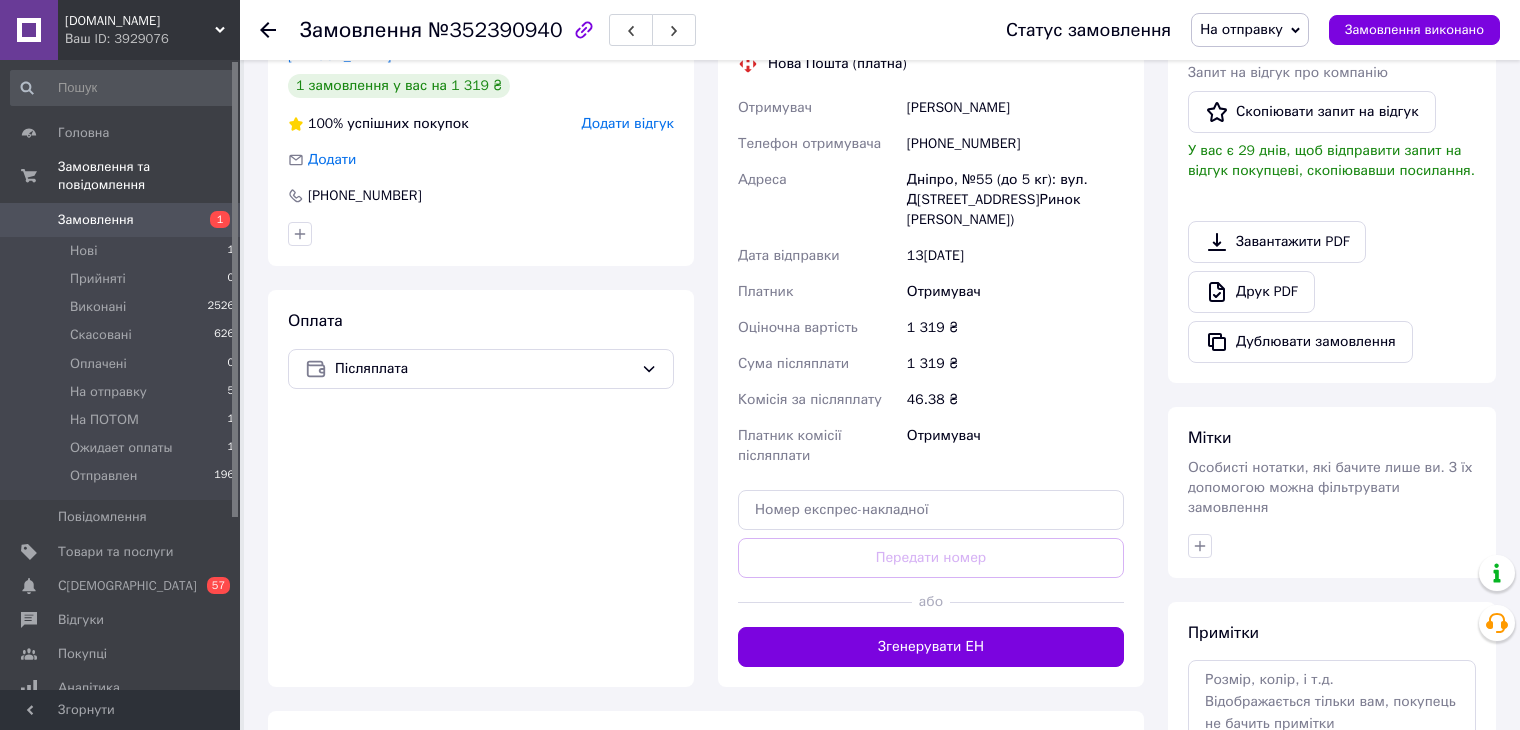 click on "Згенерувати ЕН" at bounding box center [931, 647] 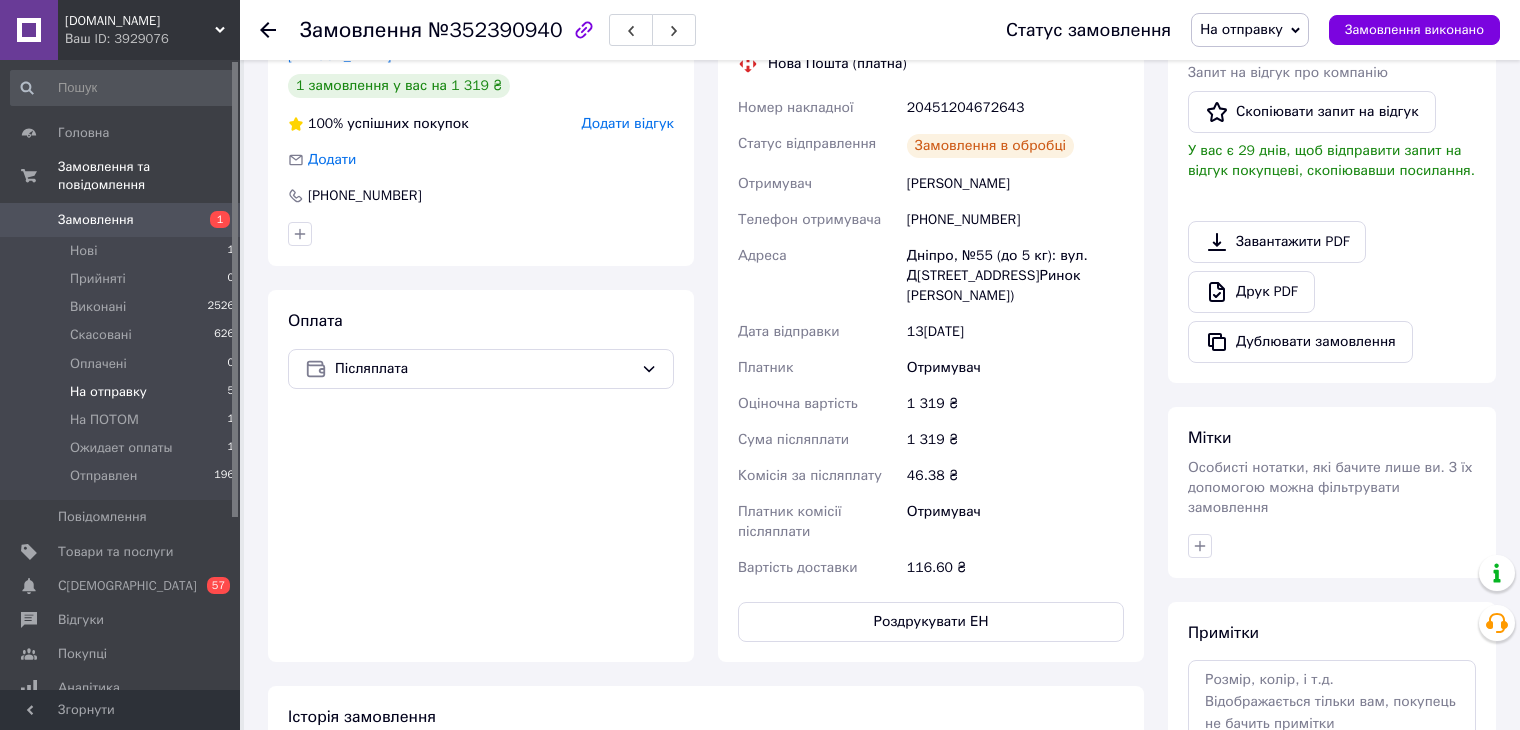 click on "На отправку 5" at bounding box center (123, 392) 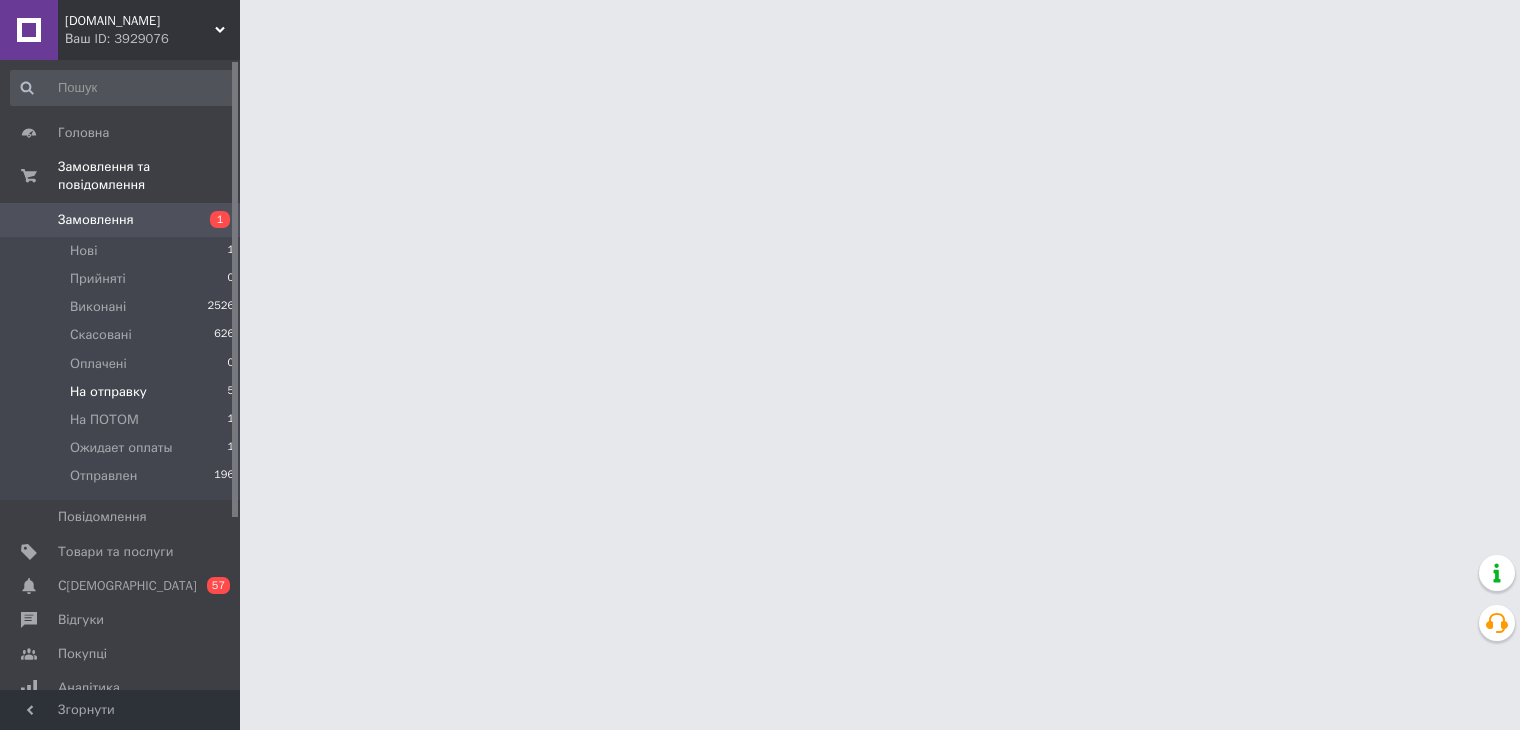 scroll, scrollTop: 0, scrollLeft: 0, axis: both 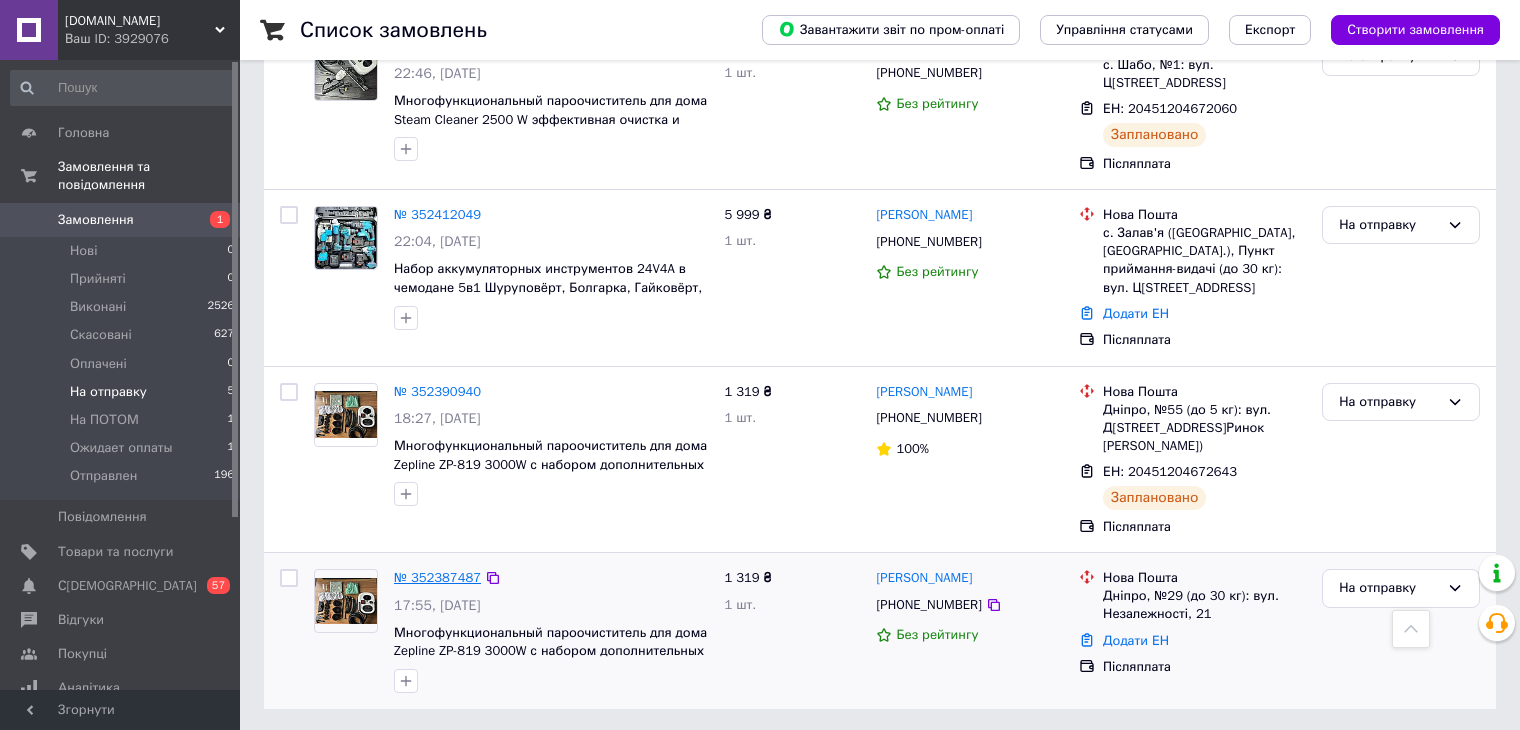 click on "№ 352387487" at bounding box center (437, 577) 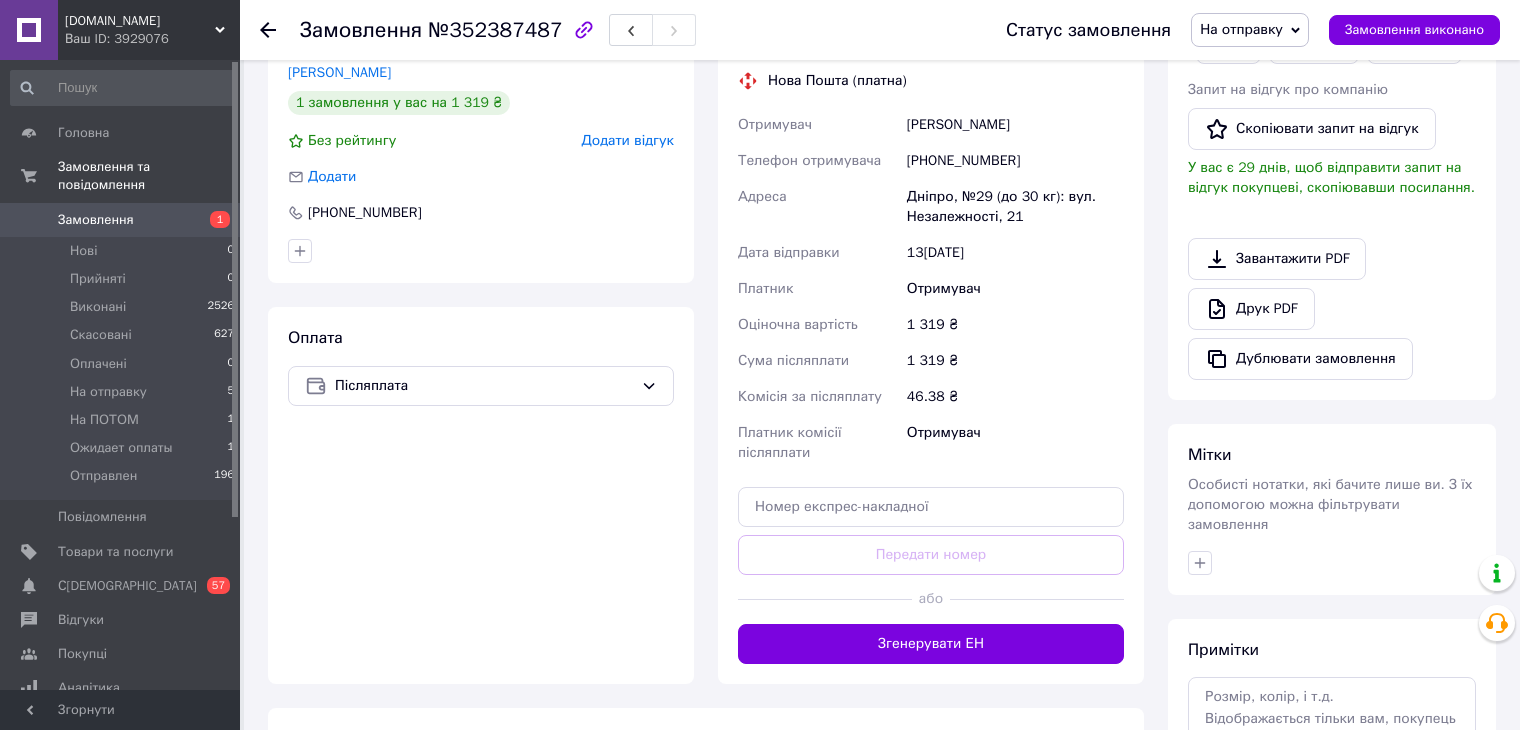 scroll, scrollTop: 660, scrollLeft: 0, axis: vertical 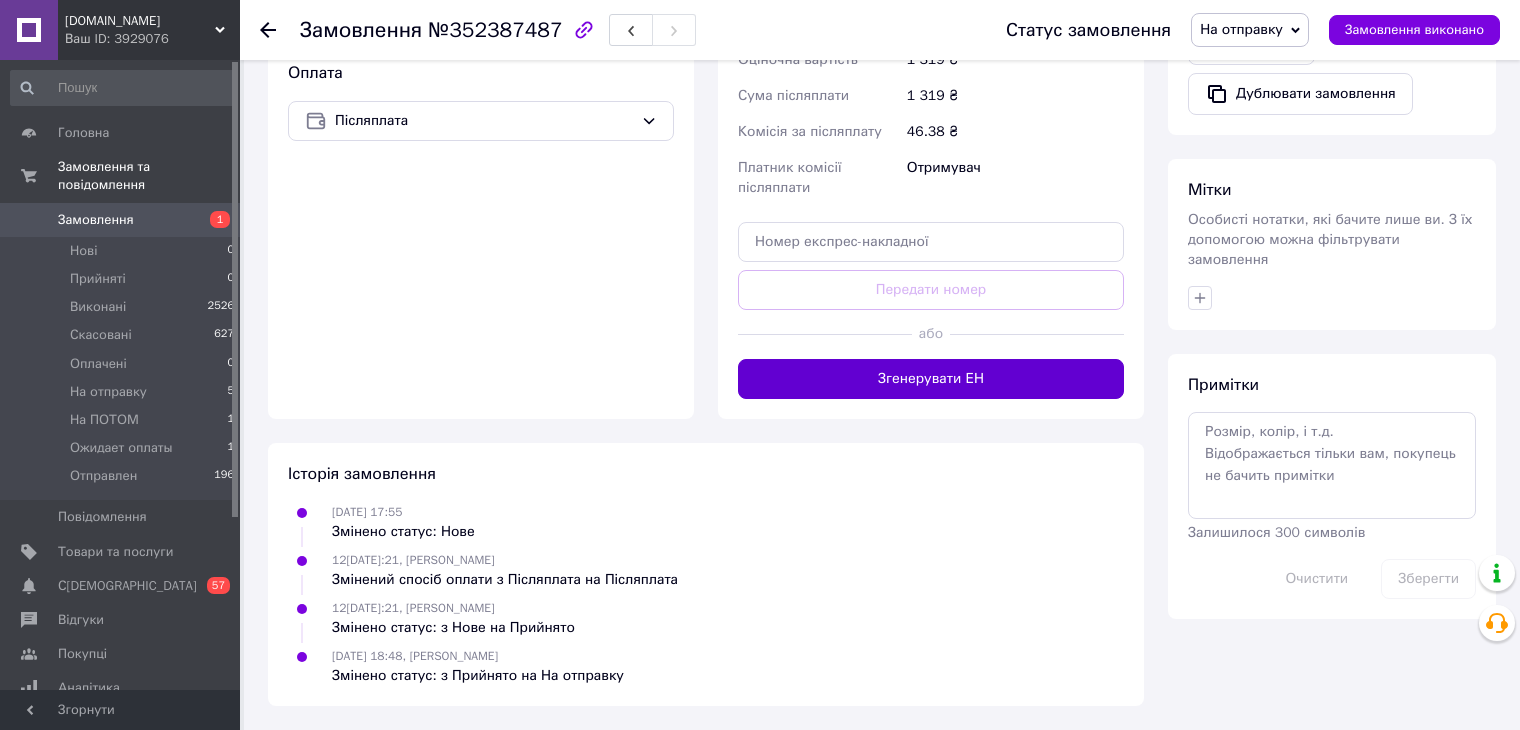 click on "Згенерувати ЕН" at bounding box center (931, 379) 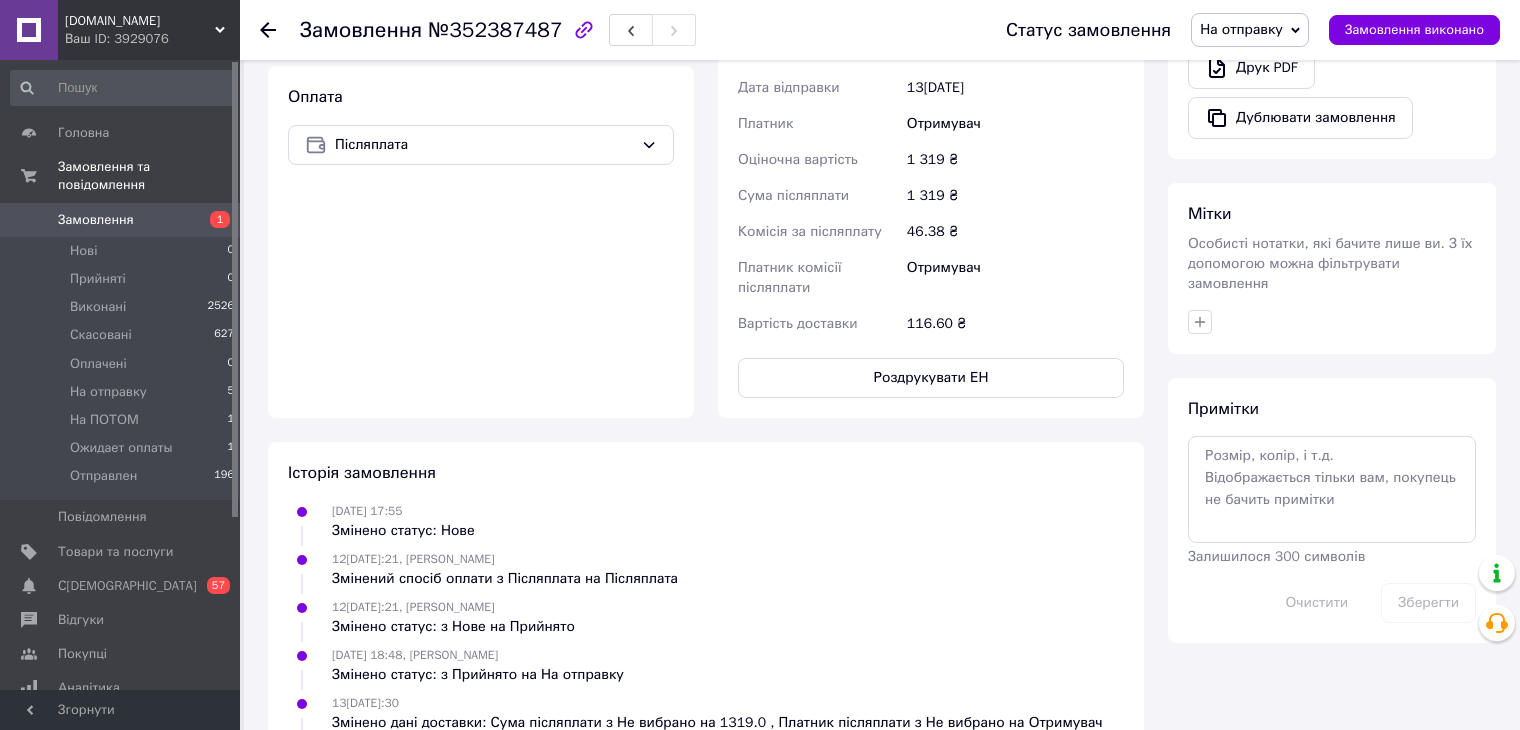 scroll, scrollTop: 660, scrollLeft: 0, axis: vertical 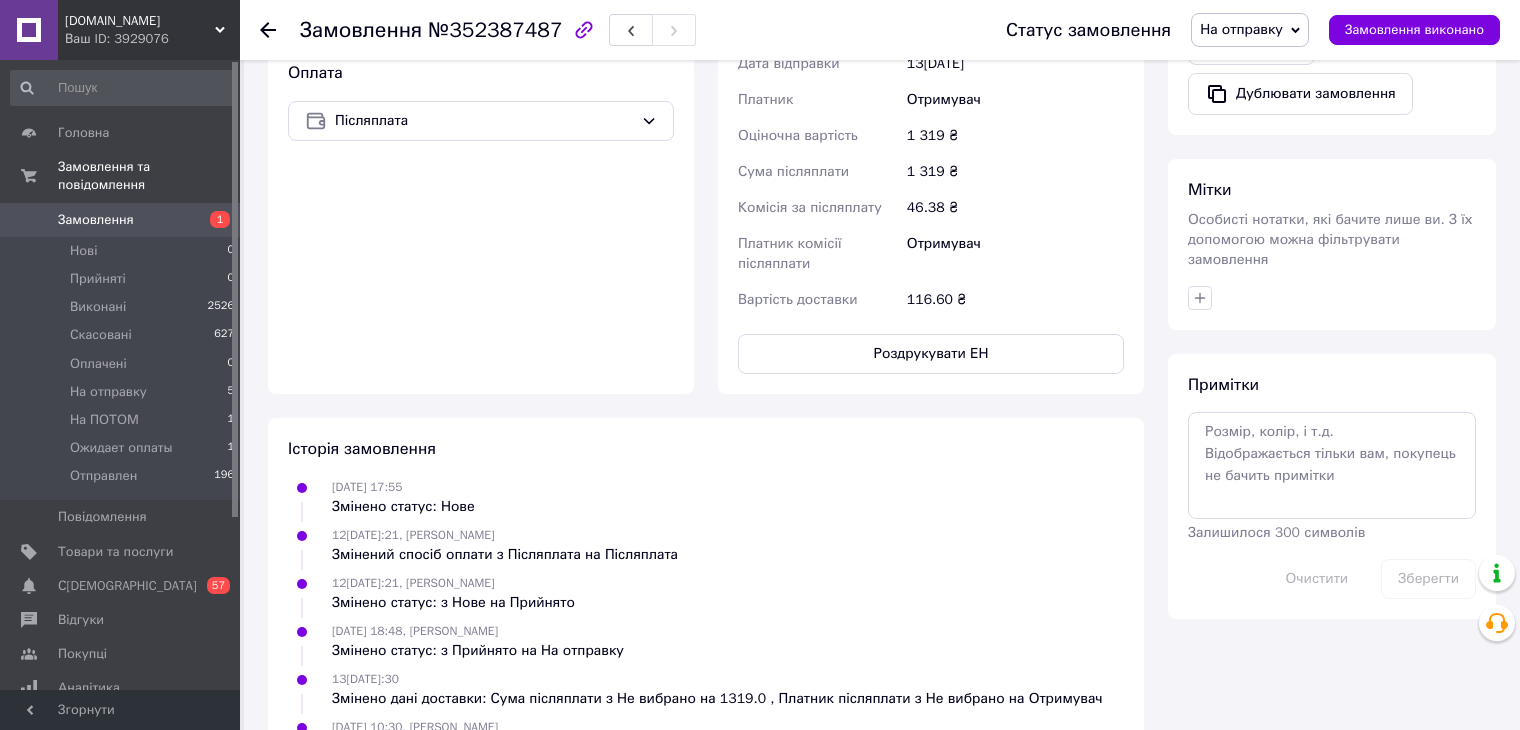 click on "Замовлення" at bounding box center [121, 220] 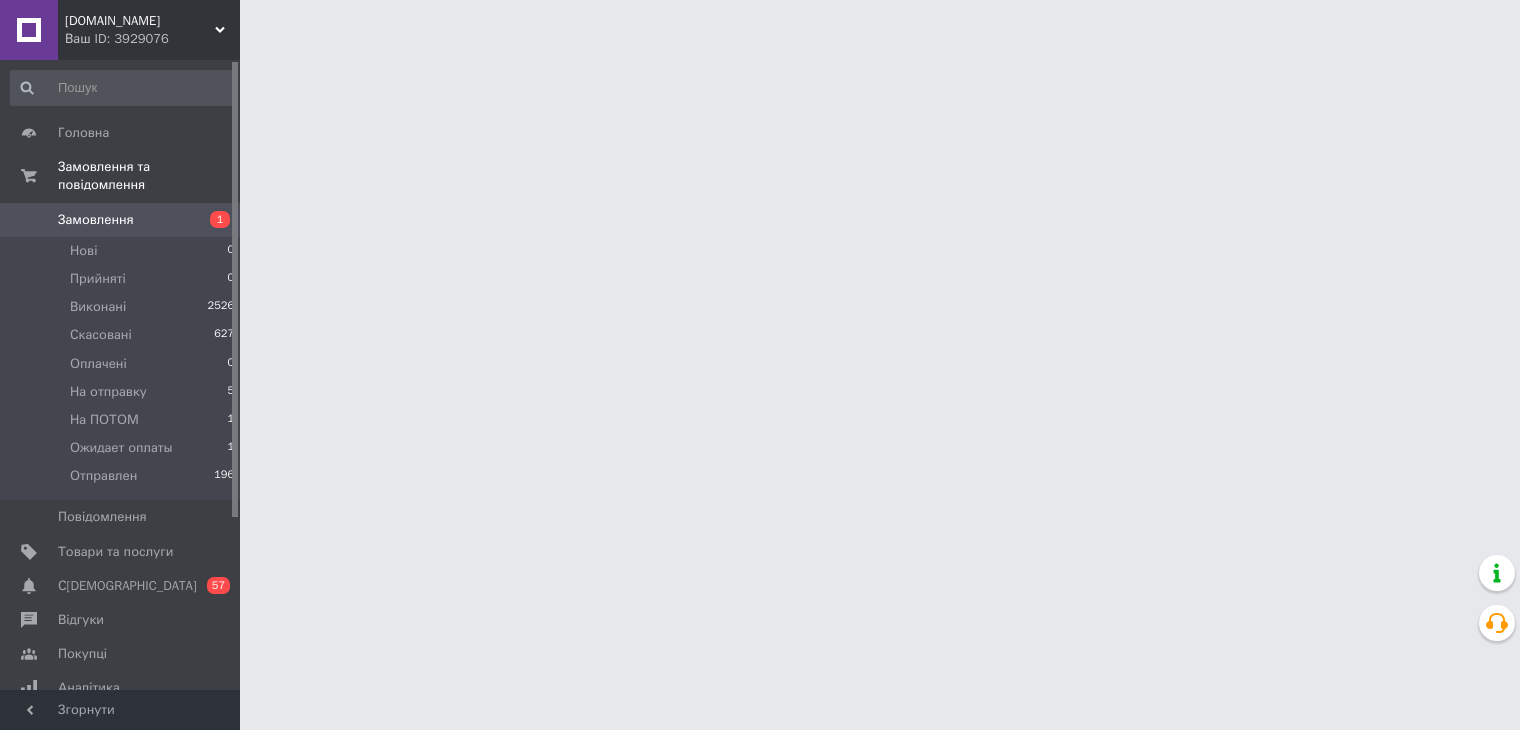 scroll, scrollTop: 0, scrollLeft: 0, axis: both 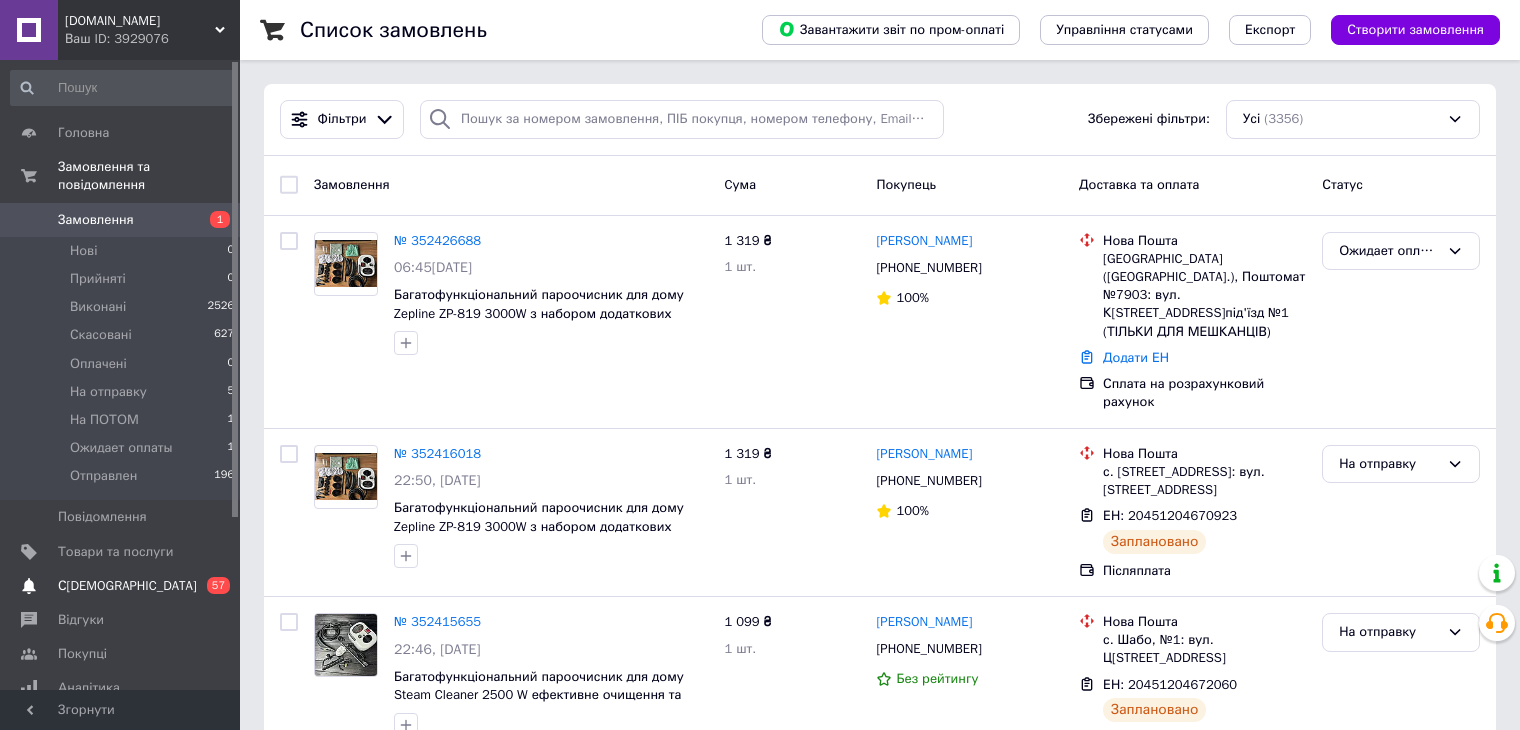 click on "С[DEMOGRAPHIC_DATA]" at bounding box center (127, 586) 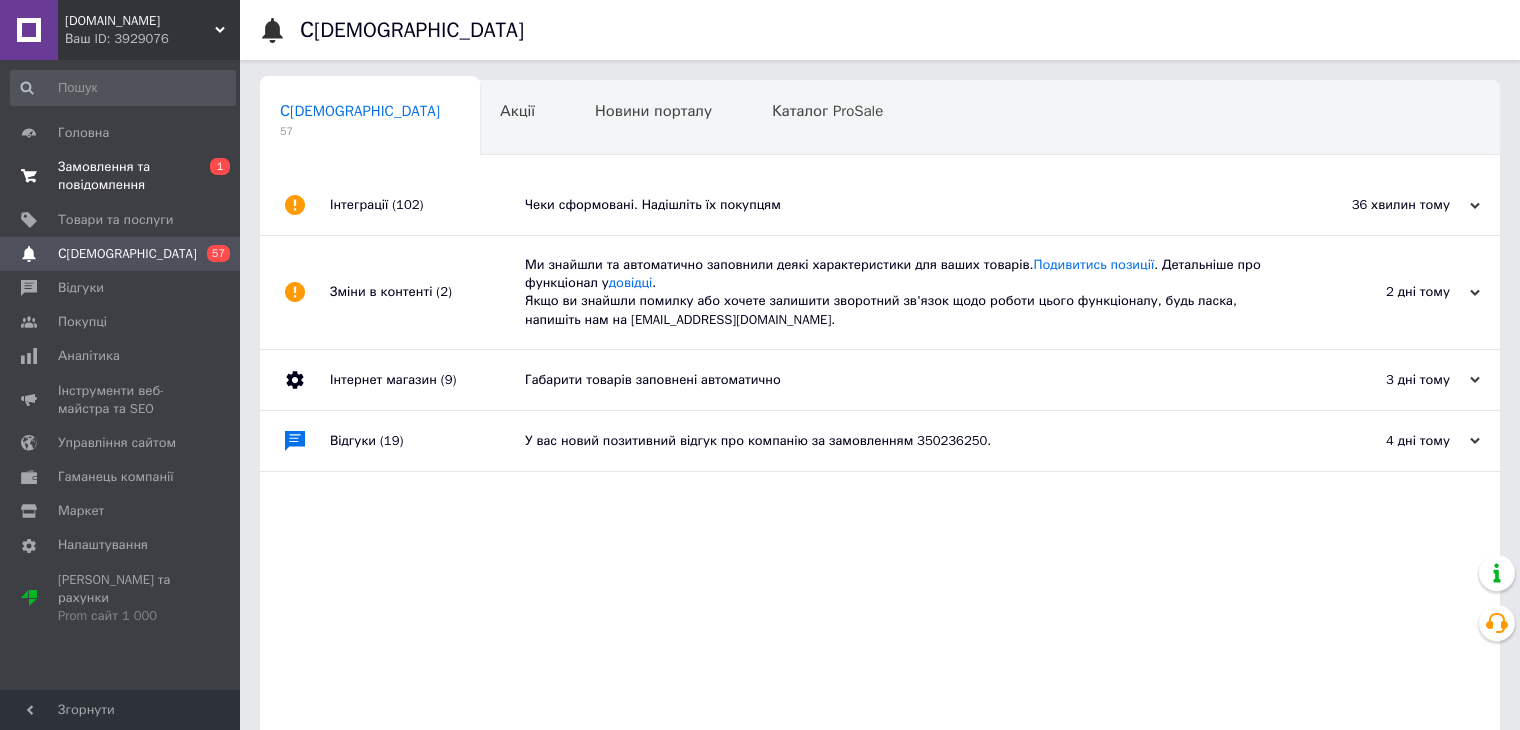 click on "Замовлення та повідомлення" at bounding box center (121, 176) 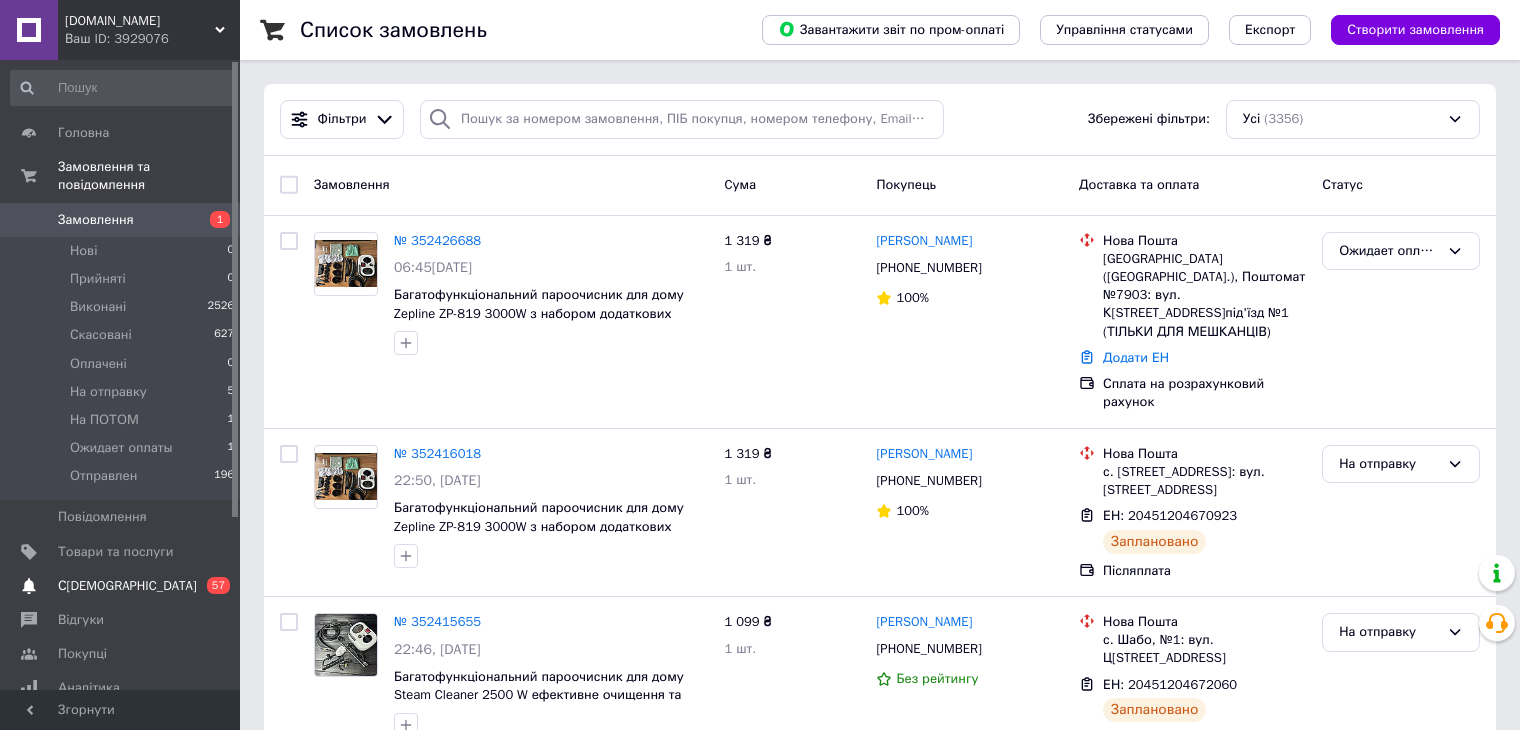click on "С[DEMOGRAPHIC_DATA]" at bounding box center (121, 586) 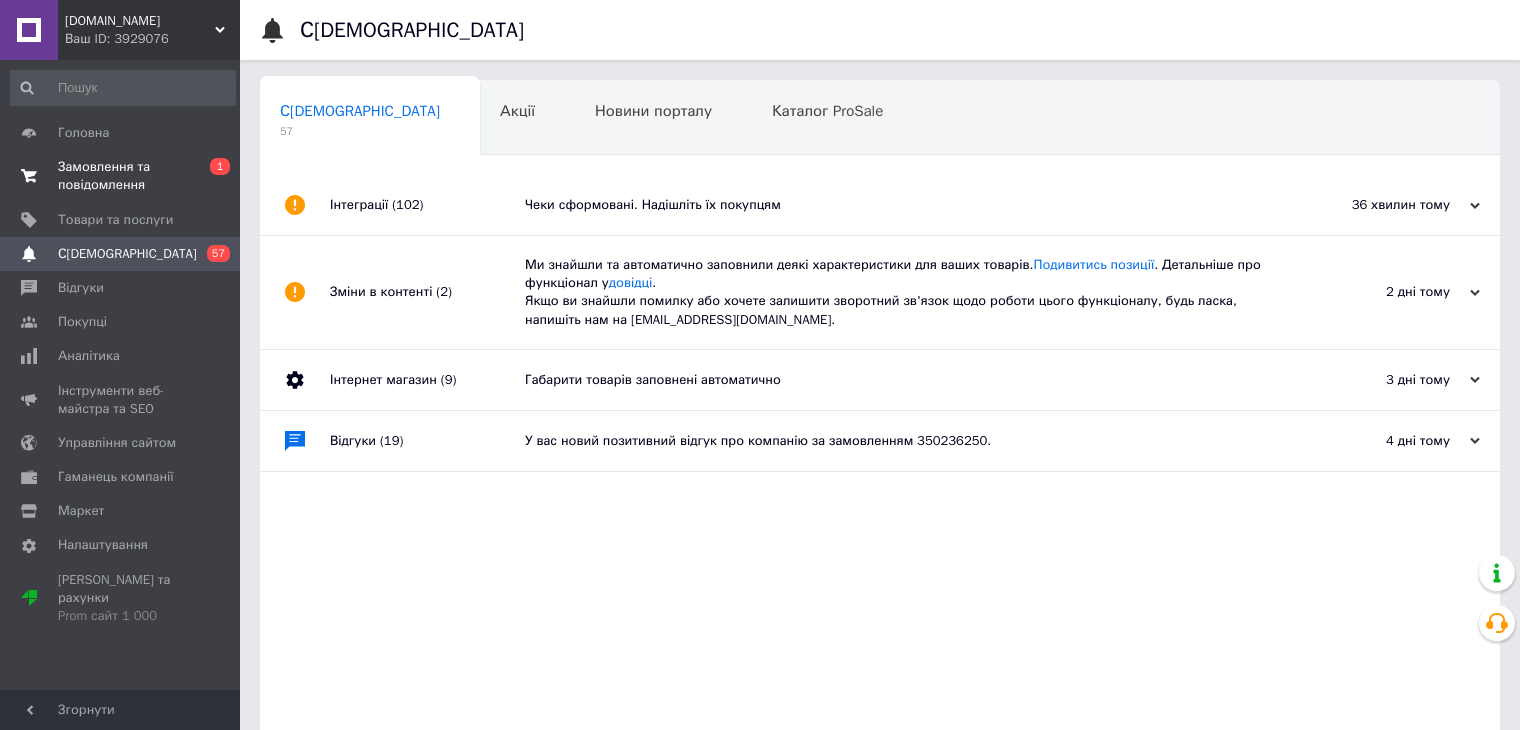 click on "Замовлення та повідомлення" at bounding box center (121, 176) 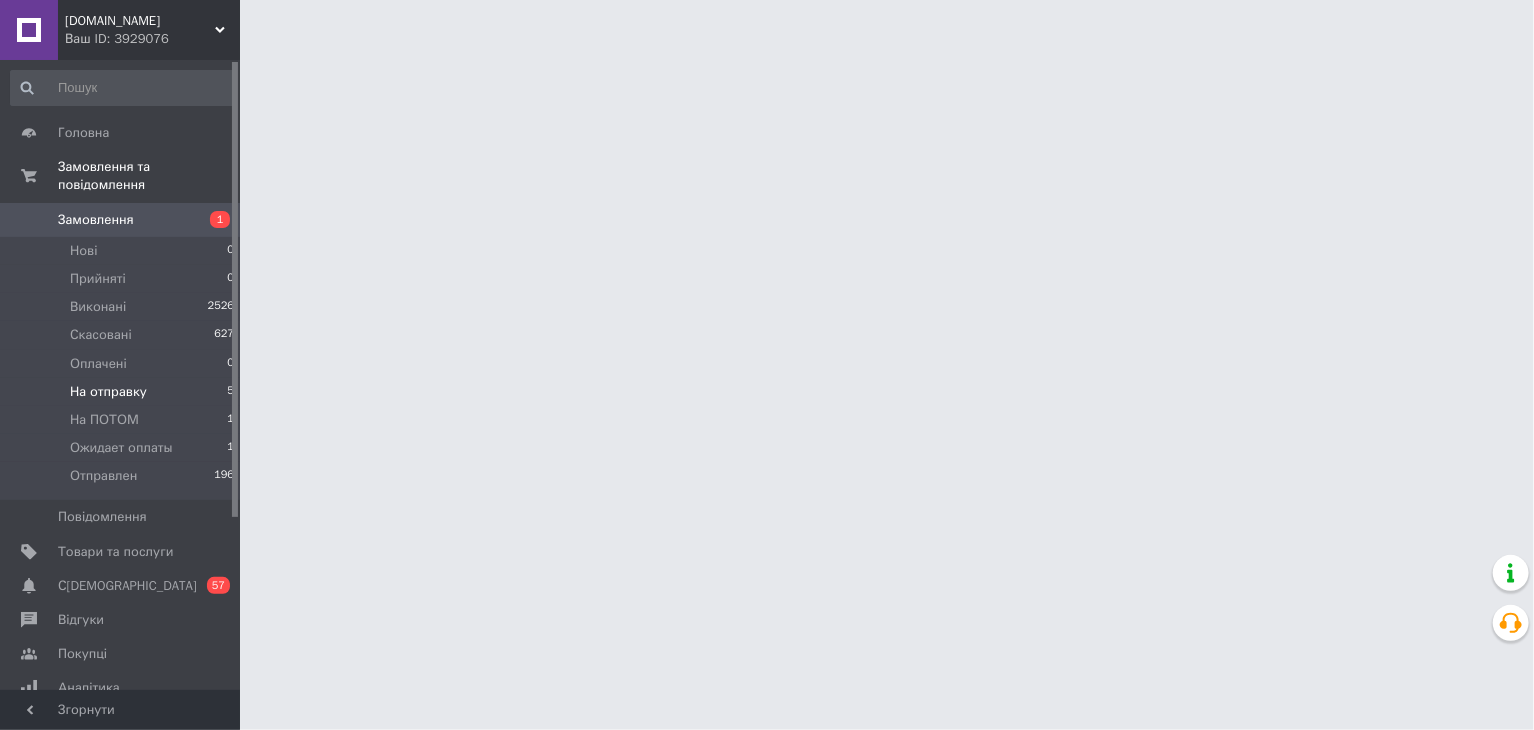 click on "На отправку" at bounding box center [108, 392] 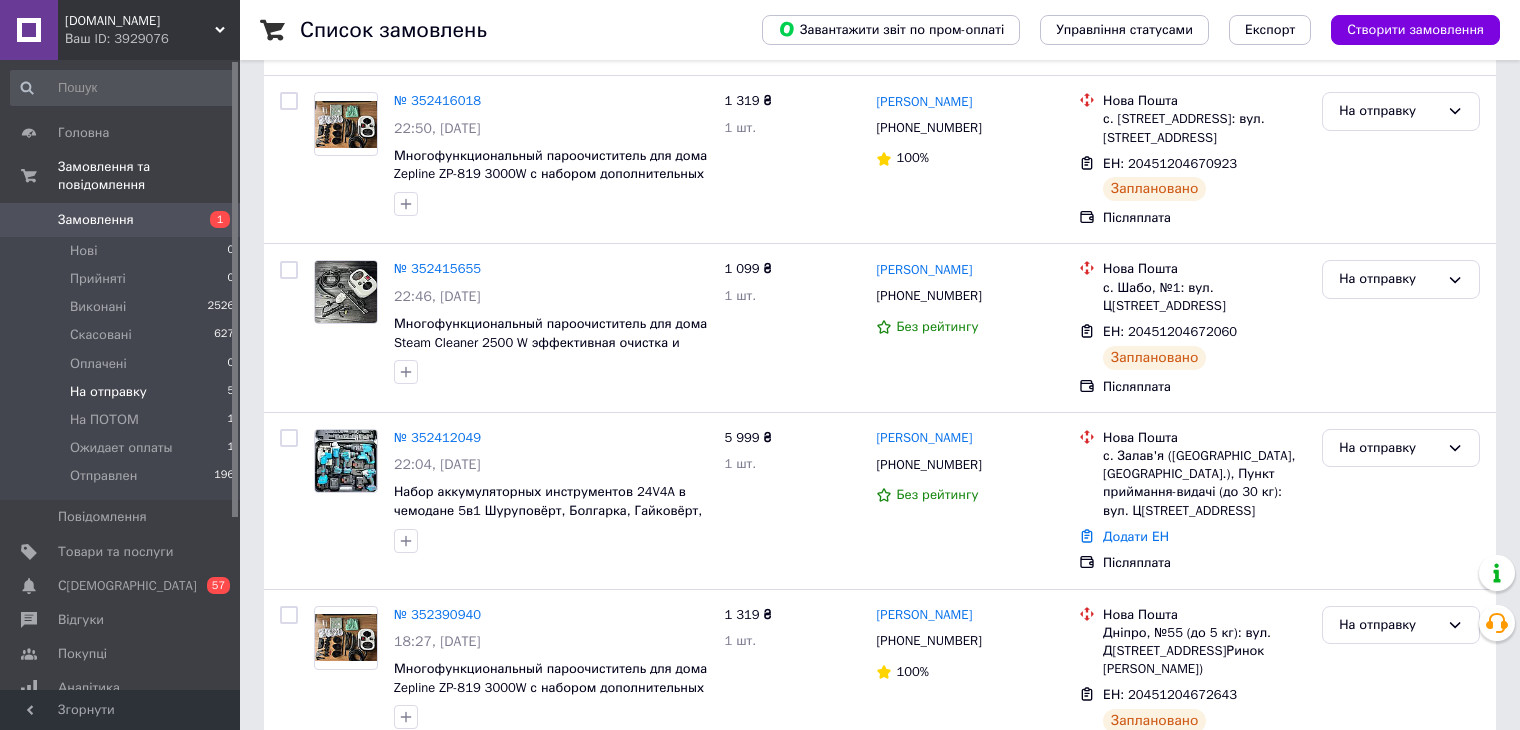 scroll, scrollTop: 204, scrollLeft: 0, axis: vertical 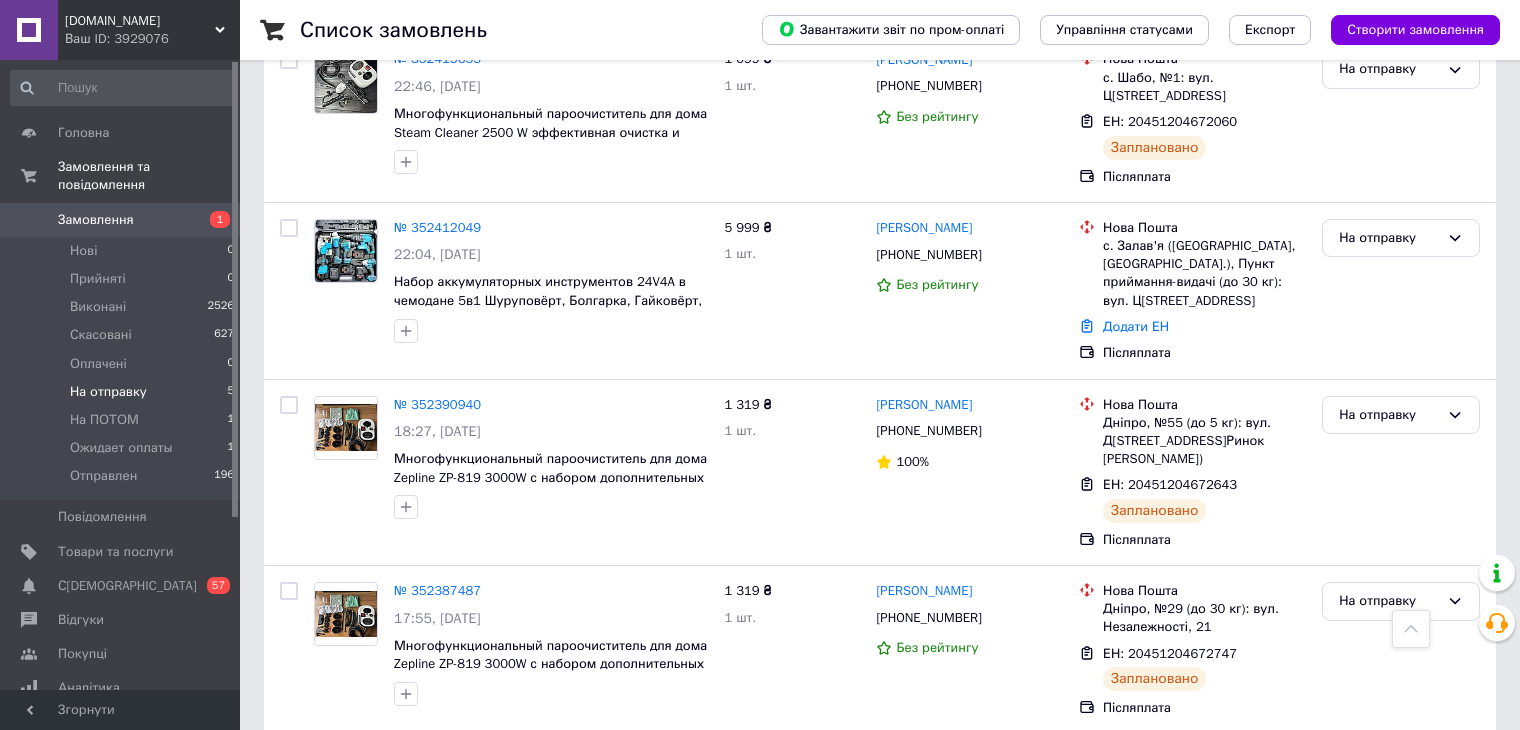 click on "Замовлення" at bounding box center [96, 220] 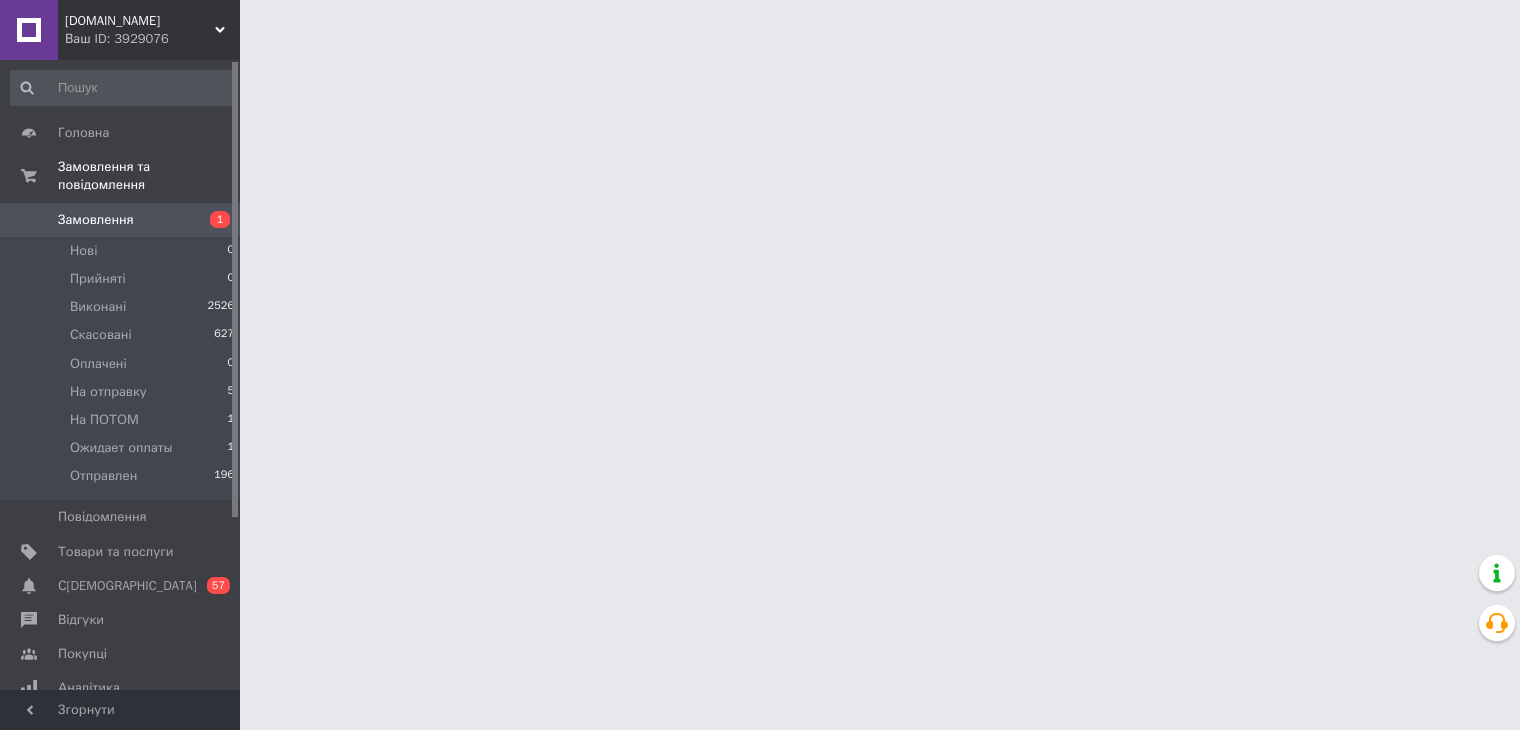 scroll, scrollTop: 0, scrollLeft: 0, axis: both 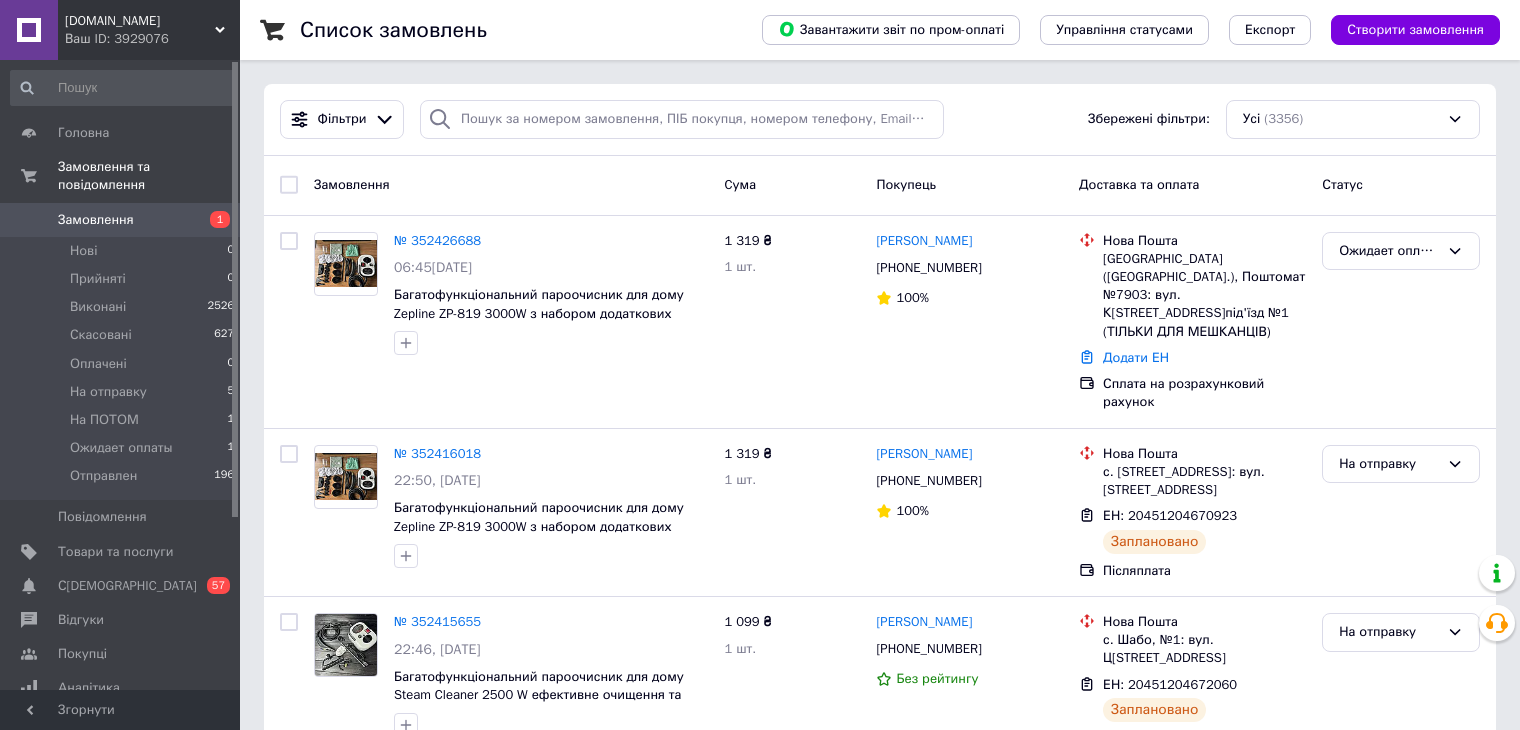 click on "Замовлення" at bounding box center [96, 220] 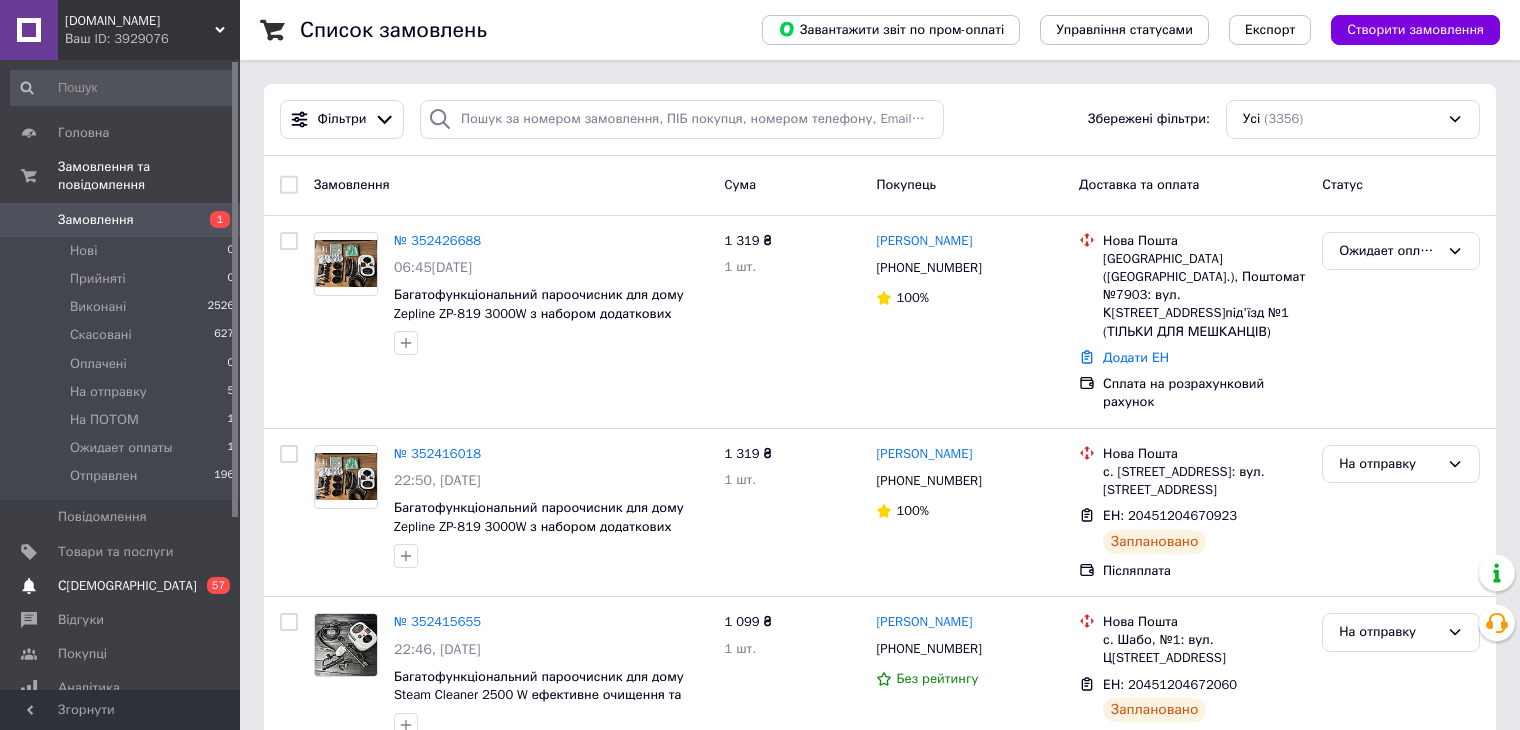 click on "С[DEMOGRAPHIC_DATA]" at bounding box center (127, 586) 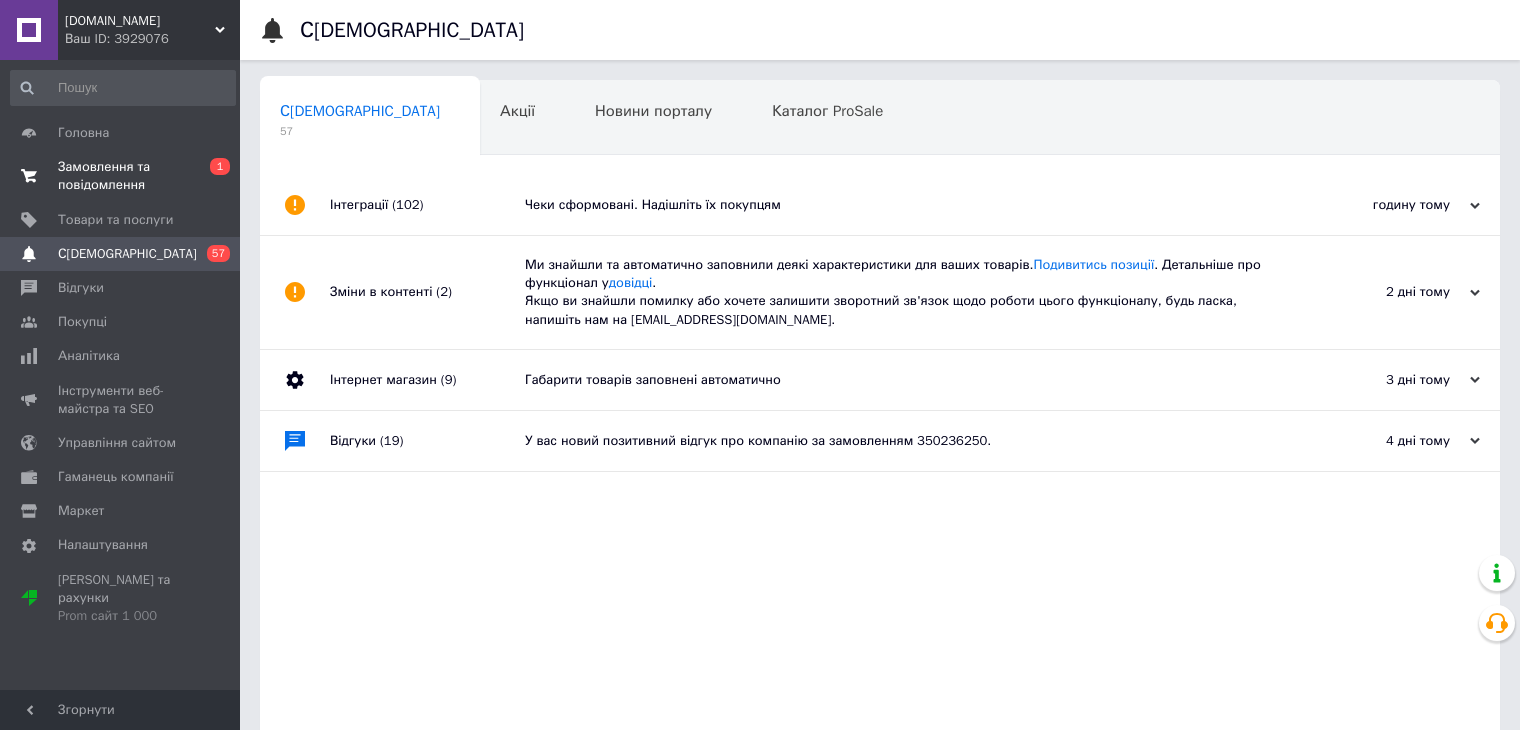 click on "Замовлення та повідомлення" at bounding box center [121, 176] 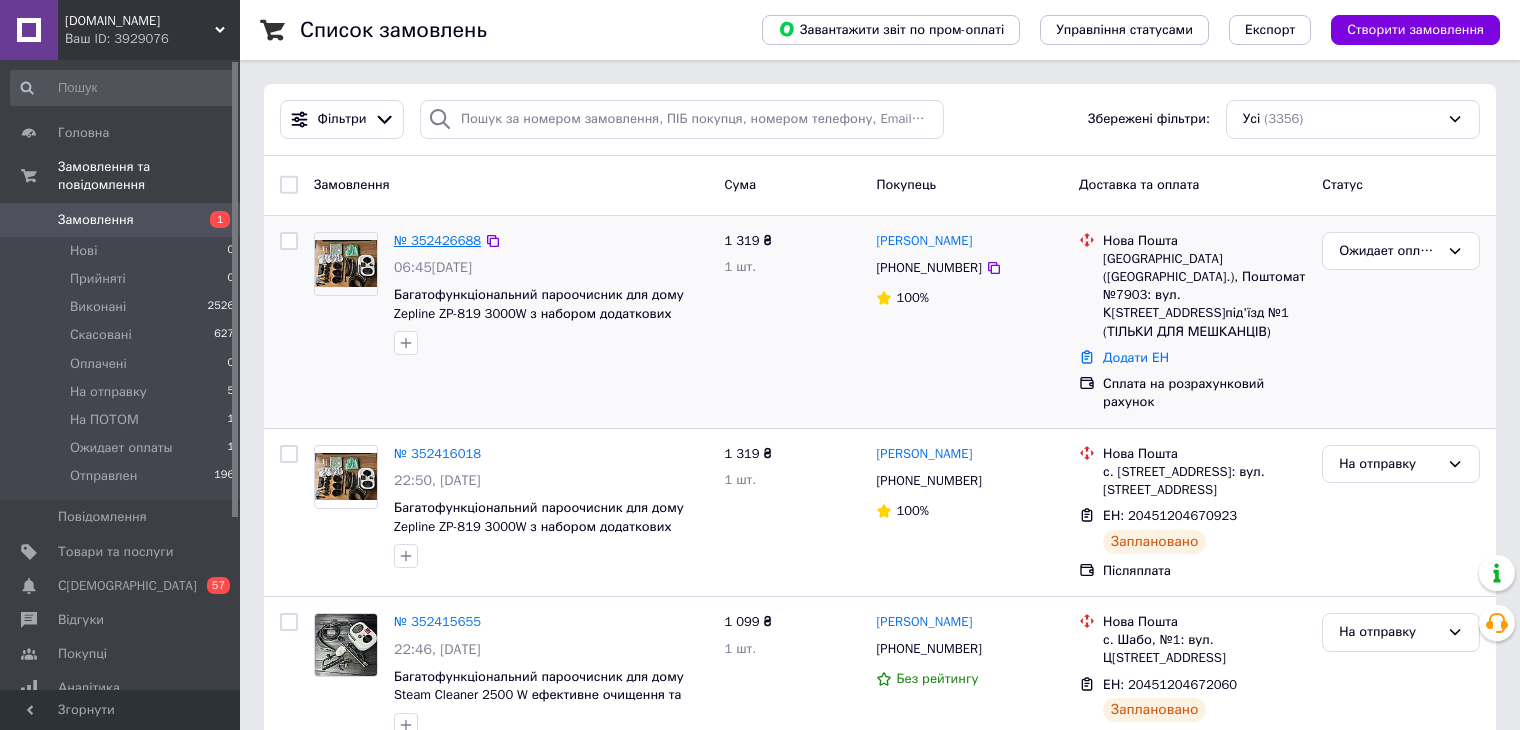 click on "№ 352426688" at bounding box center [437, 240] 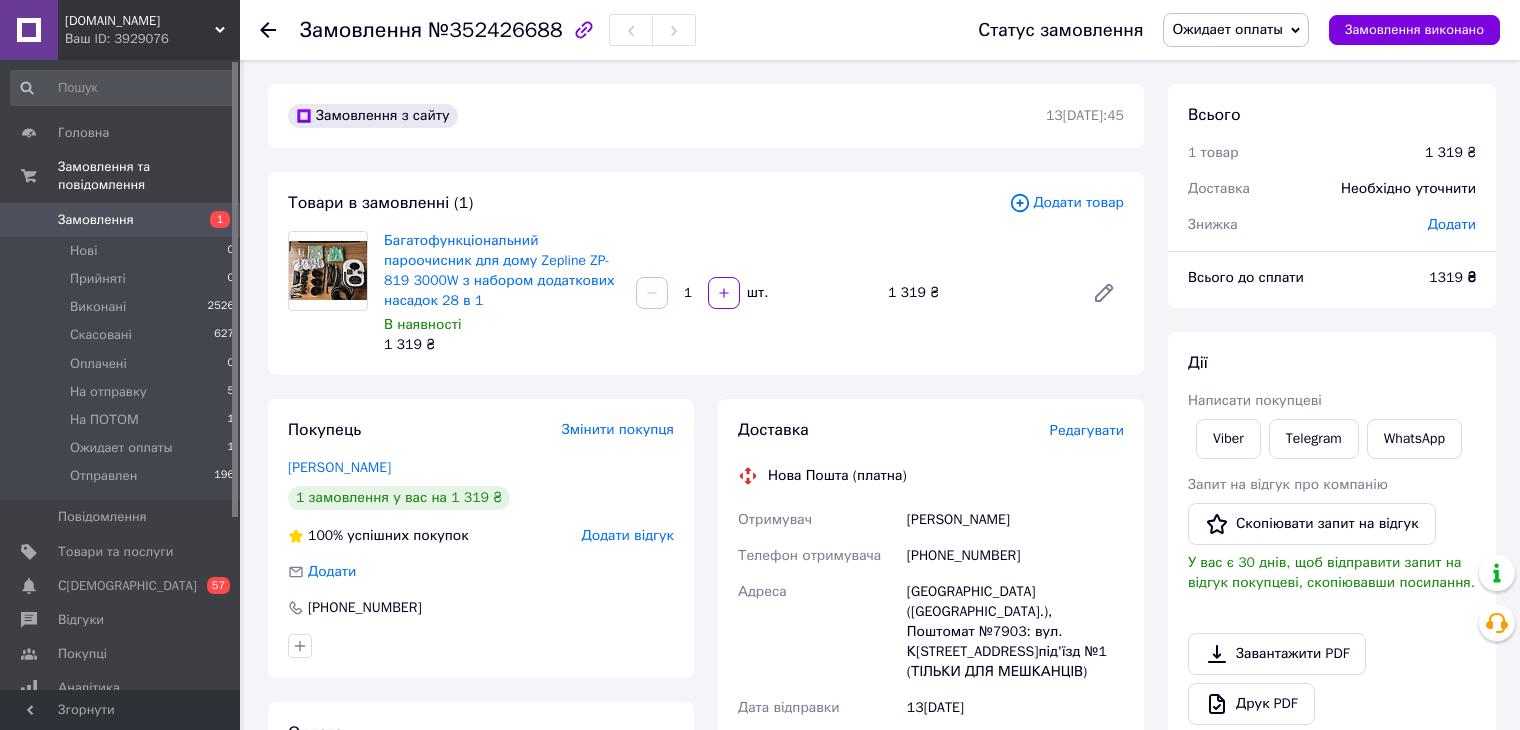 click on "Ожидает оплаты" at bounding box center (1227, 29) 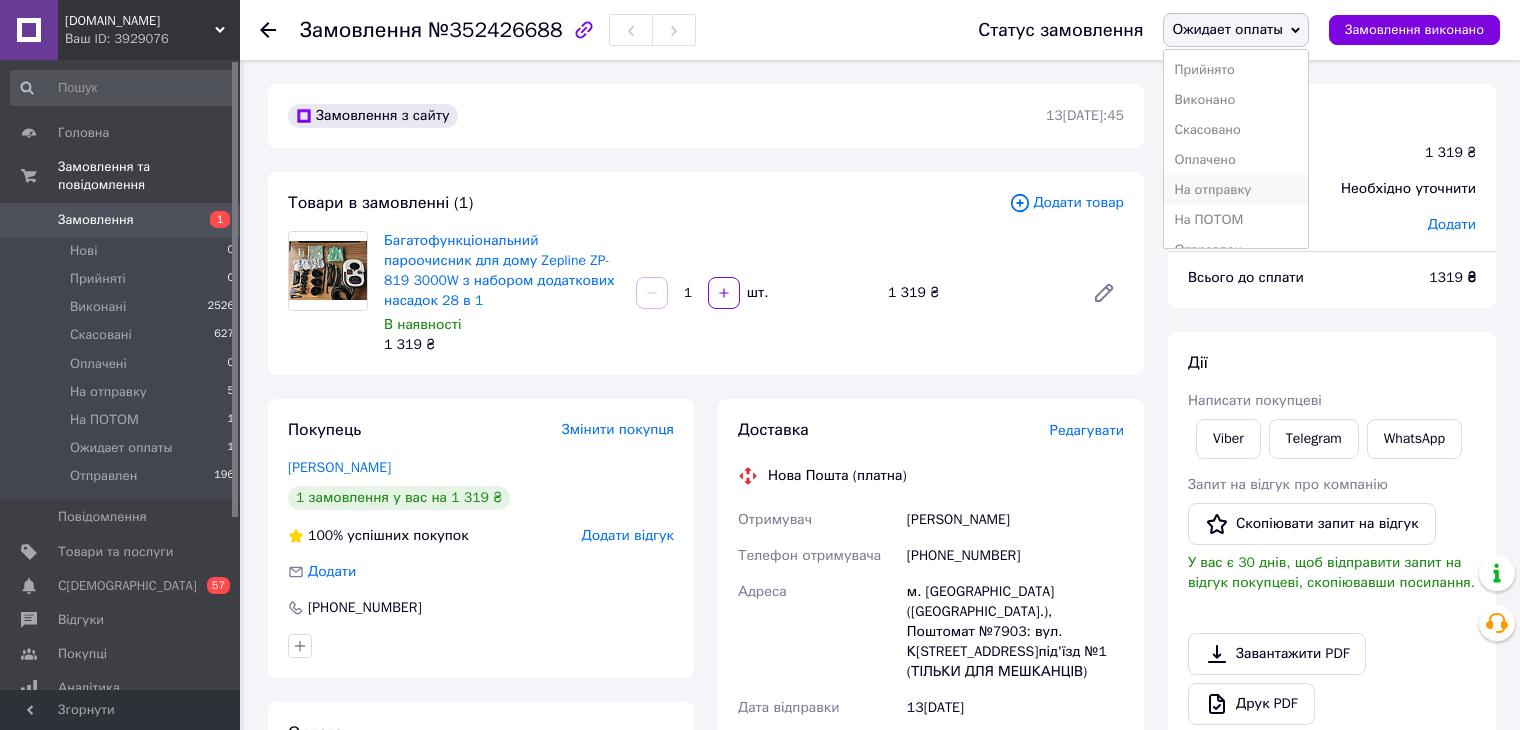 click on "На отправку" at bounding box center [1236, 190] 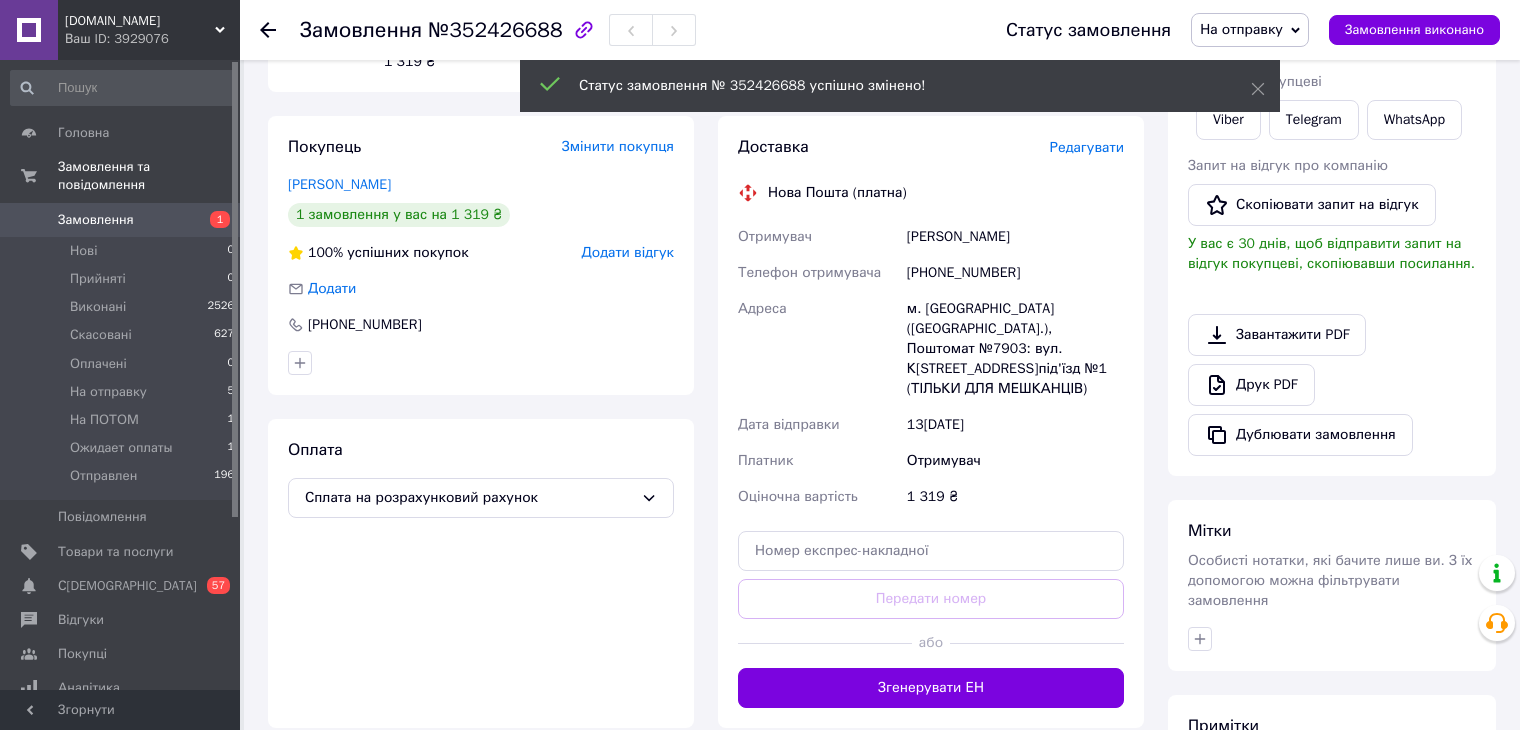 scroll, scrollTop: 503, scrollLeft: 0, axis: vertical 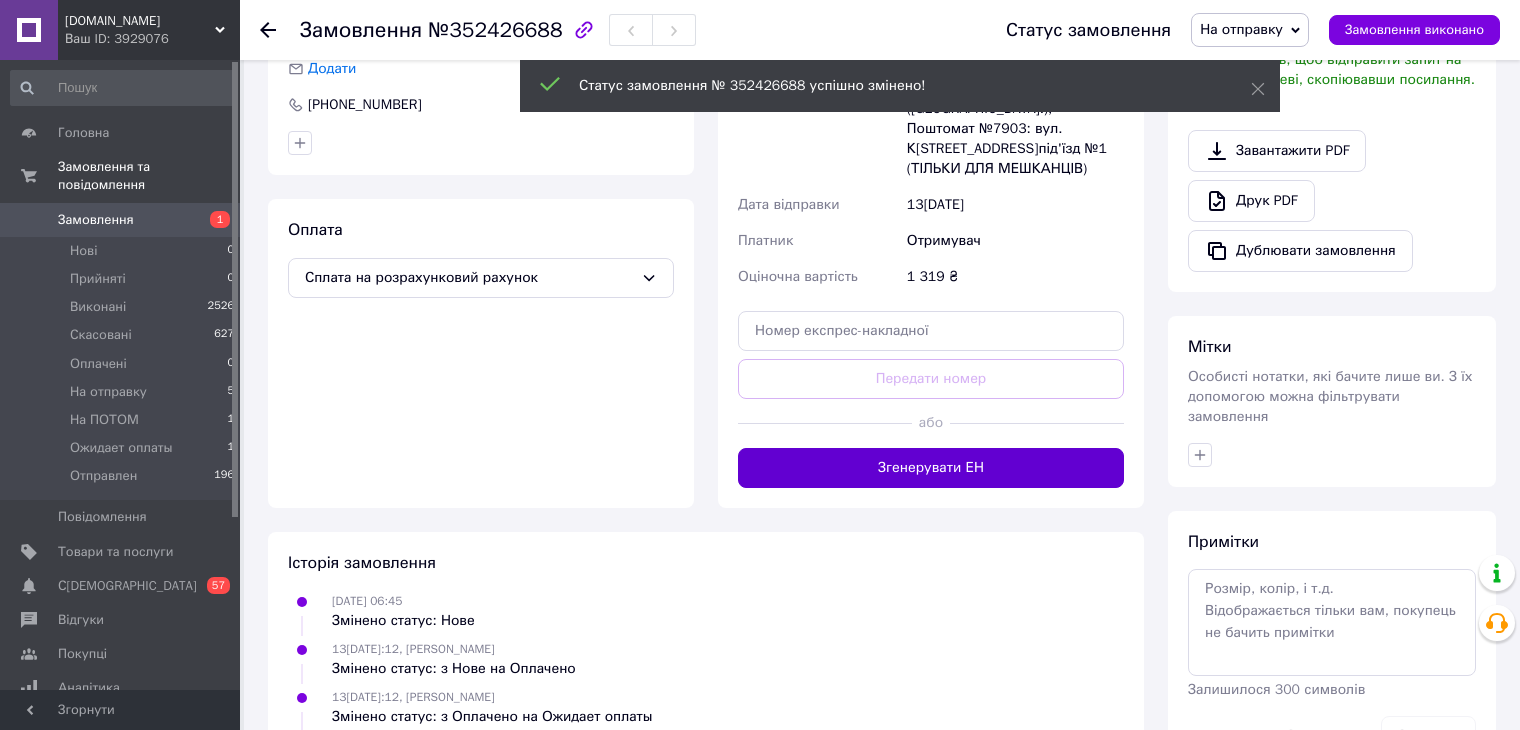 click on "Згенерувати ЕН" at bounding box center [931, 468] 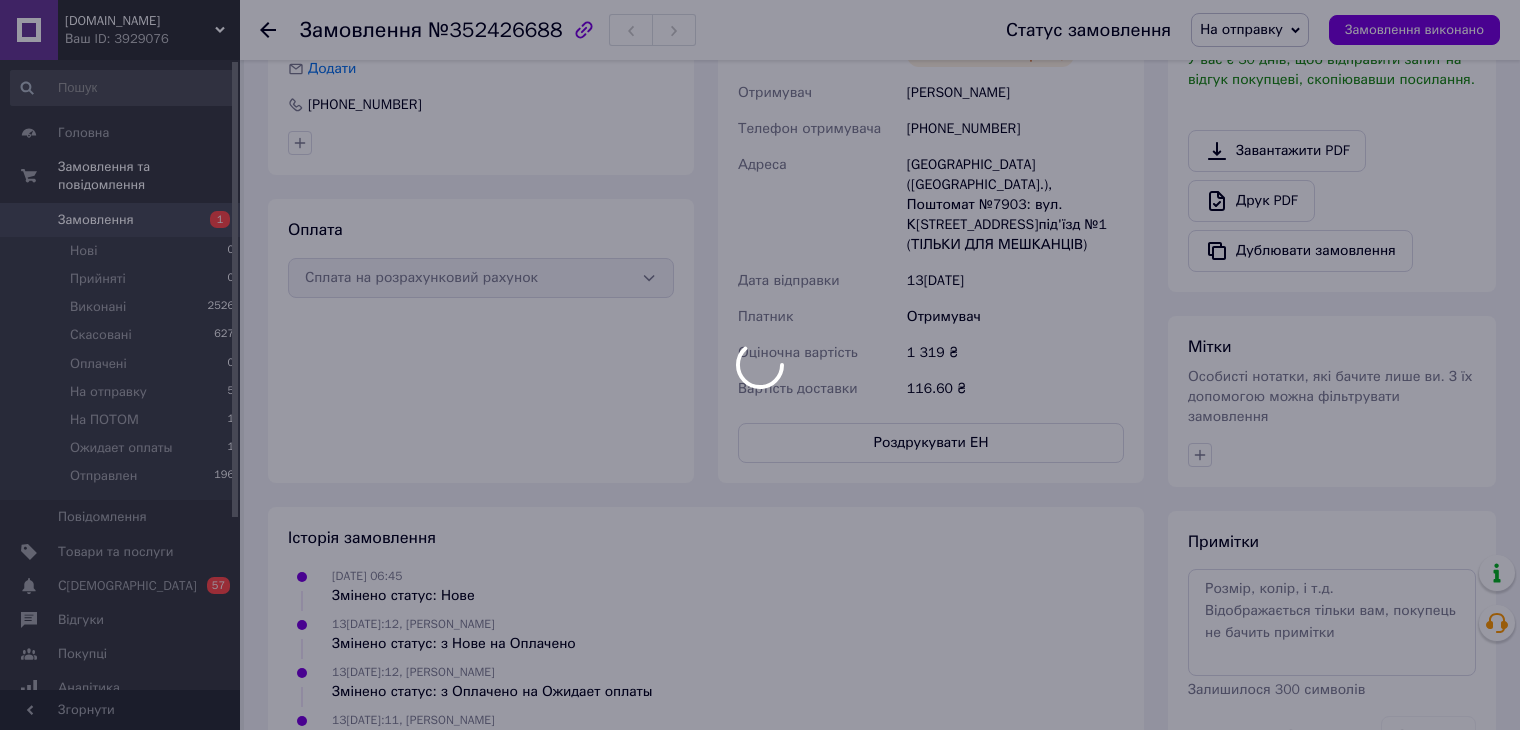 click at bounding box center (760, 365) 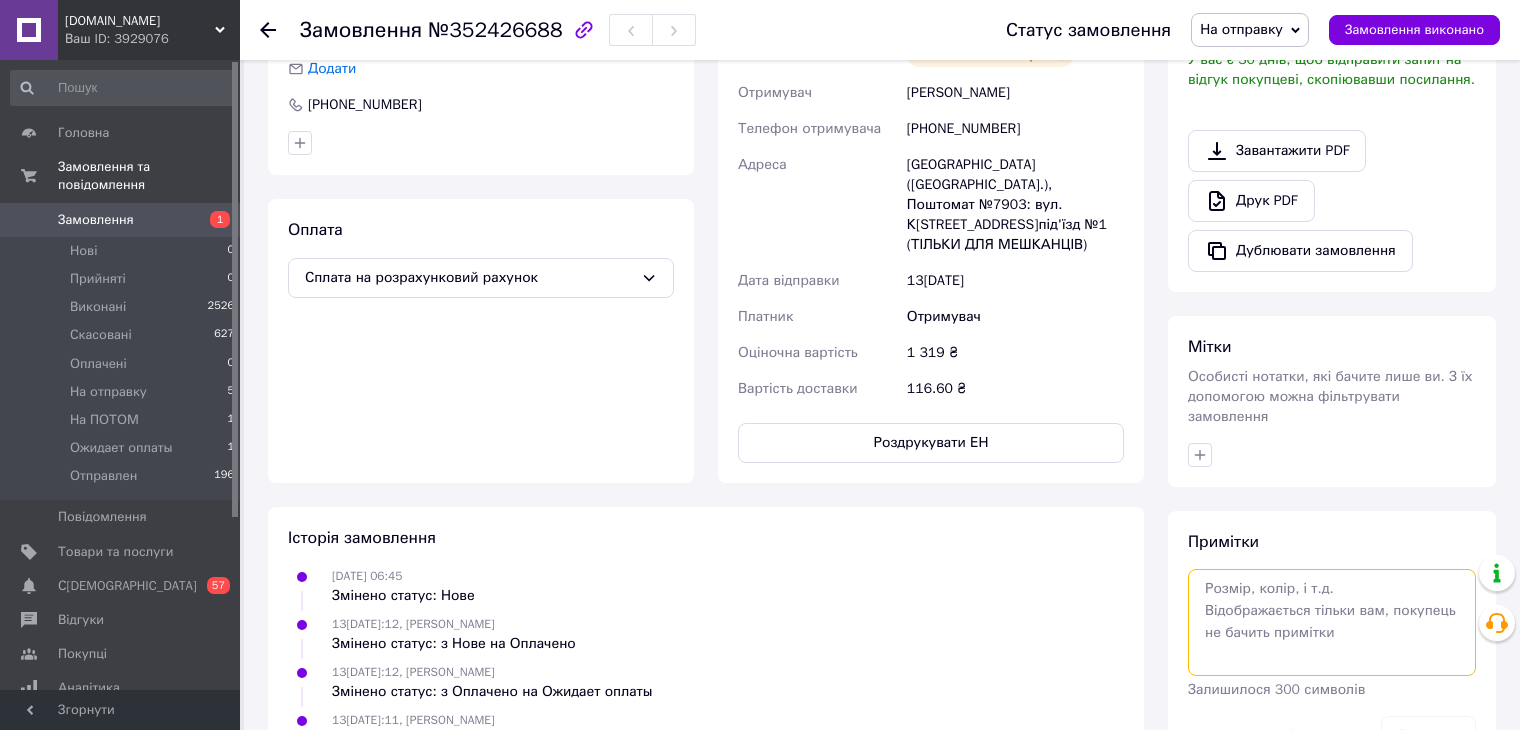click at bounding box center (1332, 622) 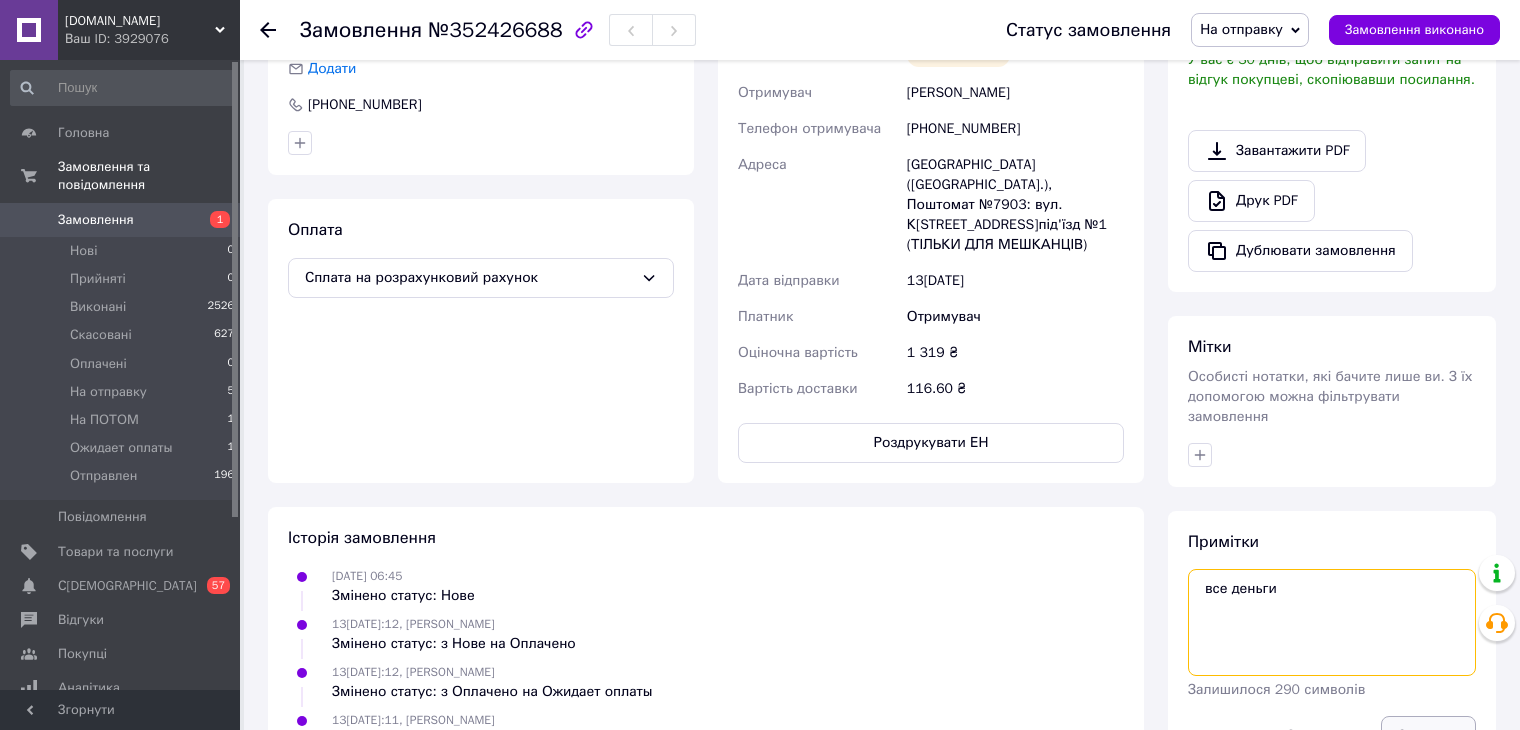 type on "все деньги" 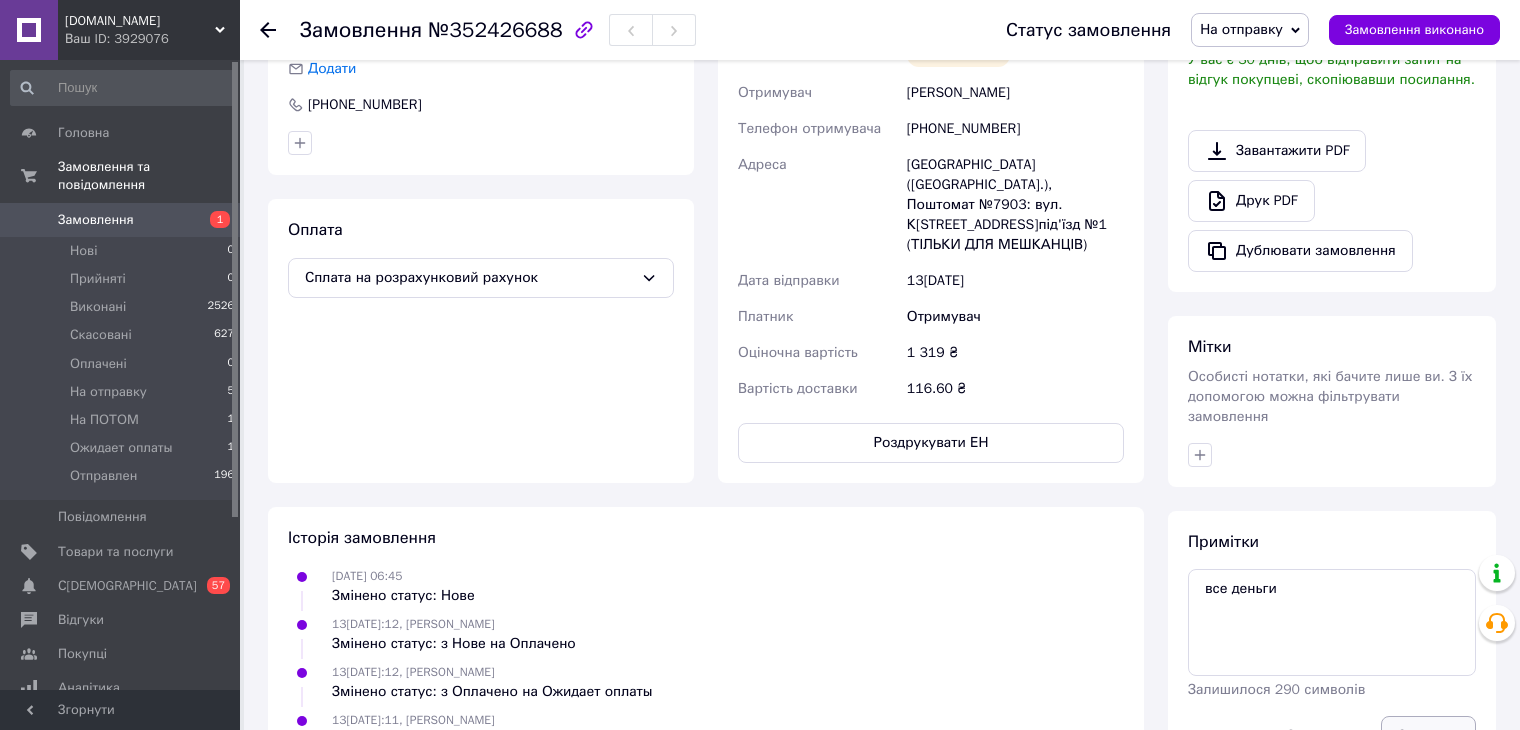 click on "Зберегти" at bounding box center [1428, 736] 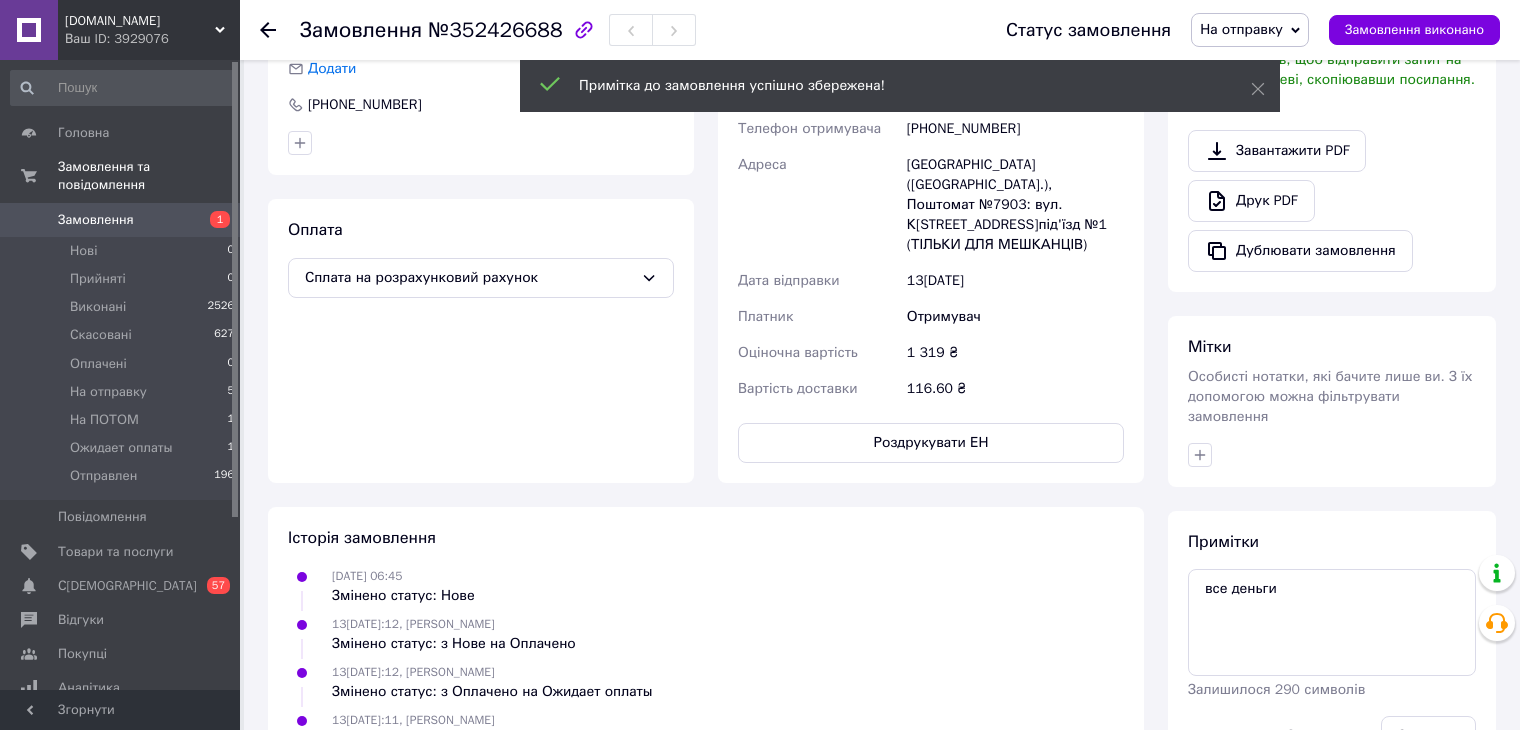 scroll, scrollTop: 0, scrollLeft: 0, axis: both 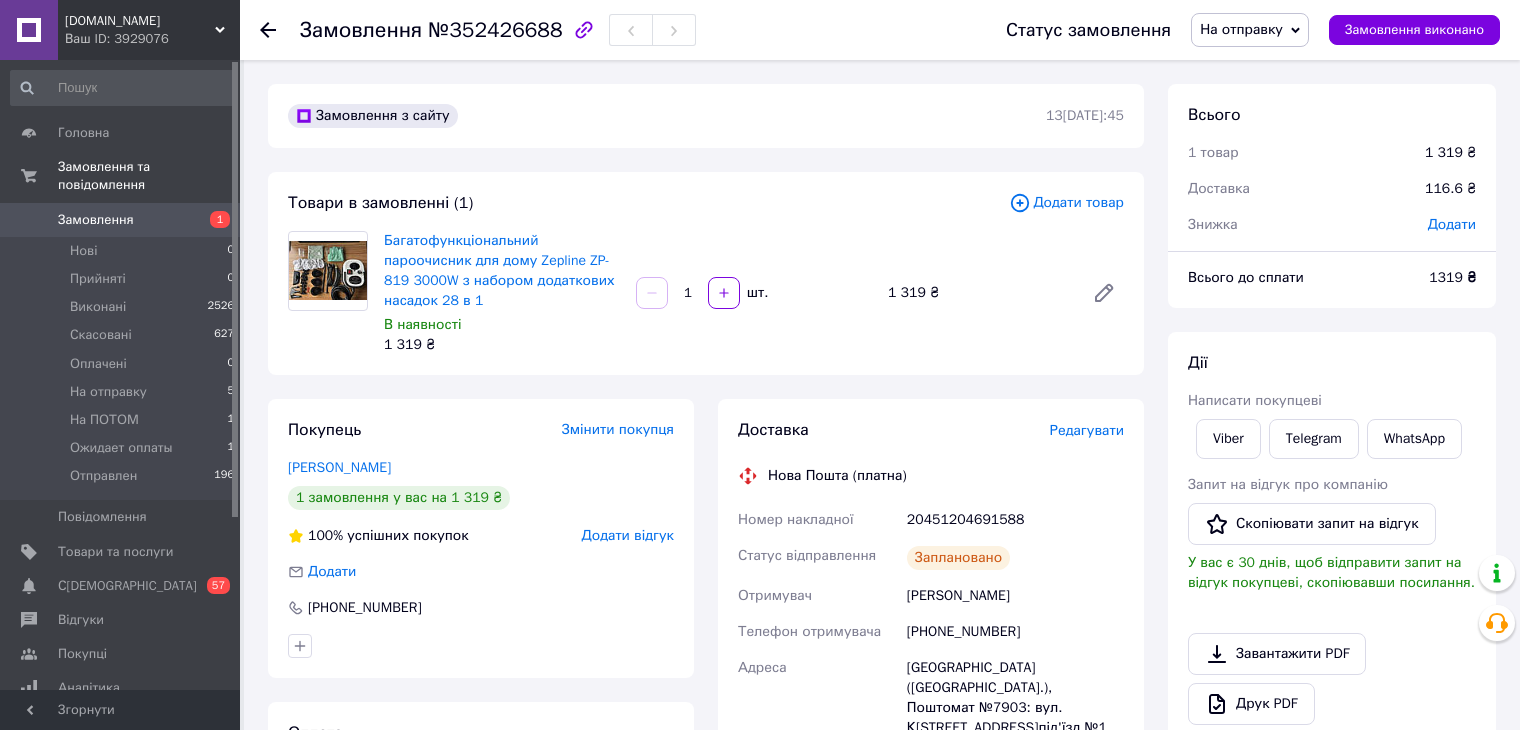click on "Замовлення" at bounding box center [121, 220] 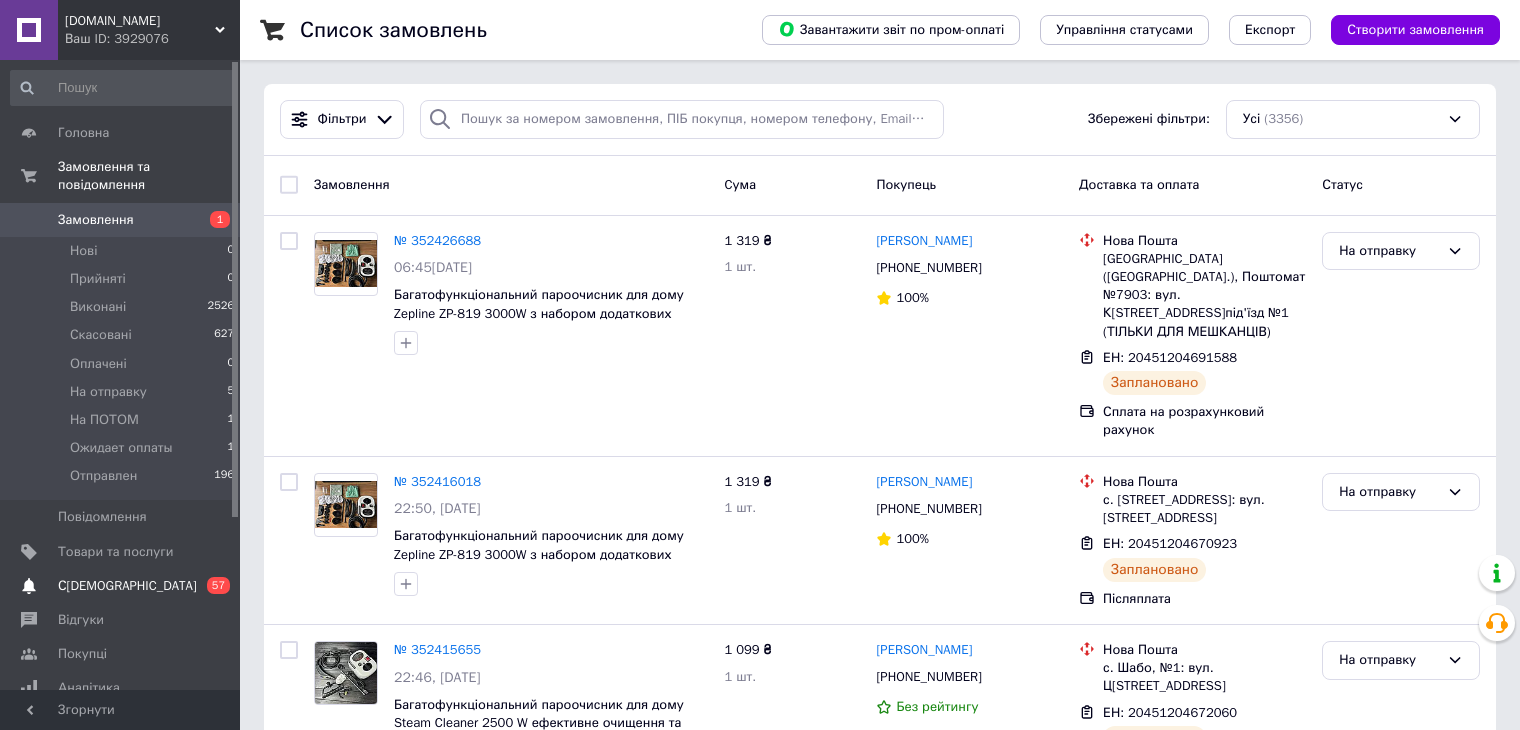 click on "С[DEMOGRAPHIC_DATA]" at bounding box center [121, 586] 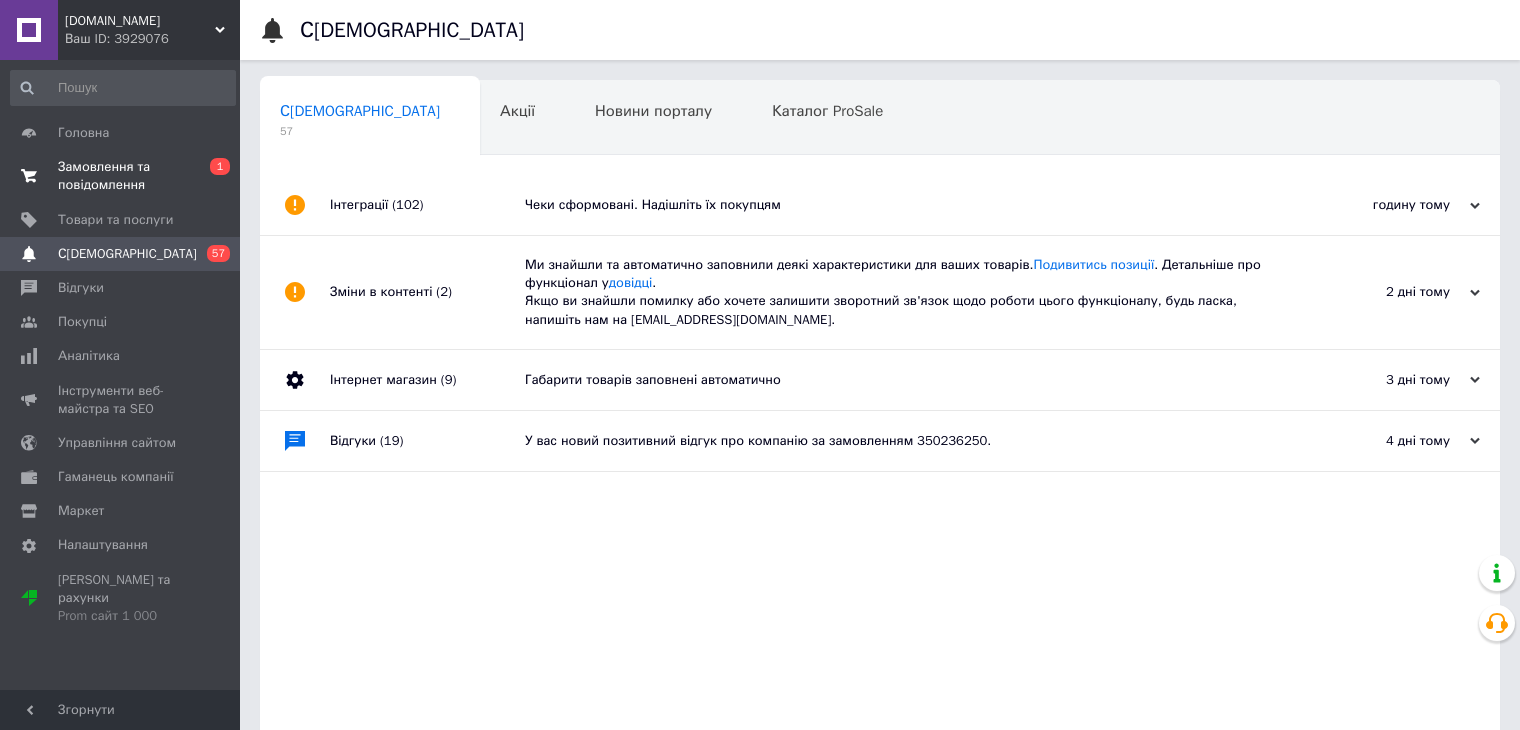 click on "Замовлення та повідомлення" at bounding box center (121, 176) 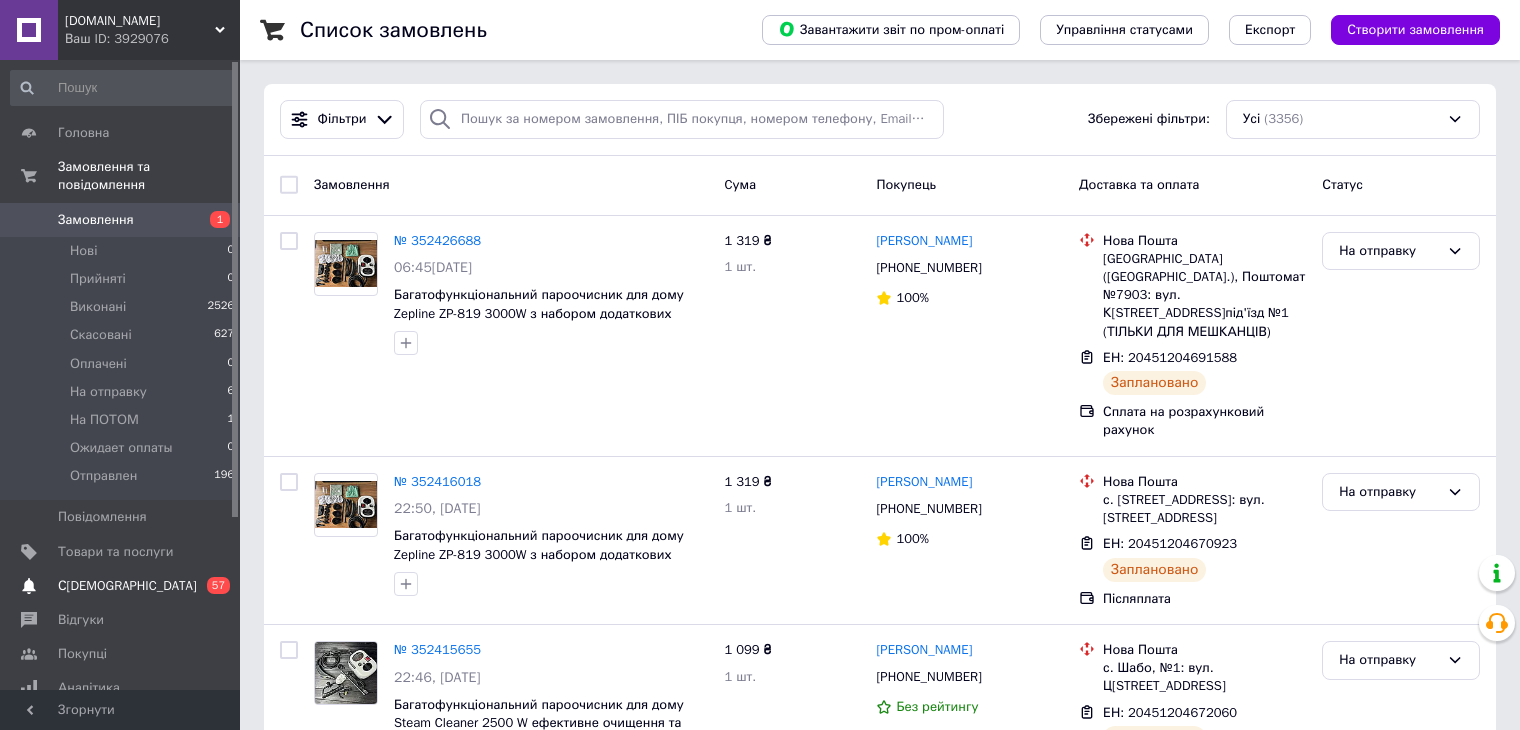 click on "С[DEMOGRAPHIC_DATA]" at bounding box center (127, 586) 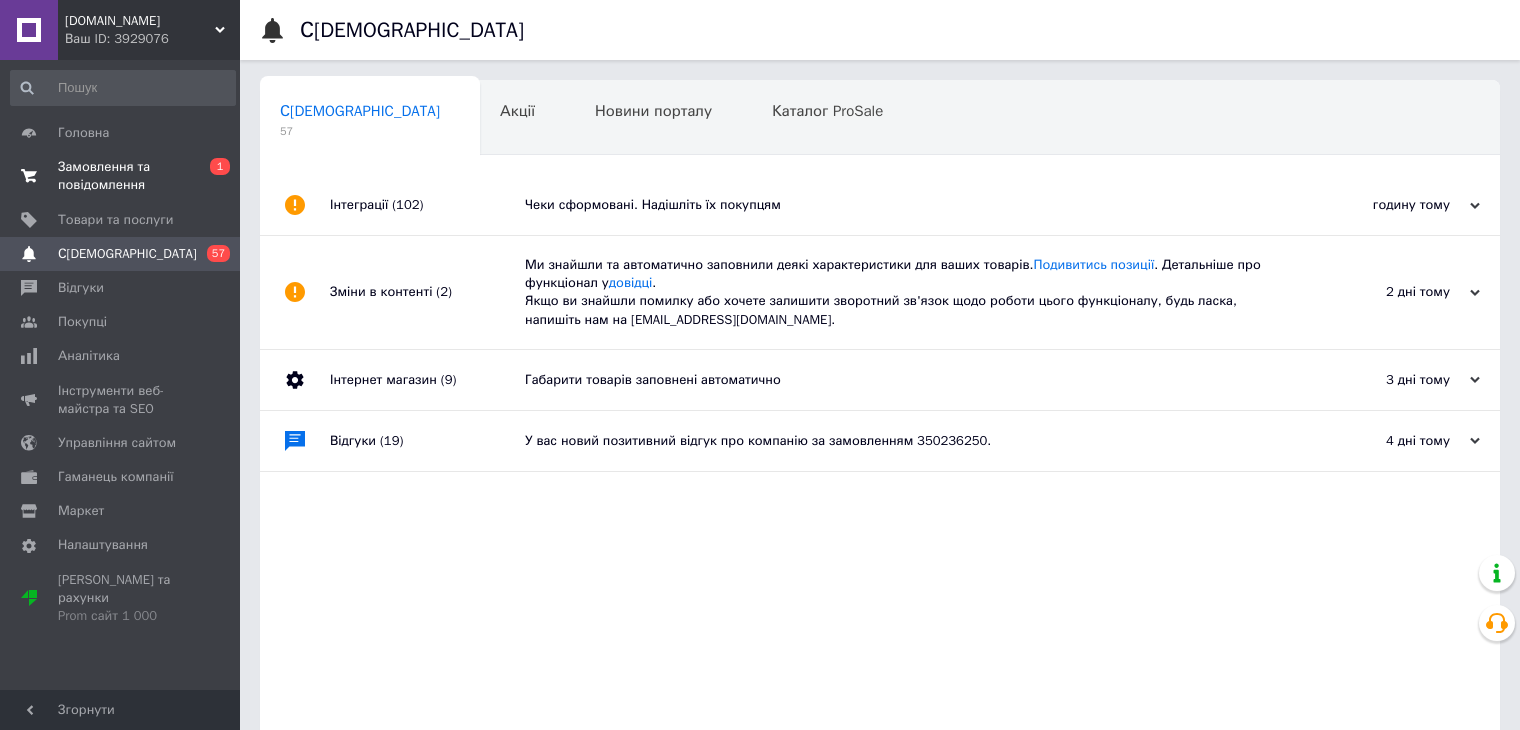 click on "Замовлення та повідомлення" at bounding box center (121, 176) 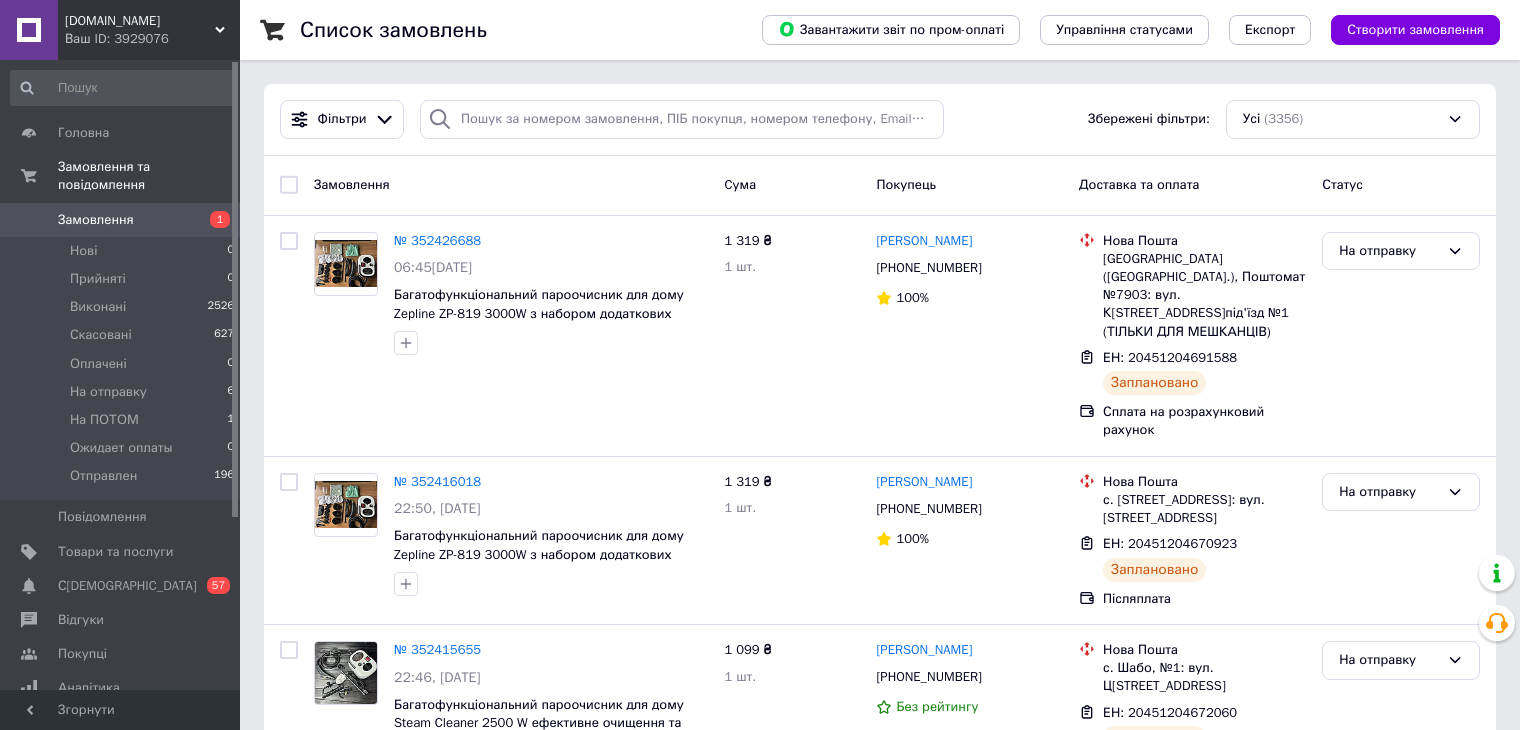 click on "Замовлення" at bounding box center [121, 220] 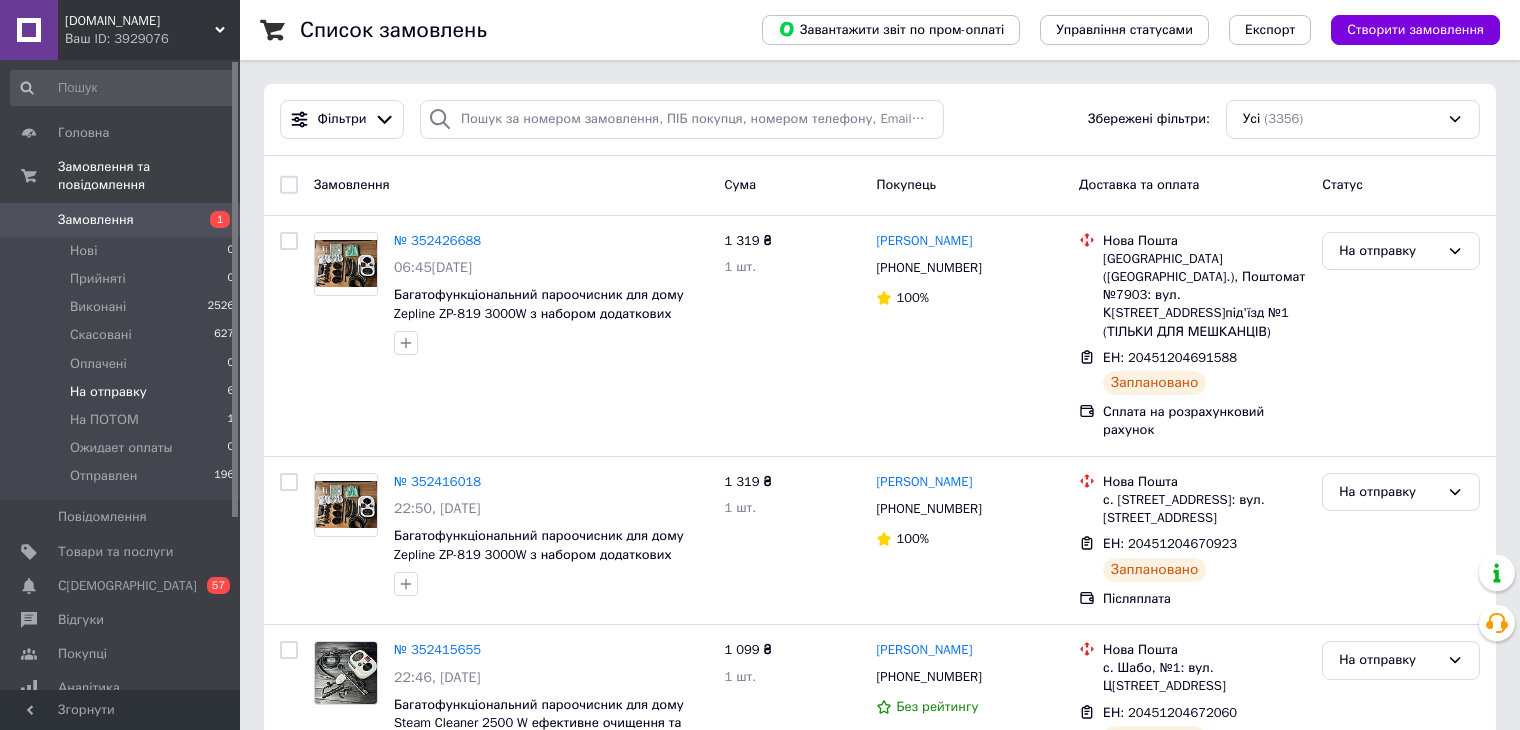 click on "На отправку 6" at bounding box center [123, 392] 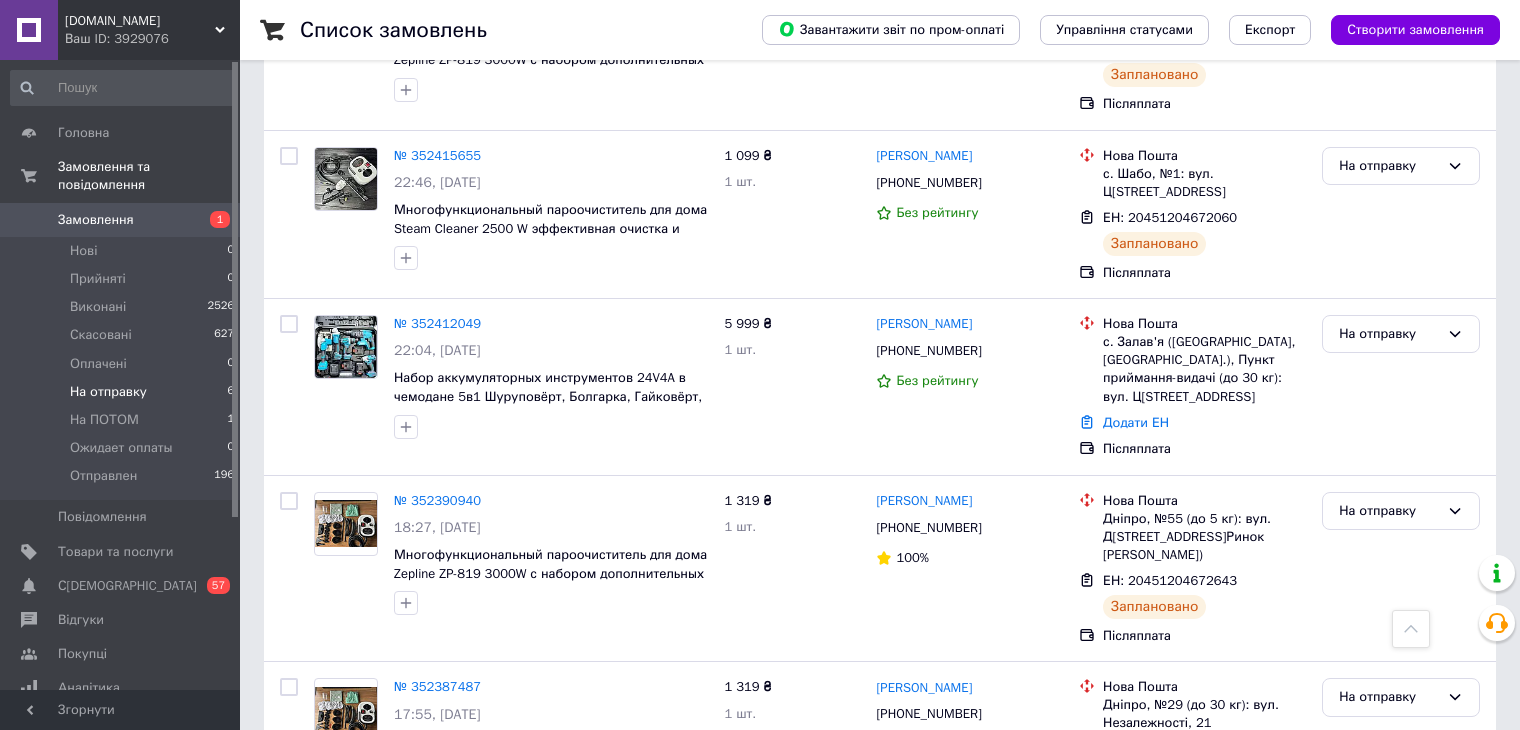 scroll, scrollTop: 668, scrollLeft: 0, axis: vertical 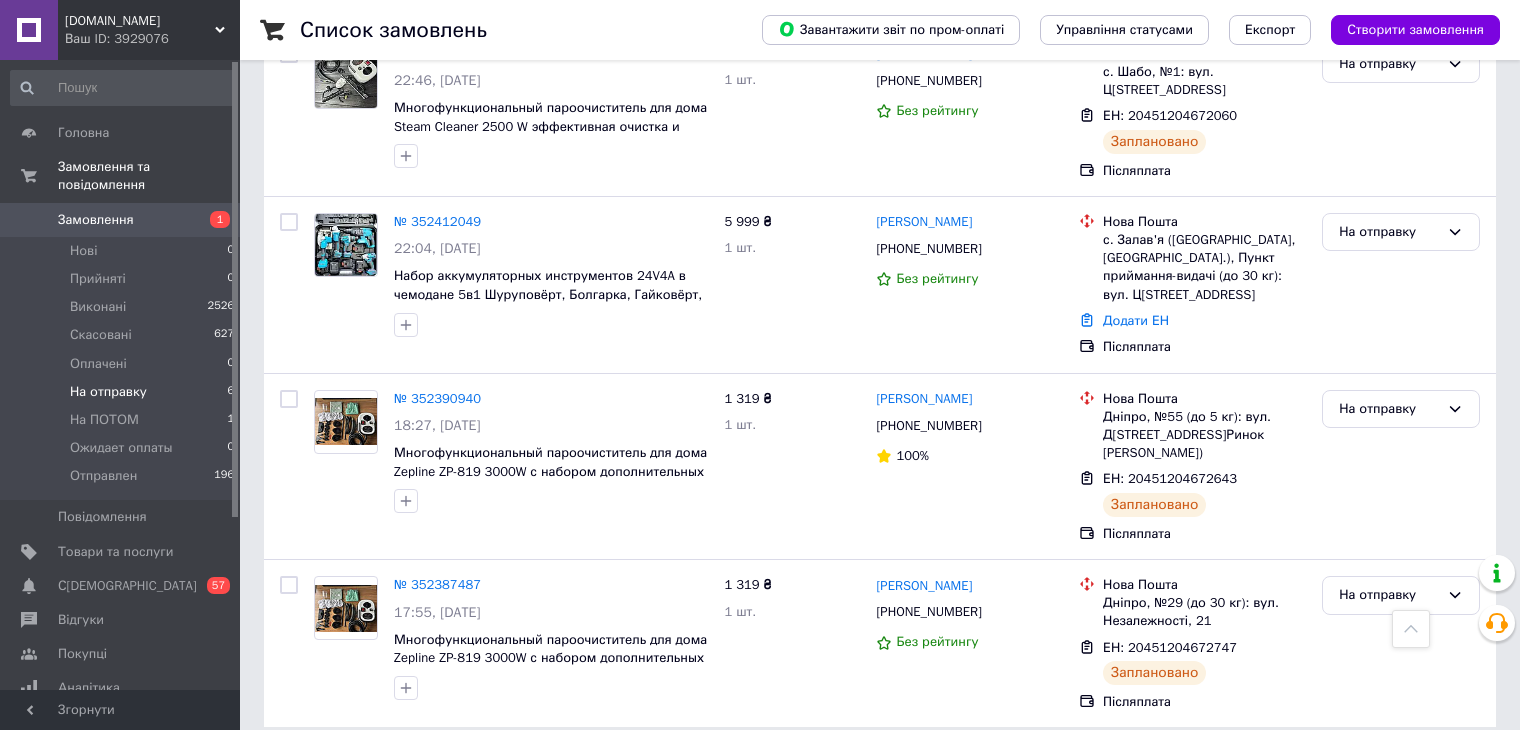 click on "Замовлення" at bounding box center (121, 220) 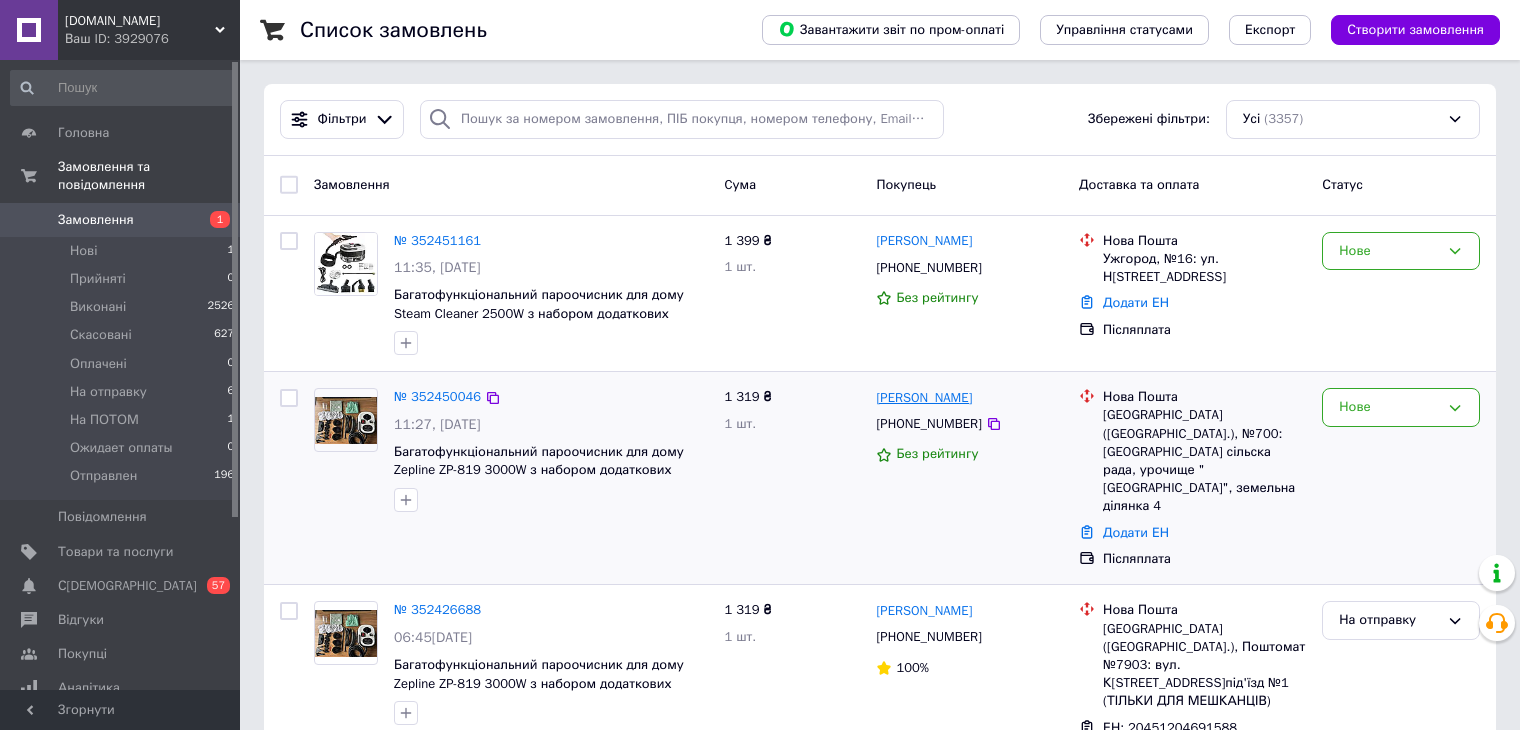 click on "[PERSON_NAME]" at bounding box center [924, 398] 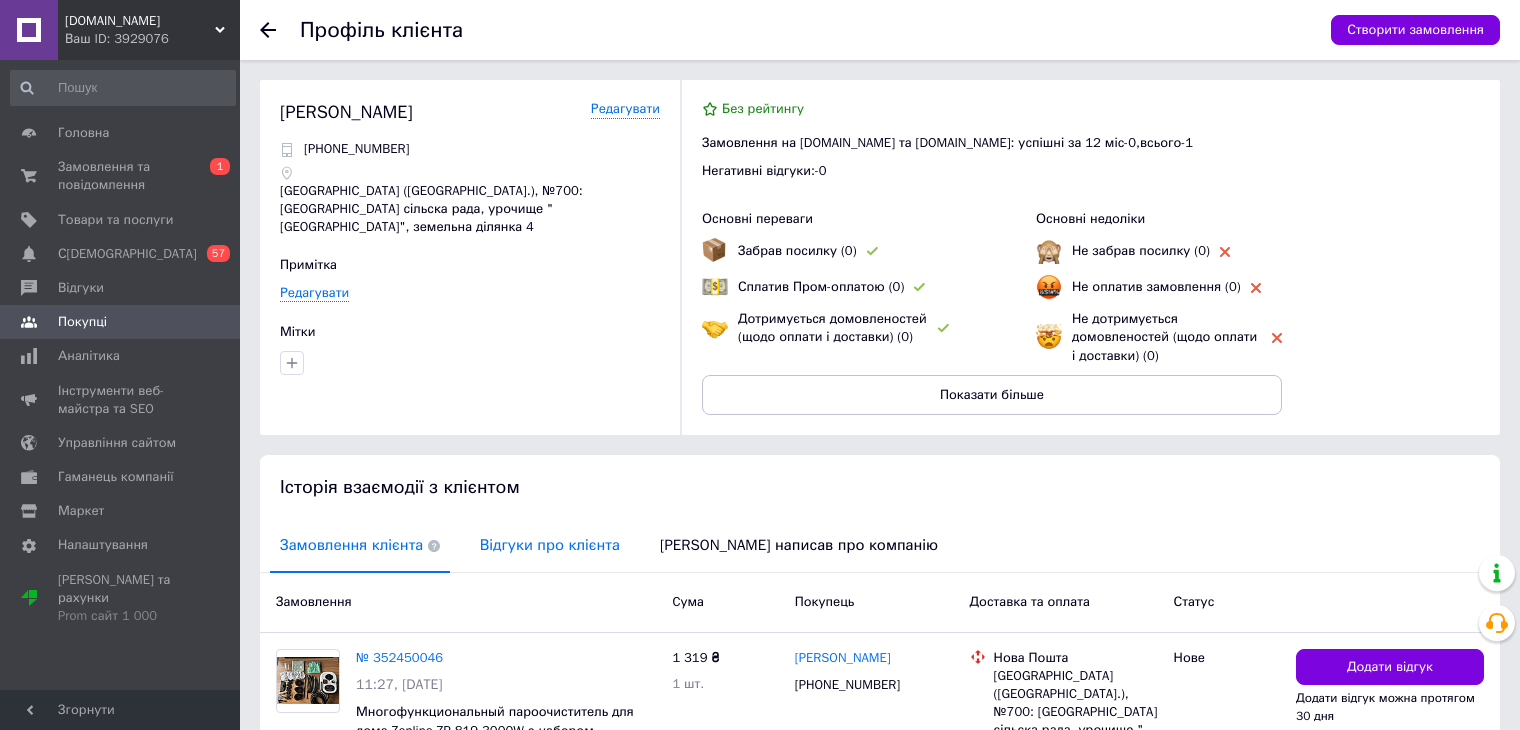 click on "Відгуки про клієнта" at bounding box center (550, 545) 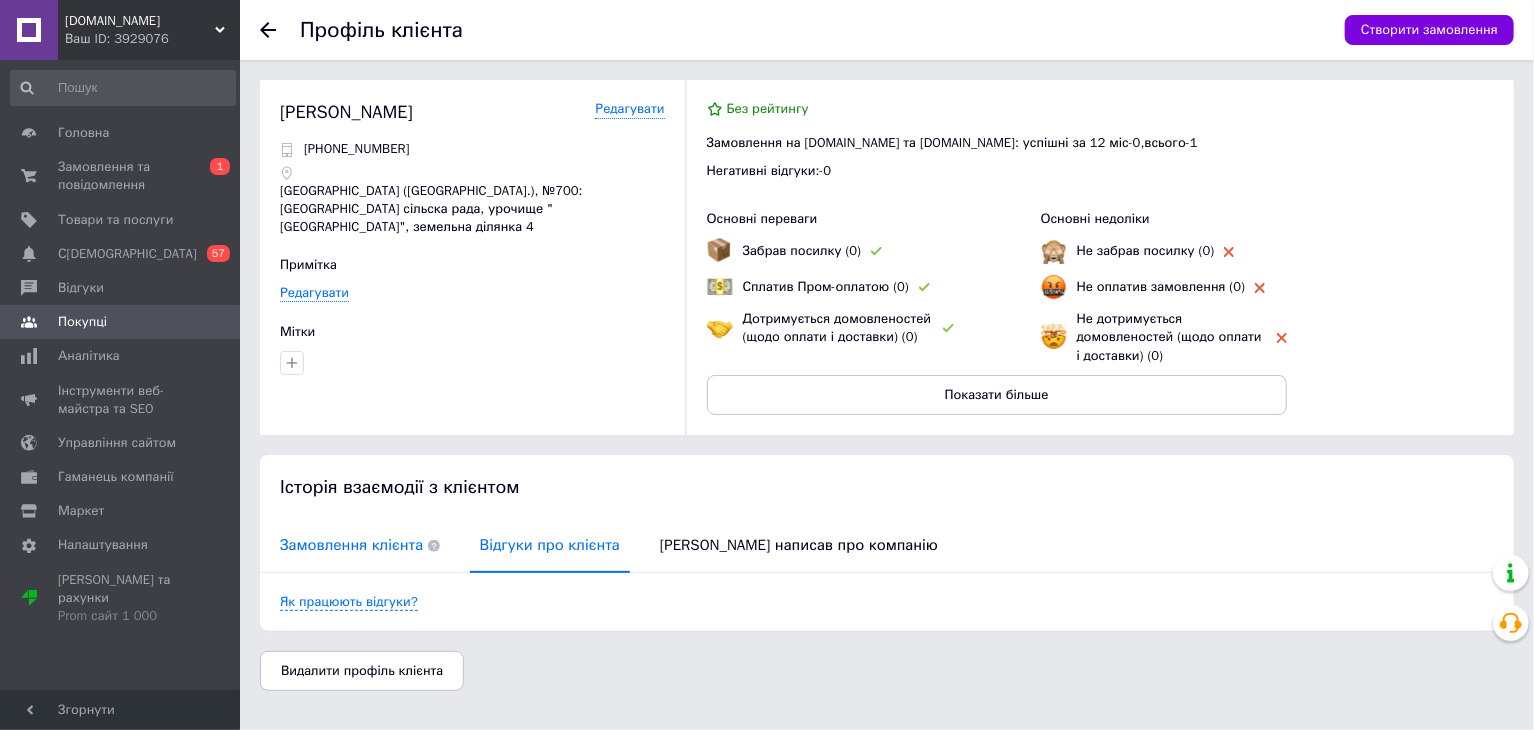 click on "Замовлення клієнта" at bounding box center [360, 545] 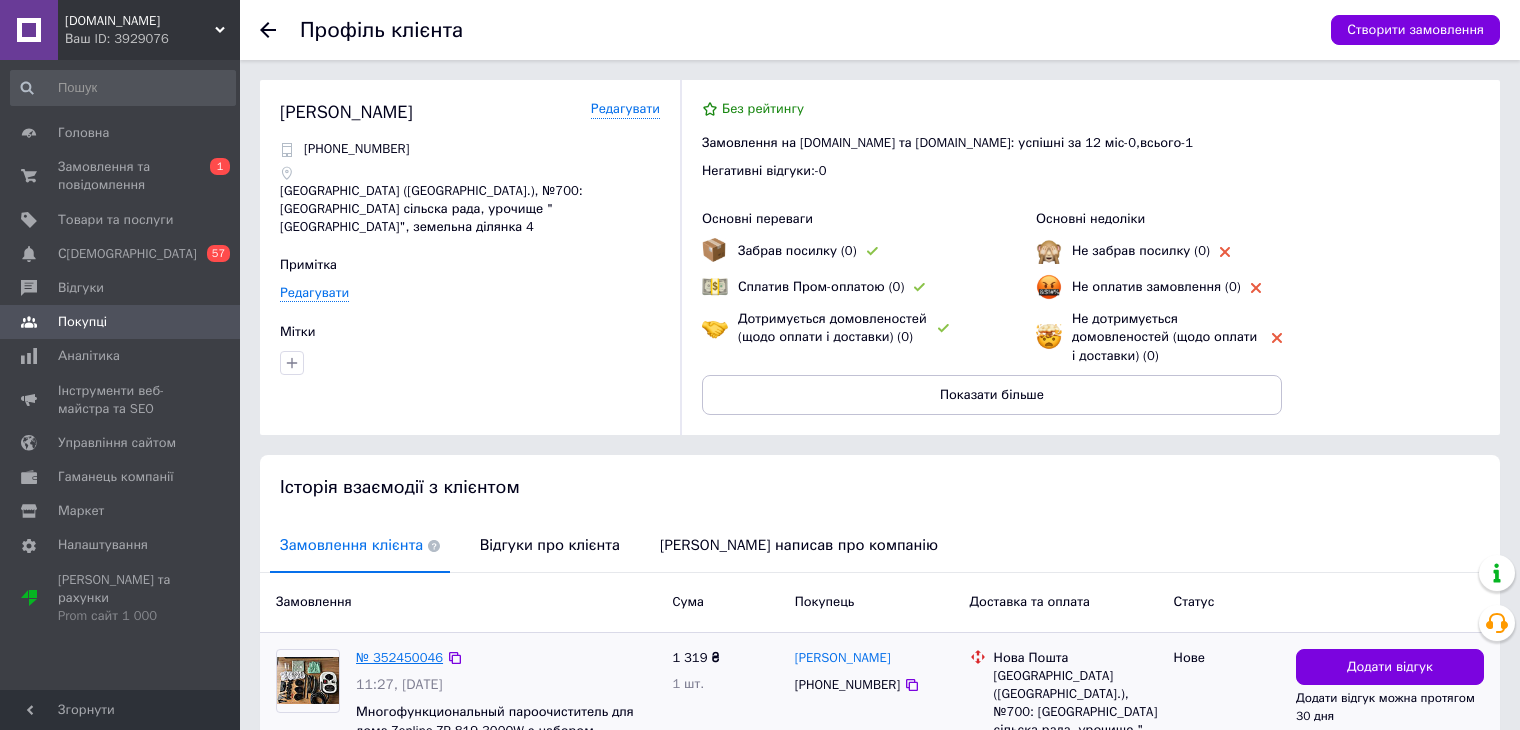 click on "№ 352450046" at bounding box center [399, 657] 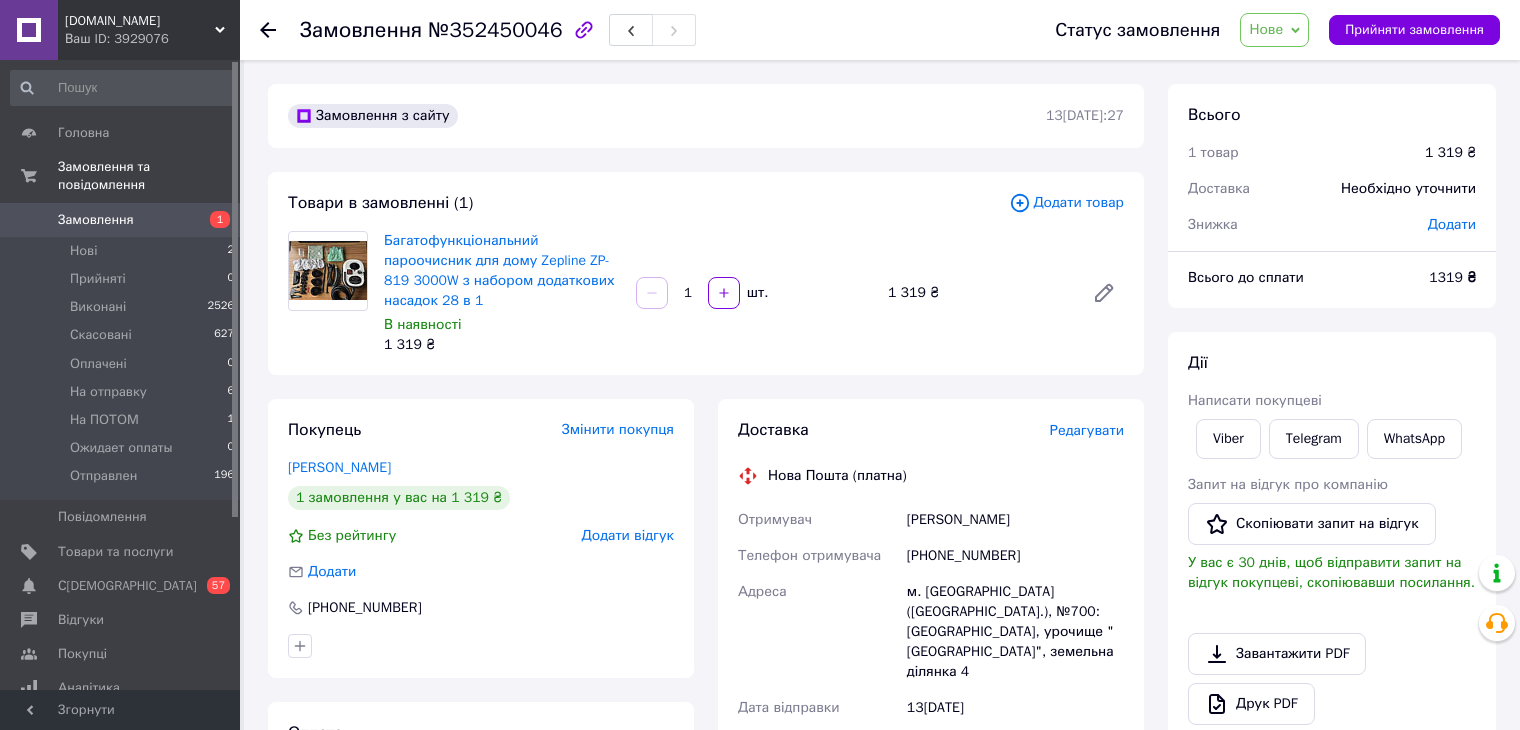 click on "Нове" at bounding box center [1266, 29] 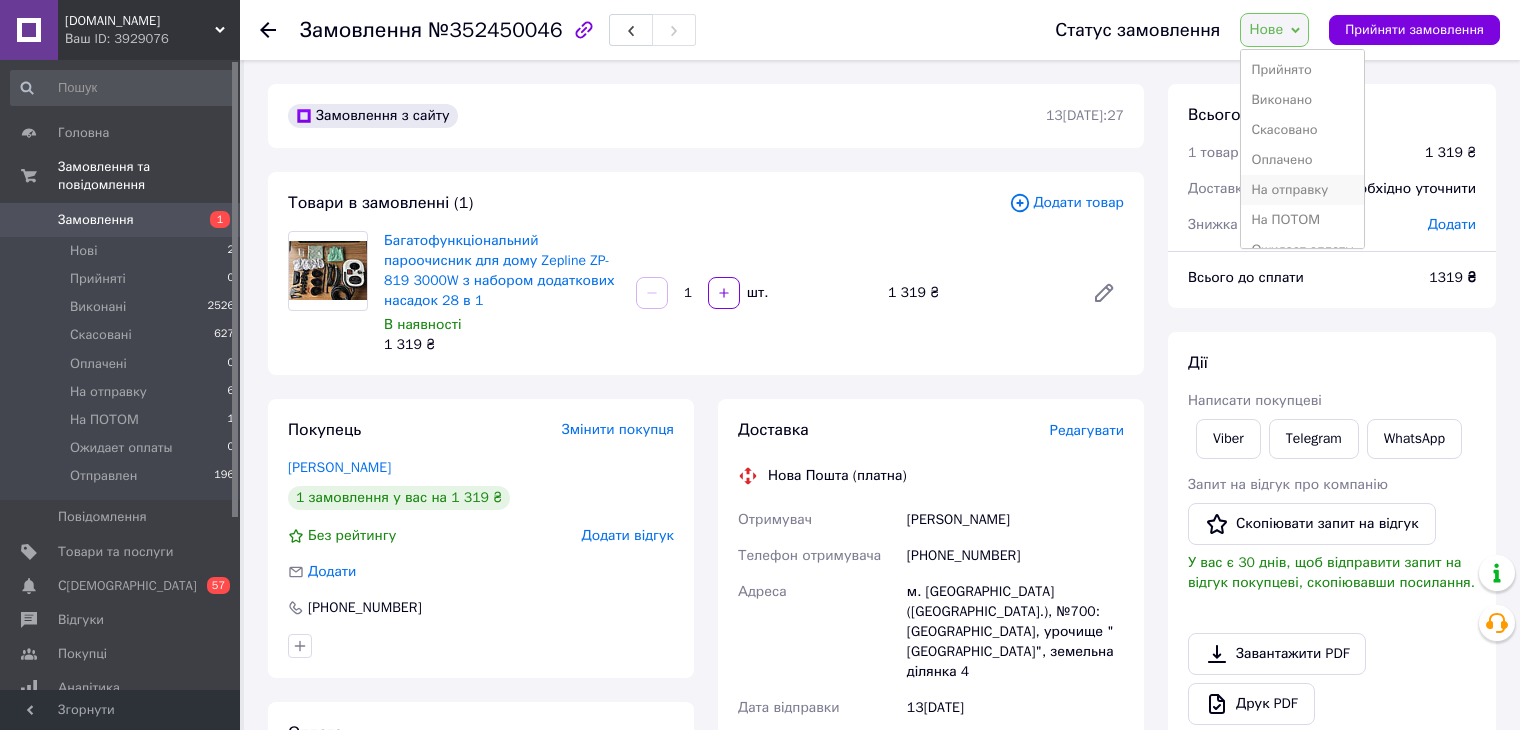 click on "На отправку" at bounding box center (1302, 190) 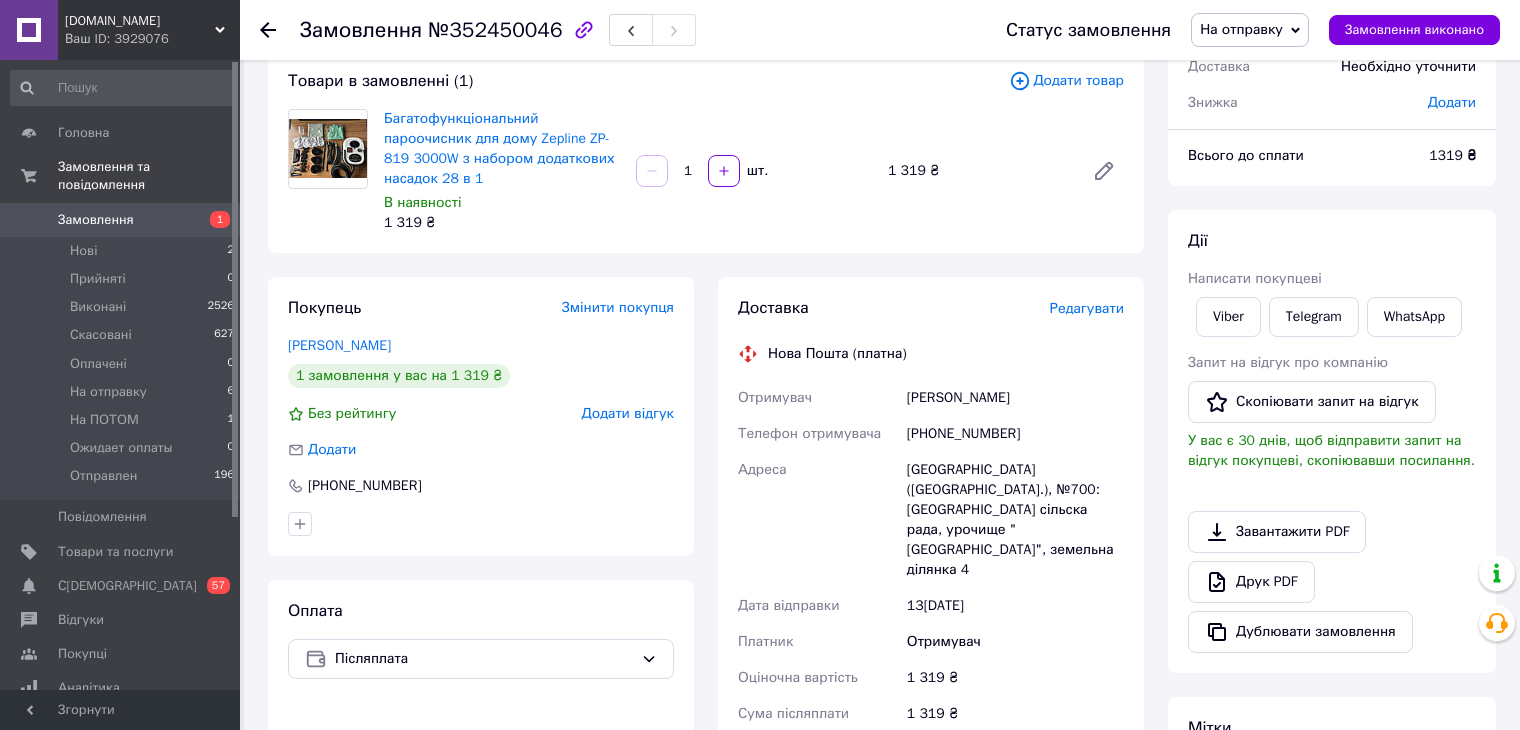 scroll, scrollTop: 124, scrollLeft: 0, axis: vertical 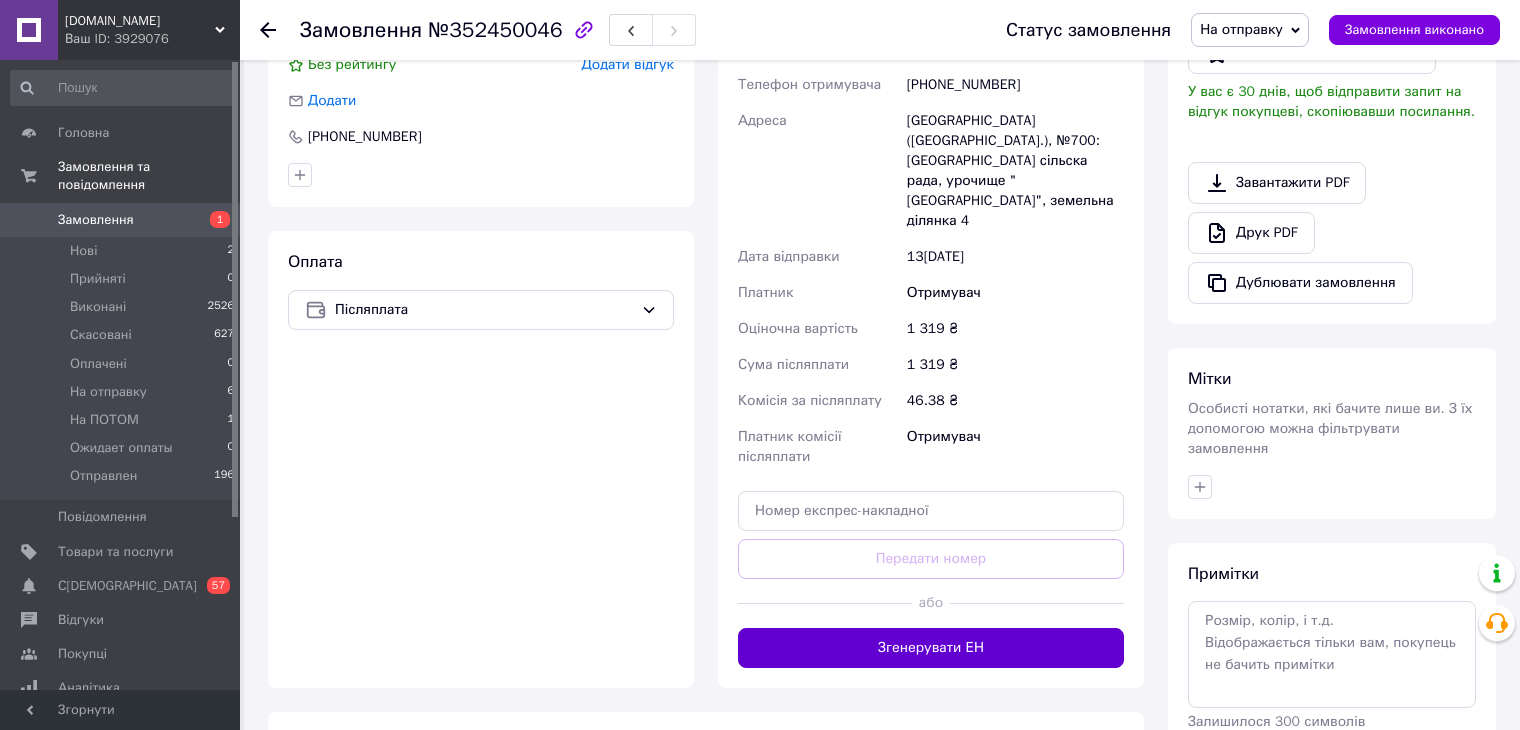 click on "Згенерувати ЕН" at bounding box center [931, 648] 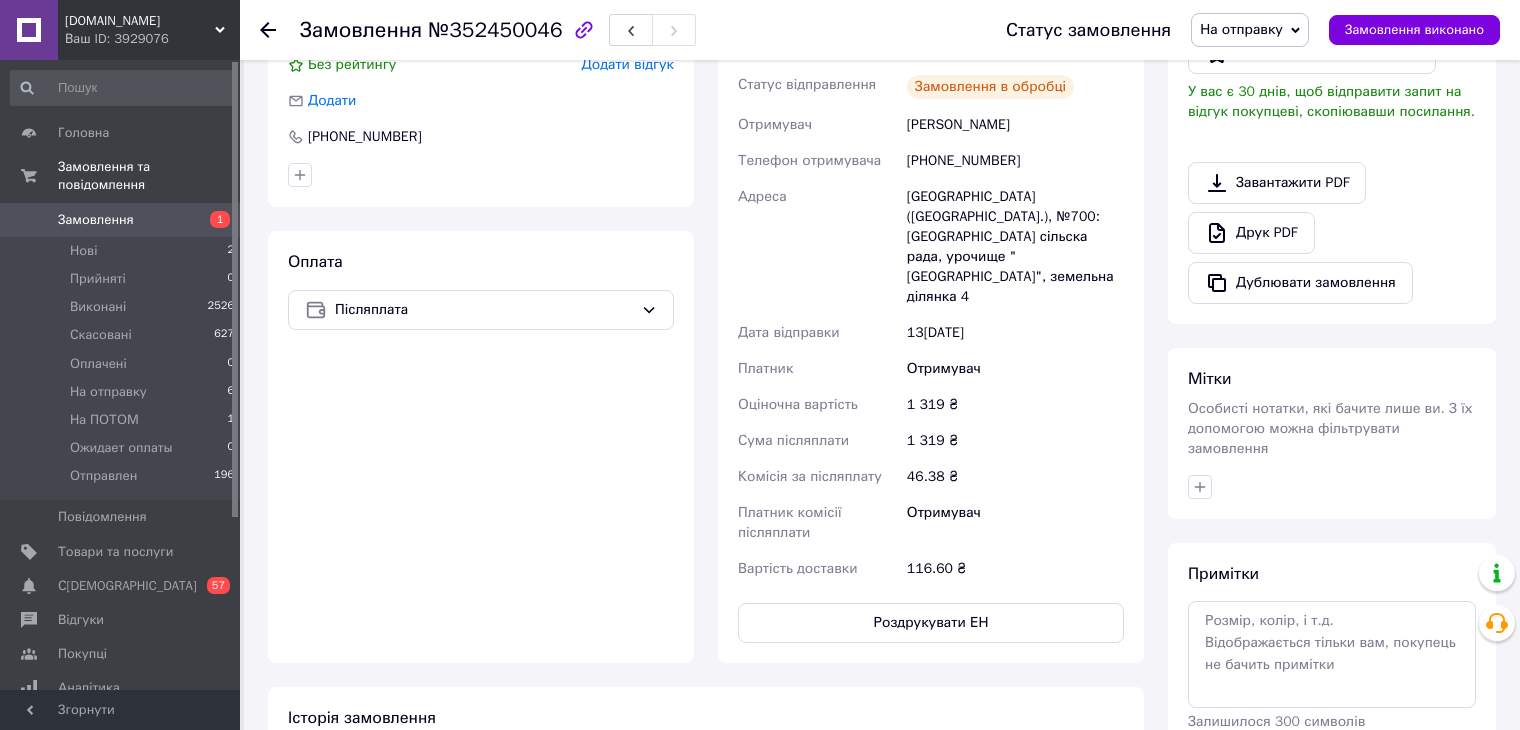 click on "Замовлення 1" at bounding box center [123, 220] 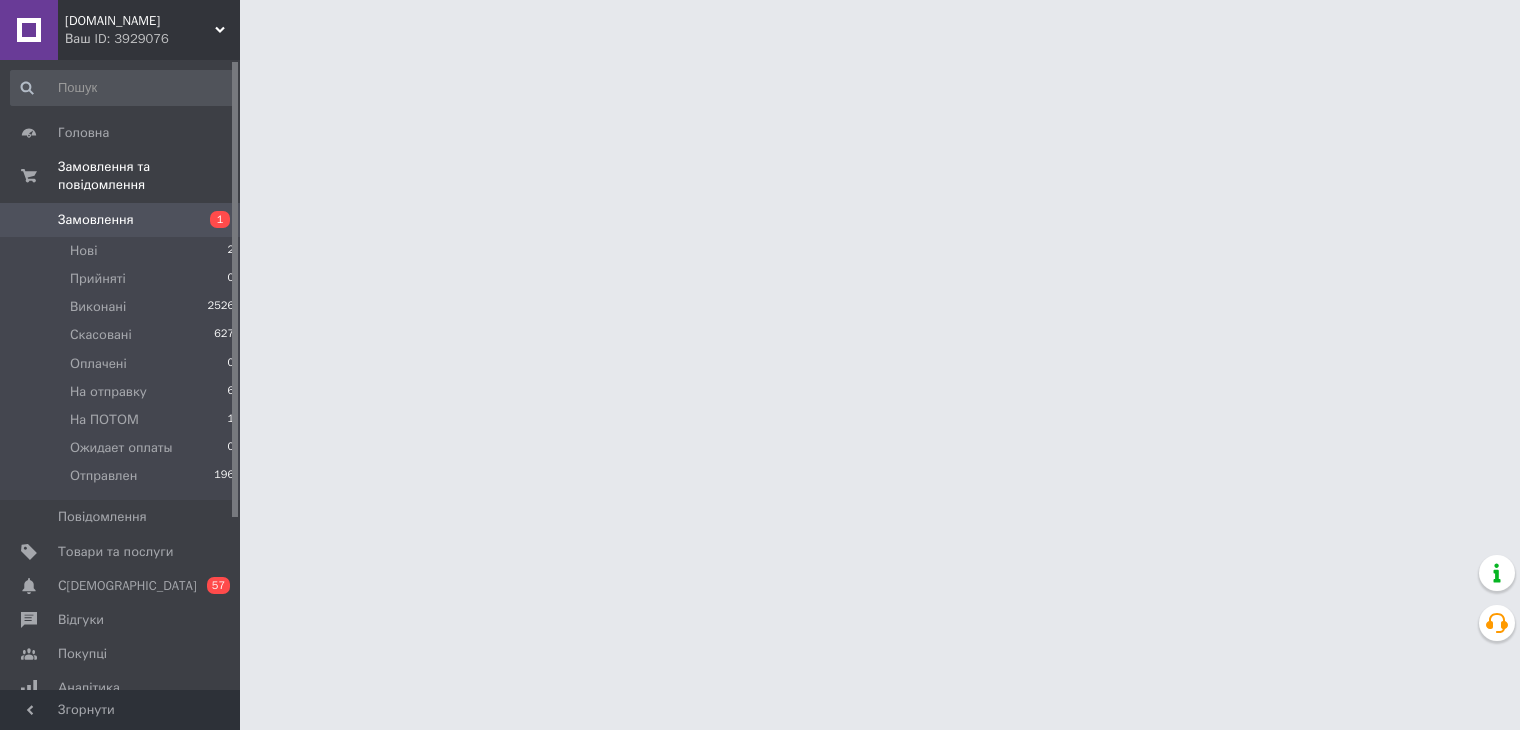scroll, scrollTop: 0, scrollLeft: 0, axis: both 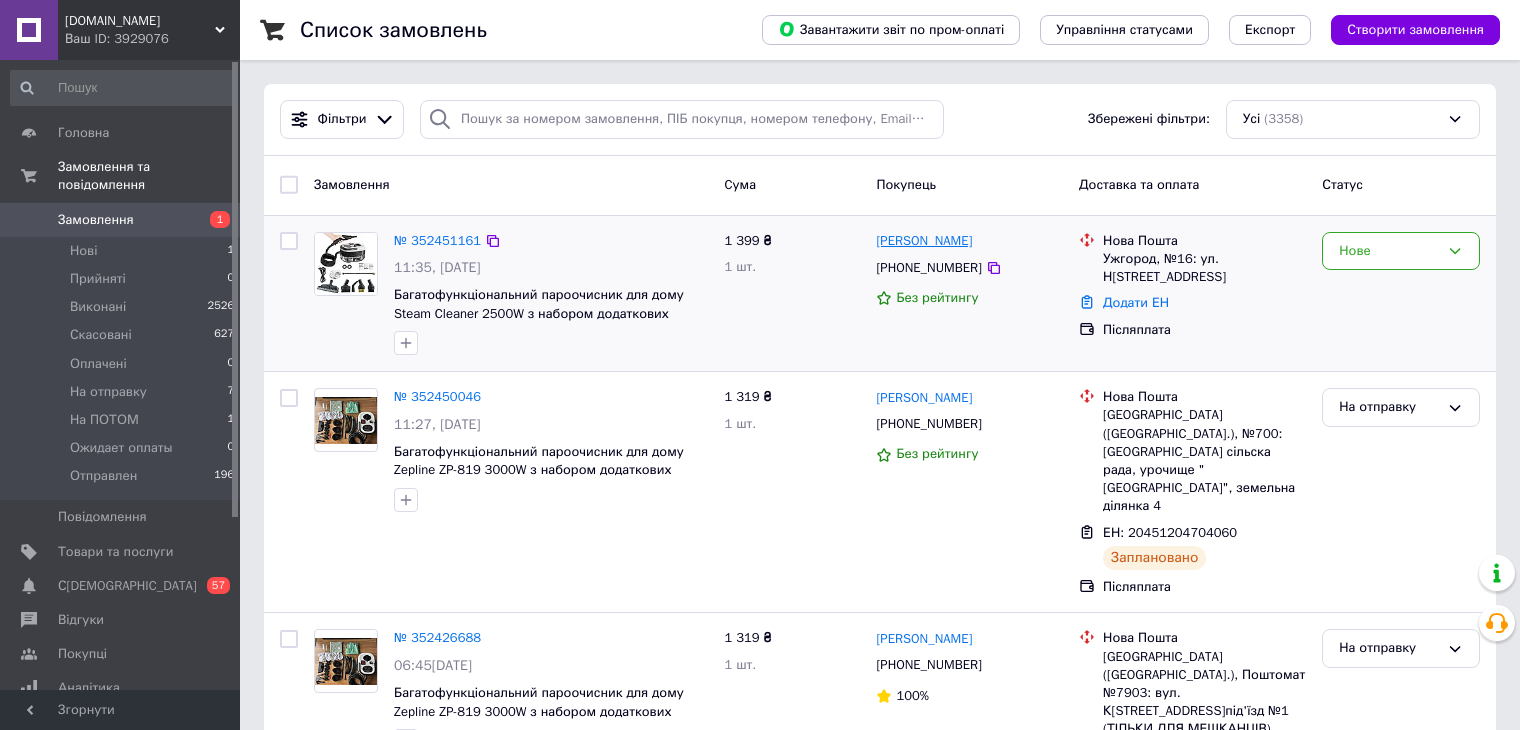 click on "[PERSON_NAME]" at bounding box center [924, 241] 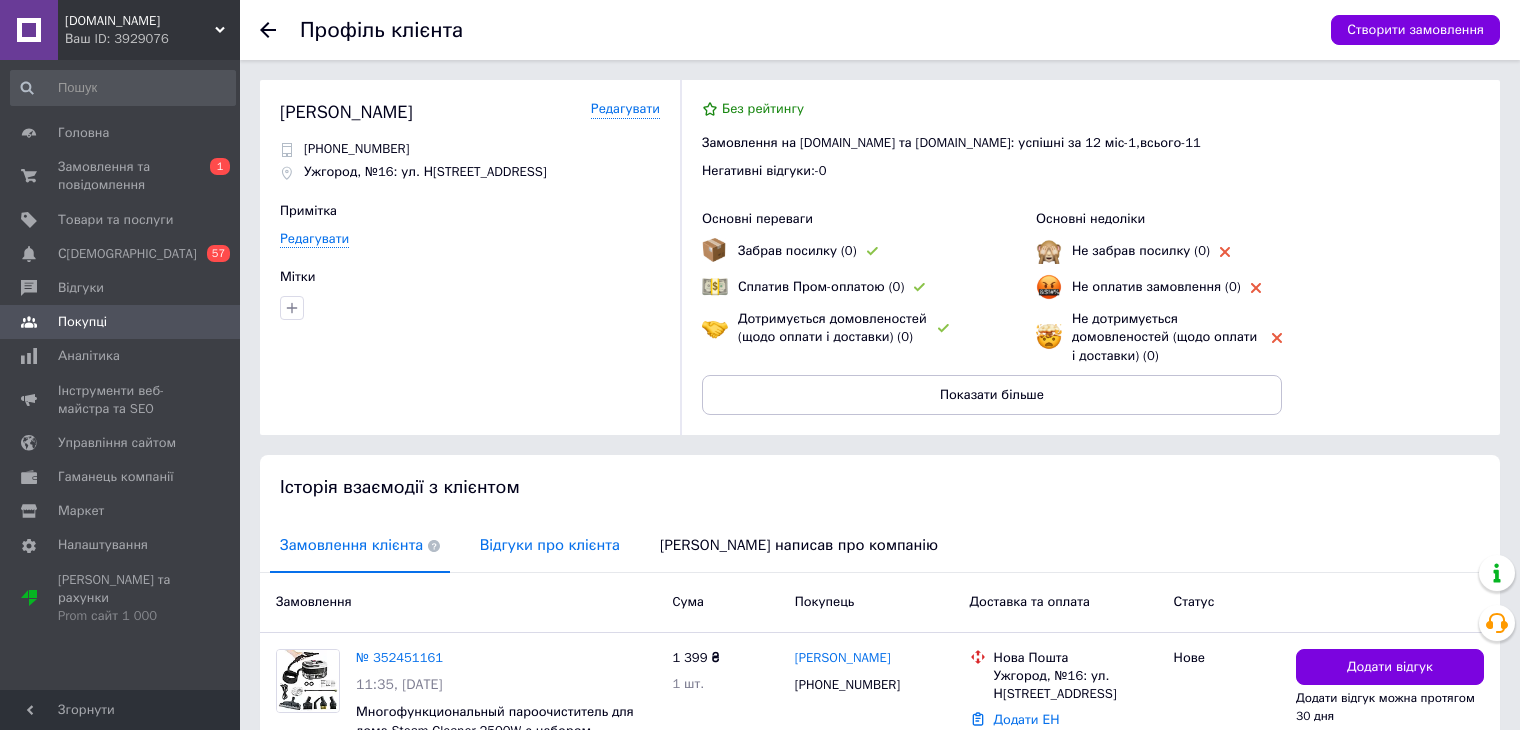 click on "Відгуки про клієнта" at bounding box center [550, 545] 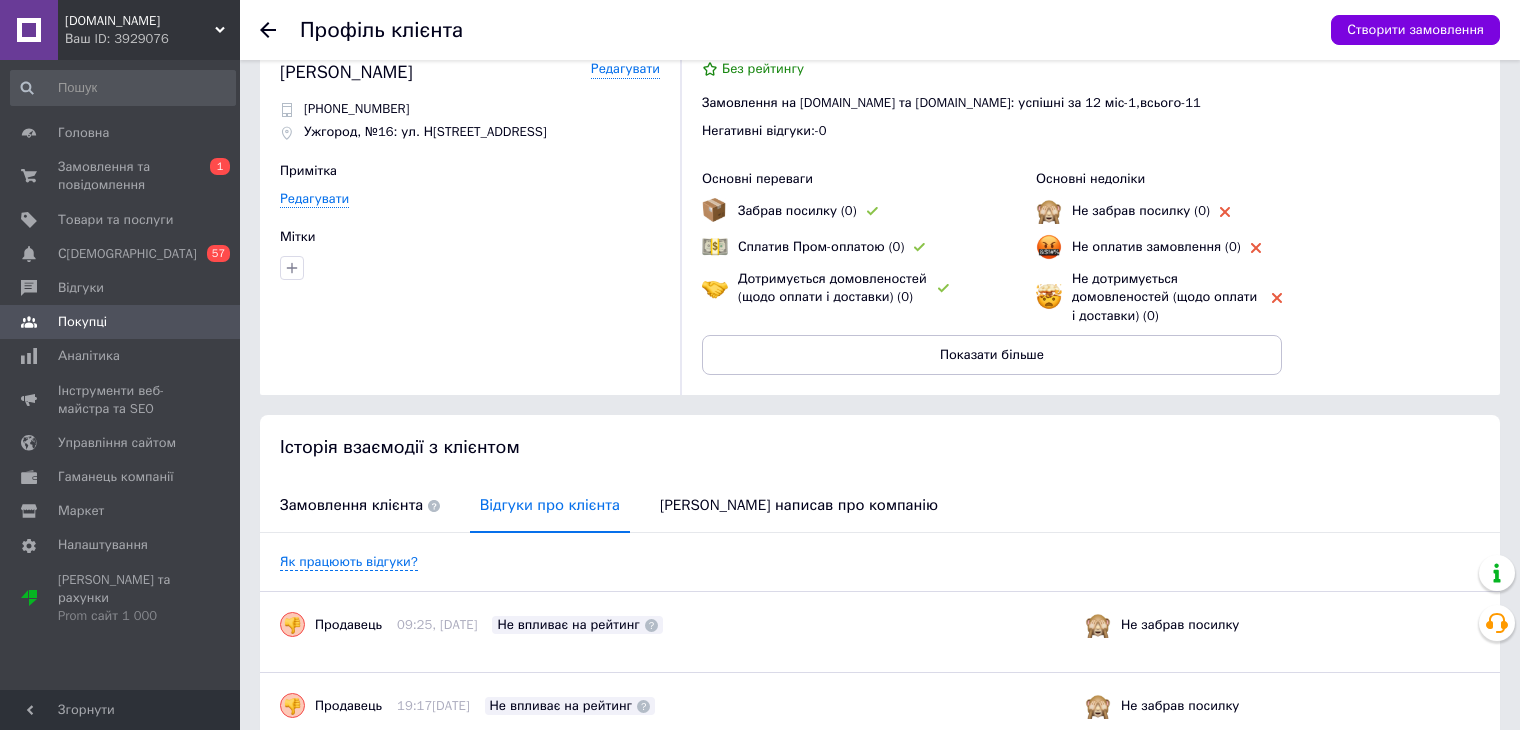 scroll, scrollTop: 141, scrollLeft: 0, axis: vertical 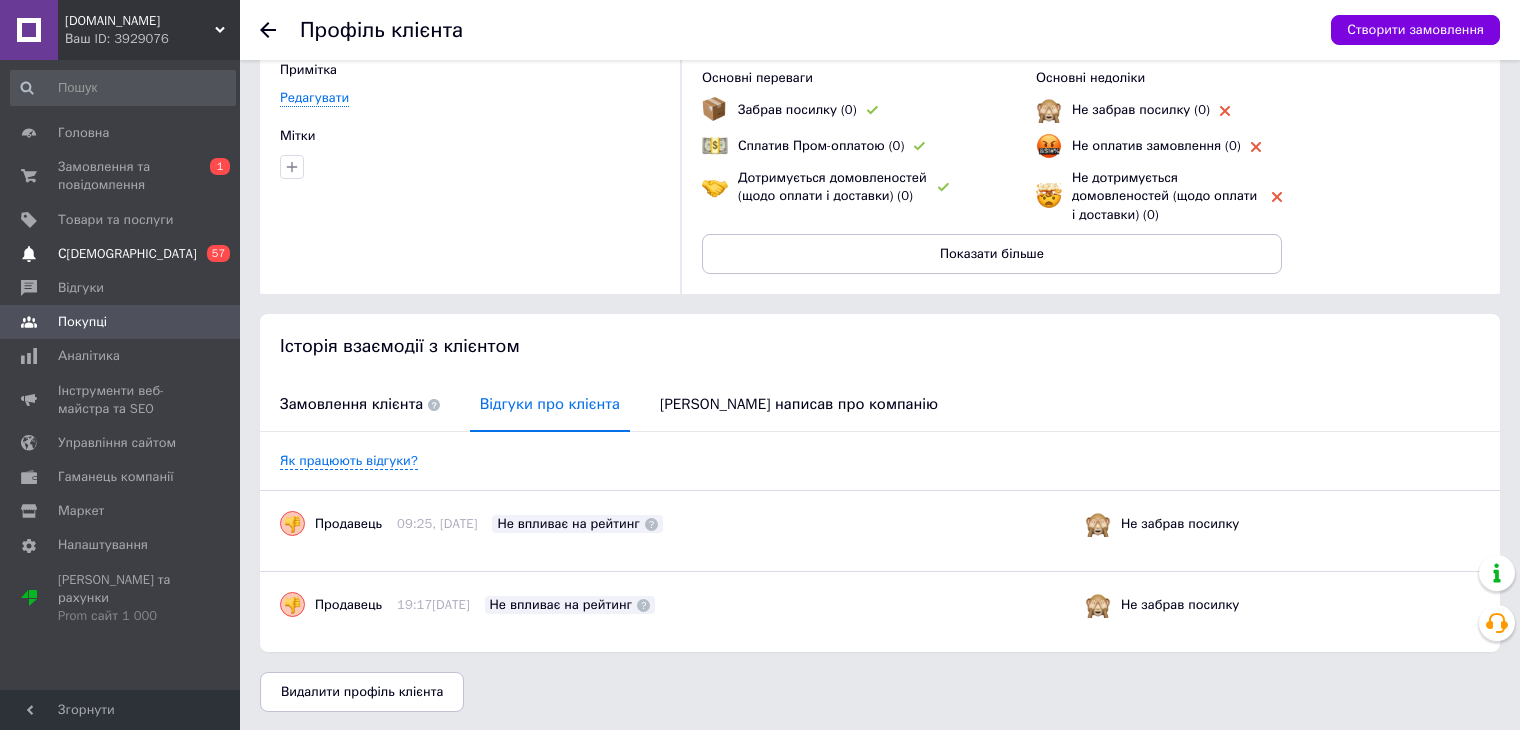 click on "С[DEMOGRAPHIC_DATA]" at bounding box center (121, 254) 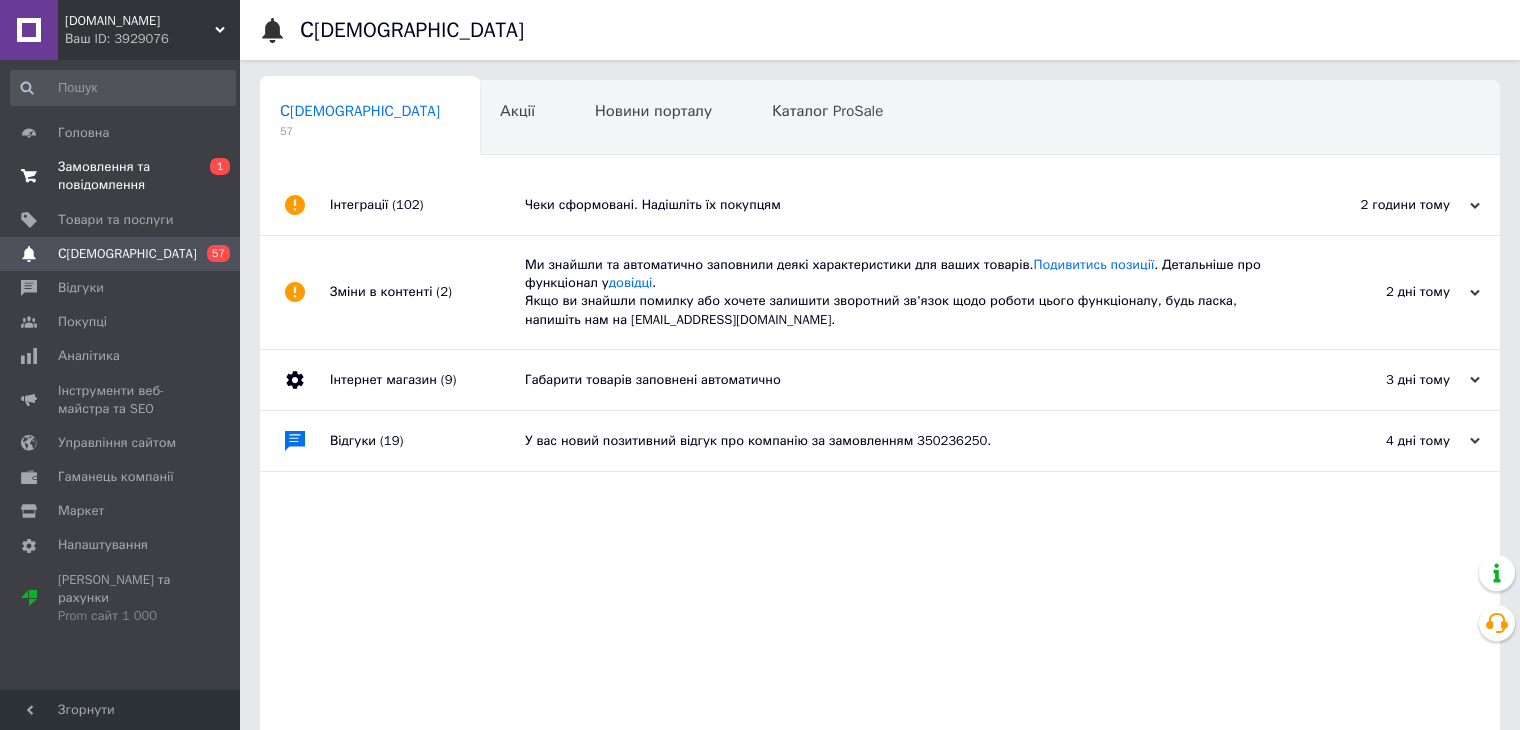 click on "Замовлення та повідомлення" at bounding box center (121, 176) 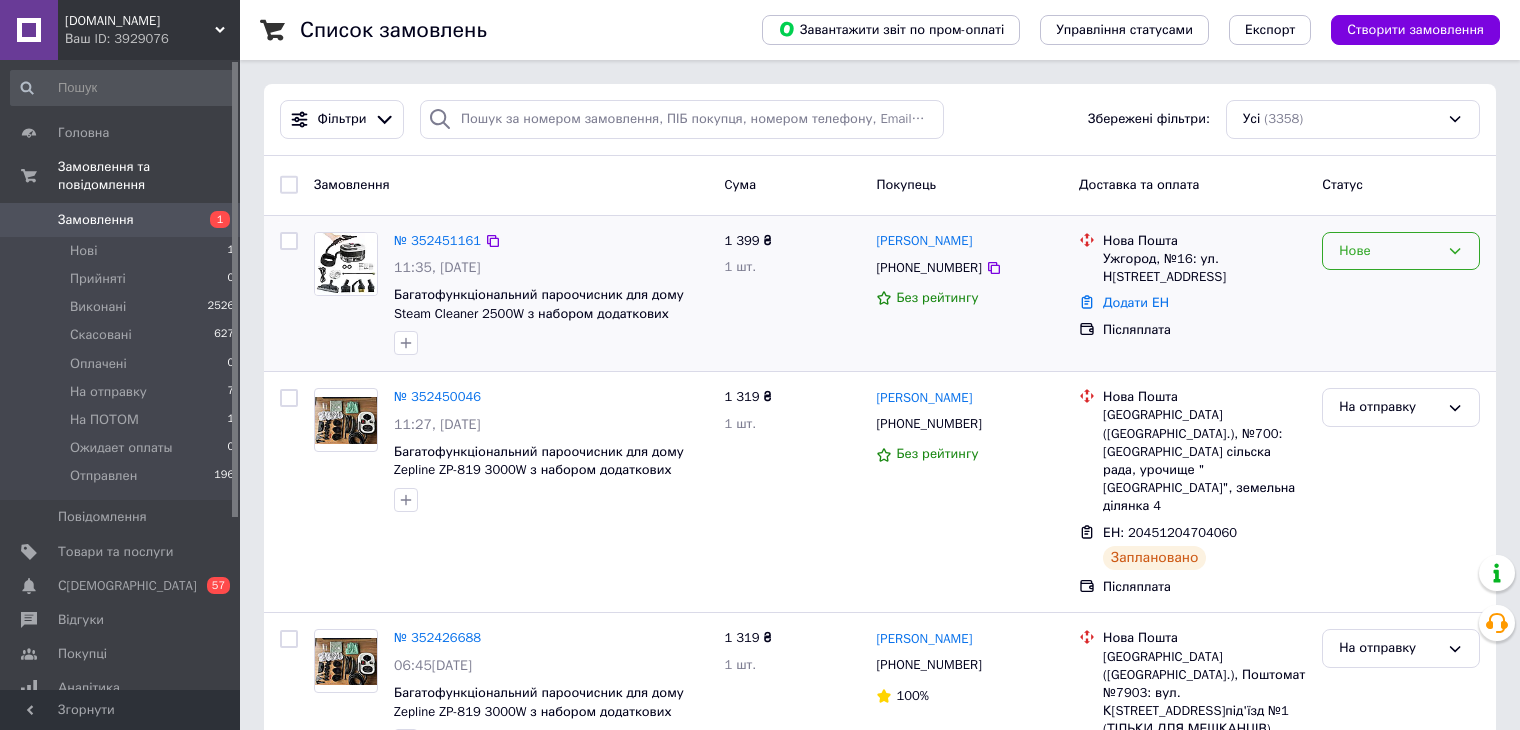 click on "Нове" at bounding box center [1389, 251] 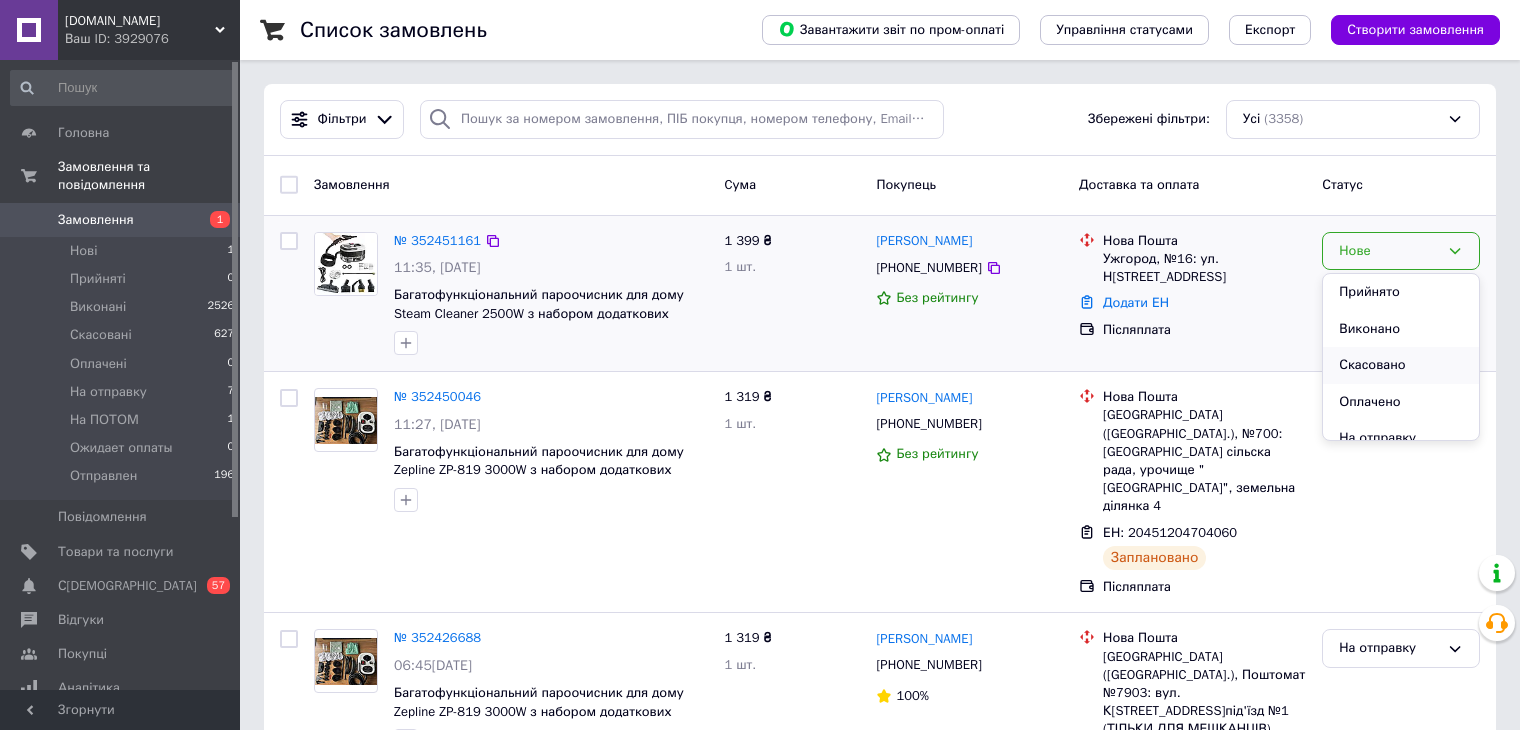 click on "Скасовано" at bounding box center (1401, 365) 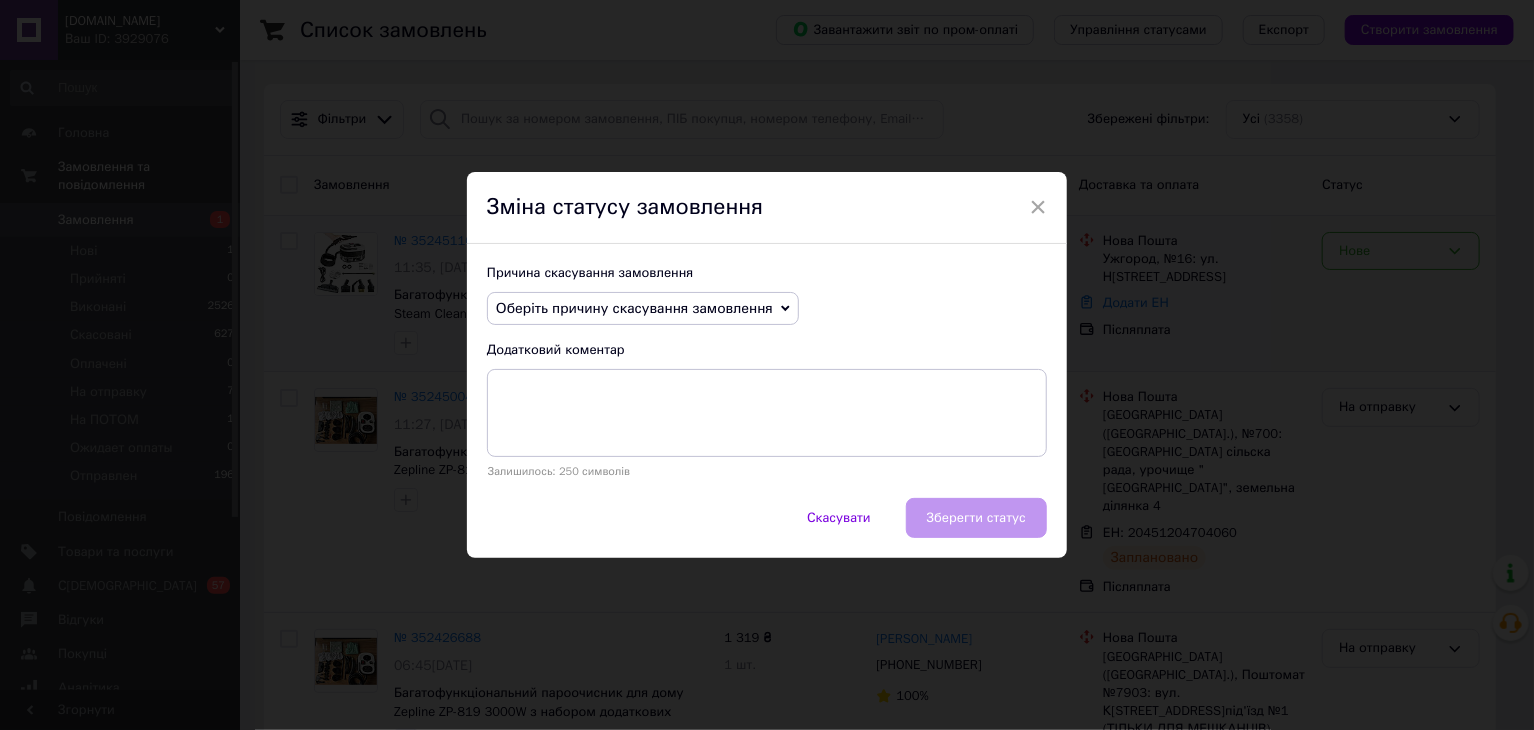 click on "Оберіть причину скасування замовлення" at bounding box center (634, 308) 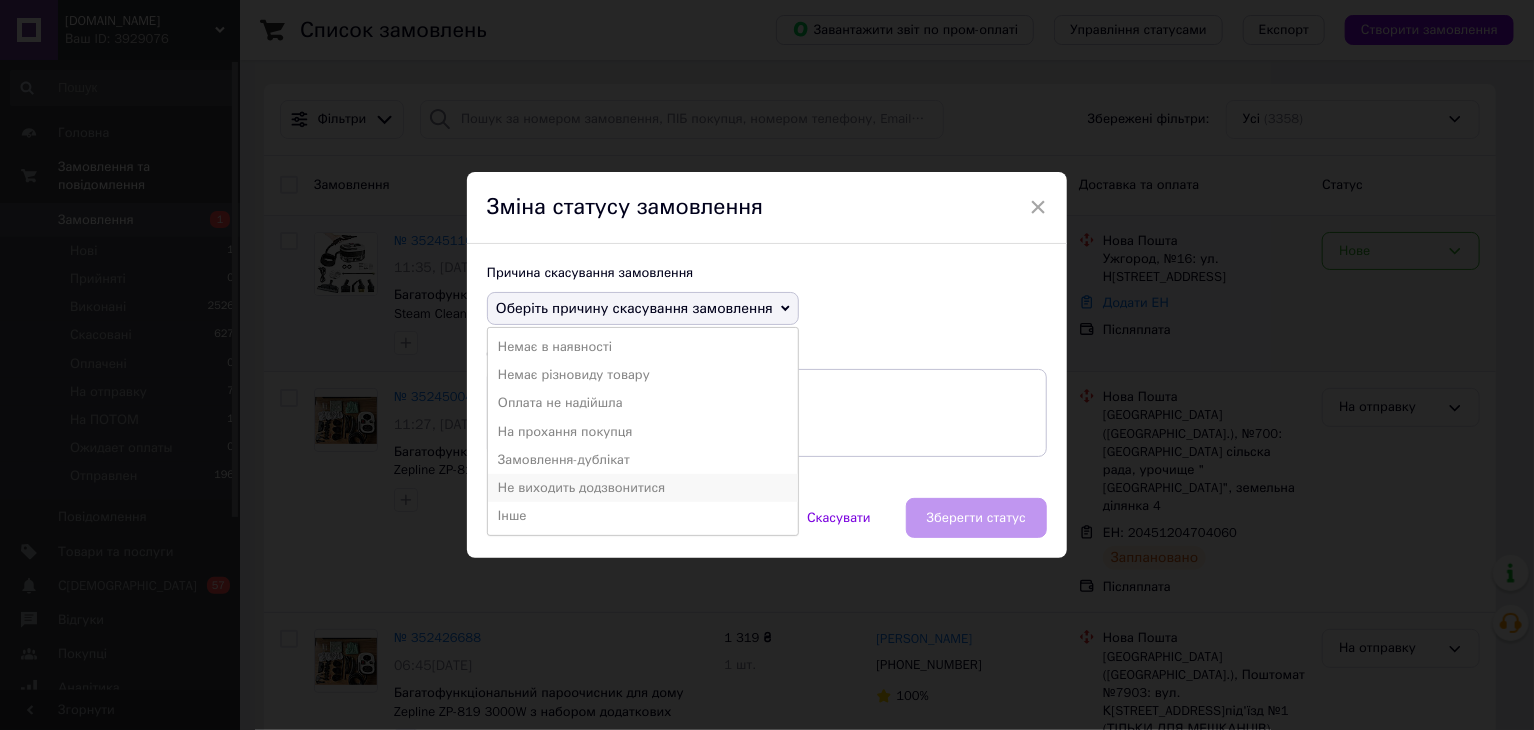 click on "Не виходить додзвонитися" at bounding box center (643, 488) 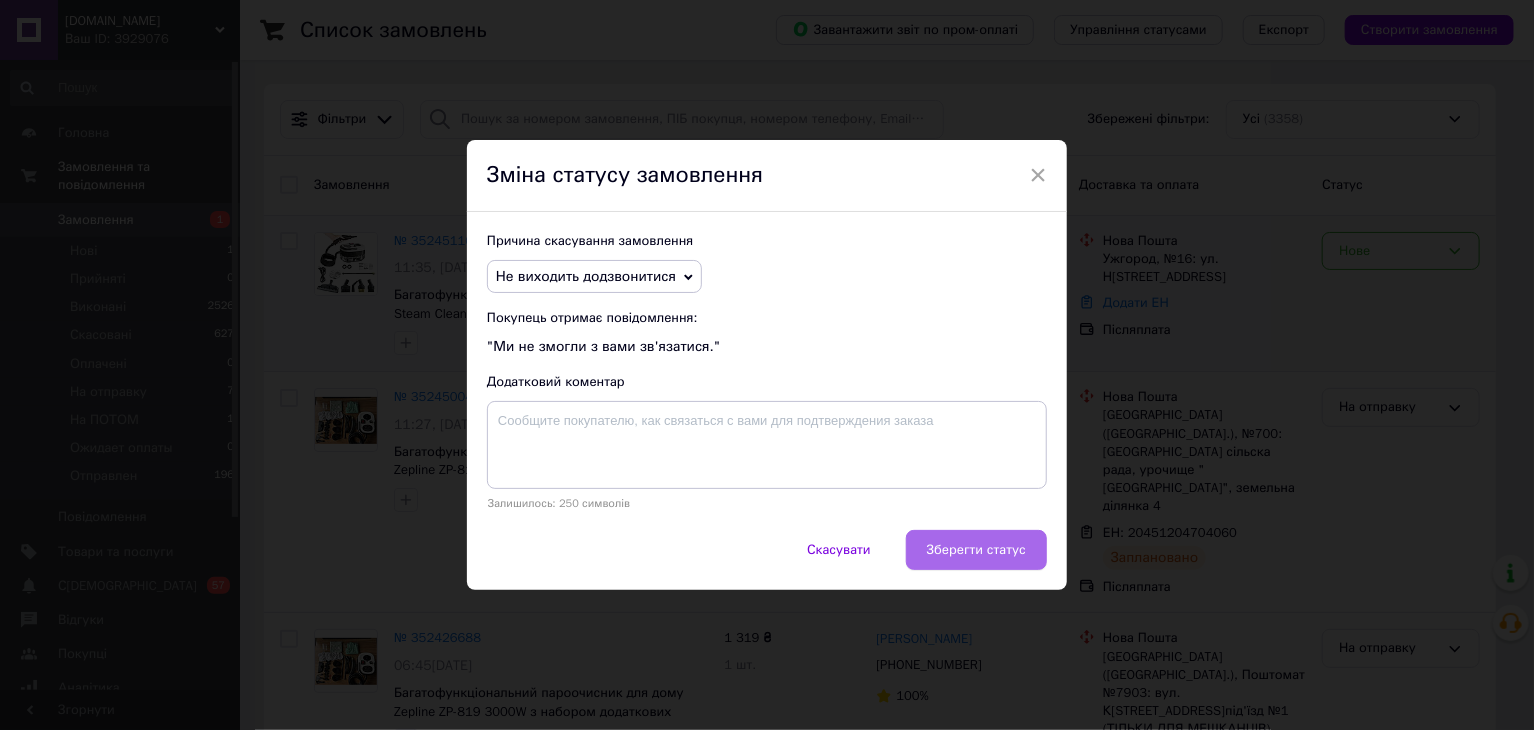 click on "Зберегти статус" at bounding box center (976, 550) 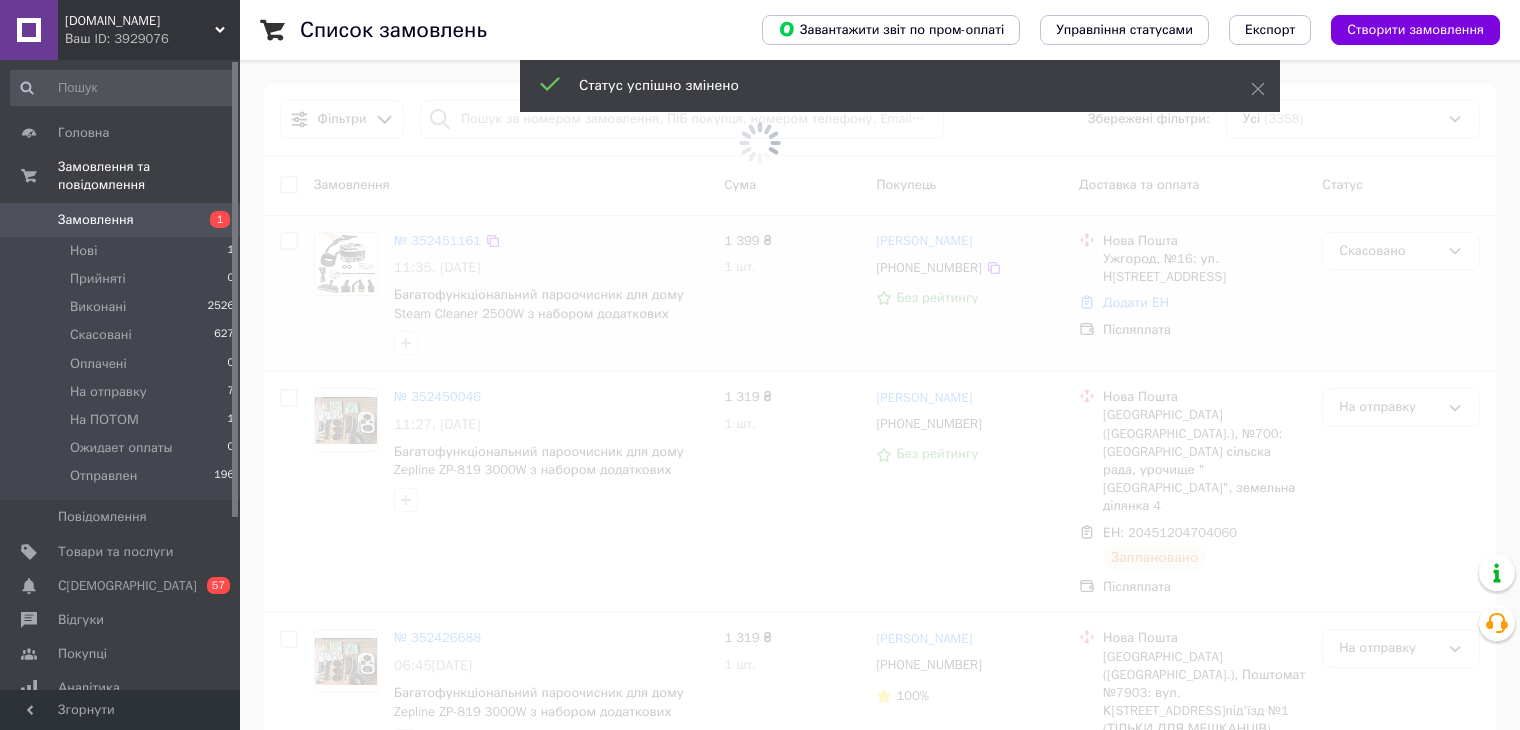 click at bounding box center [760, 142] 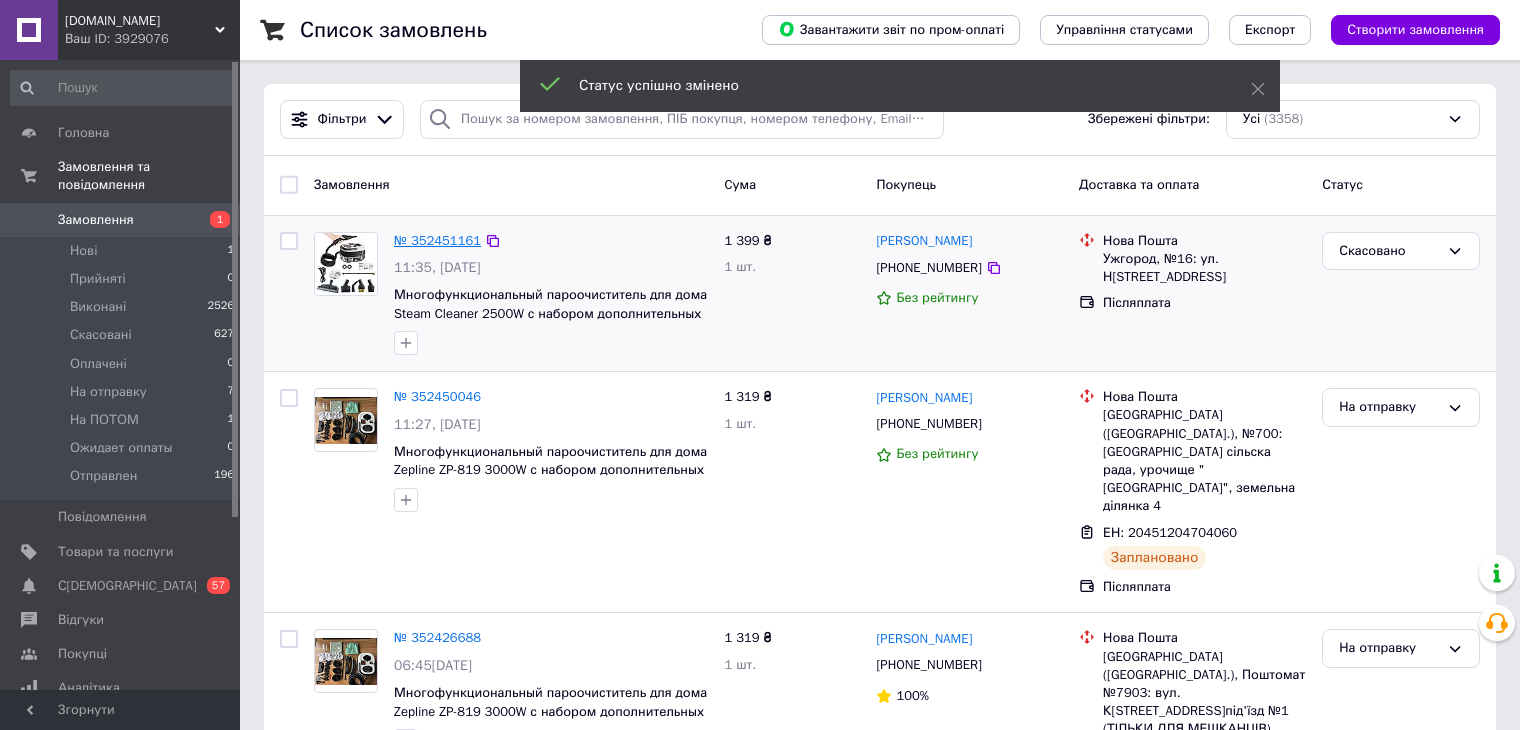 click on "№ 352451161" at bounding box center (437, 240) 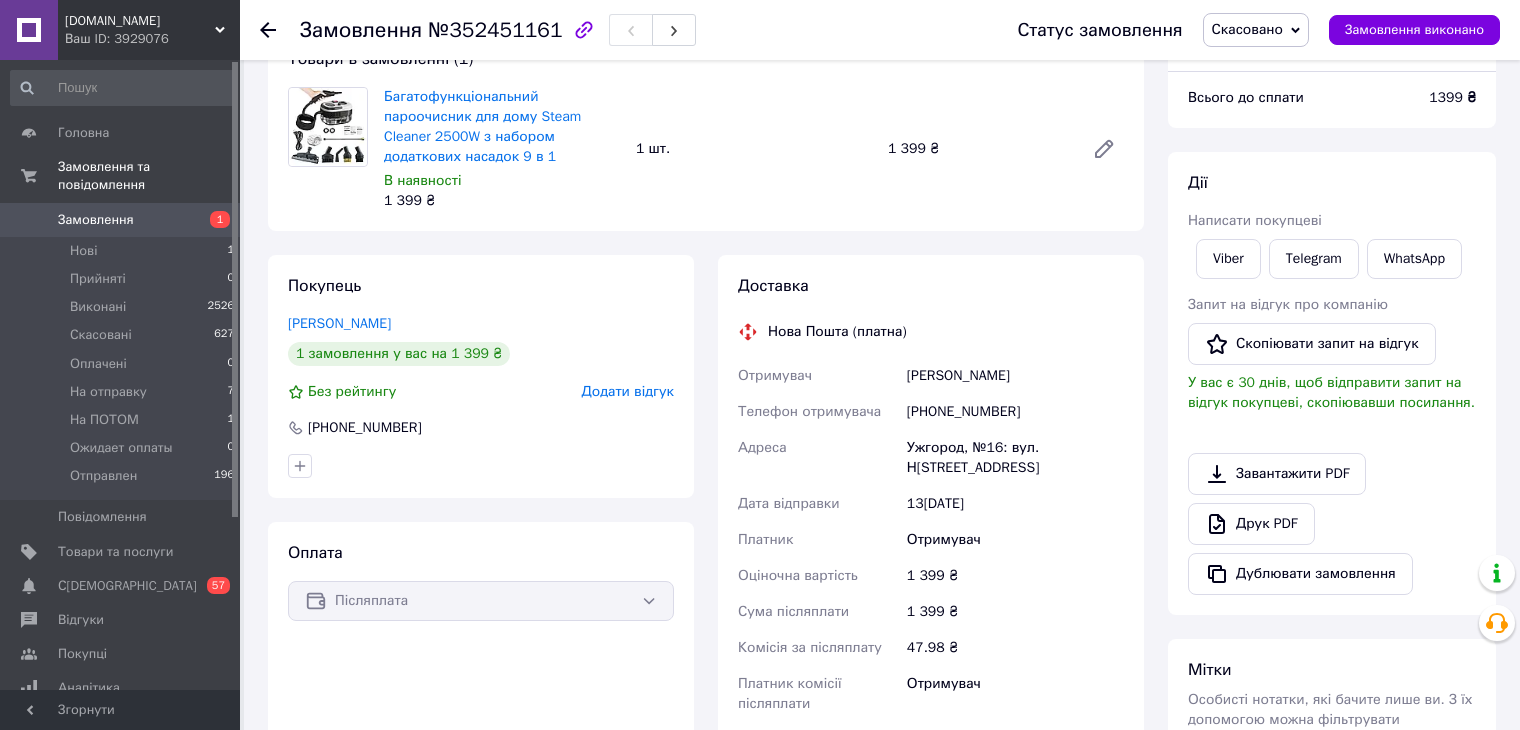 scroll, scrollTop: 0, scrollLeft: 0, axis: both 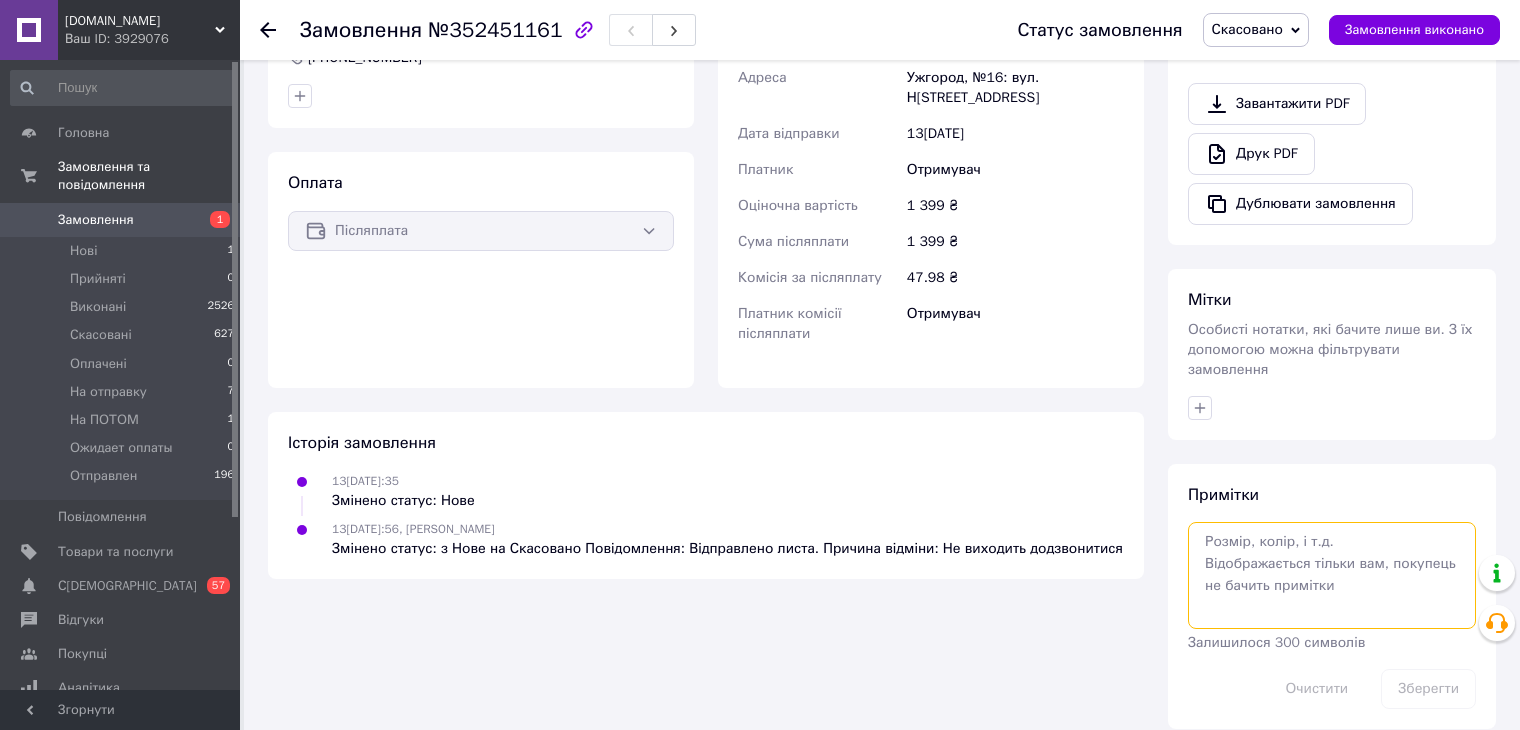 click at bounding box center (1332, 575) 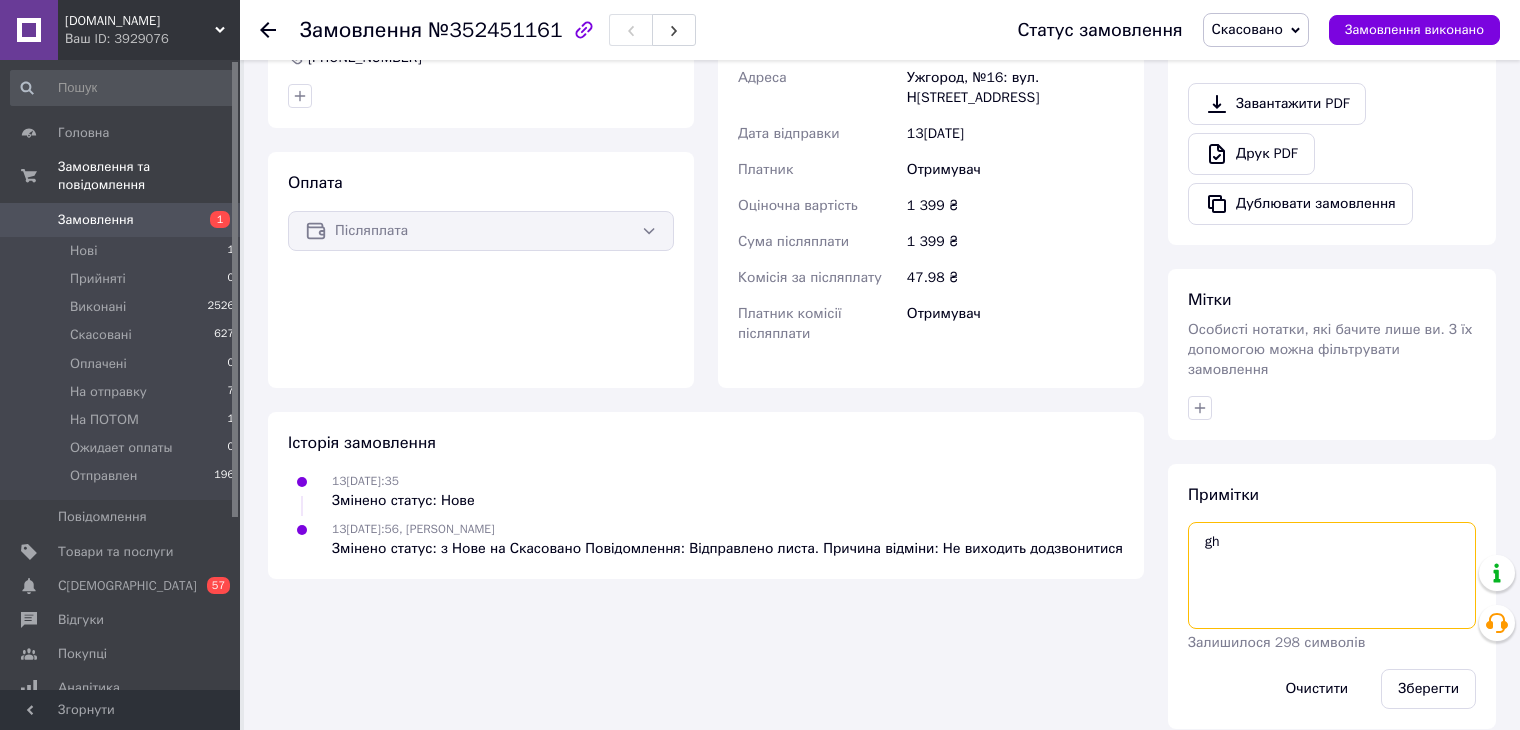 type on "g" 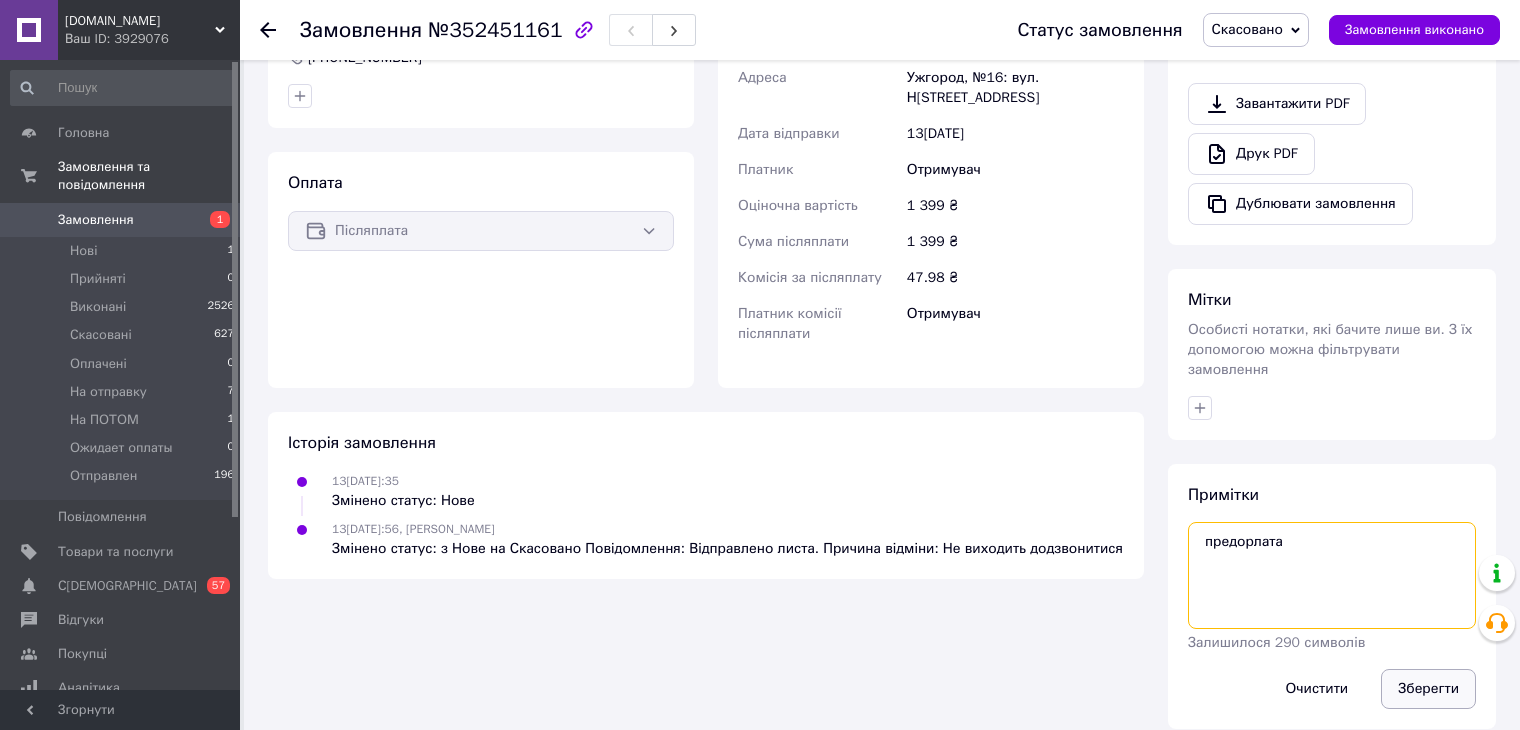 type on "предорлата" 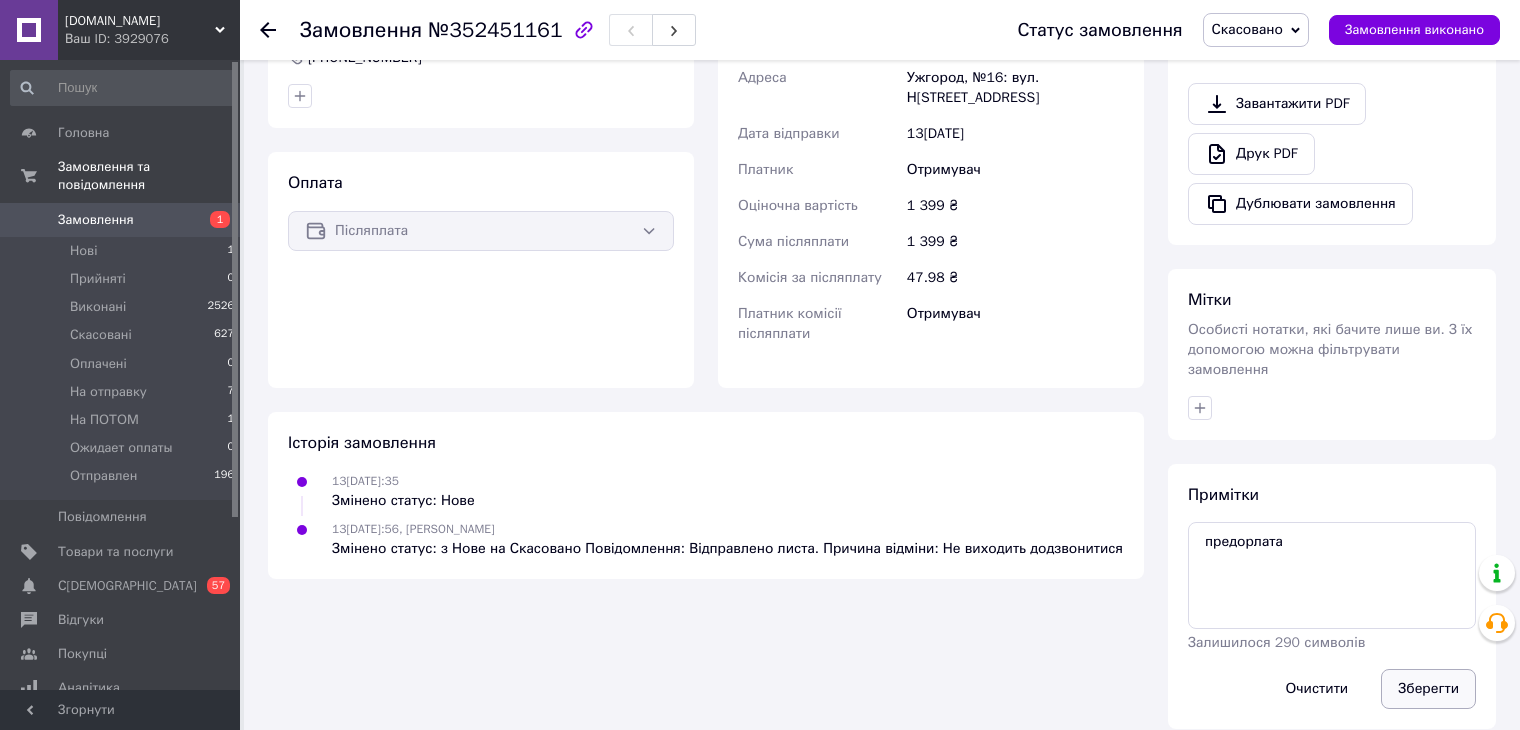 click on "Зберегти" at bounding box center [1428, 689] 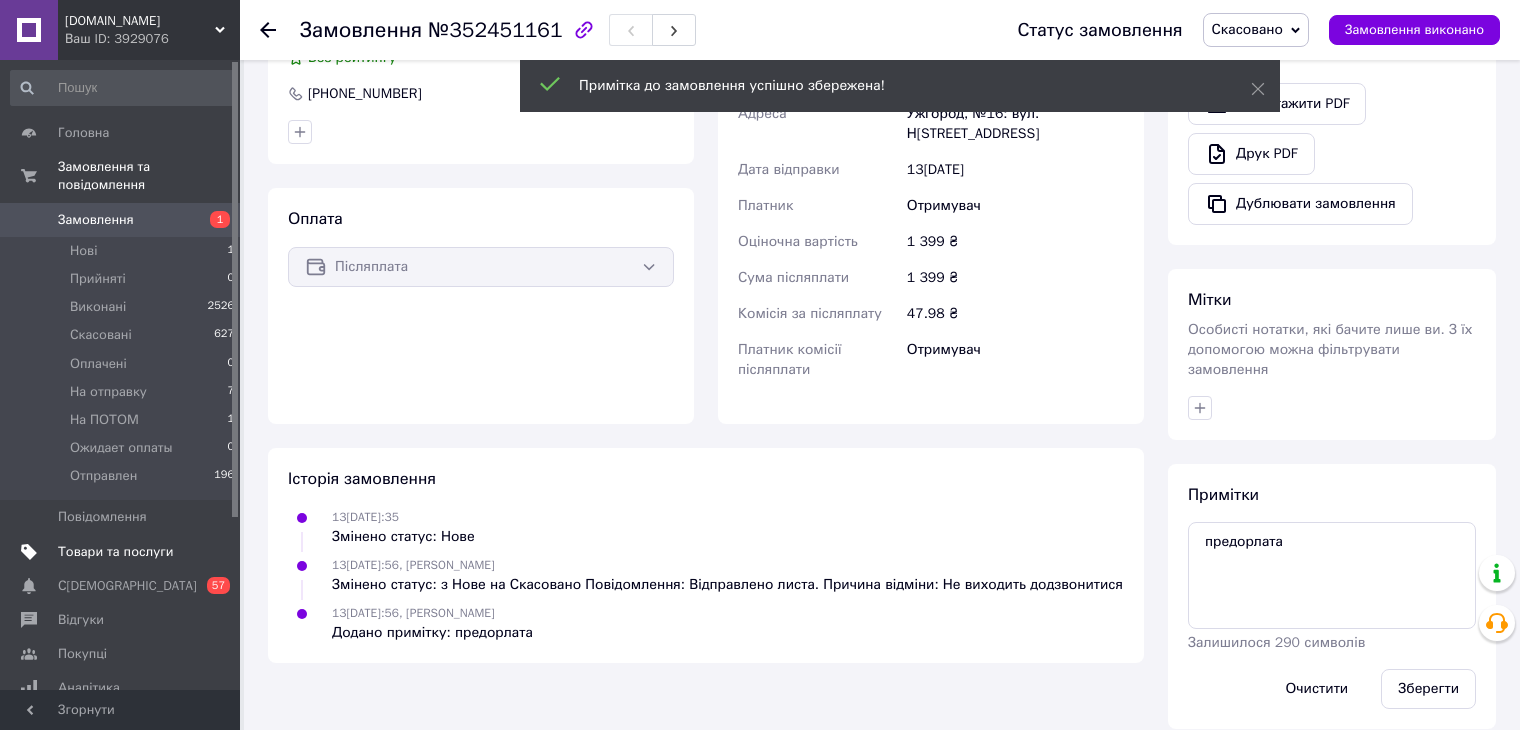 scroll, scrollTop: 514, scrollLeft: 0, axis: vertical 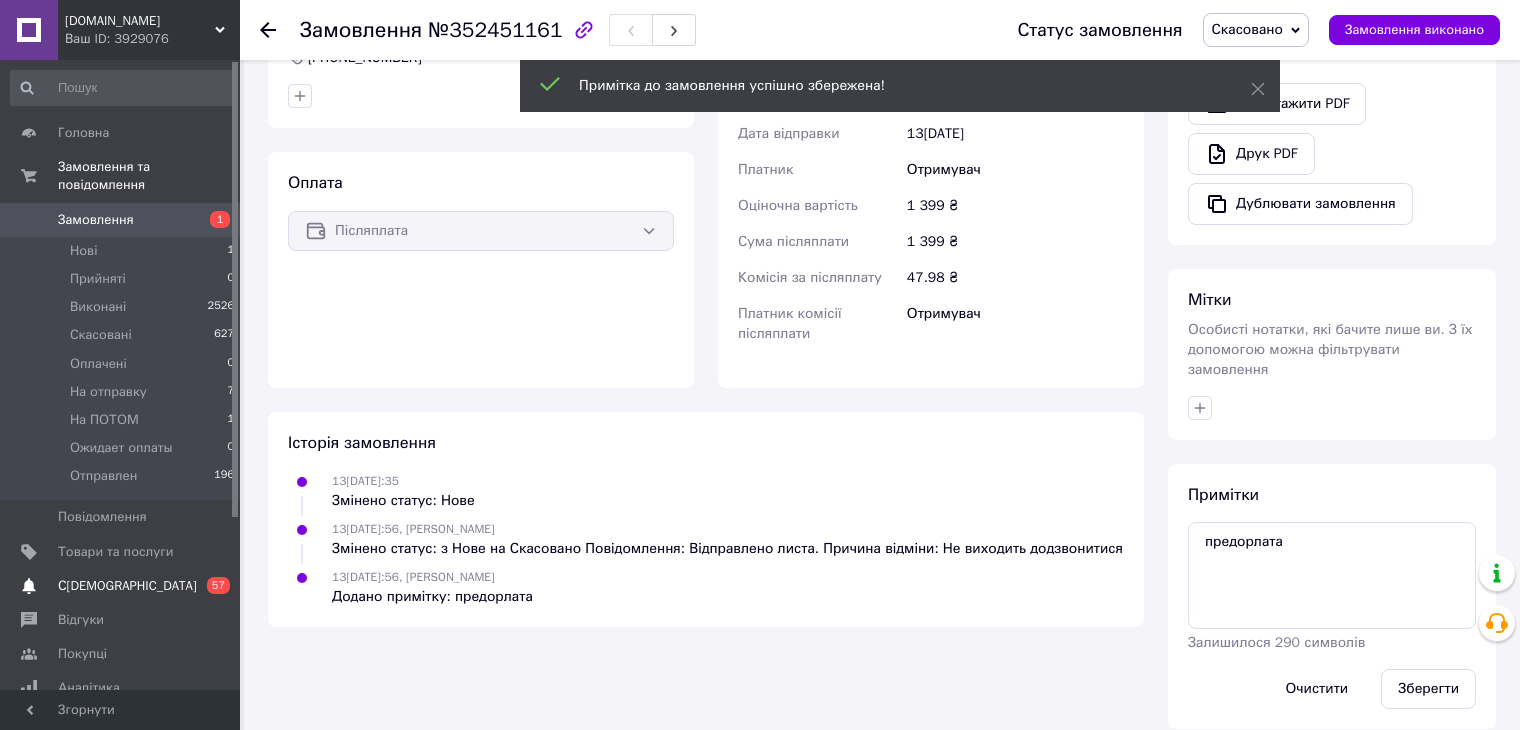 click on "С[DEMOGRAPHIC_DATA]" at bounding box center [127, 586] 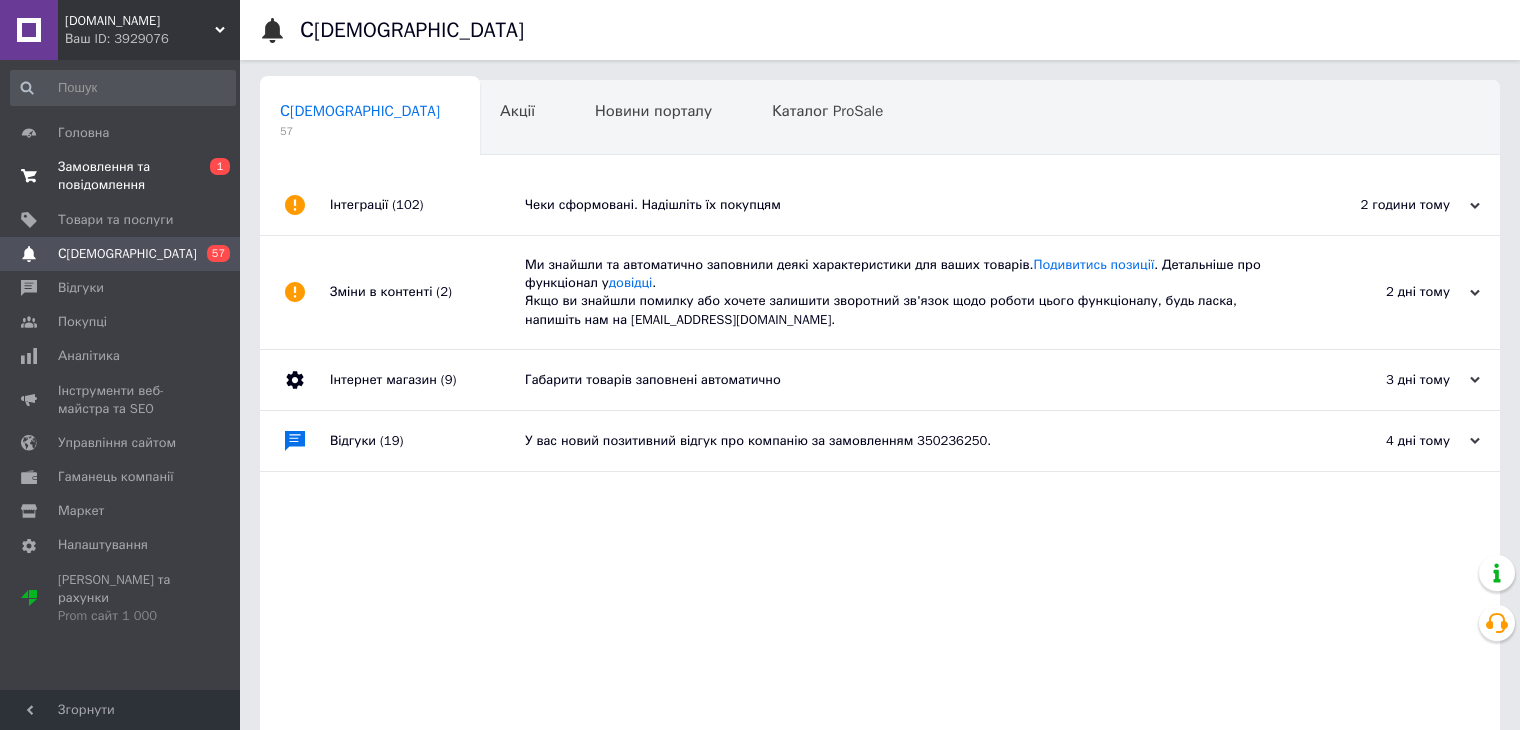 click on "0 1" at bounding box center [212, 176] 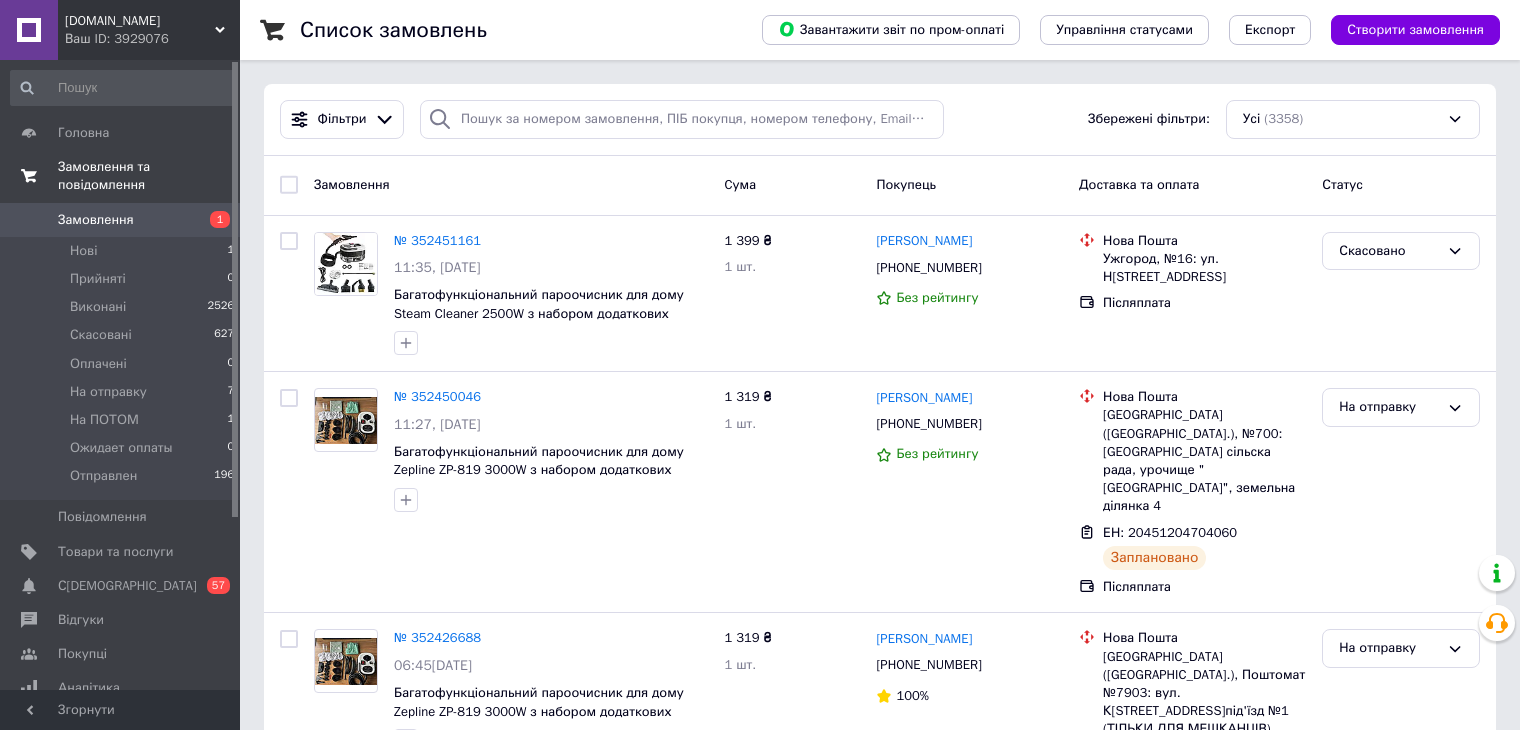 click on "Замовлення" at bounding box center [121, 220] 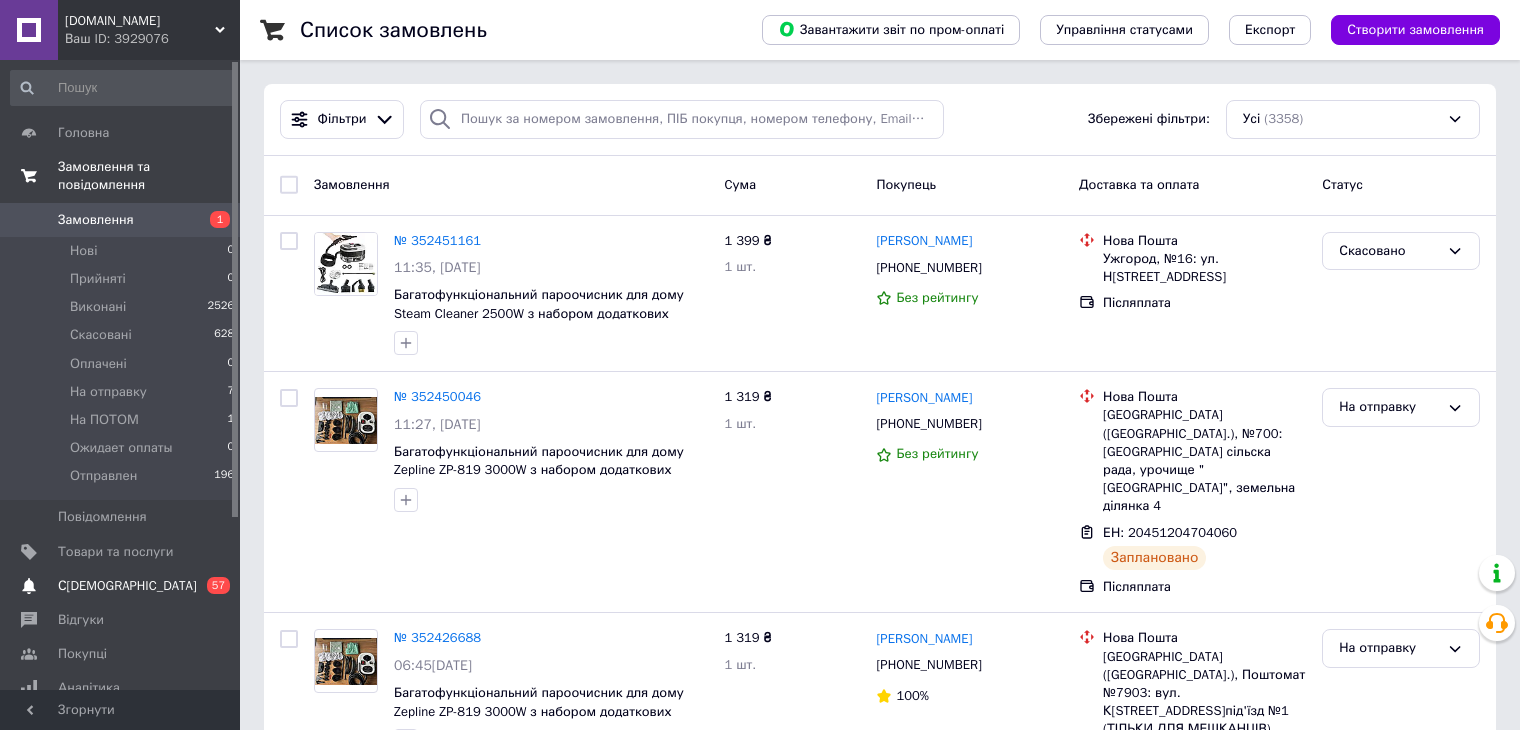click on "С[DEMOGRAPHIC_DATA]" at bounding box center [121, 586] 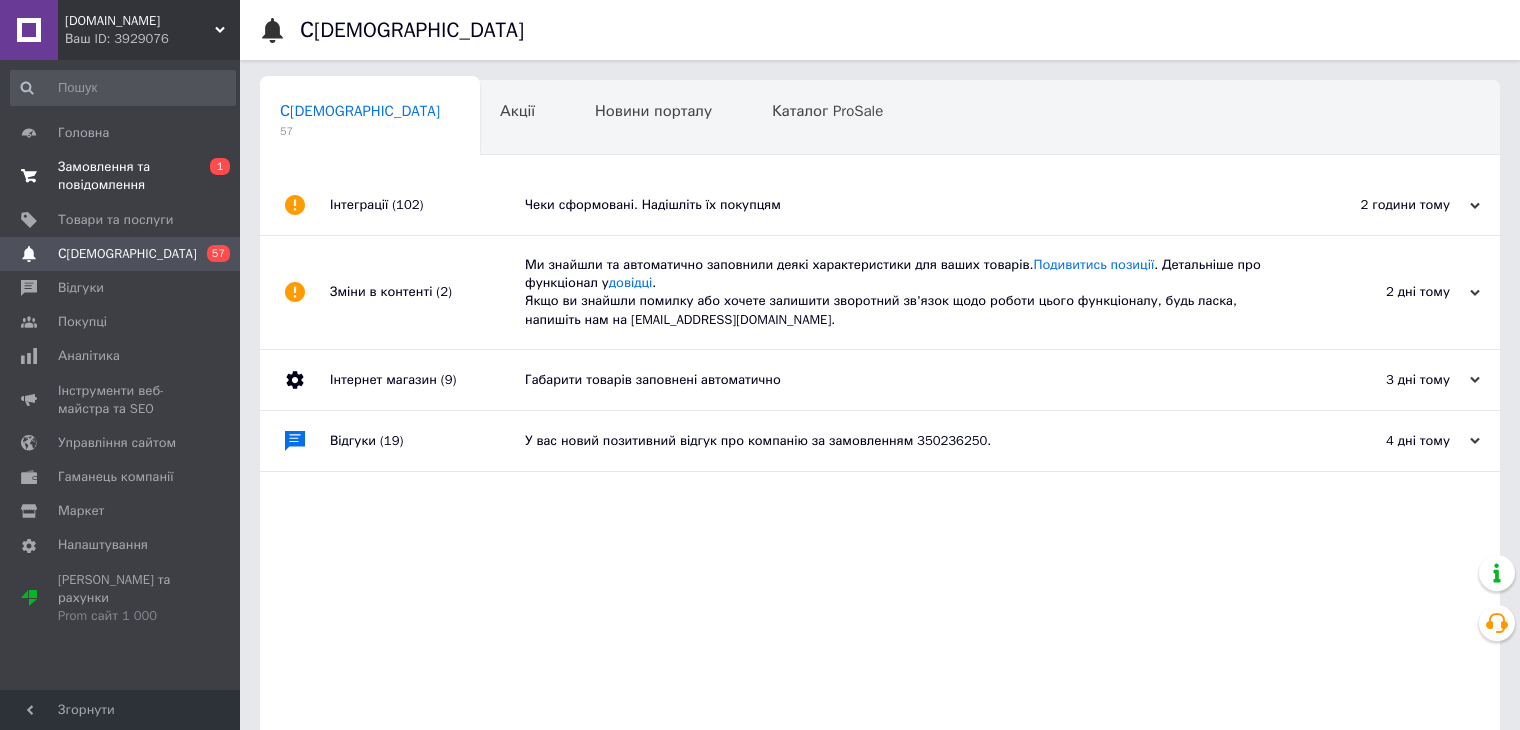 click on "Замовлення та повідомлення" at bounding box center (121, 176) 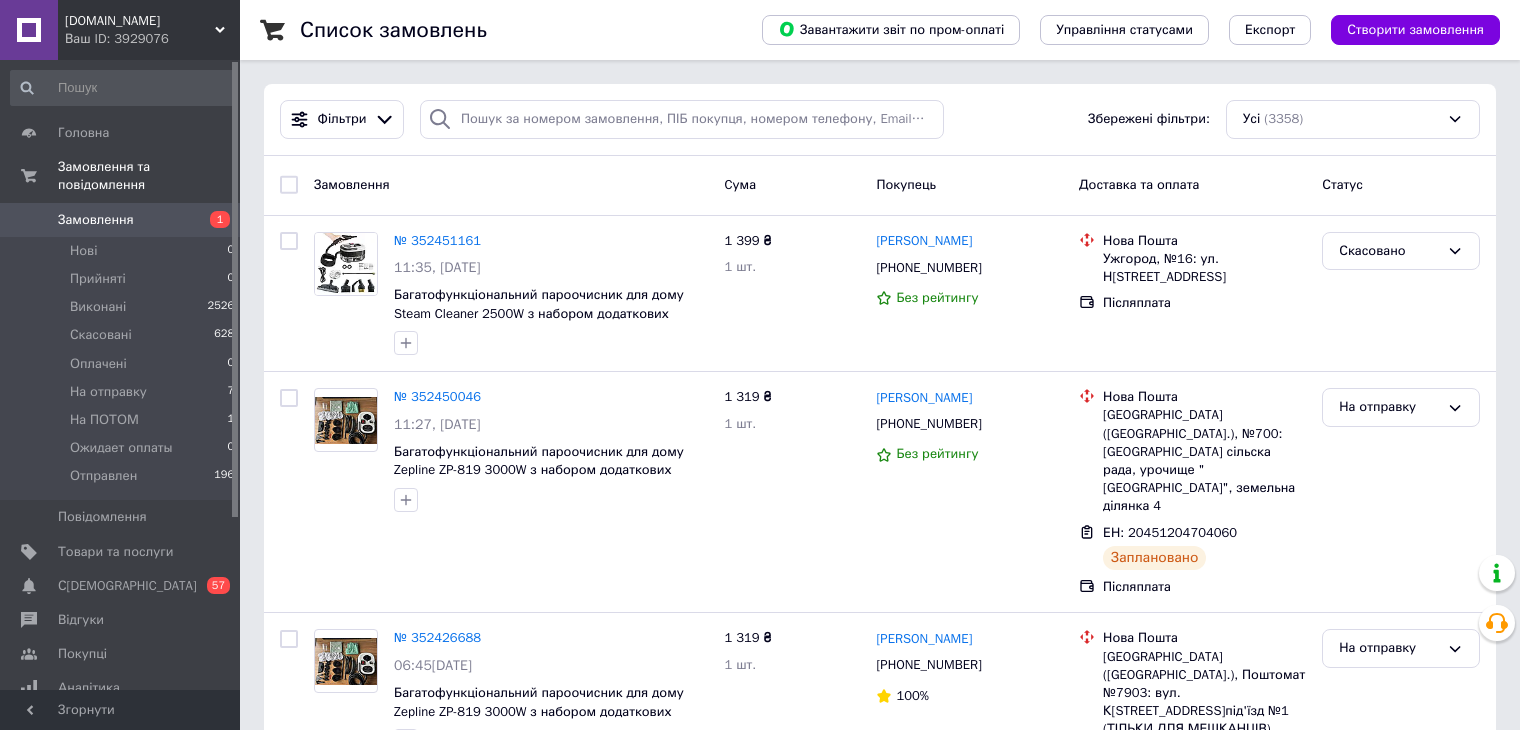 click on "Замовлення 1" at bounding box center [123, 220] 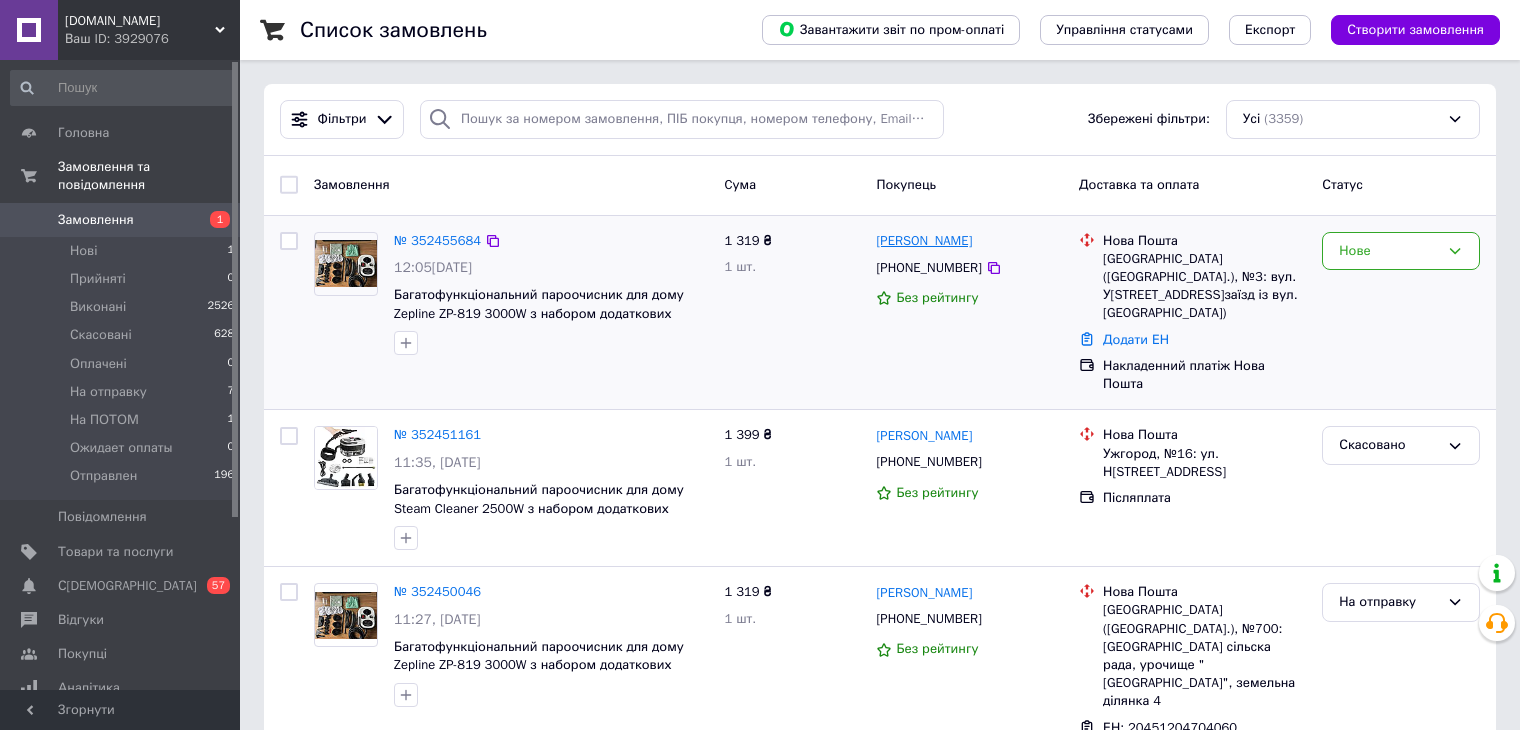 click on "[PERSON_NAME]" at bounding box center (924, 241) 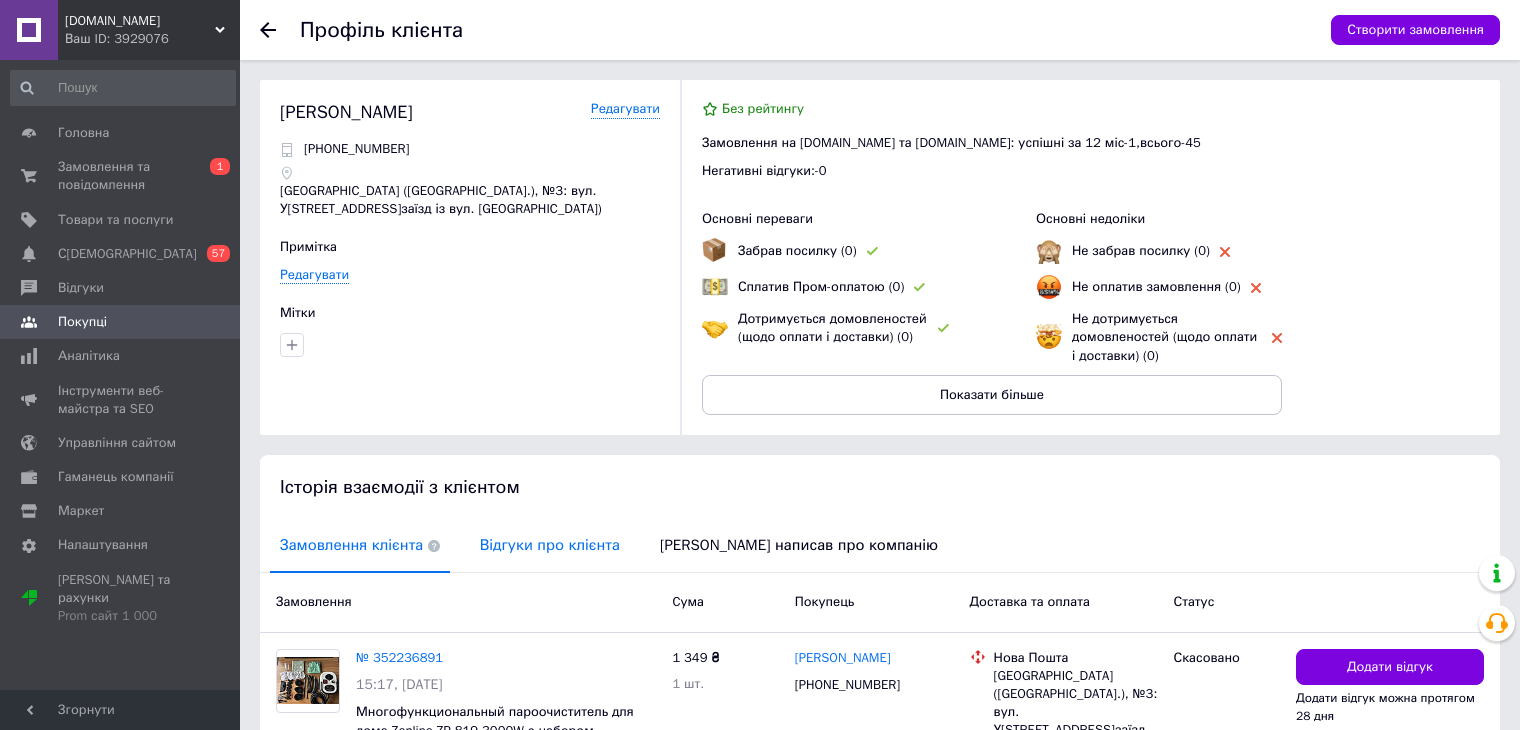 click on "Відгуки про клієнта" at bounding box center [550, 545] 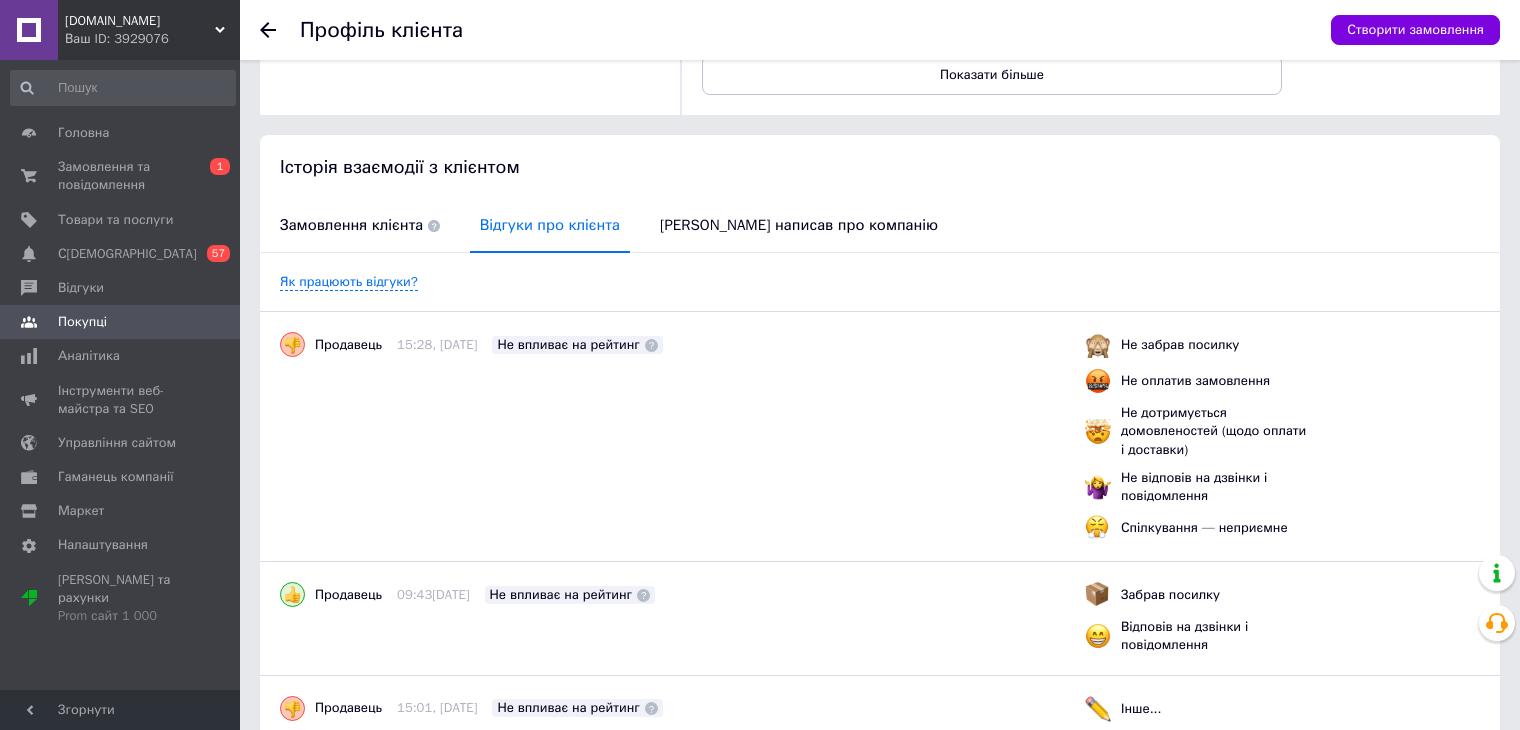 scroll, scrollTop: 424, scrollLeft: 0, axis: vertical 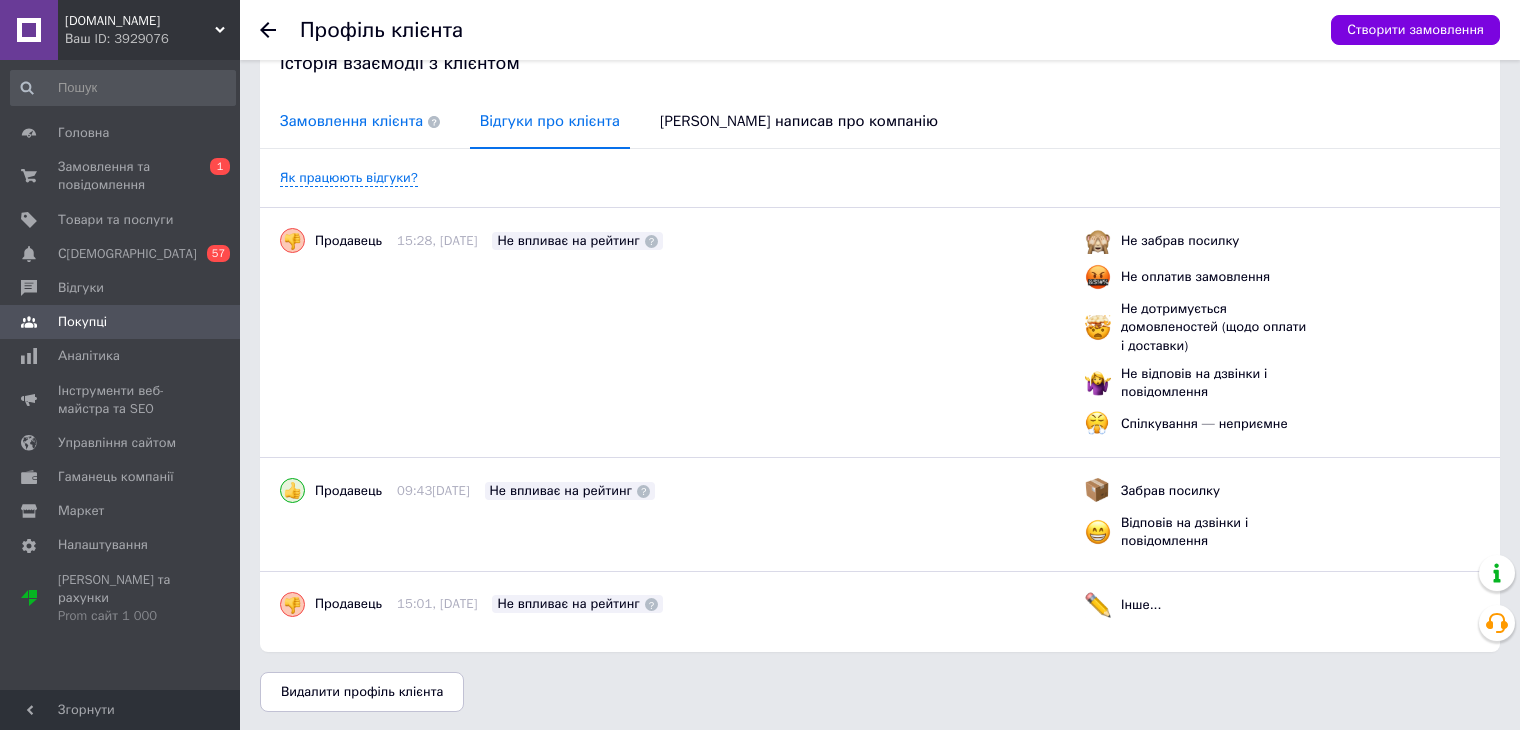 click on "Замовлення клієнта" at bounding box center [360, 121] 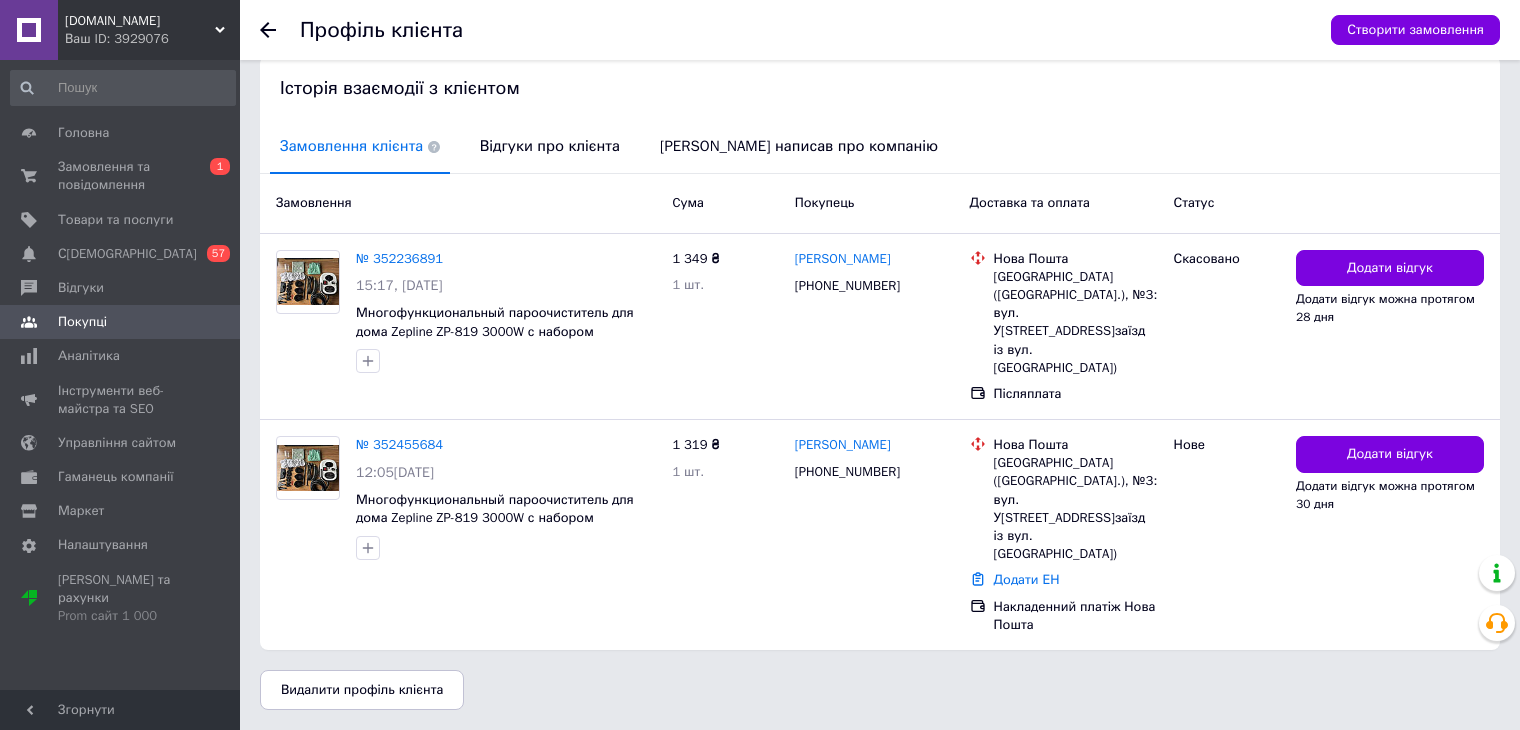 scroll, scrollTop: 313, scrollLeft: 0, axis: vertical 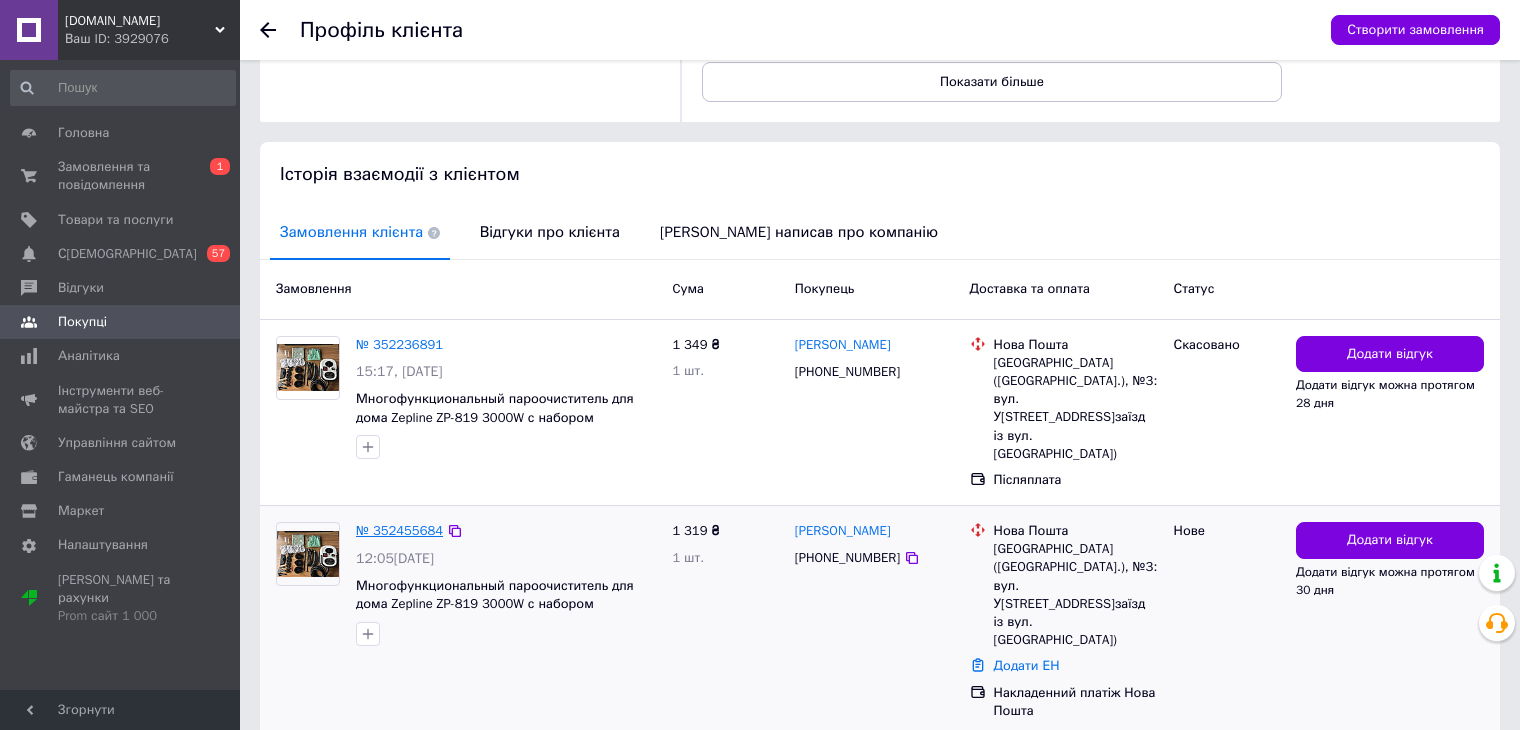 click on "№ 352455684" at bounding box center (399, 530) 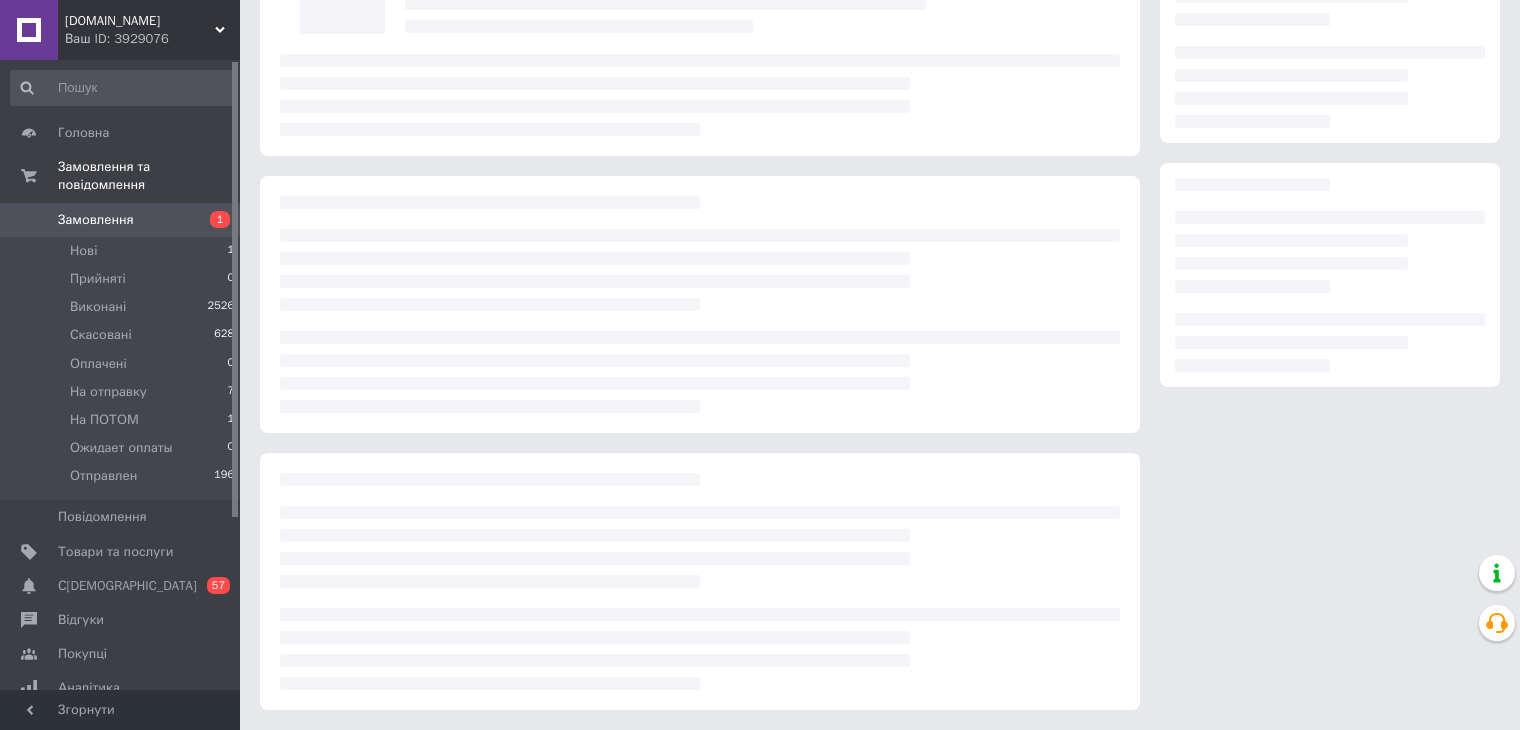 scroll, scrollTop: 0, scrollLeft: 0, axis: both 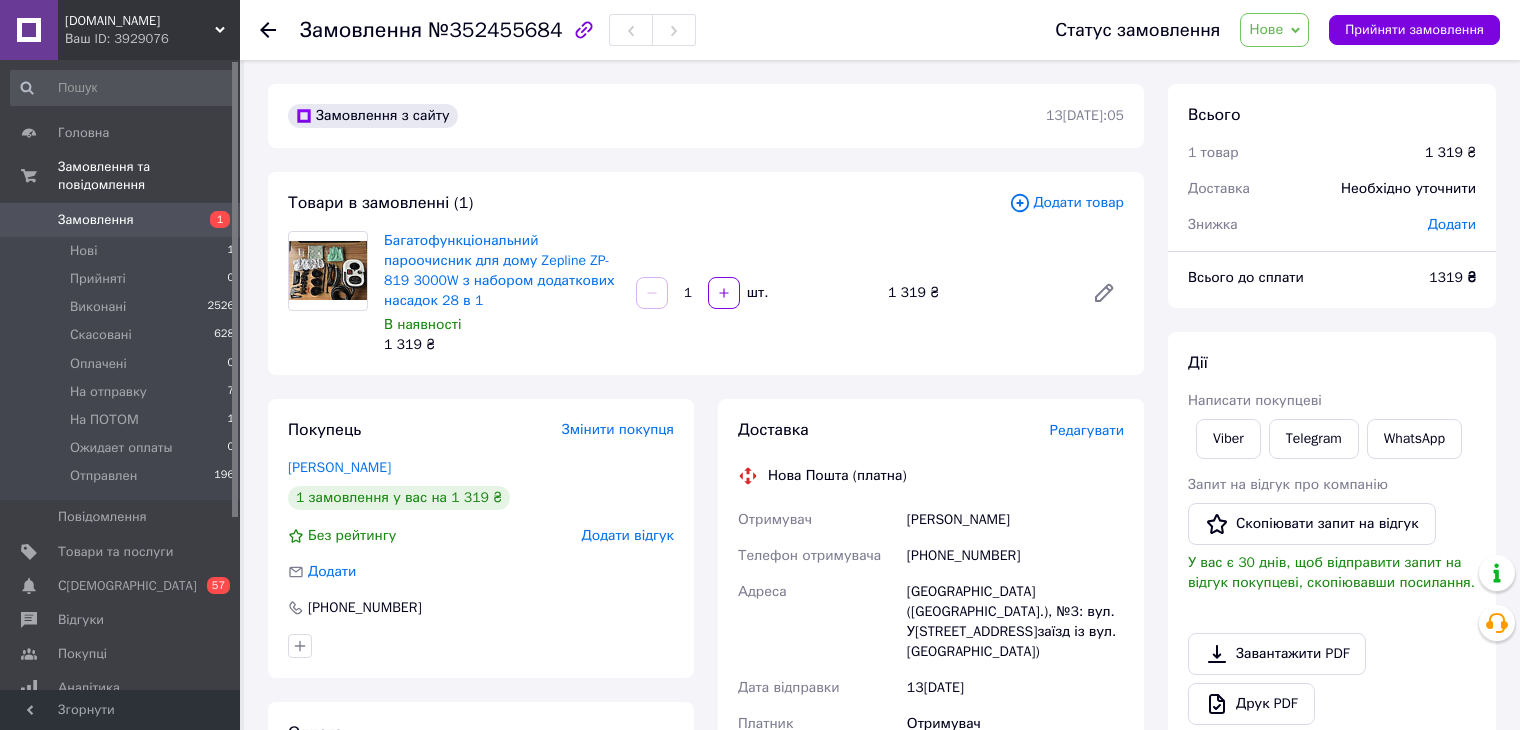 click on "Нове" at bounding box center [1274, 30] 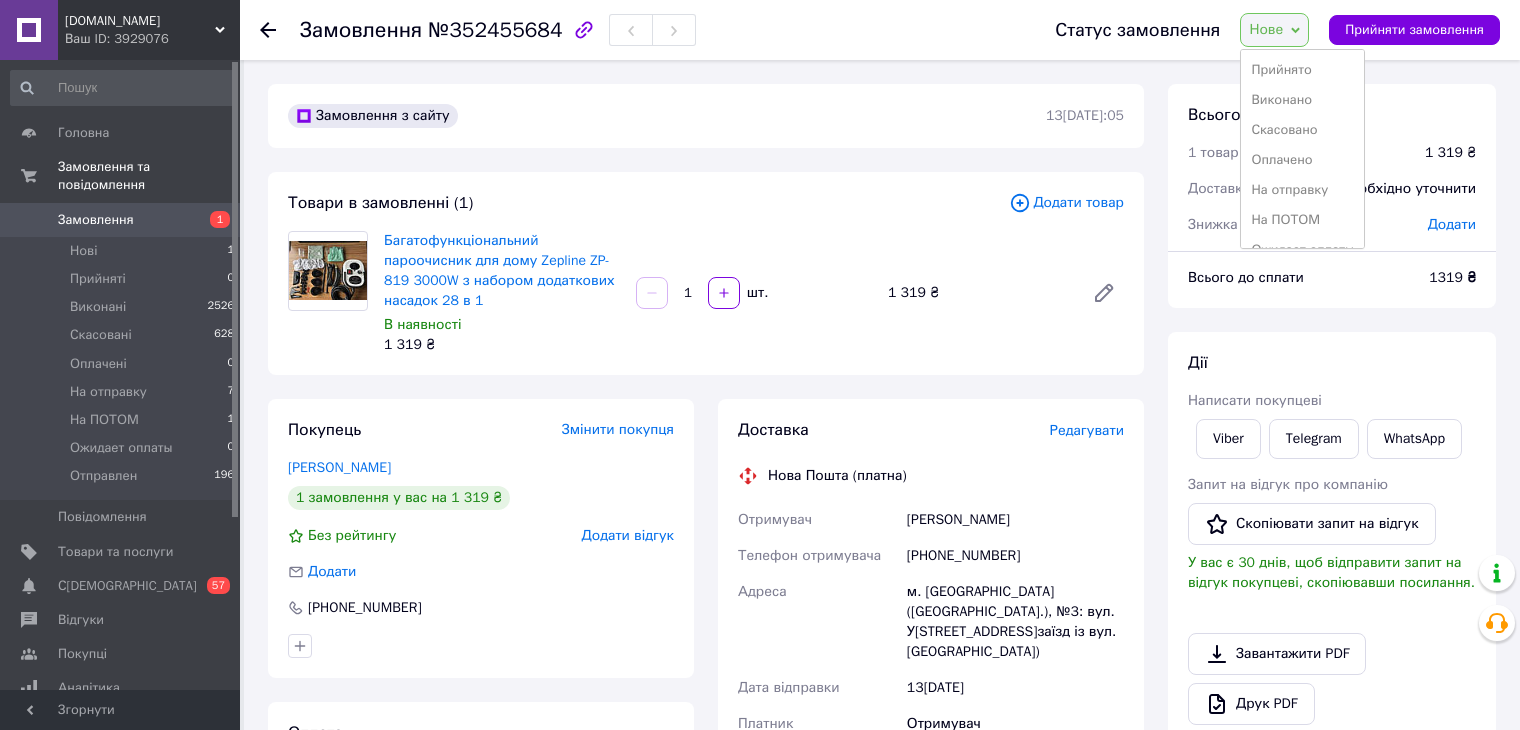 scroll, scrollTop: 52, scrollLeft: 0, axis: vertical 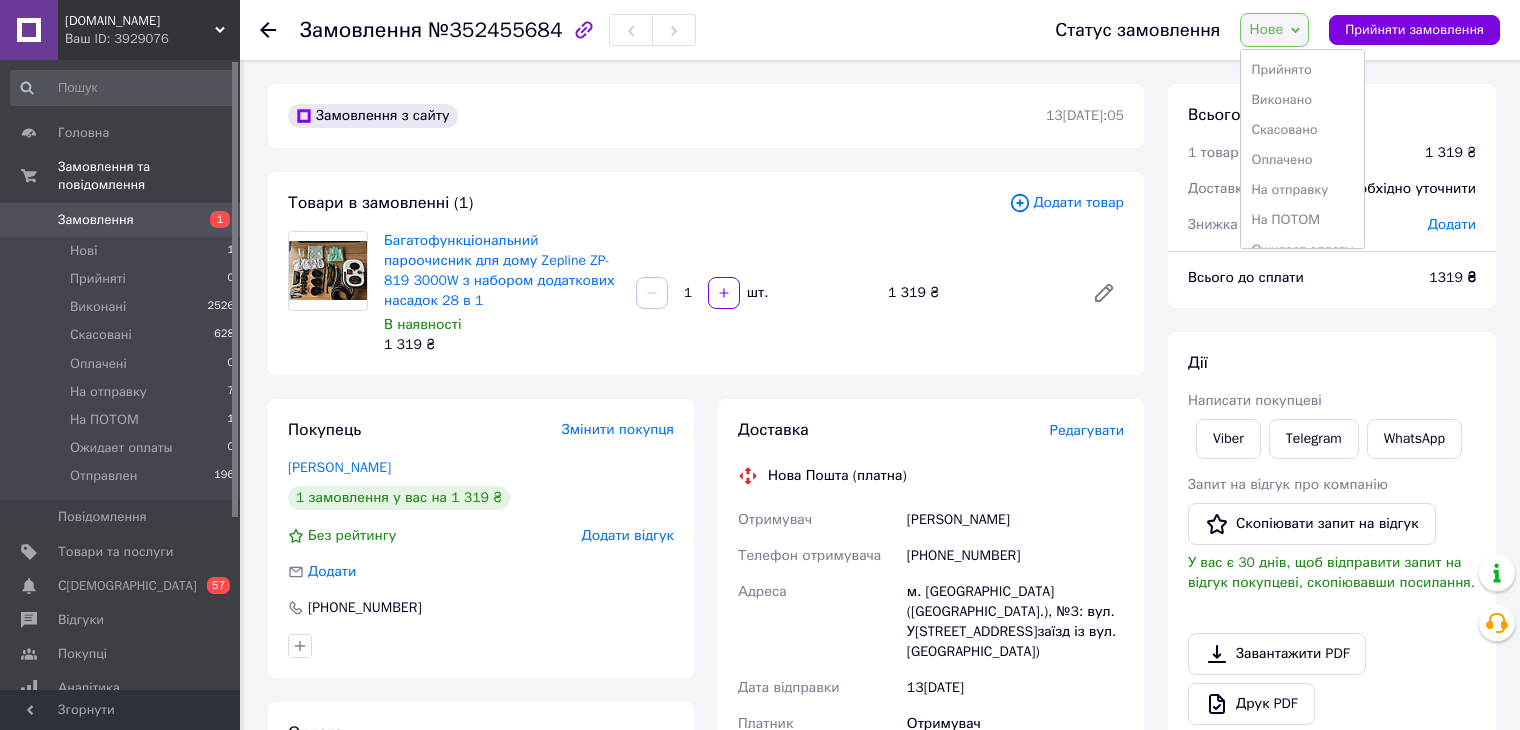 drag, startPoint x: 1368, startPoint y: 79, endPoint x: 1098, endPoint y: 106, distance: 271.34665 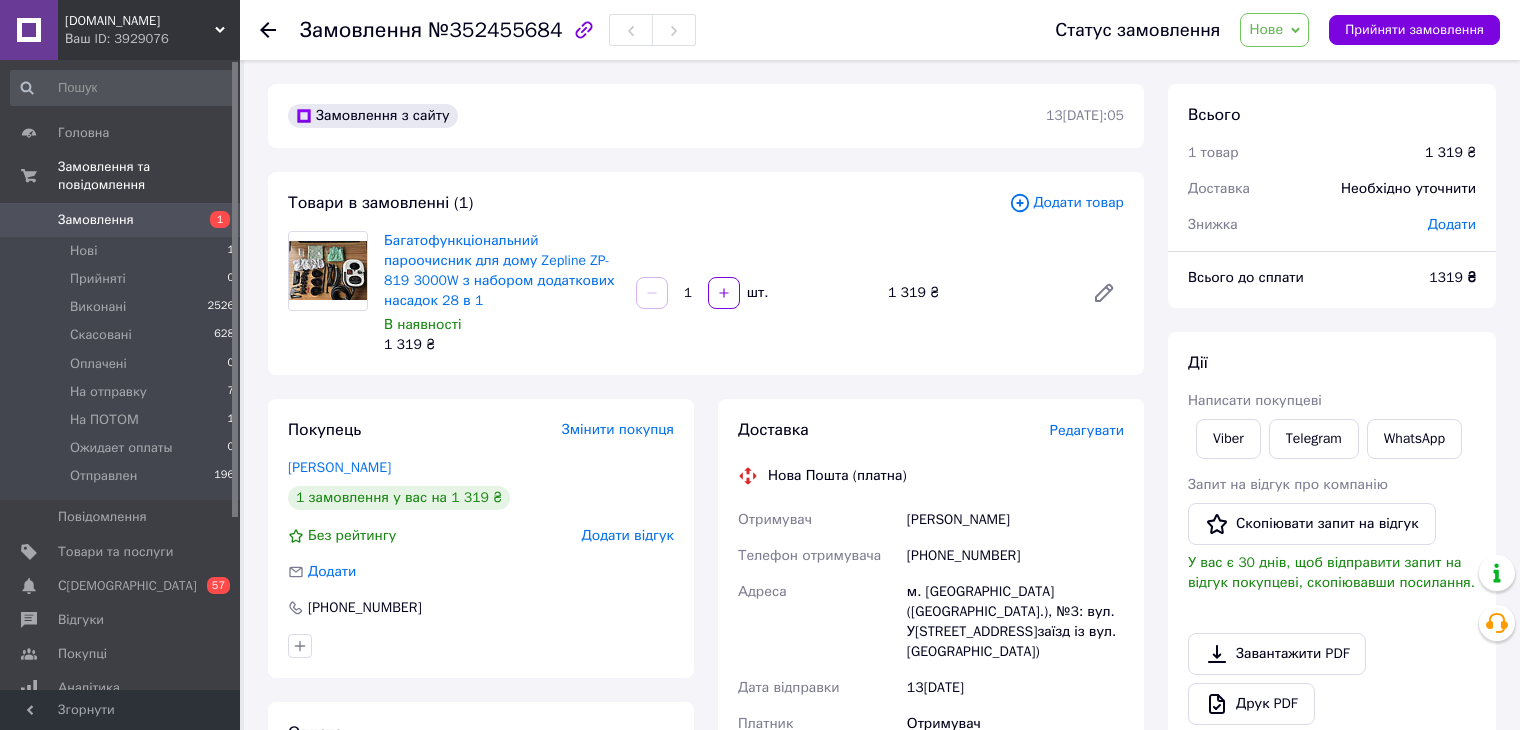 click on "Нове" at bounding box center (1266, 29) 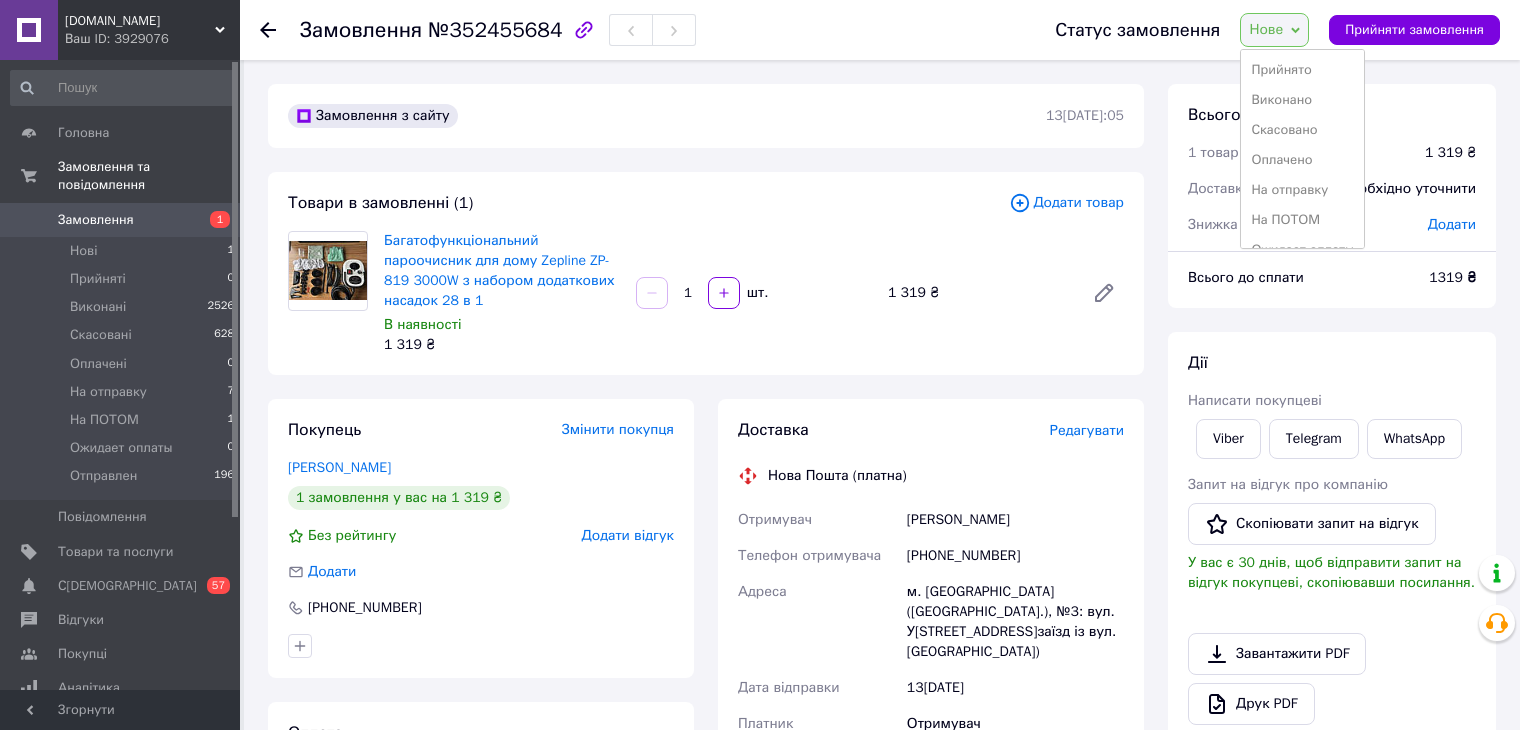 scroll, scrollTop: 52, scrollLeft: 0, axis: vertical 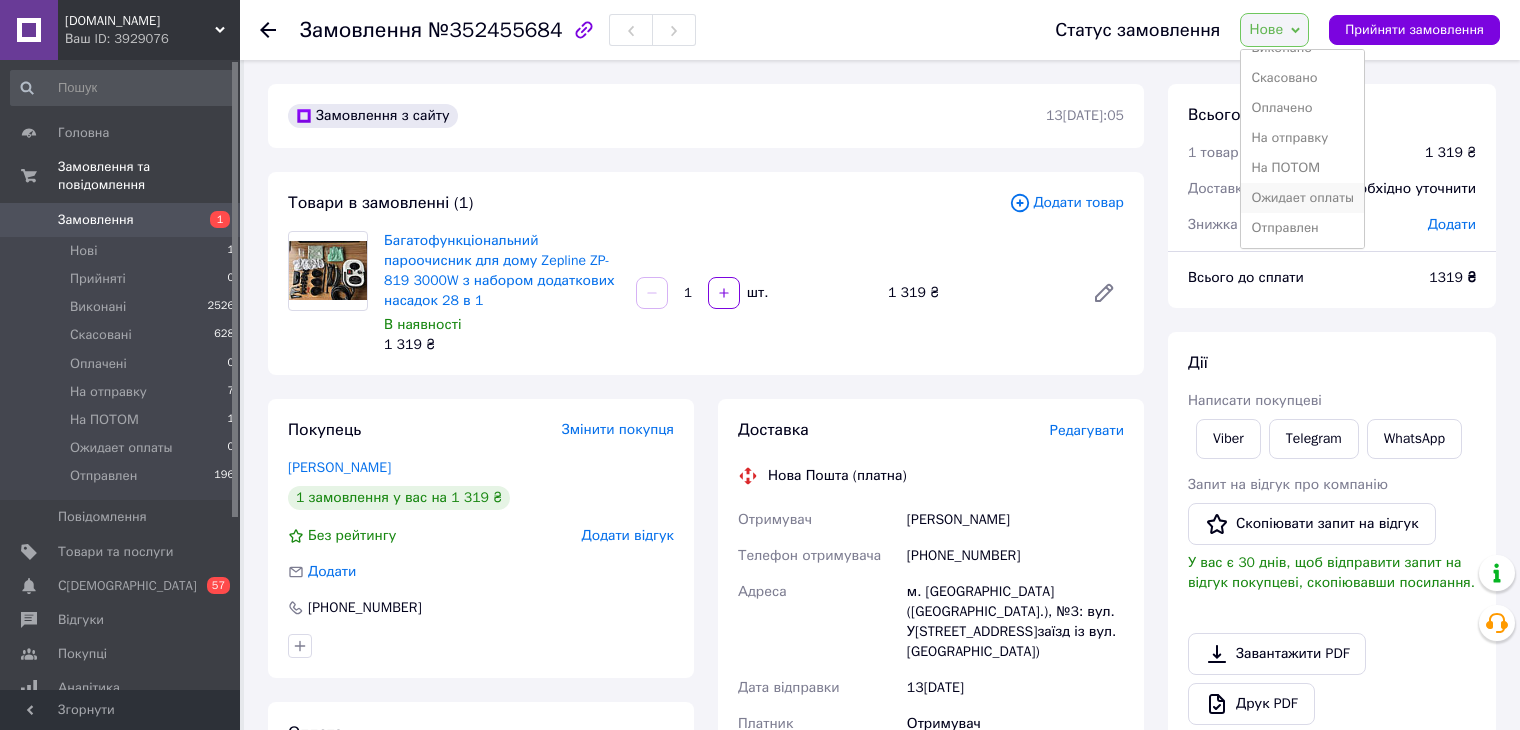 click on "Ожидает оплаты" at bounding box center (1302, 198) 